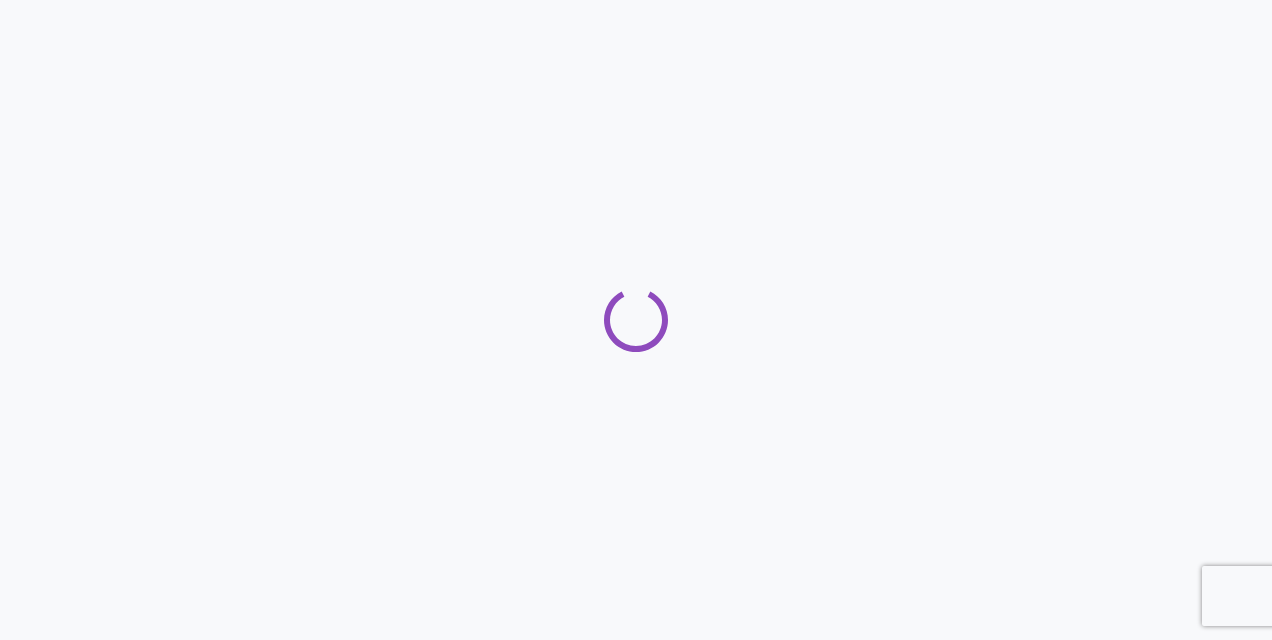 scroll, scrollTop: 0, scrollLeft: 0, axis: both 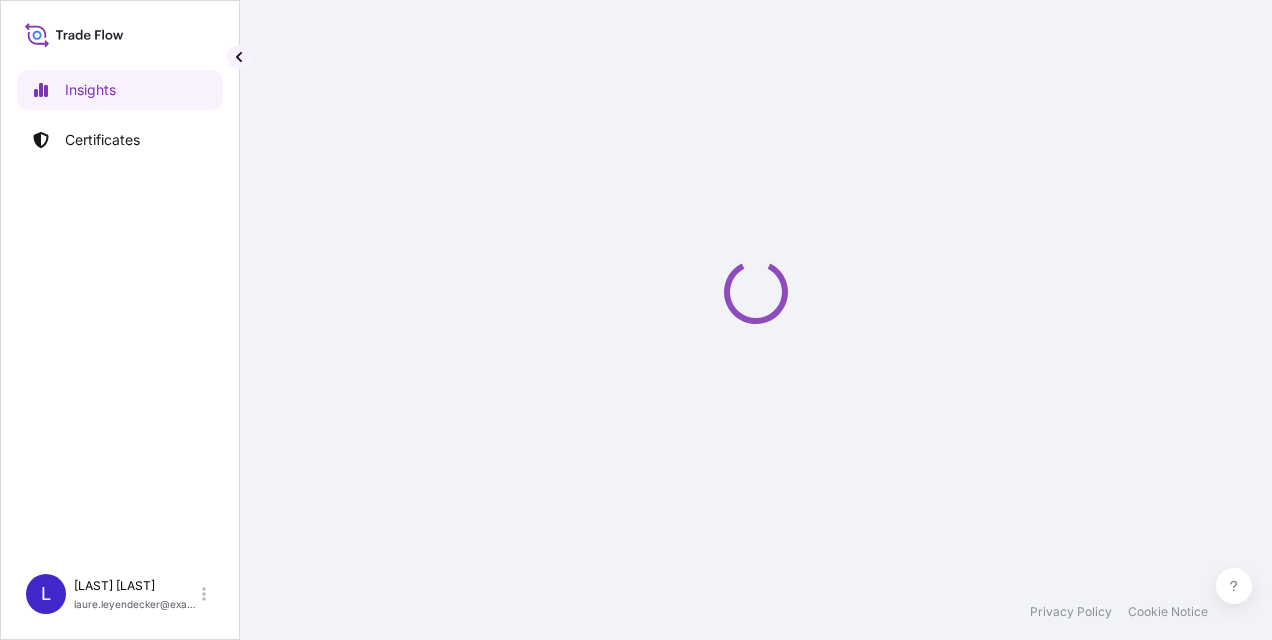 select on "2025" 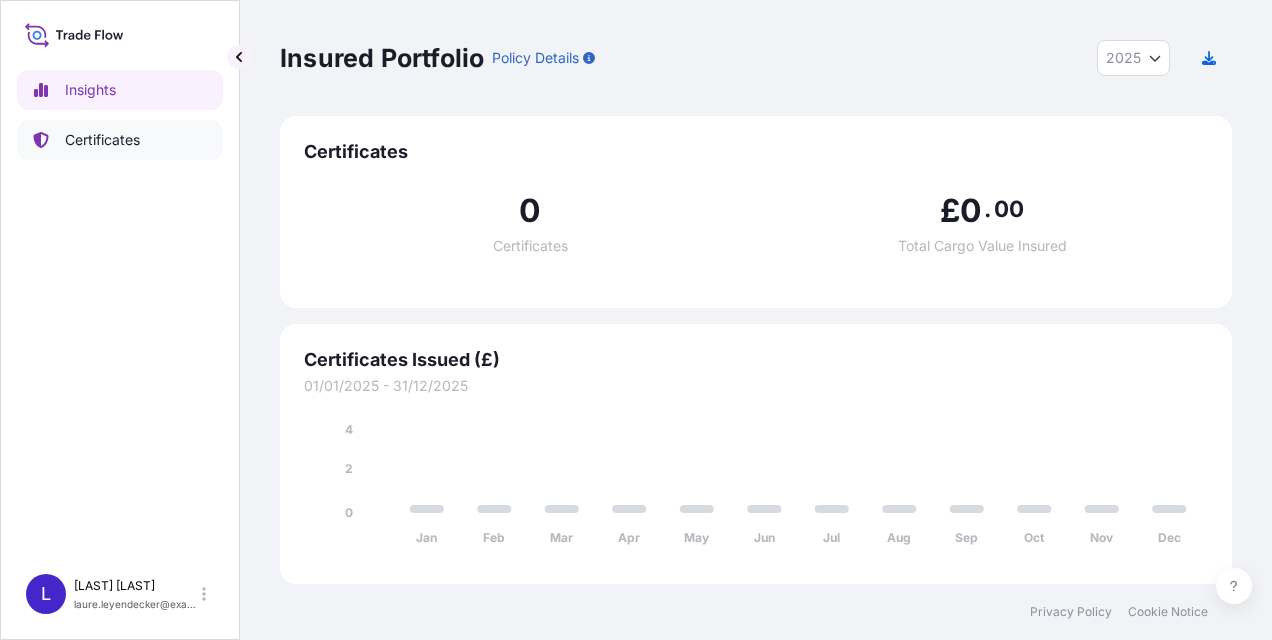 click on "Certificates" at bounding box center (102, 140) 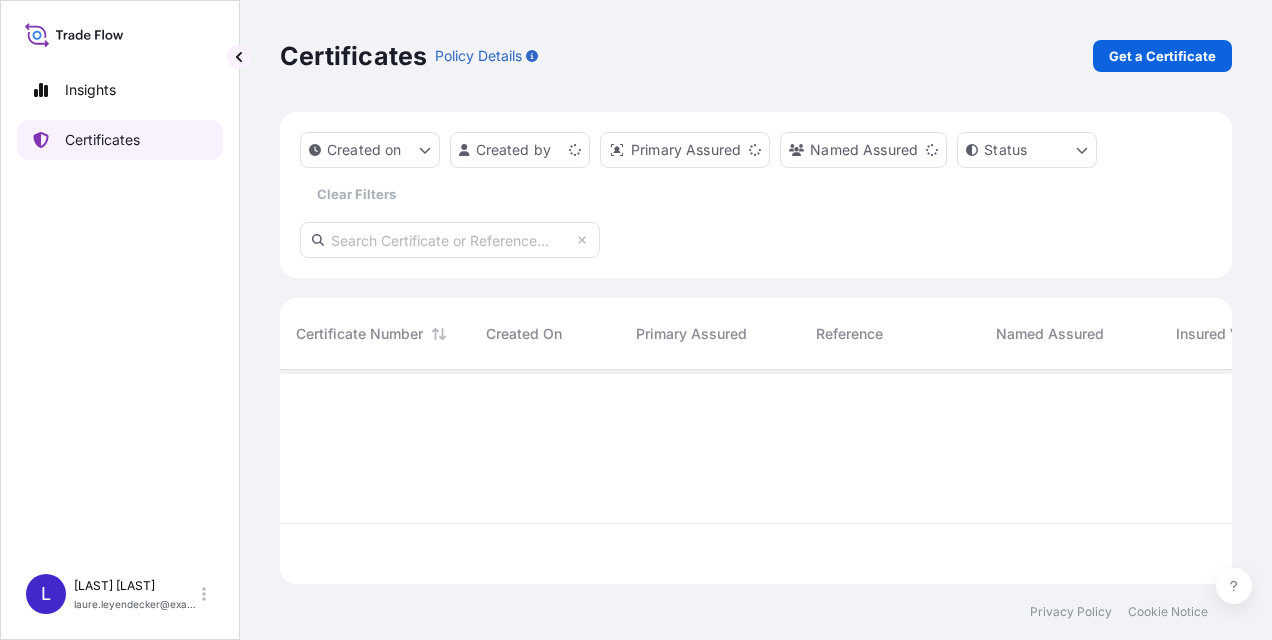 scroll, scrollTop: 16, scrollLeft: 16, axis: both 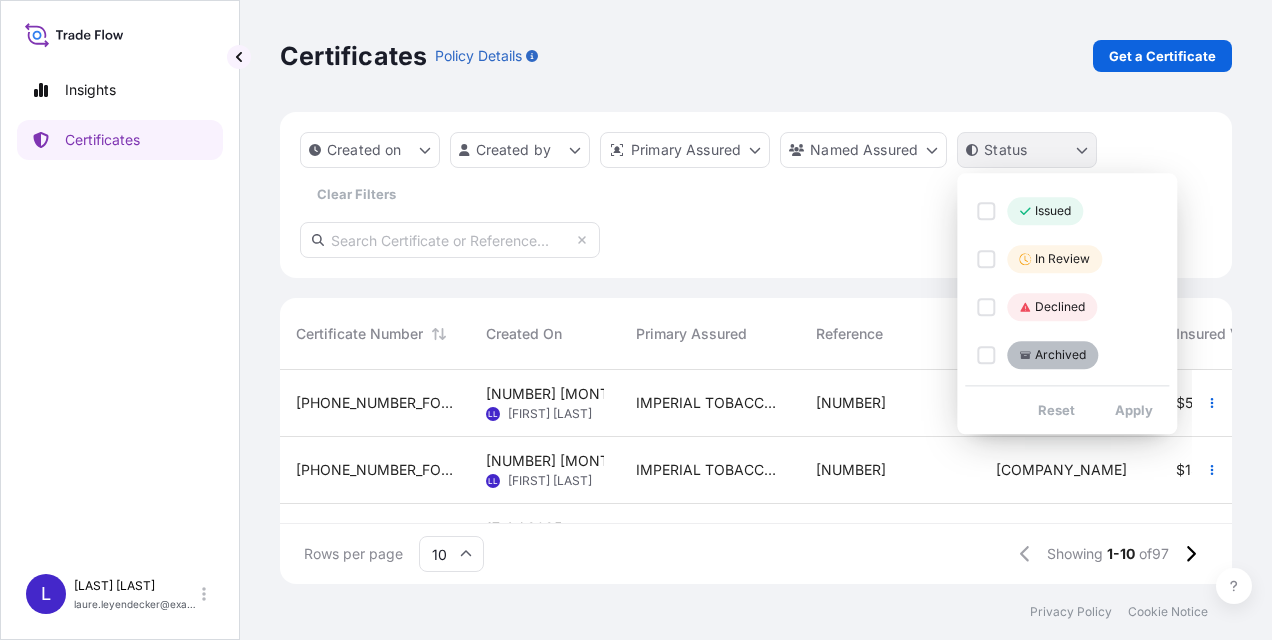 click on "Insights Certificates L Laure   Leyendecker laure.leyendecker@fr.imptob.com Certificates Policy Details Get a Certificate Created on Created by Primary Assured Named Assured Status Clear Filters Certificate Number Created On Primary Assured Reference Named Assured Insured Value Departure Arrival Status 31694-96-2 18 Jul 2025 LL Laure Leyendecker IMPERIAL TOBACCO INTERNATIONAL LTD 1068247958 Altadis Middle East FZCO $ 51 , 618 . 60 AEJEA 20/07/2025 BHKBS 22/07/2025 Issued 31694-97-1 18 Jul 2025 LL Laure Leyendecker IMPERIAL TOBACCO INTERNATIONAL LTD 1068191803 Altadis Middle East FZCO $ 154 , 855 . 80 AEJEA 20/07/2025 BHKBS 22/07/2025 Issued 31694-95-1 17 Jul 2025 AD Amalia Dopico IMPERIAL TOBACCO INTERNATIONAL LTD 1068057077 Altadis Middle East FZCO $ 599 , 375 . 70 AEJEA 16/07/2025 SAJED 24/07/2025 Issued 31694-94-1 17 Jul 2025 AD Amalia Dopico IMPERIAL TOBACCO INTERNATIONAL LTD 1068057116 Altadis Middle East FZCO $ 599 , 375 . 70 AEJEA 16/07/2025 SAJED 23/07/2025 Issued 31694-93-1 17 Jul 2025 AD" at bounding box center [636, 320] 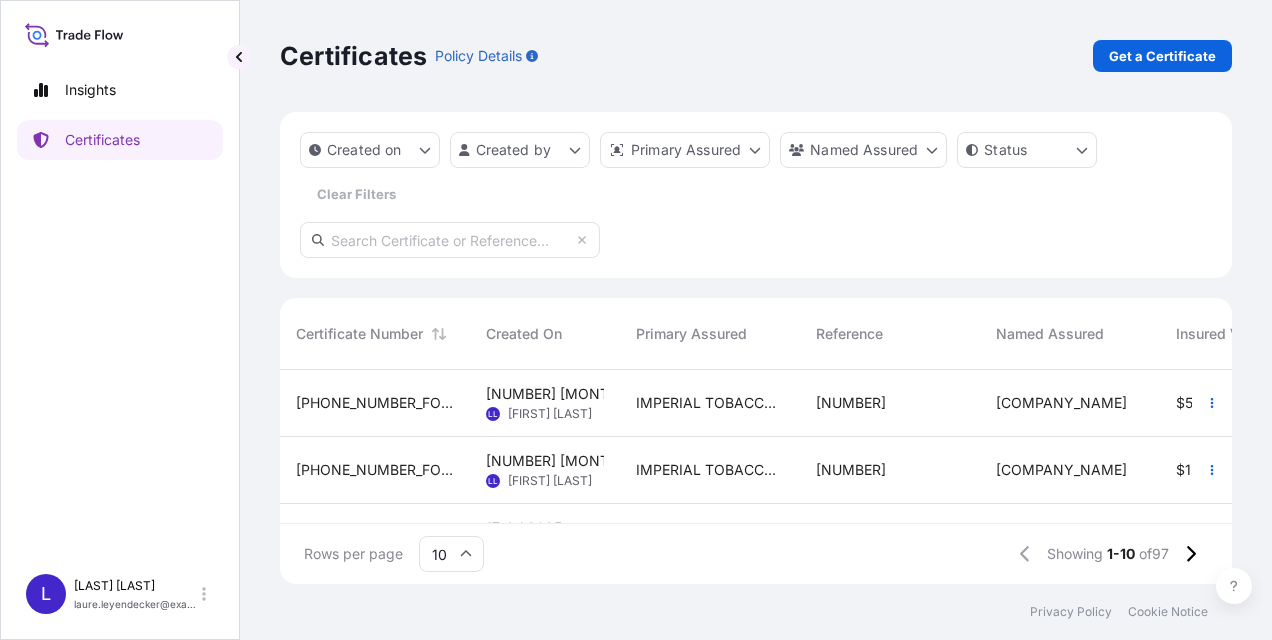 click on "Insights Certificates L Laure   Leyendecker laure.leyendecker@fr.imptob.com Certificates Policy Details Get a Certificate Created on Created by Primary Assured Named Assured Status Clear Filters Certificate Number Created On Primary Assured Reference Named Assured Insured Value Departure Arrival Status 31694-96-2 18 Jul 2025 LL Laure Leyendecker IMPERIAL TOBACCO INTERNATIONAL LTD 1068247958 Altadis Middle East FZCO $ 51 , 618 . 60 AEJEA 20/07/2025 BHKBS 22/07/2025 Issued 31694-97-1 18 Jul 2025 LL Laure Leyendecker IMPERIAL TOBACCO INTERNATIONAL LTD 1068191803 Altadis Middle East FZCO $ 154 , 855 . 80 AEJEA 20/07/2025 BHKBS 22/07/2025 Issued 31694-95-1 17 Jul 2025 AD Amalia Dopico IMPERIAL TOBACCO INTERNATIONAL LTD 1068057077 Altadis Middle East FZCO $ 599 , 375 . 70 AEJEA 16/07/2025 SAJED 24/07/2025 Issued 31694-94-1 17 Jul 2025 AD Amalia Dopico IMPERIAL TOBACCO INTERNATIONAL LTD 1068057116 Altadis Middle East FZCO $ 599 , 375 . 70 AEJEA 16/07/2025 SAJED 23/07/2025 Issued 31694-93-1 17 Jul 2025 AD" at bounding box center (636, 320) 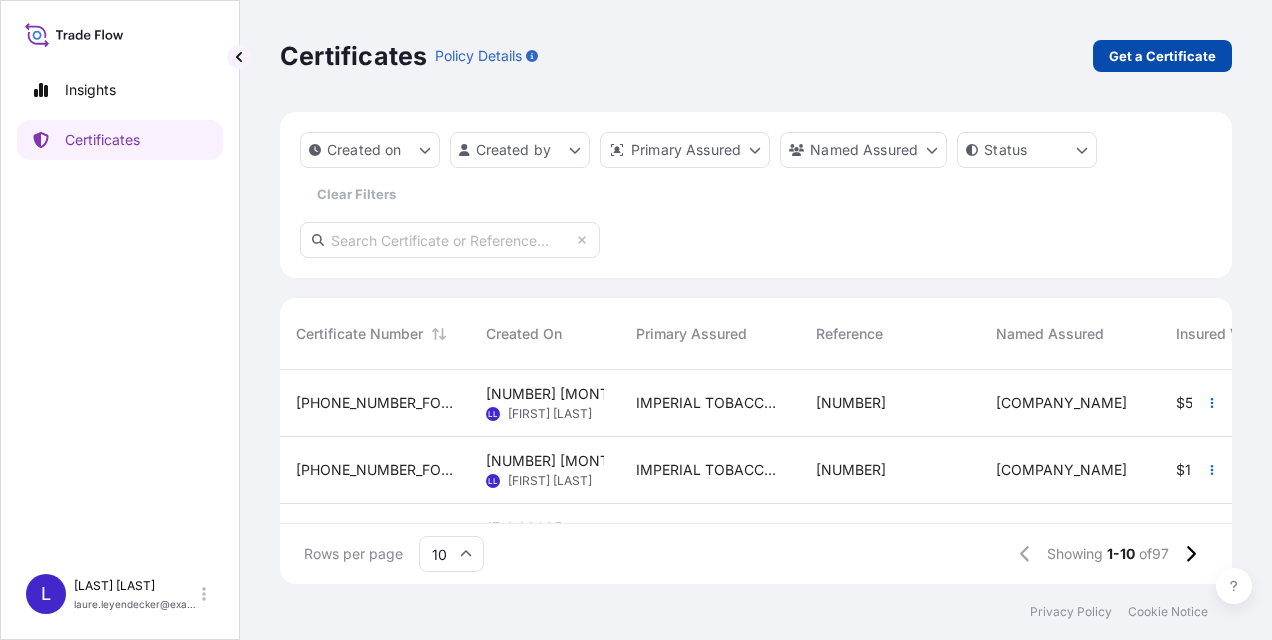 click on "Get a Certificate" at bounding box center (1162, 56) 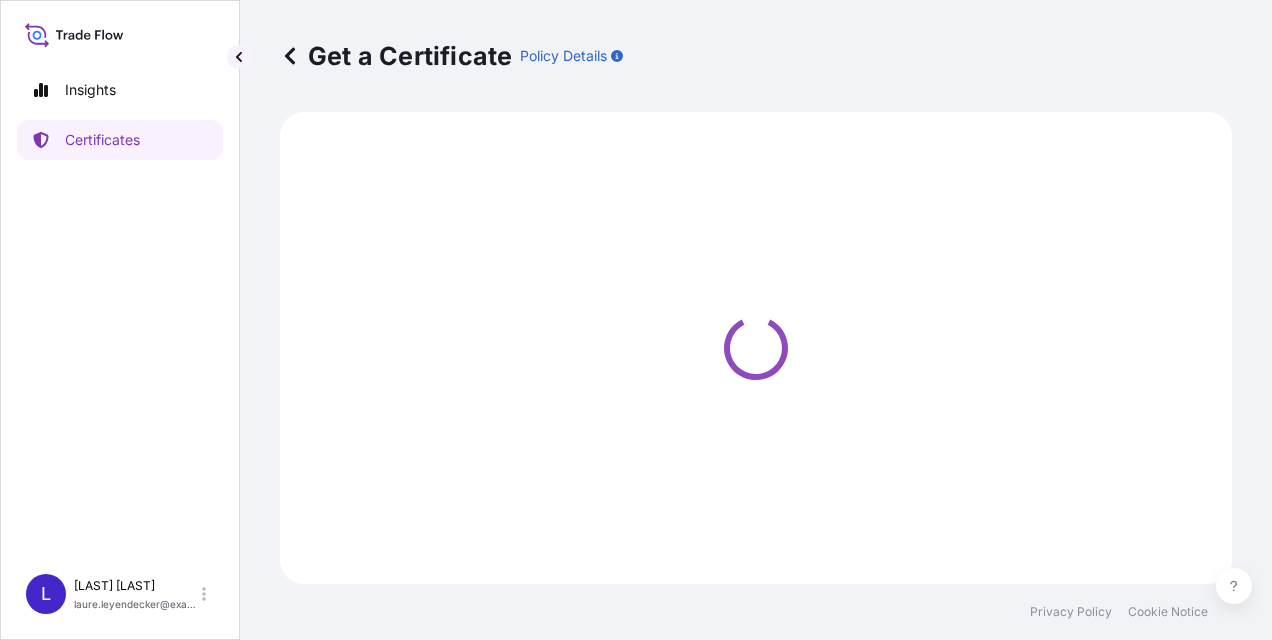 select on "Sea" 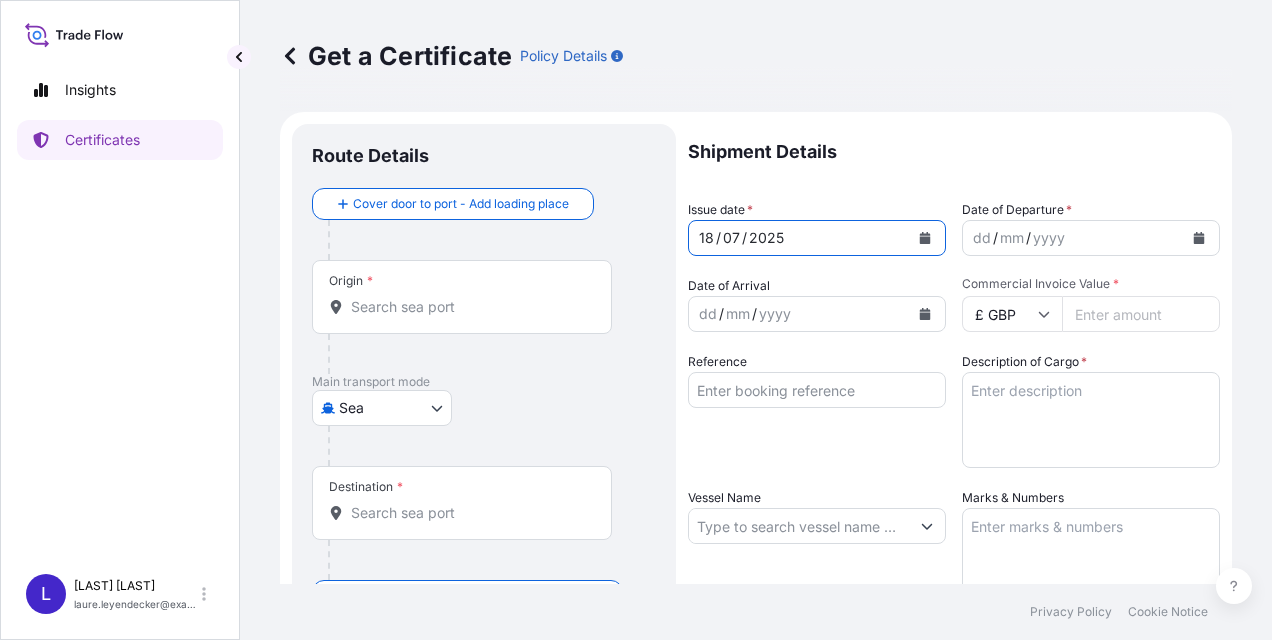 click on "18" at bounding box center (706, 238) 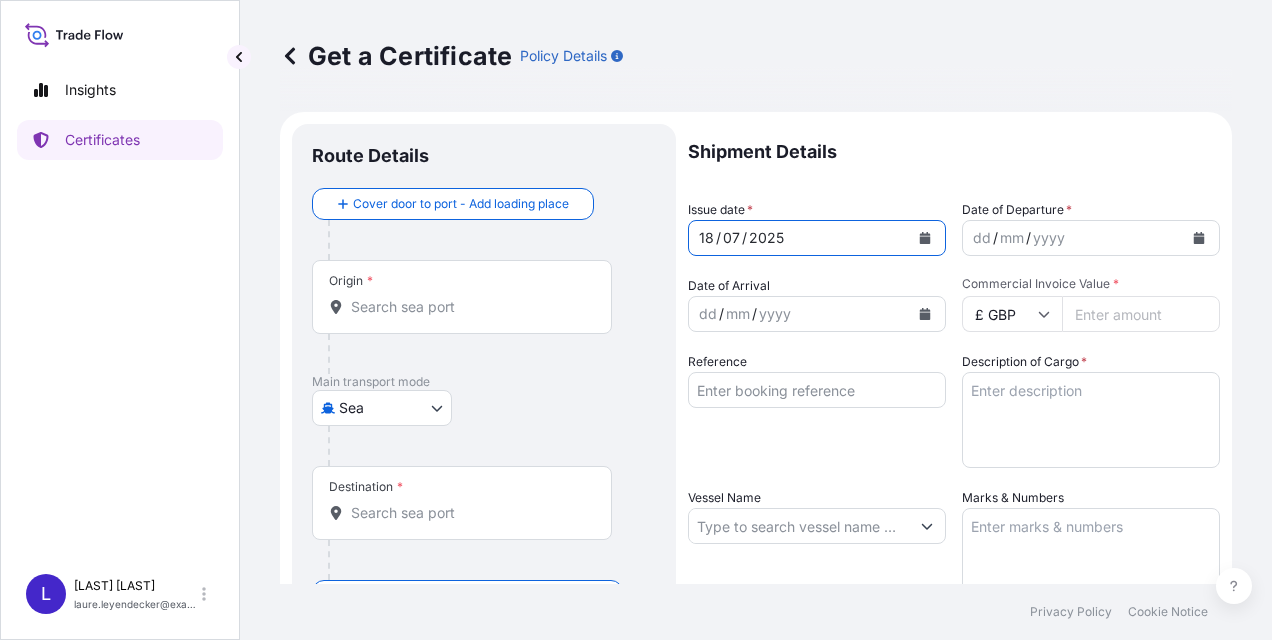 click on "18" at bounding box center [706, 238] 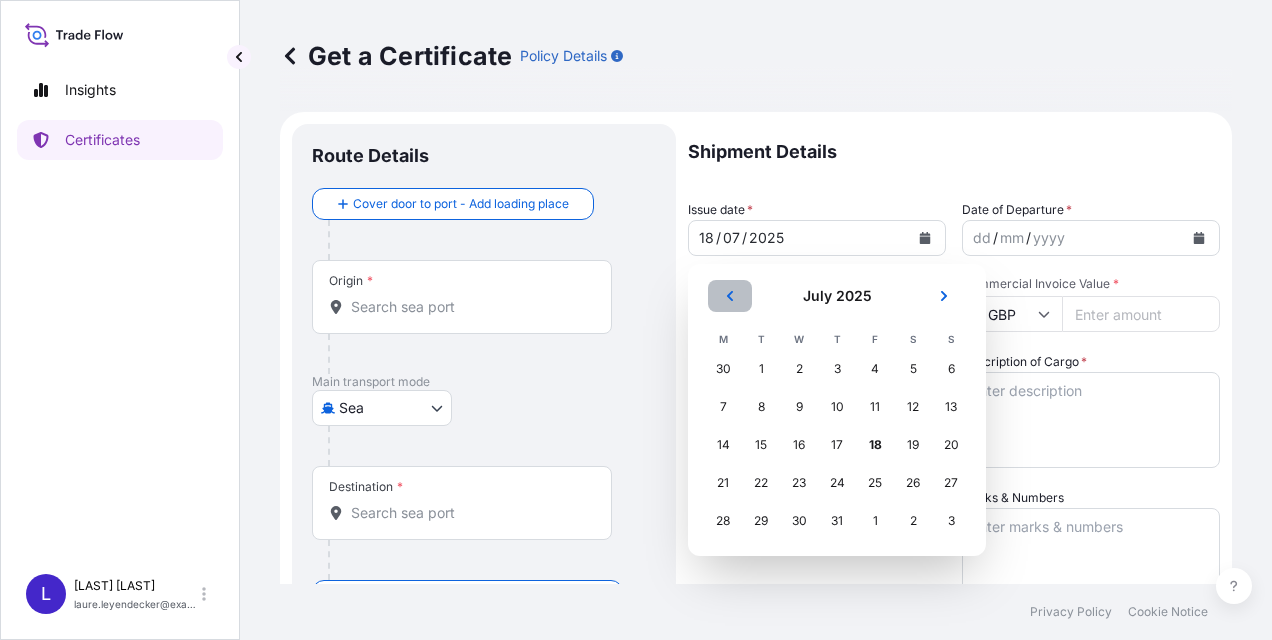 click 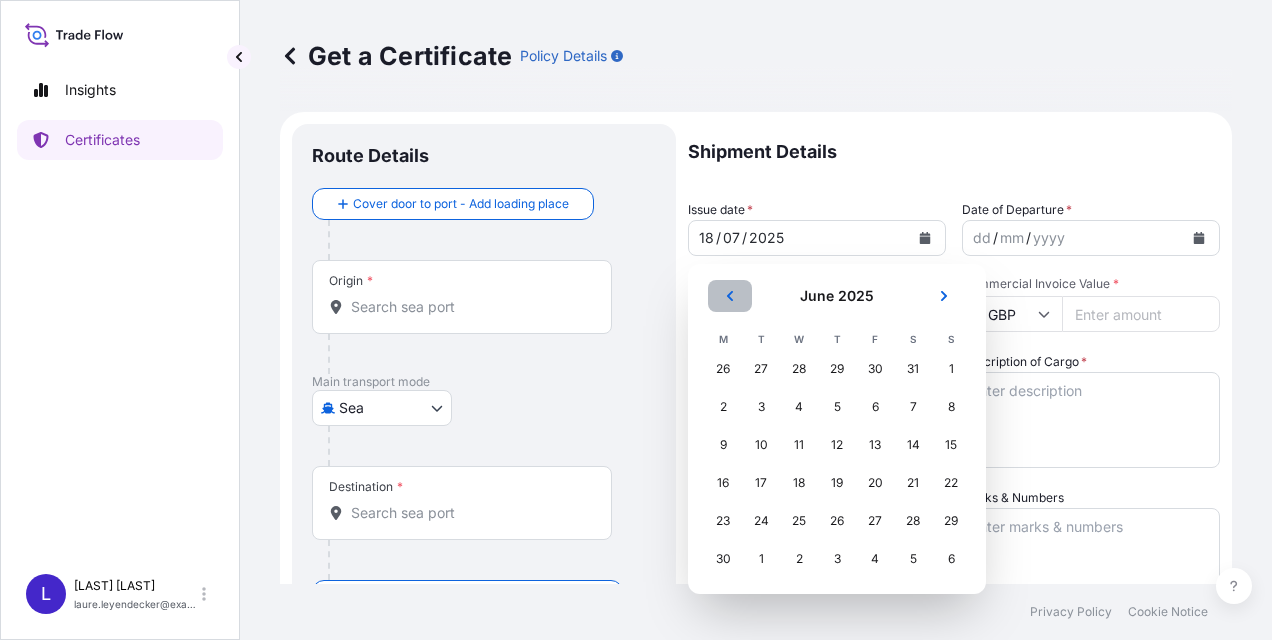 click 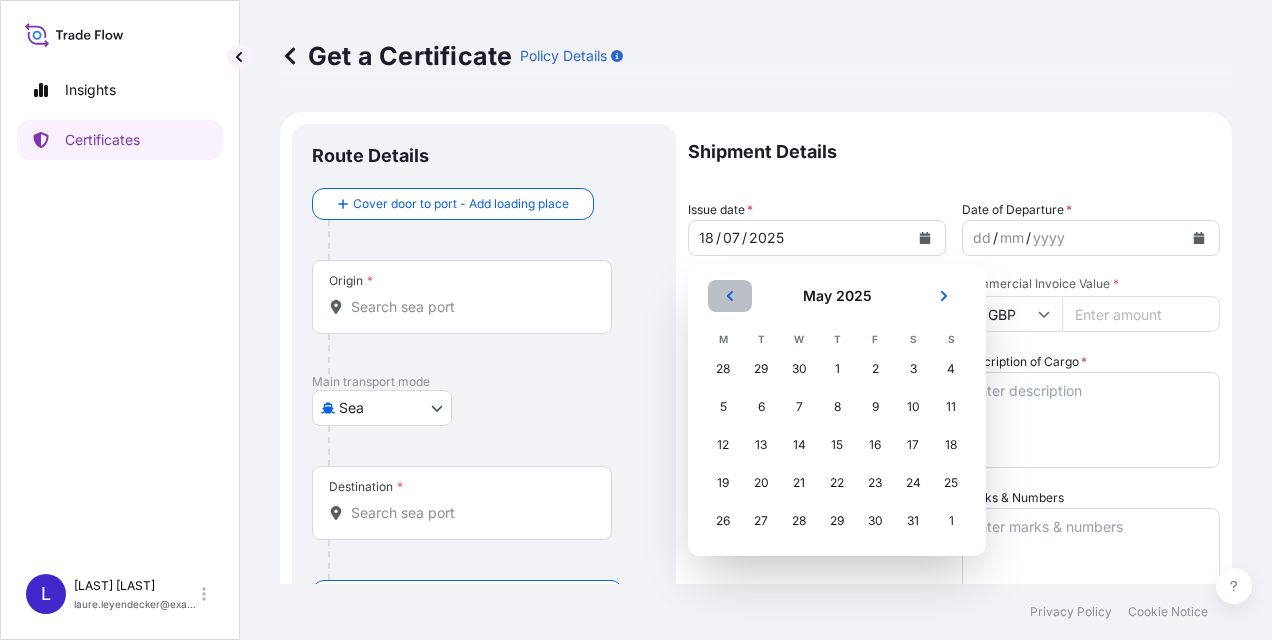 click 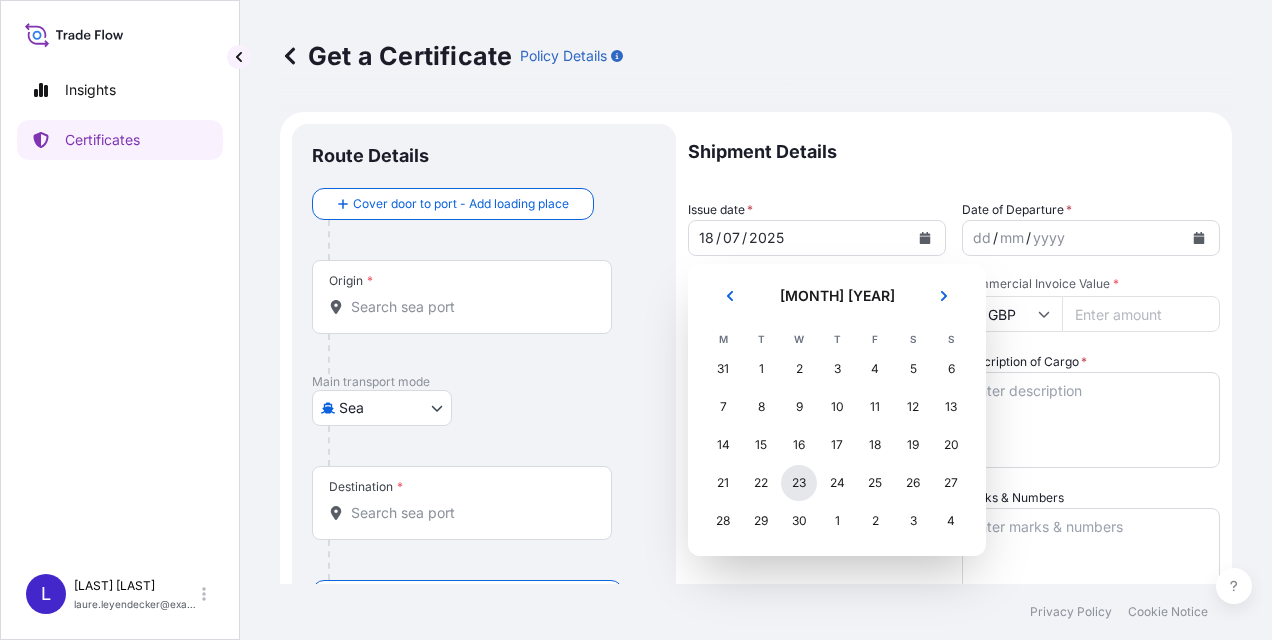 click on "23" at bounding box center (799, 483) 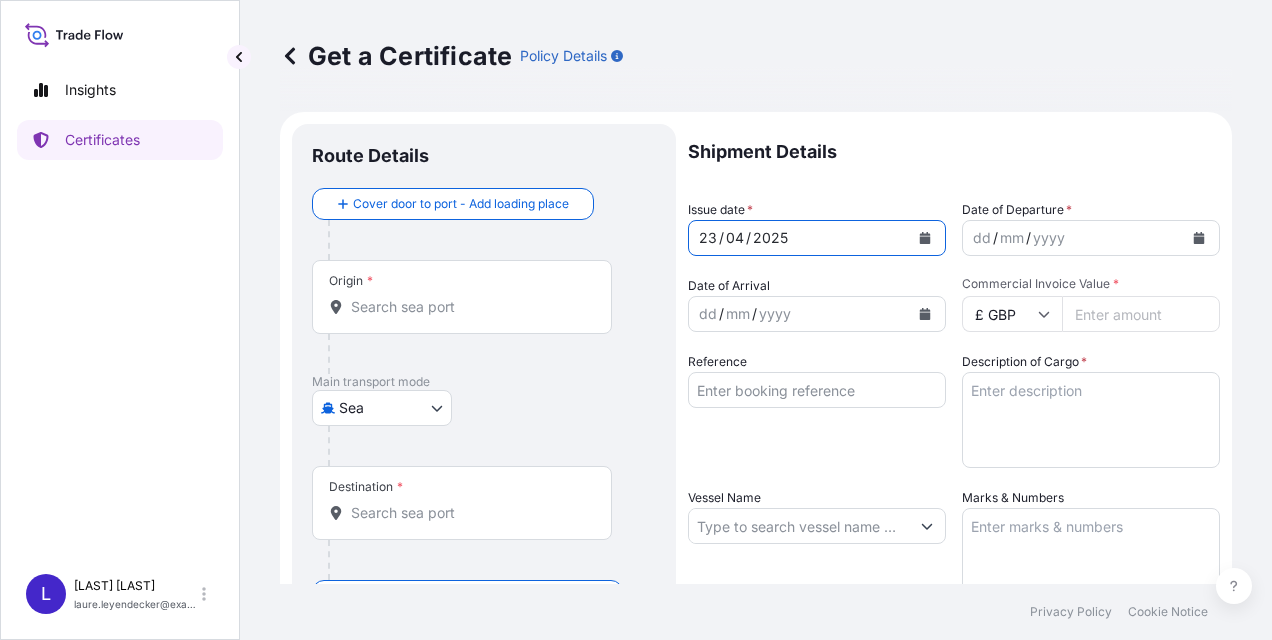 click on "23 / 04 / 2025" at bounding box center (799, 238) 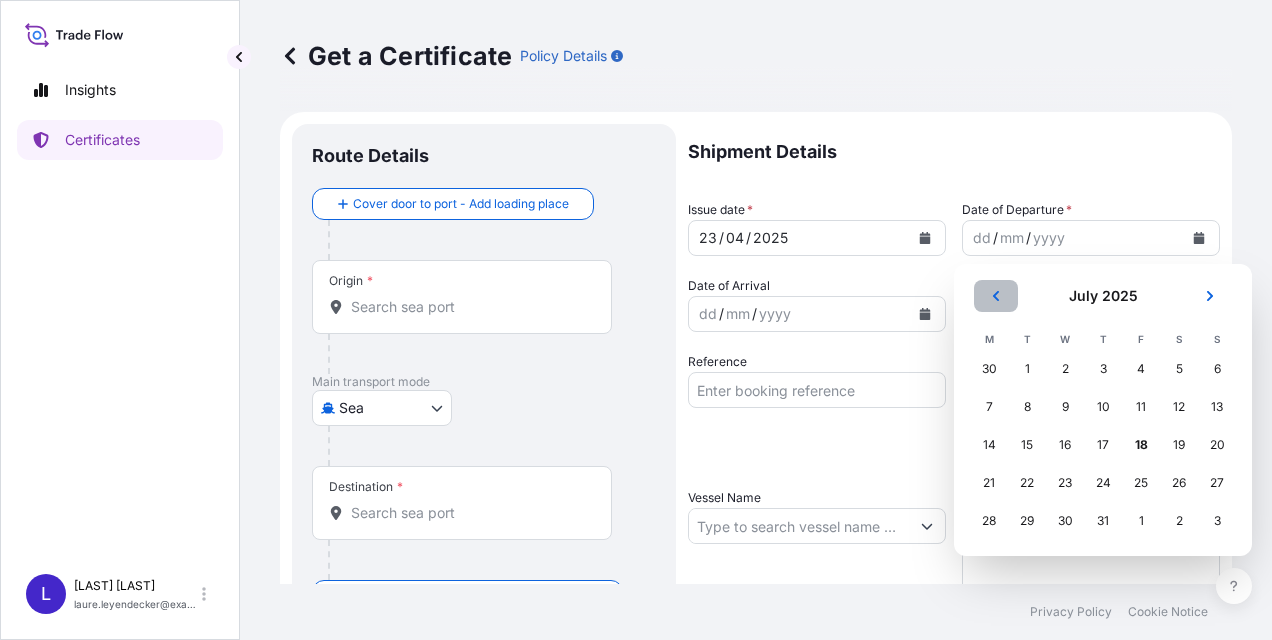 click at bounding box center (996, 296) 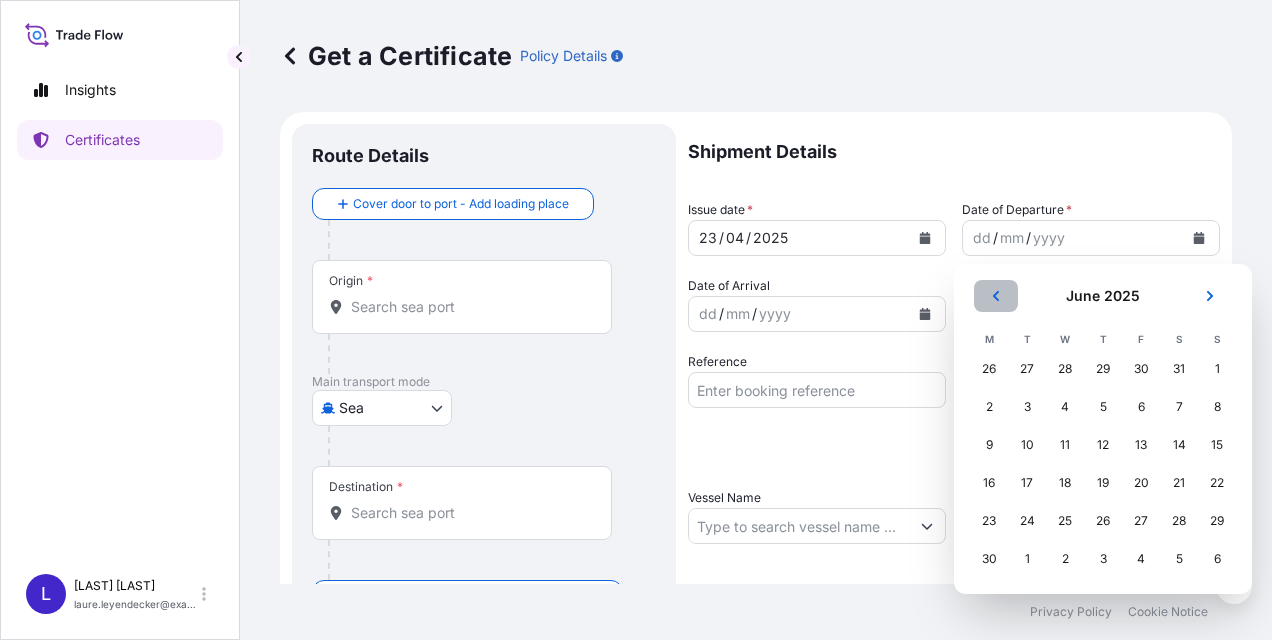 click at bounding box center [996, 296] 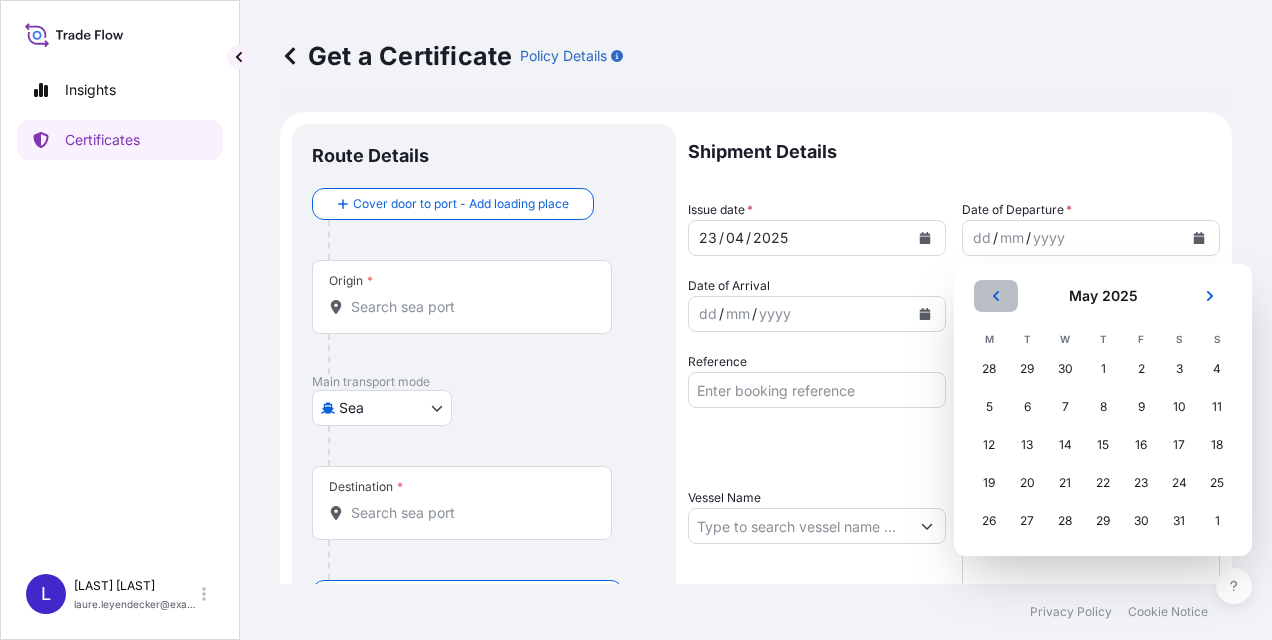 click at bounding box center (996, 296) 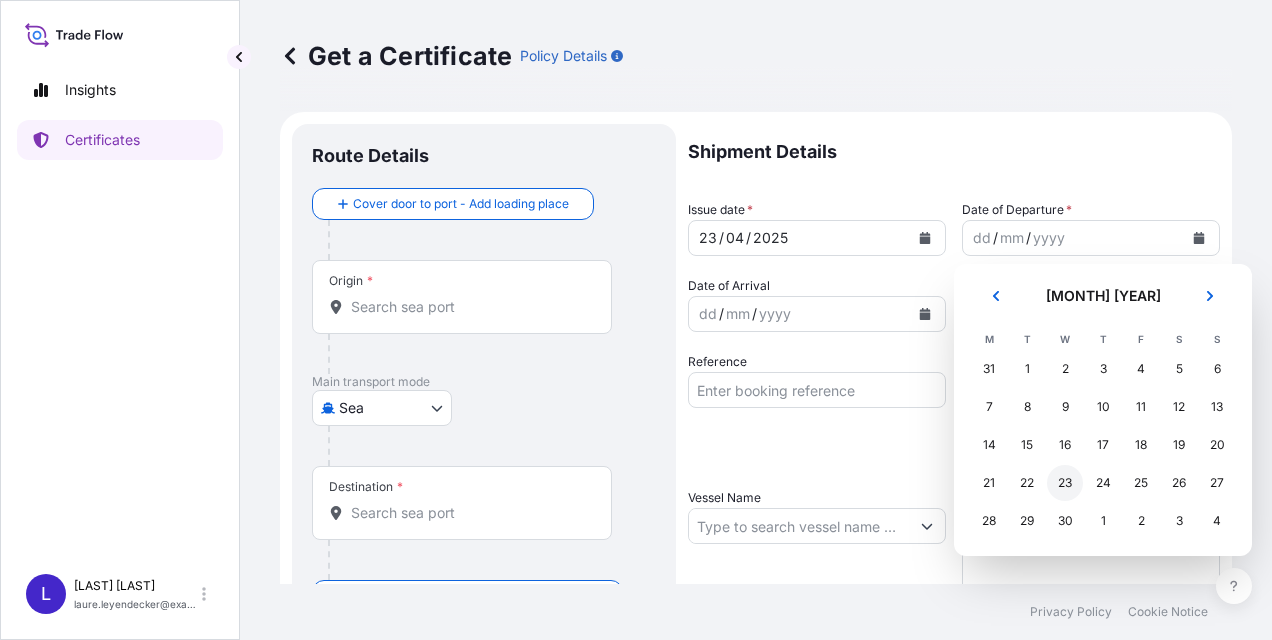 click on "23" at bounding box center [1065, 483] 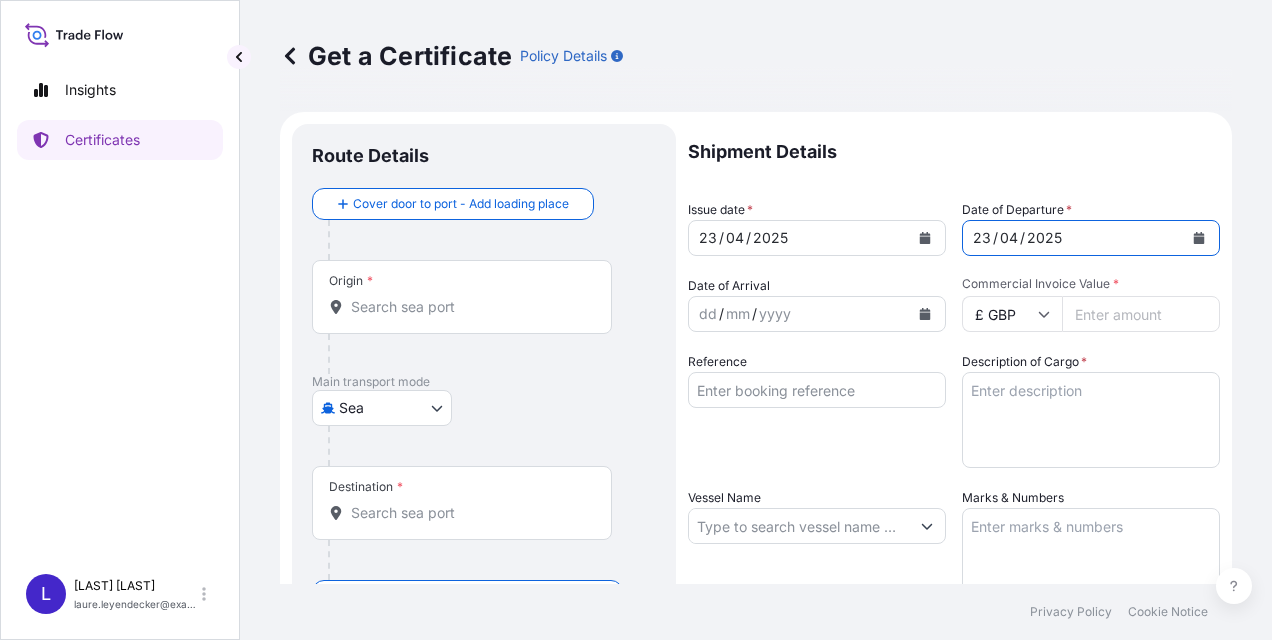 click 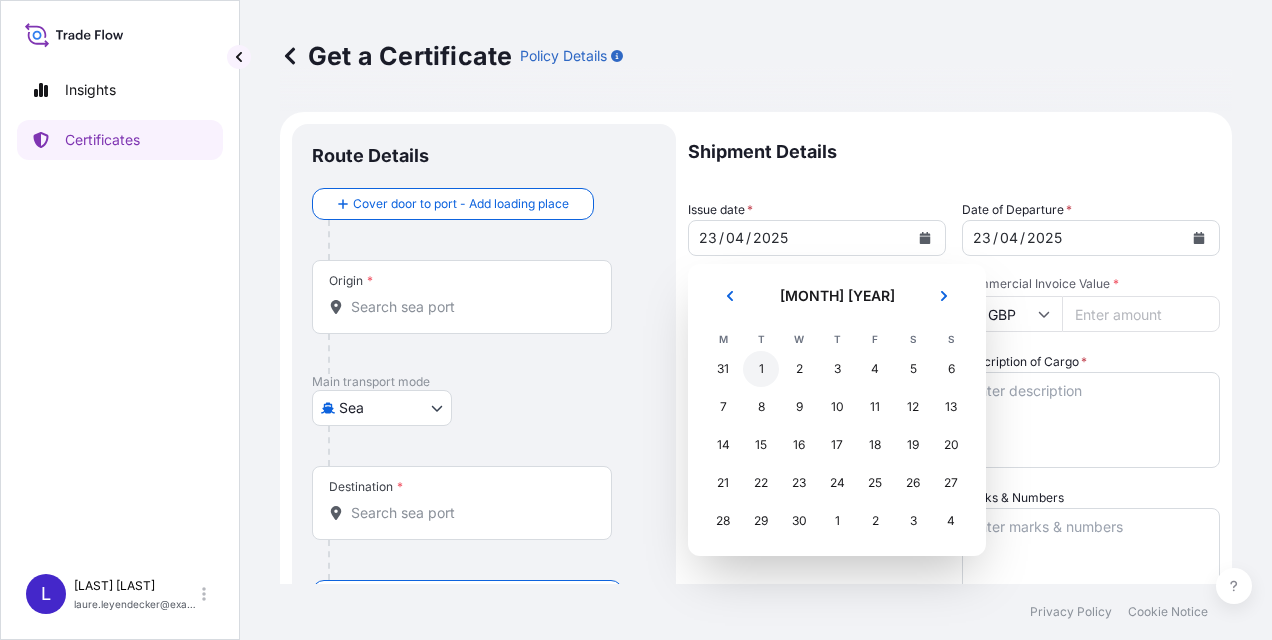 click on "1" at bounding box center (761, 369) 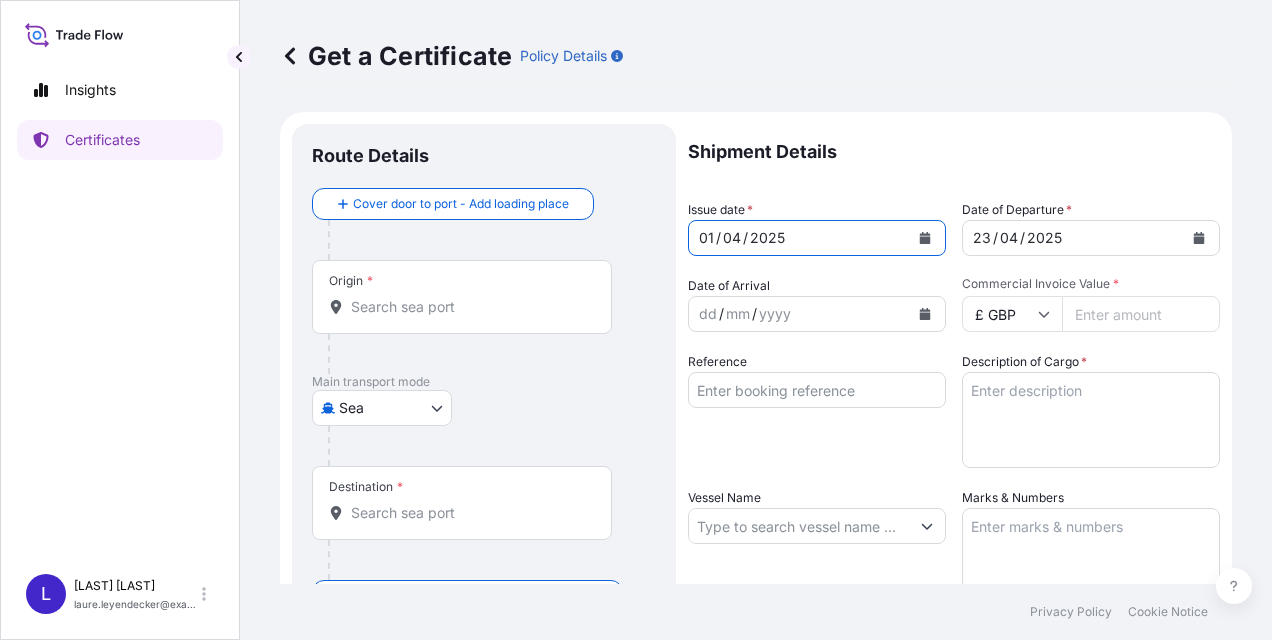 click 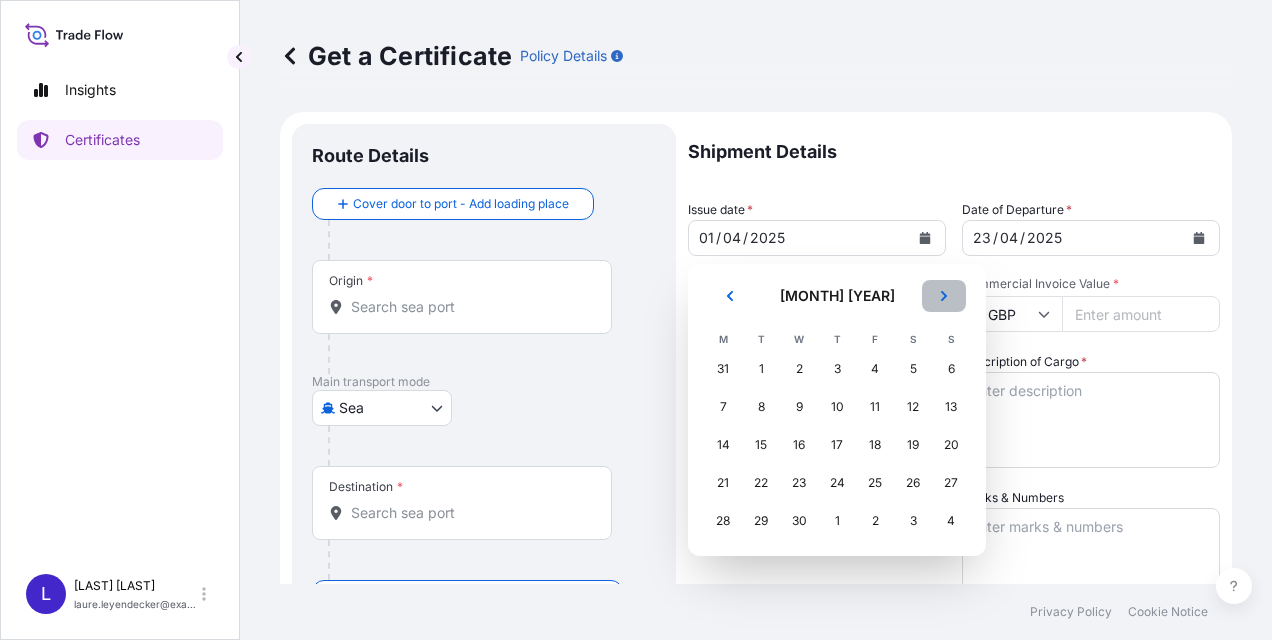 click 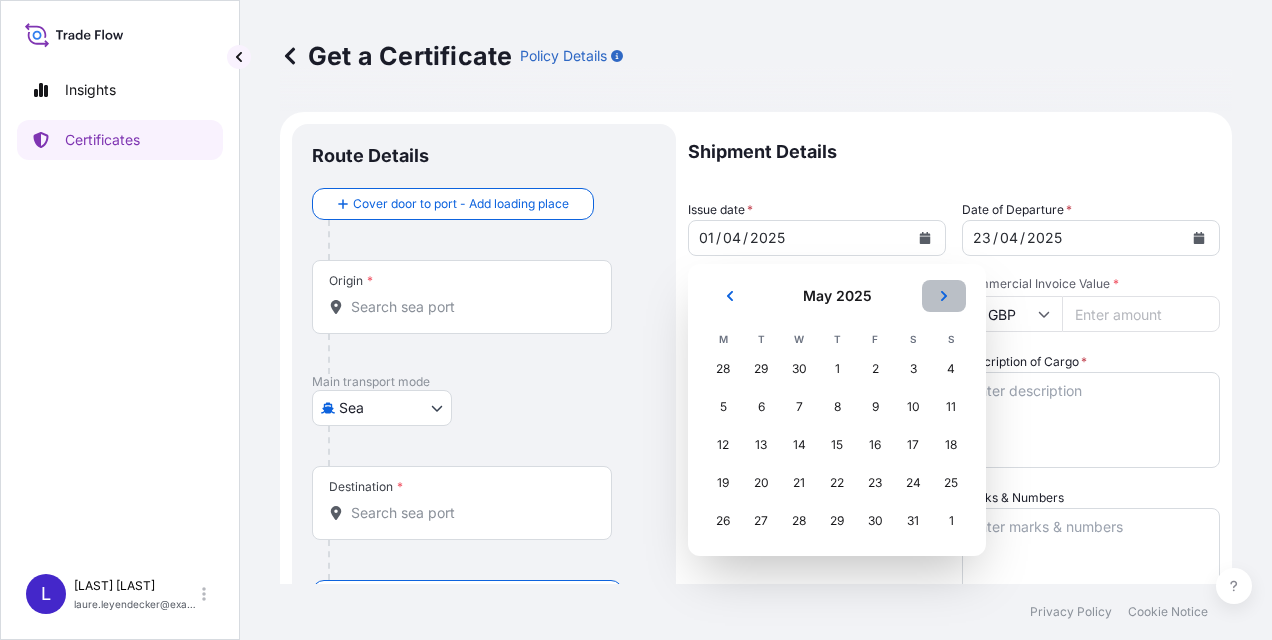 click 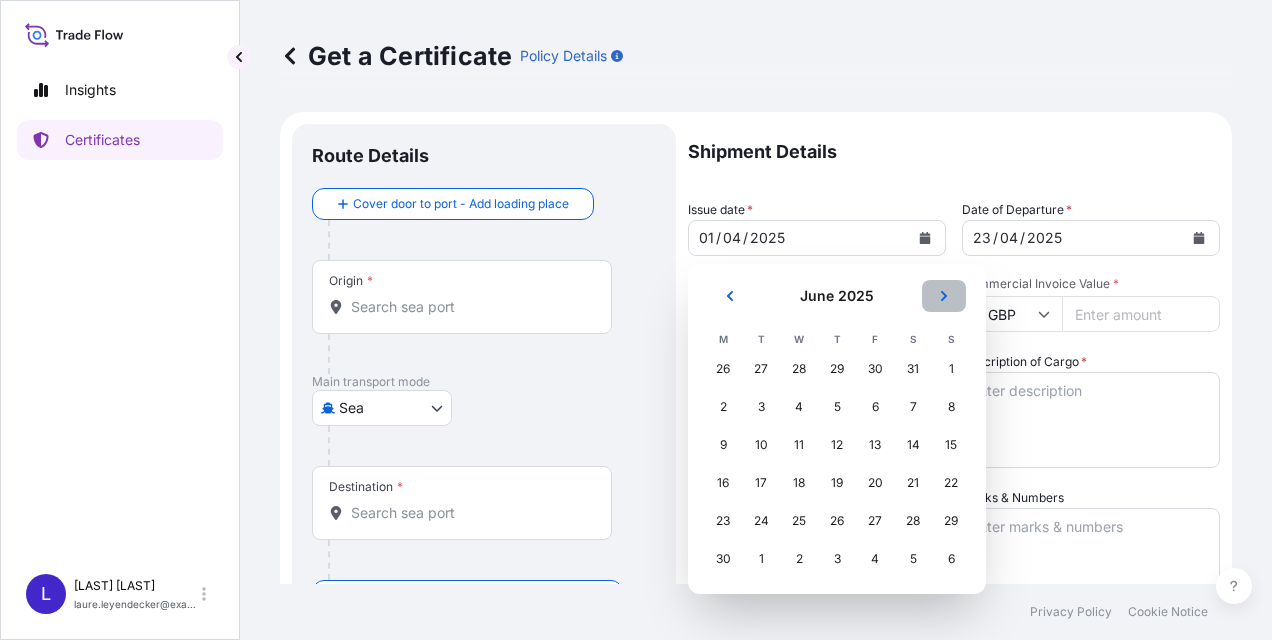 click 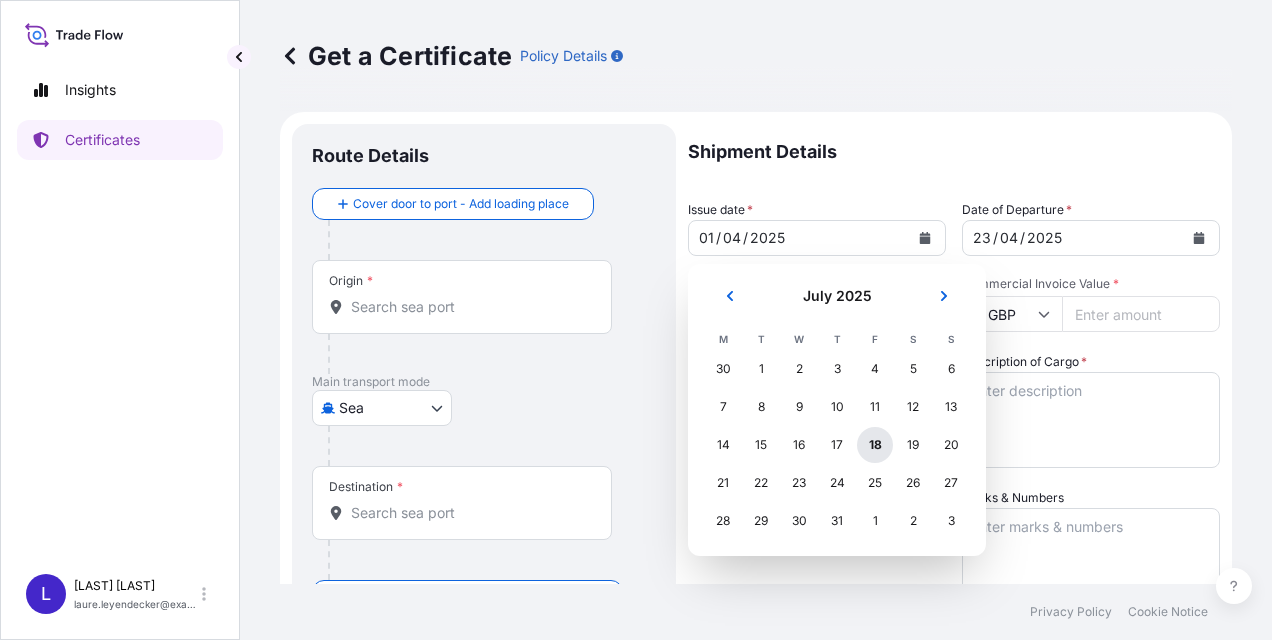 click on "18" at bounding box center (875, 445) 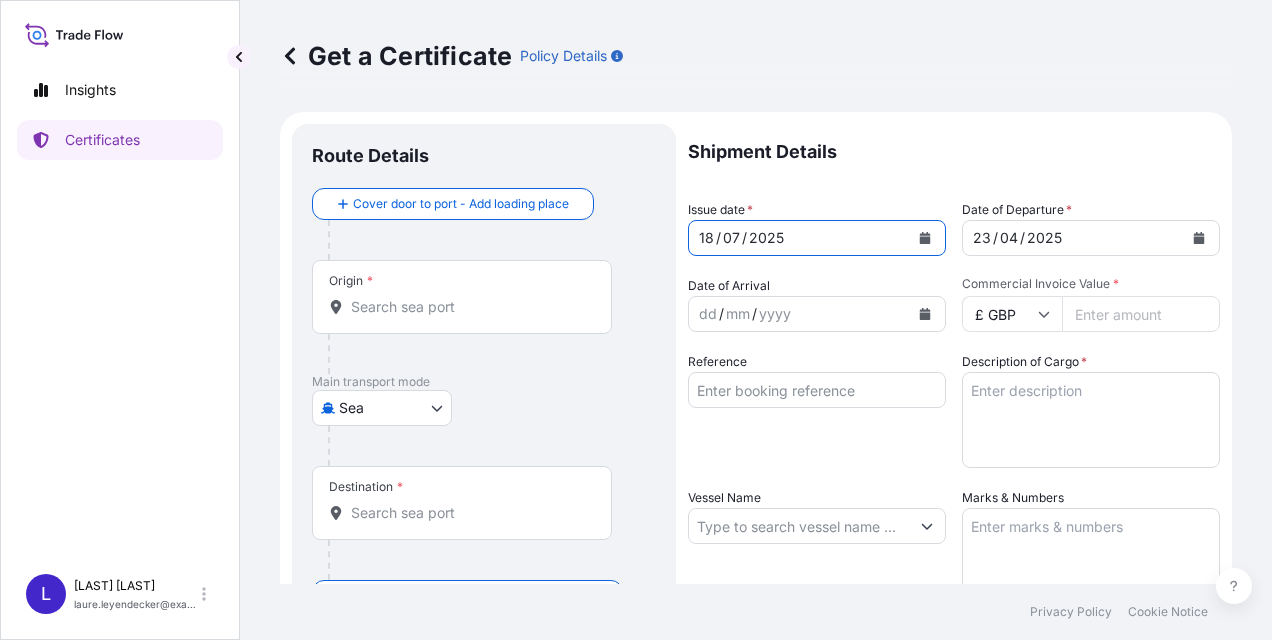 click on "dd / mm / yyyy" at bounding box center [799, 314] 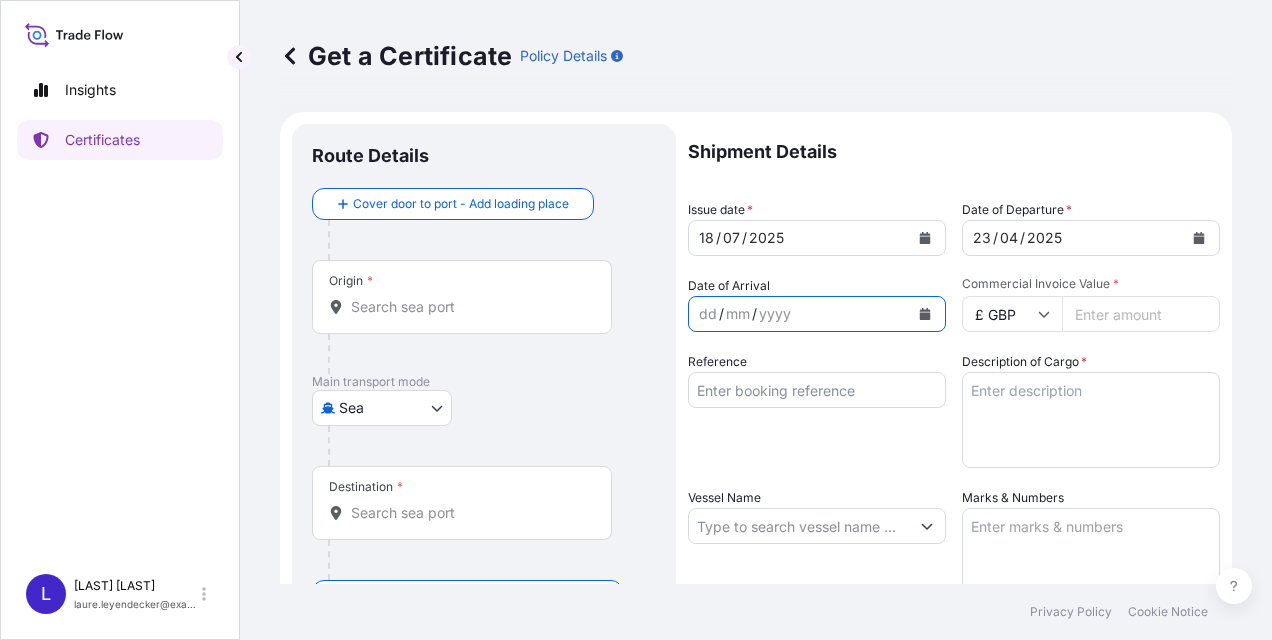 click 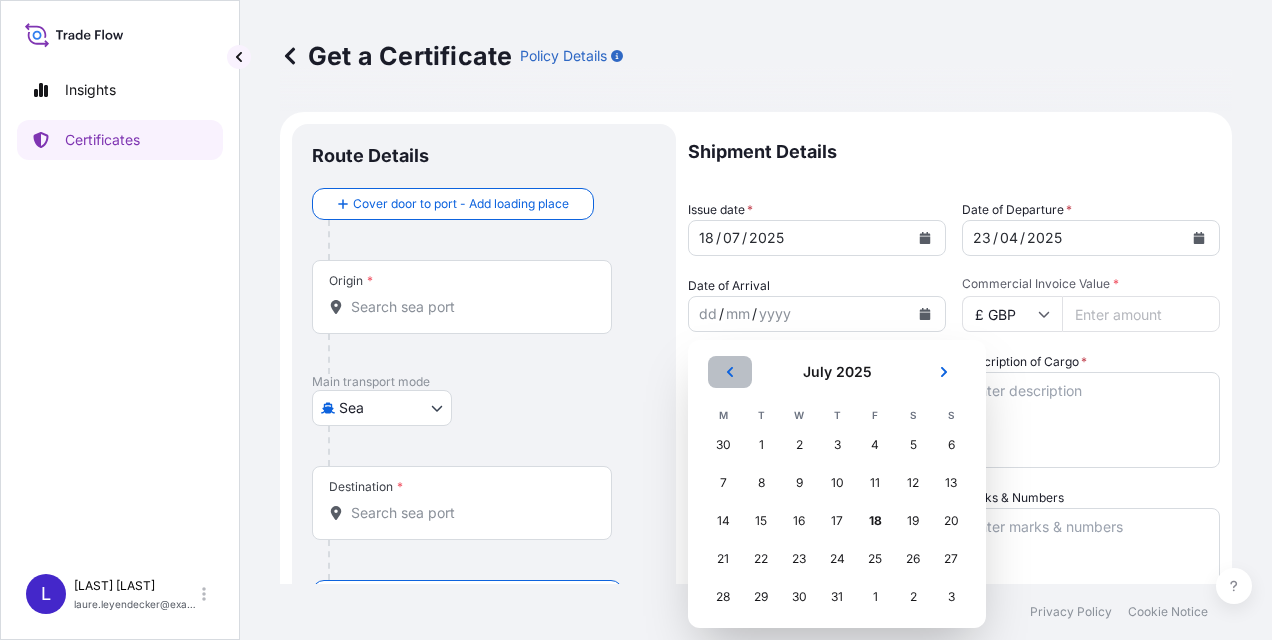 click 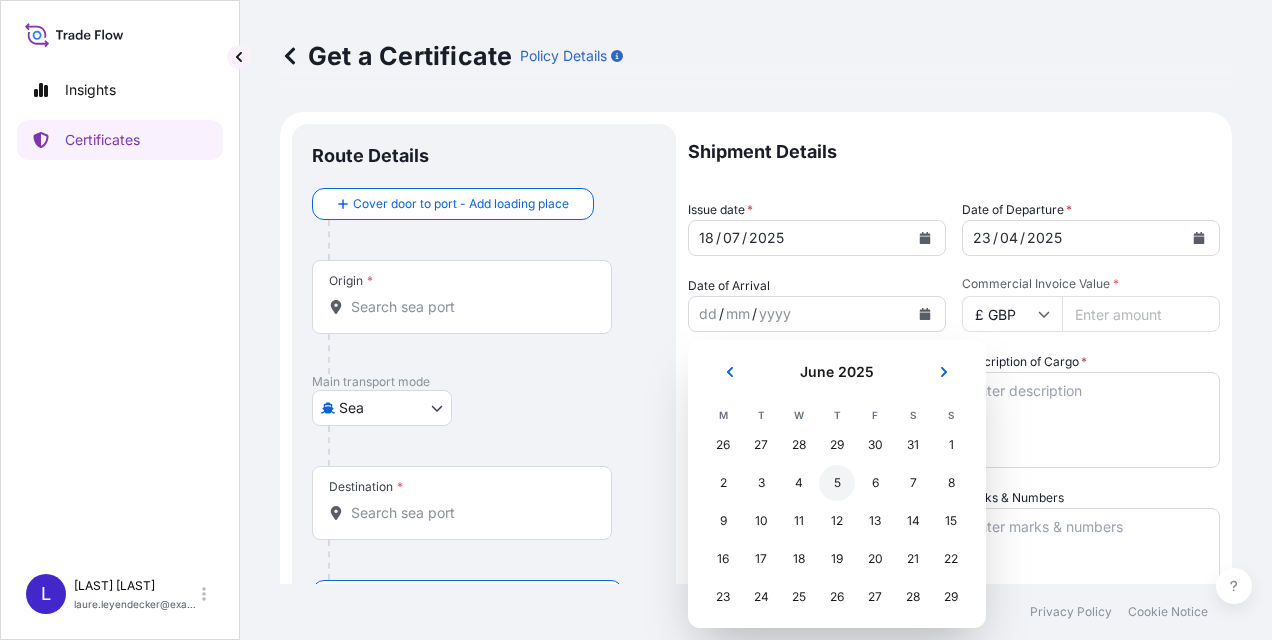 click on "5" at bounding box center (837, 483) 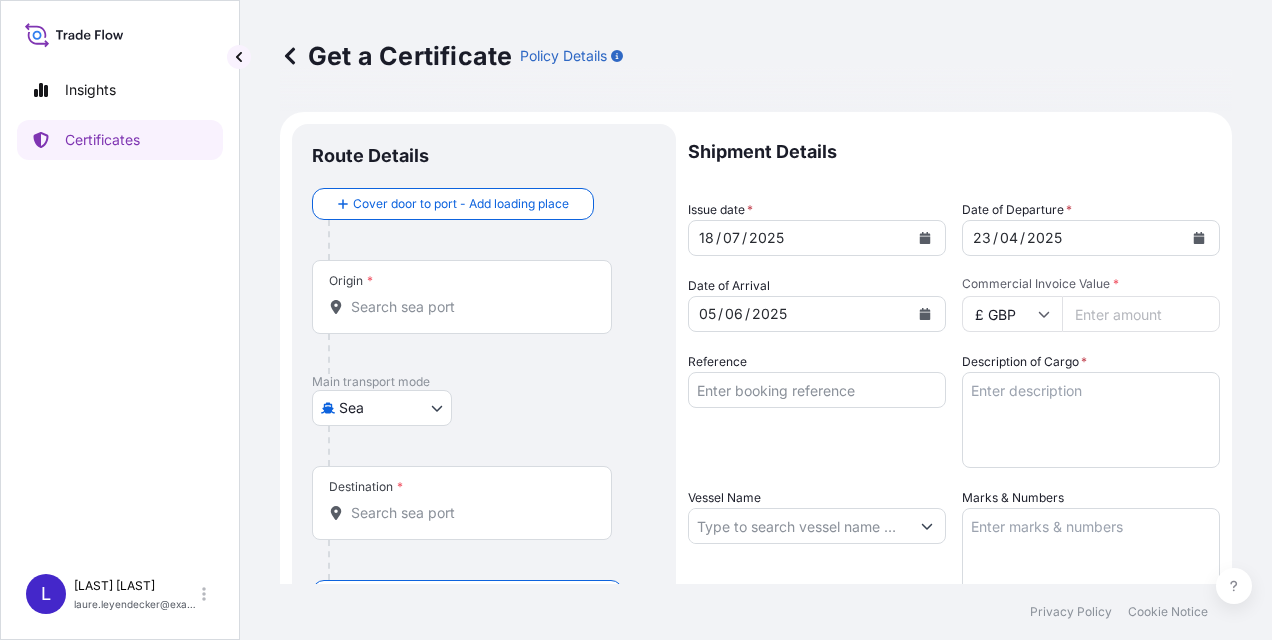 click on "Commercial Invoice Value    *" at bounding box center [1141, 314] 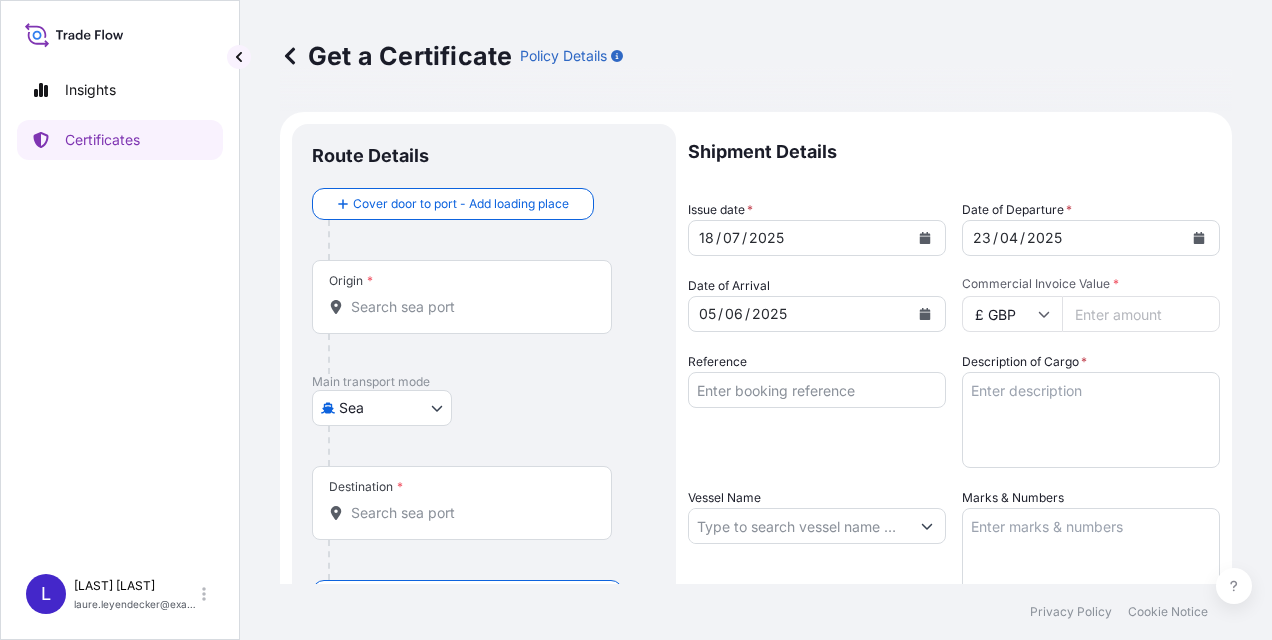 click 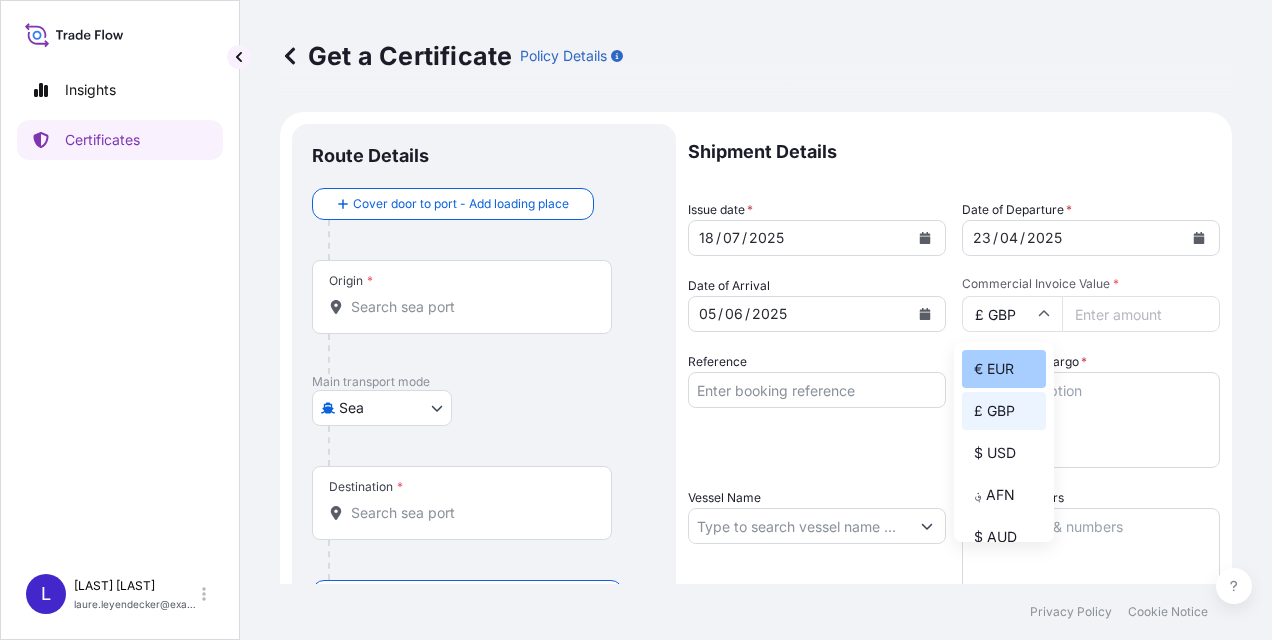 click on "€ EUR" at bounding box center [1004, 369] 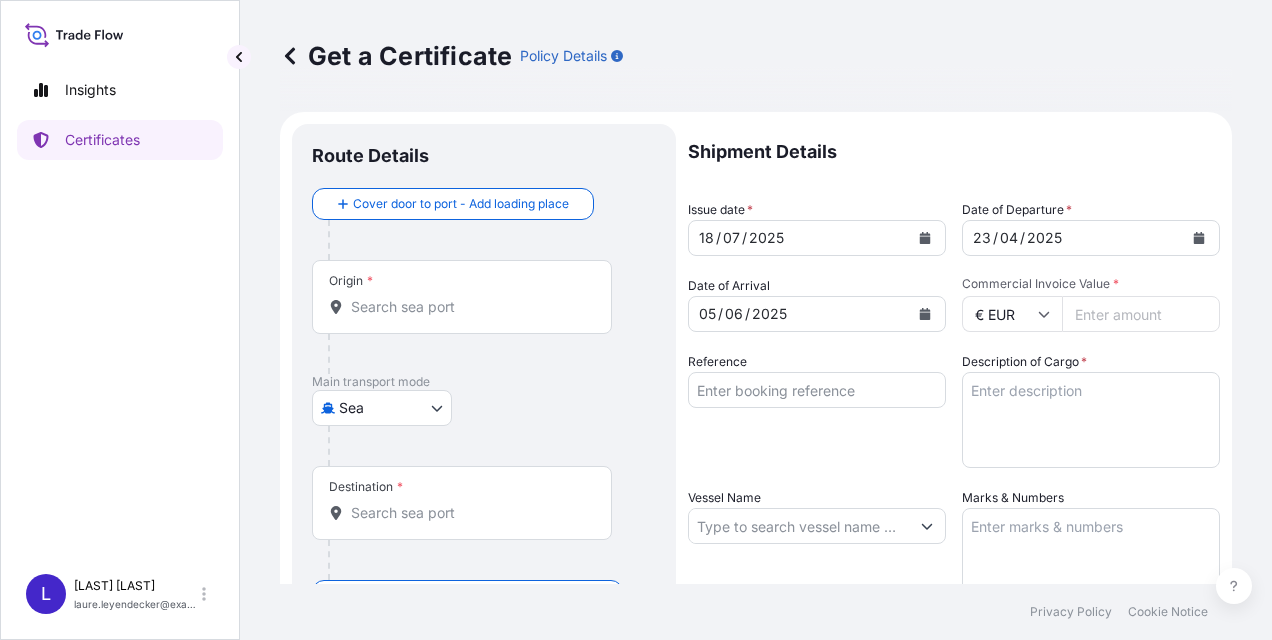 click on "Commercial Invoice Value    *" at bounding box center (1141, 314) 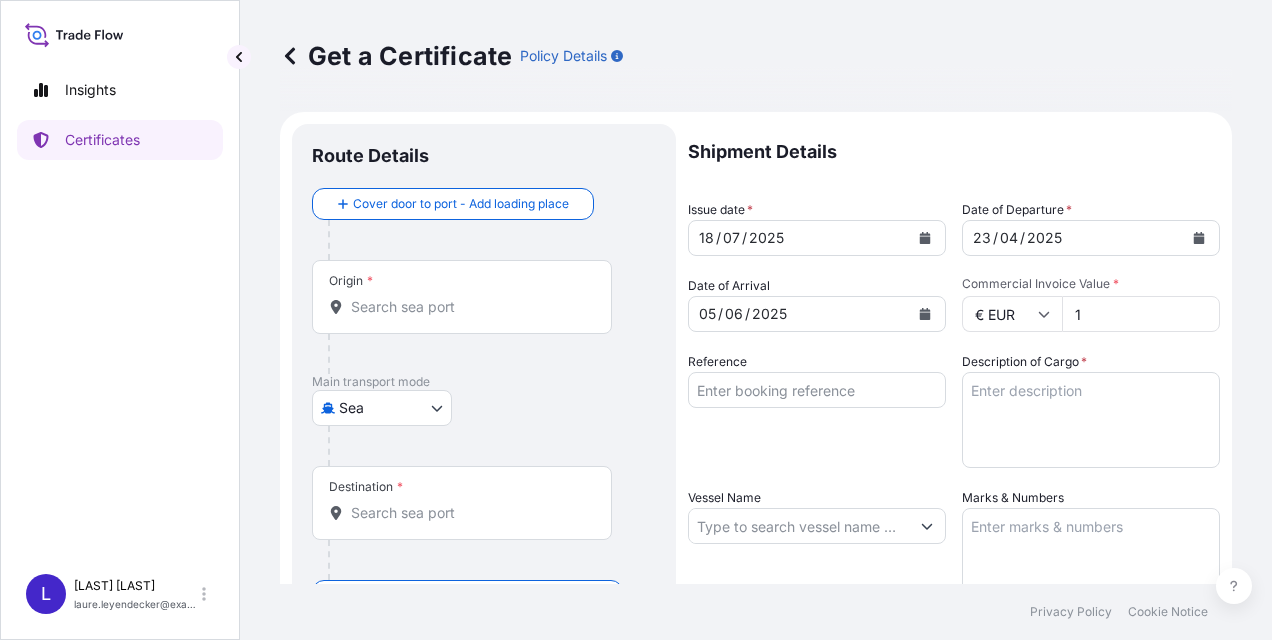 click on "1" at bounding box center (1141, 314) 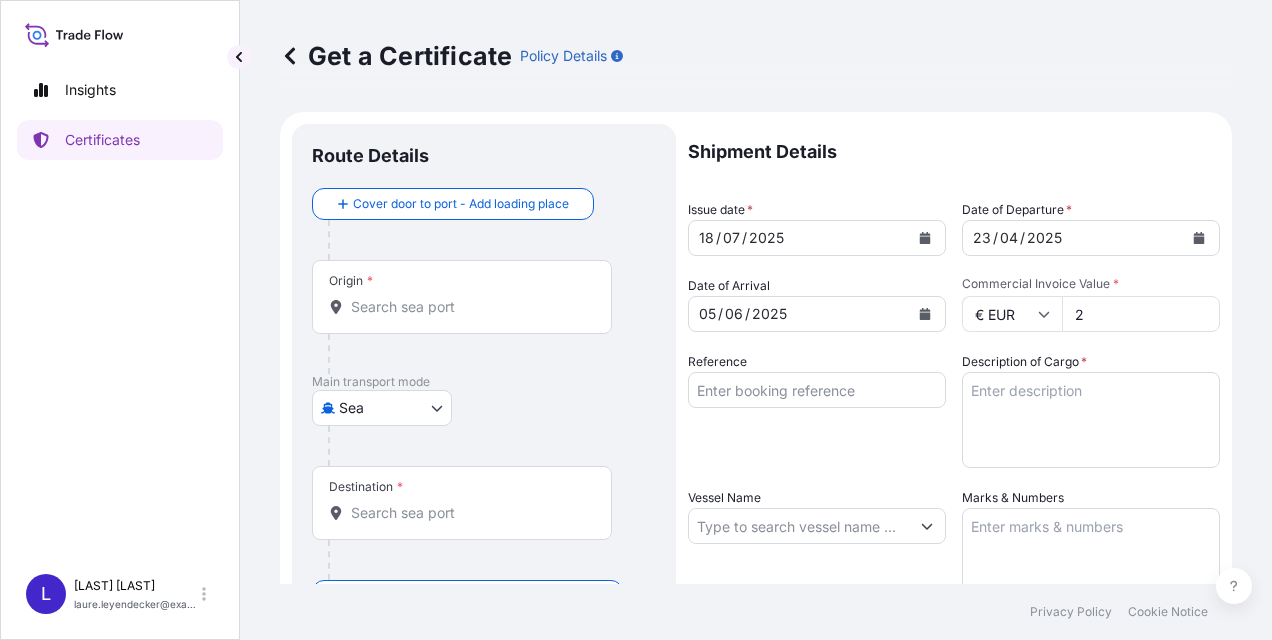 click on "2" at bounding box center (1141, 314) 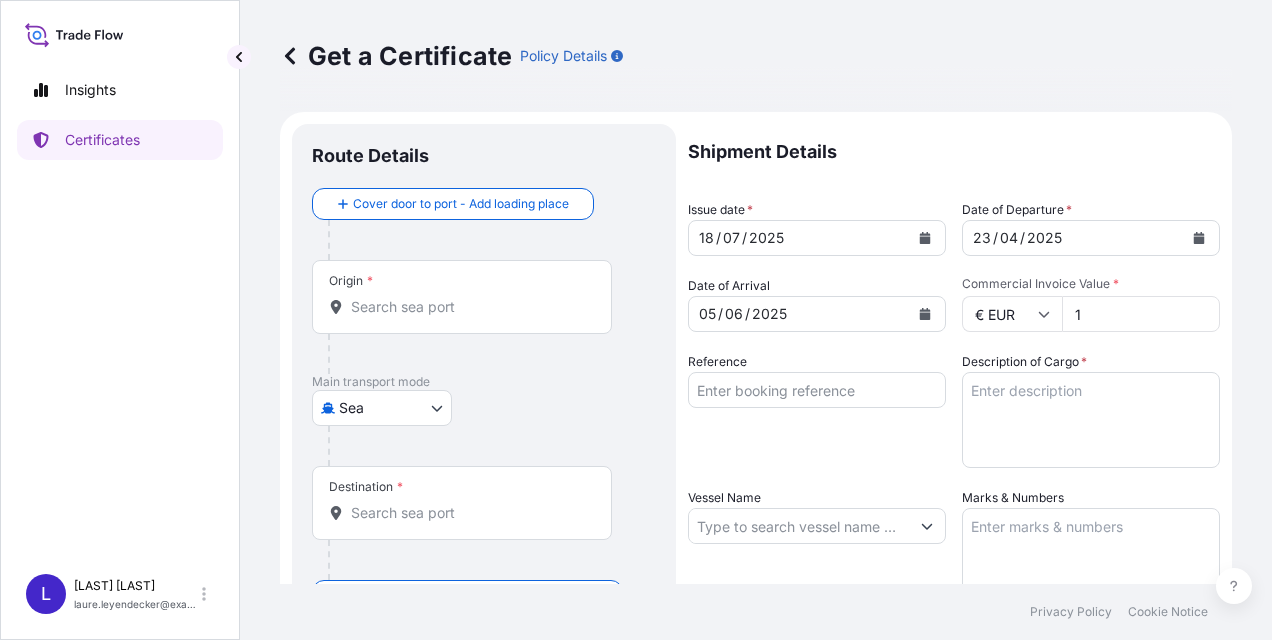 type on "1" 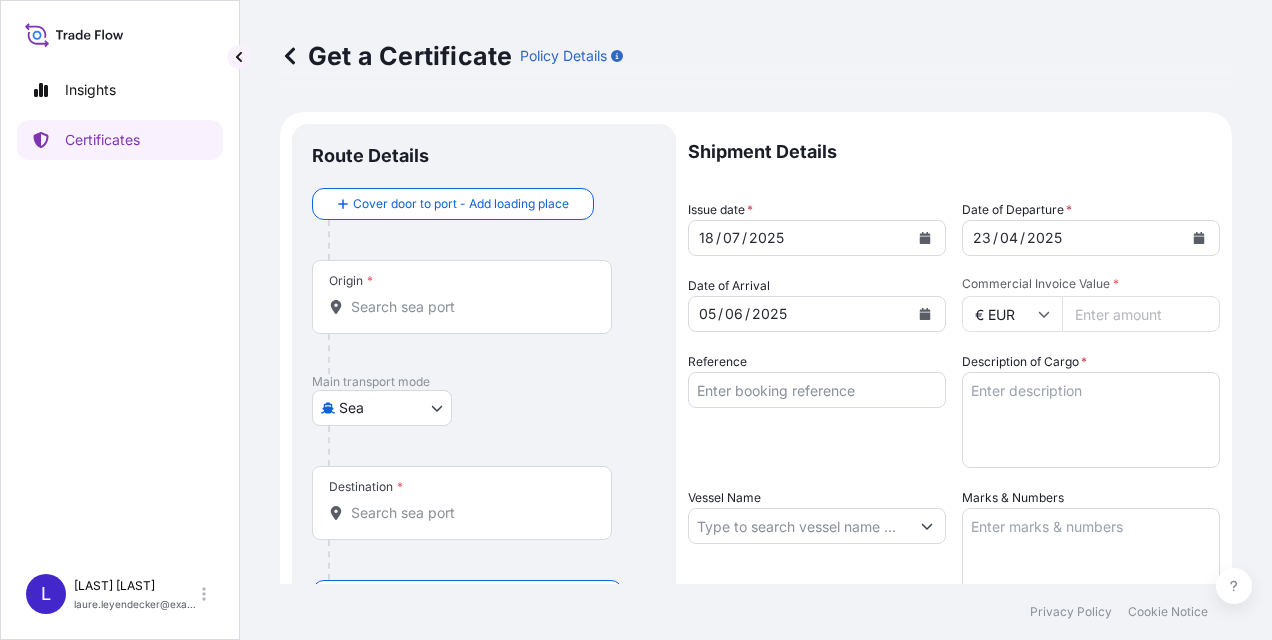 click on "Commercial Invoice Value    *" at bounding box center (1141, 314) 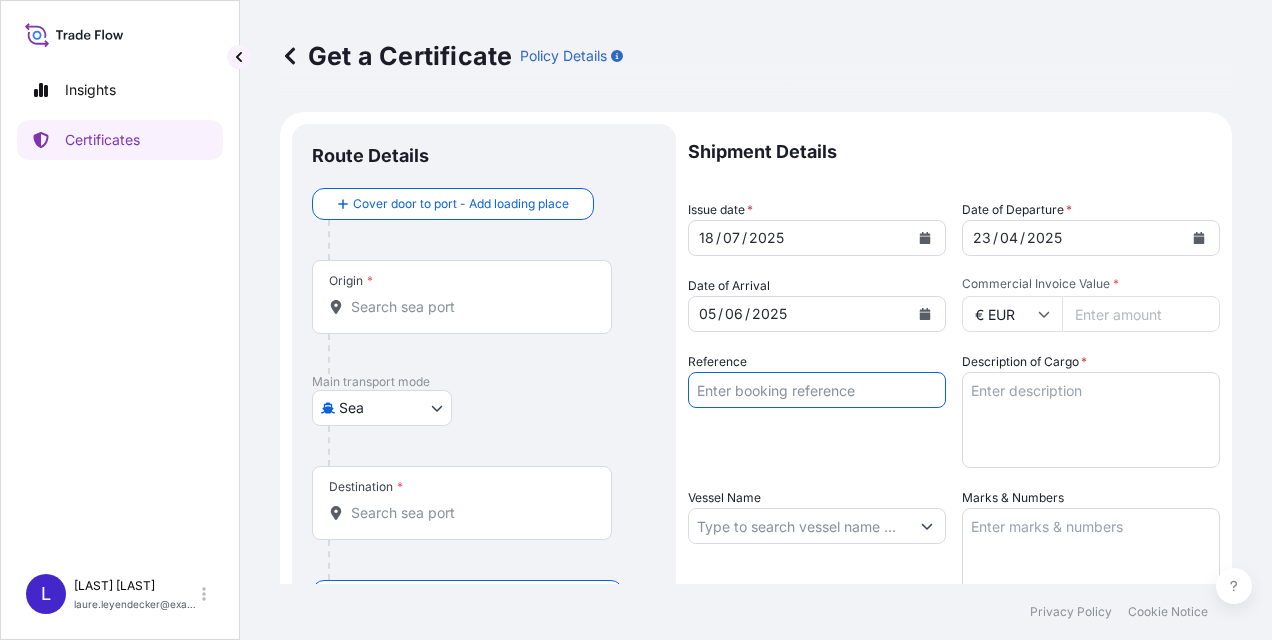 paste on "[NUMBER]-[NUMBER]-[NUMBER]" 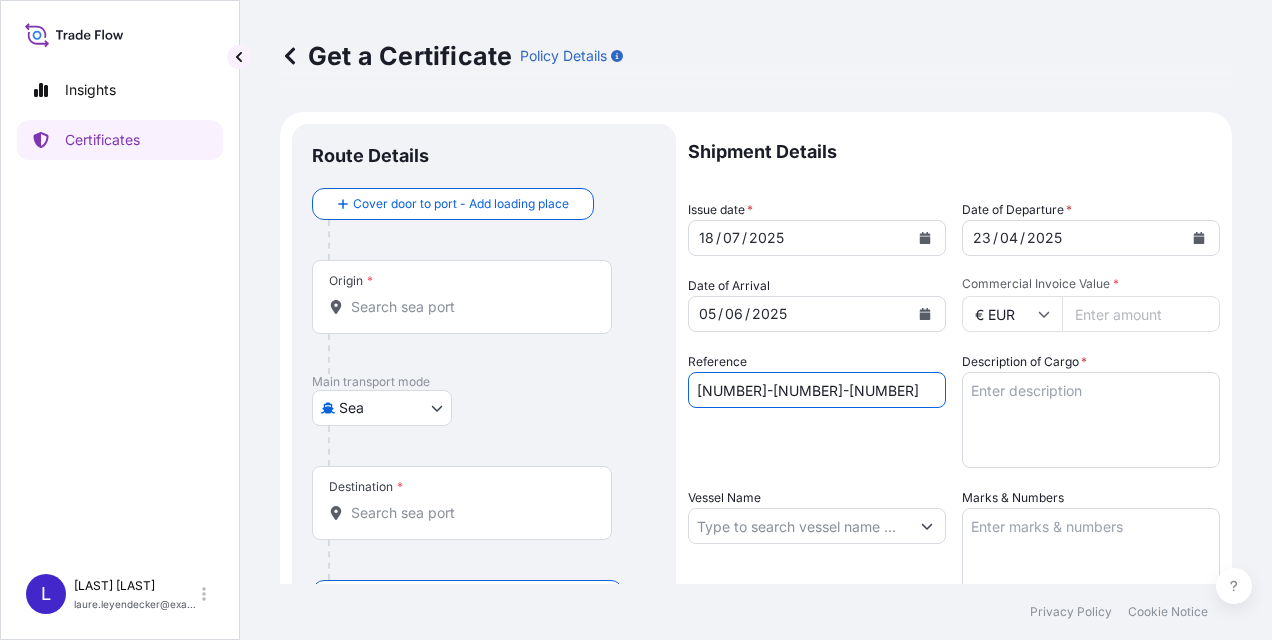 type on "[NUMBER]-[NUMBER]-[NUMBER]" 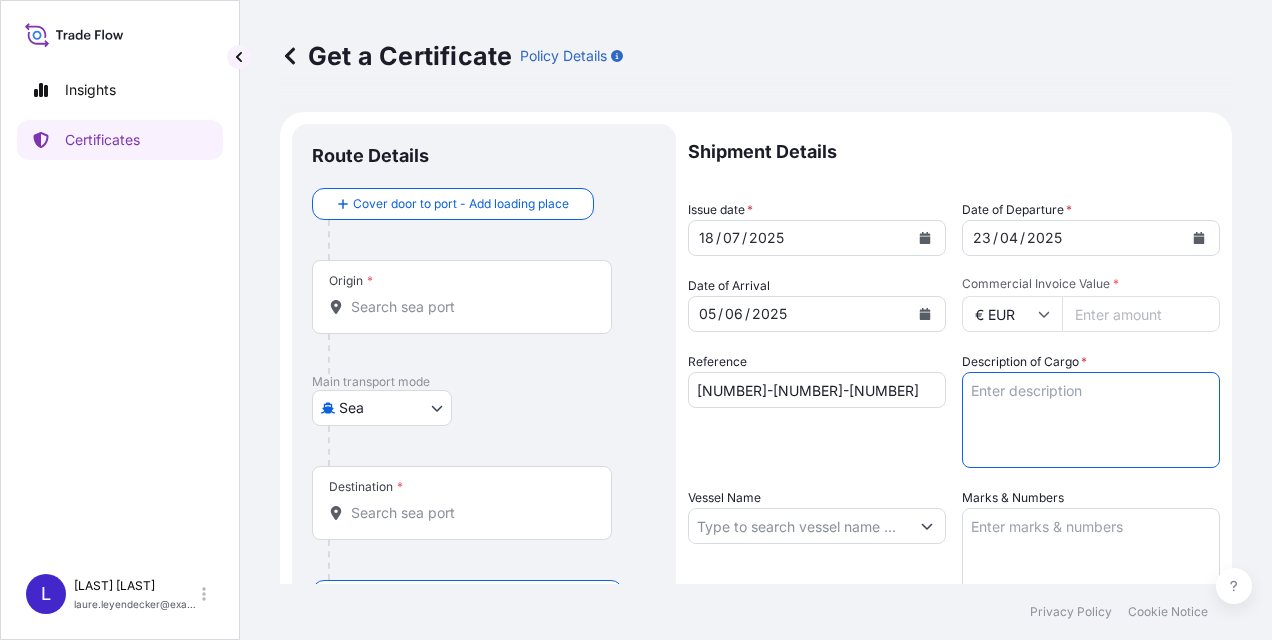 click on "Description of Cargo *" at bounding box center [1091, 420] 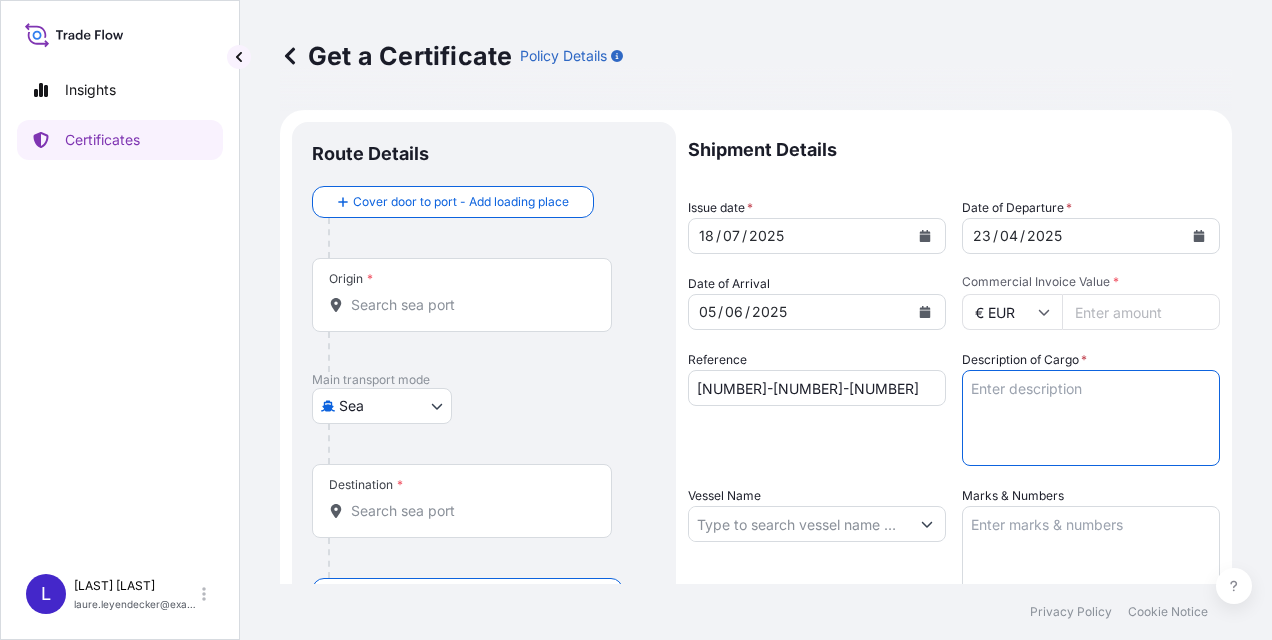 scroll, scrollTop: 0, scrollLeft: 0, axis: both 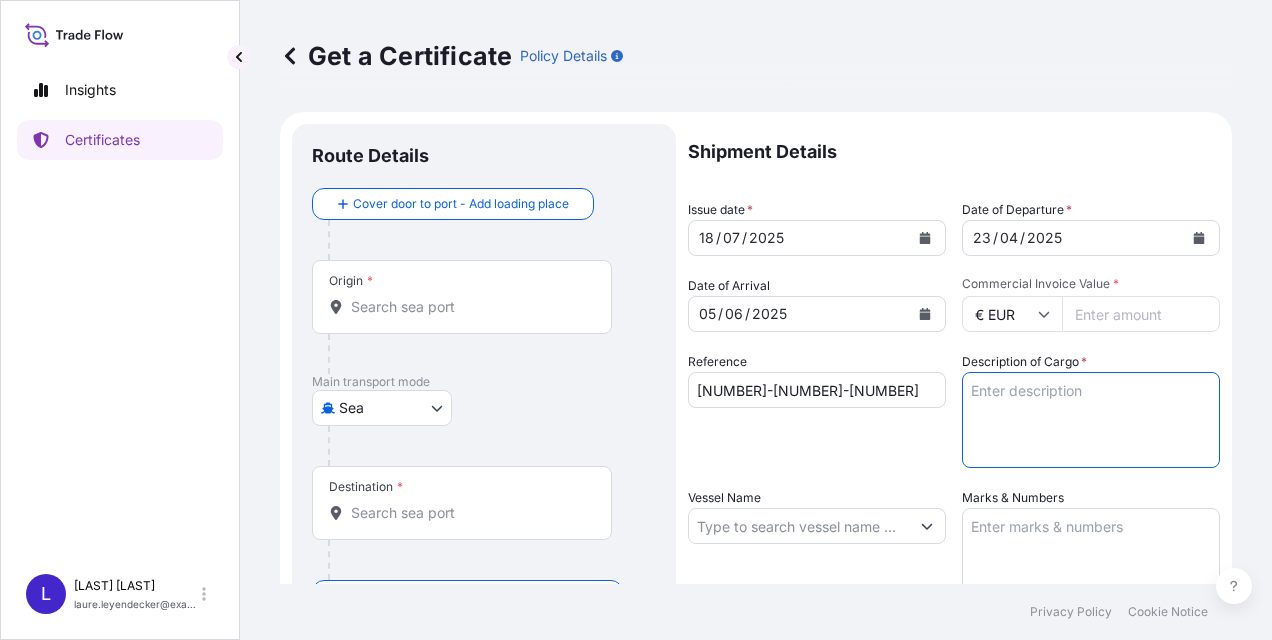 paste on "[NUMBER] CASES CIGARETTES FINE KING SIZE
[NUMBER] CASES CIGARETTES FINE KING SIZE MENTHOL
Total : [NUMBER] CASES
Gross weight : [WEIGHT] KG" 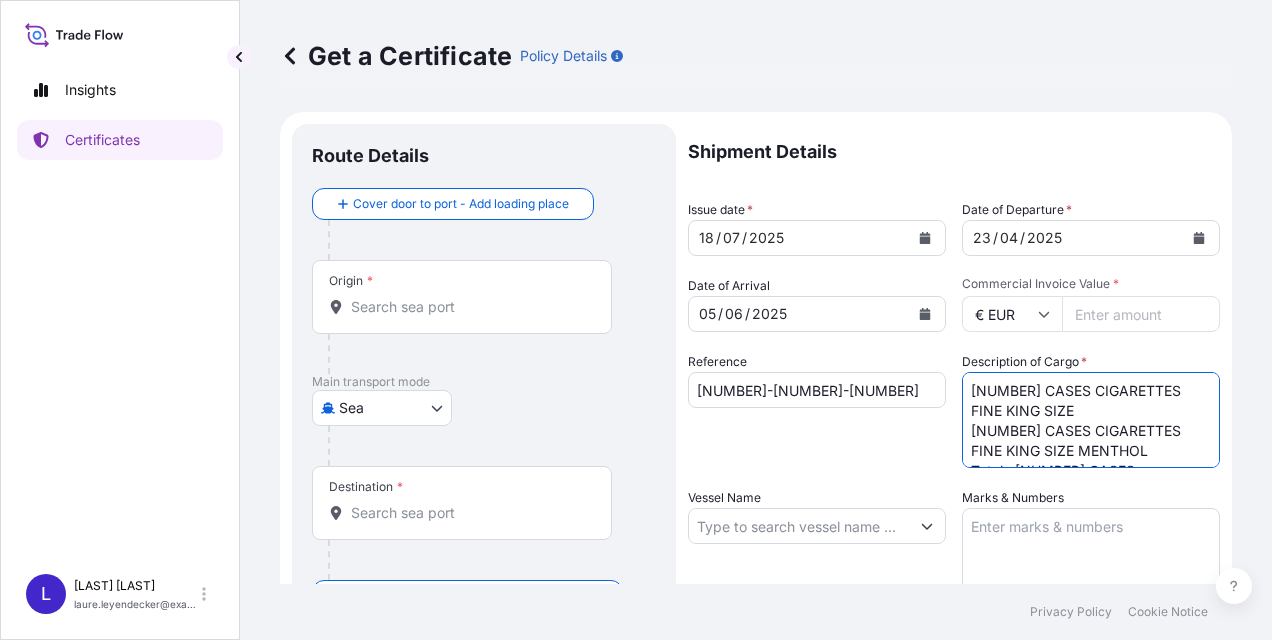 scroll, scrollTop: 31, scrollLeft: 0, axis: vertical 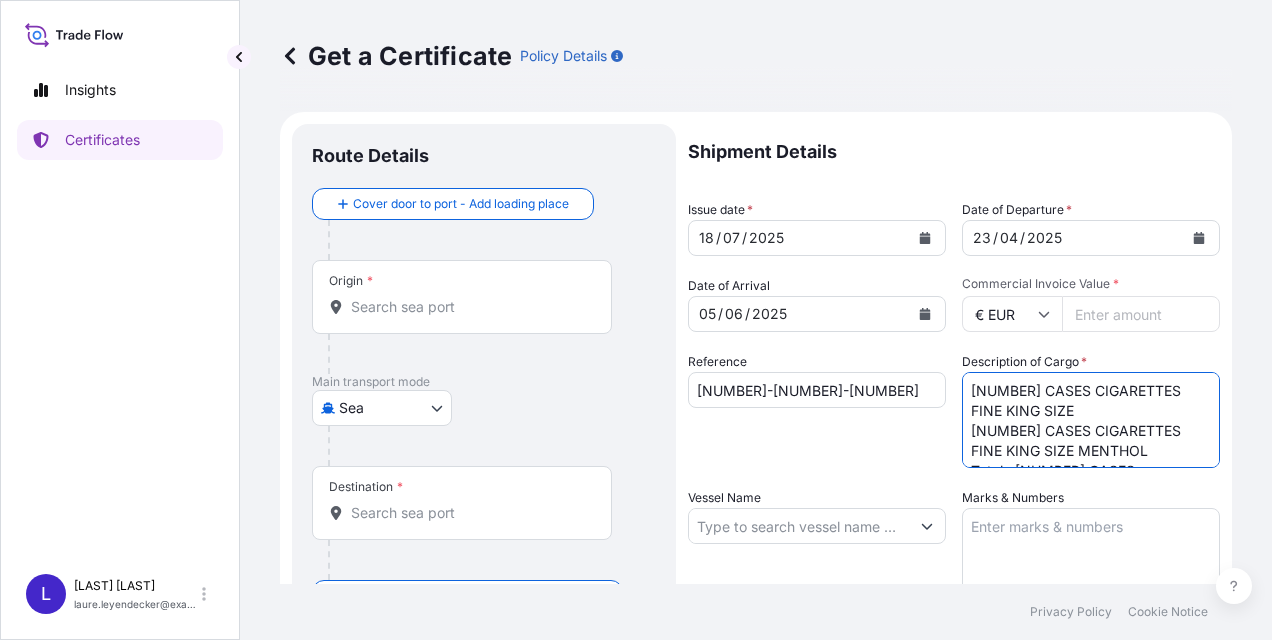 click on "[NUMBER] CASES CIGARETTES FINE KING SIZE
[NUMBER] CASES CIGARETTES FINE KING SIZE MENTHOL
Total : [NUMBER] CASES
Gross weight : [WEIGHT] KG" at bounding box center (1091, 420) 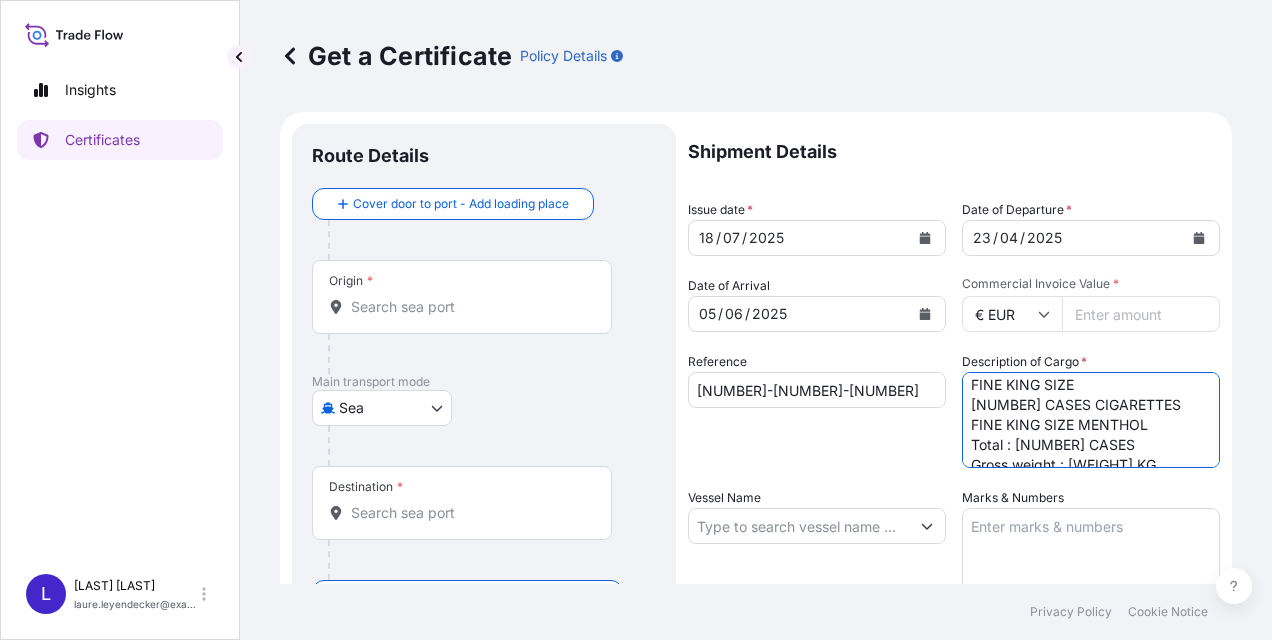 scroll, scrollTop: 40, scrollLeft: 0, axis: vertical 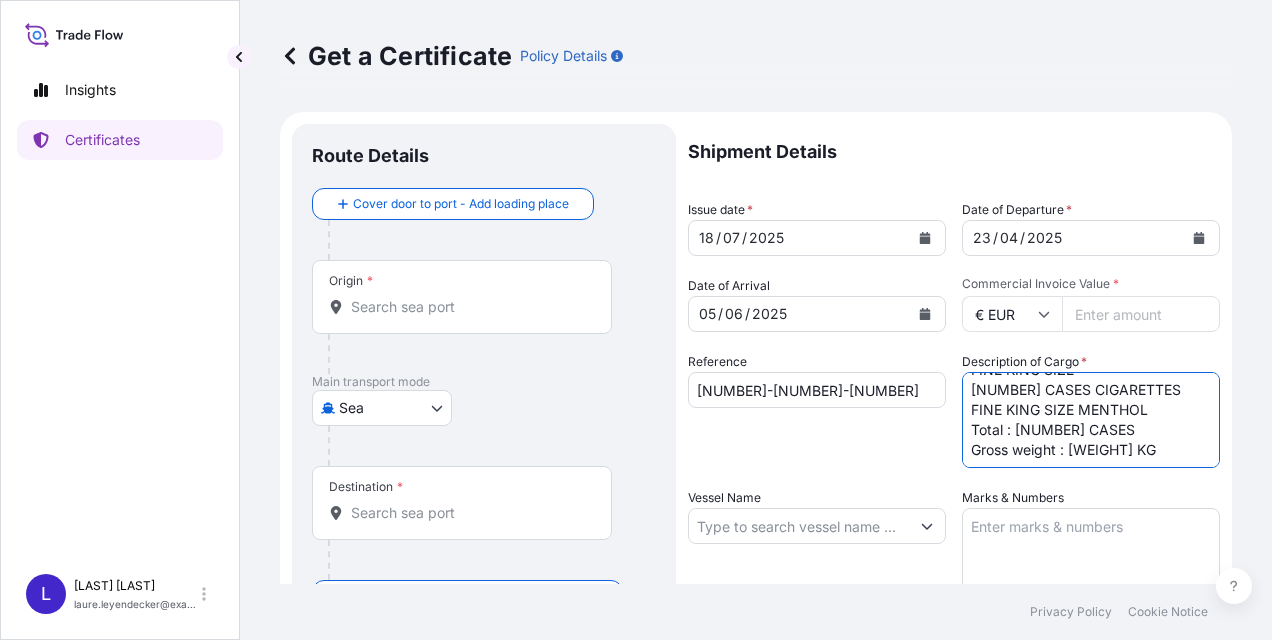 drag, startPoint x: 1063, startPoint y: 449, endPoint x: 1118, endPoint y: 449, distance: 55 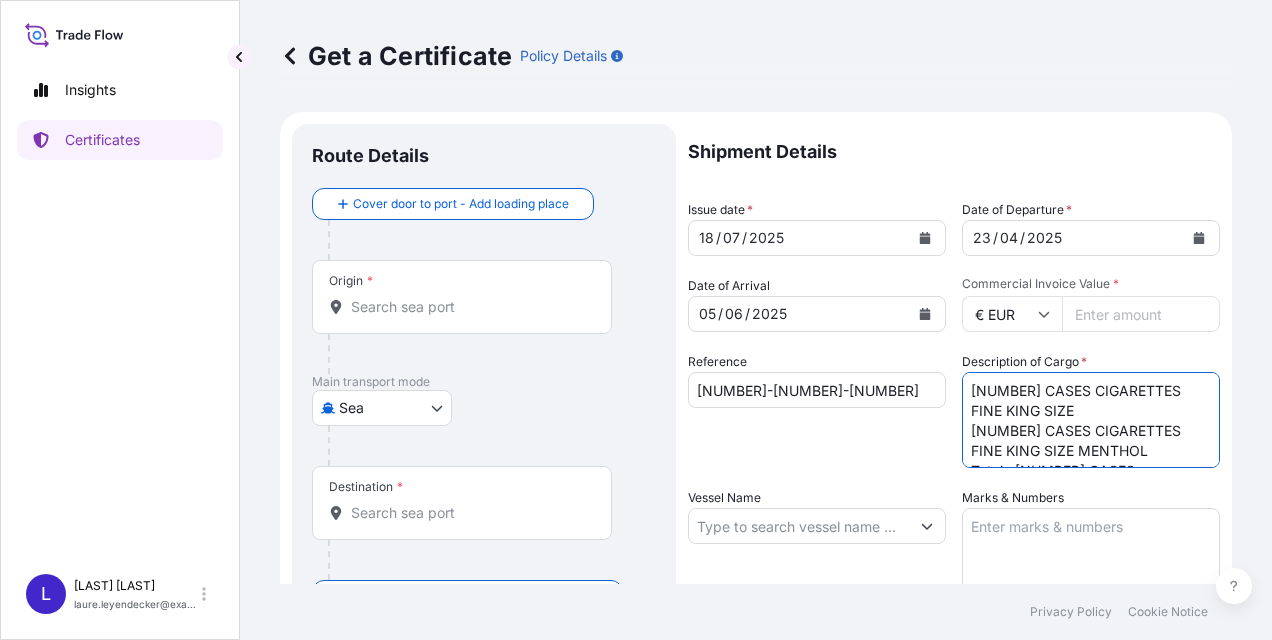 scroll, scrollTop: 40, scrollLeft: 0, axis: vertical 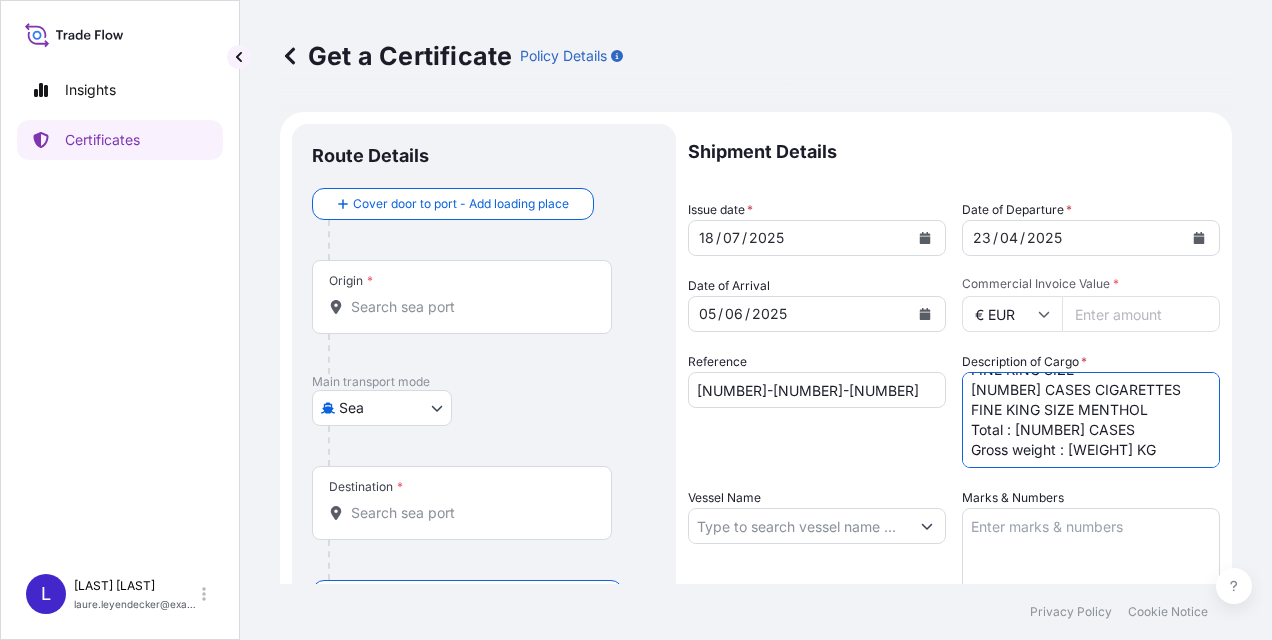 click on "Vessel Name" at bounding box center [799, 526] 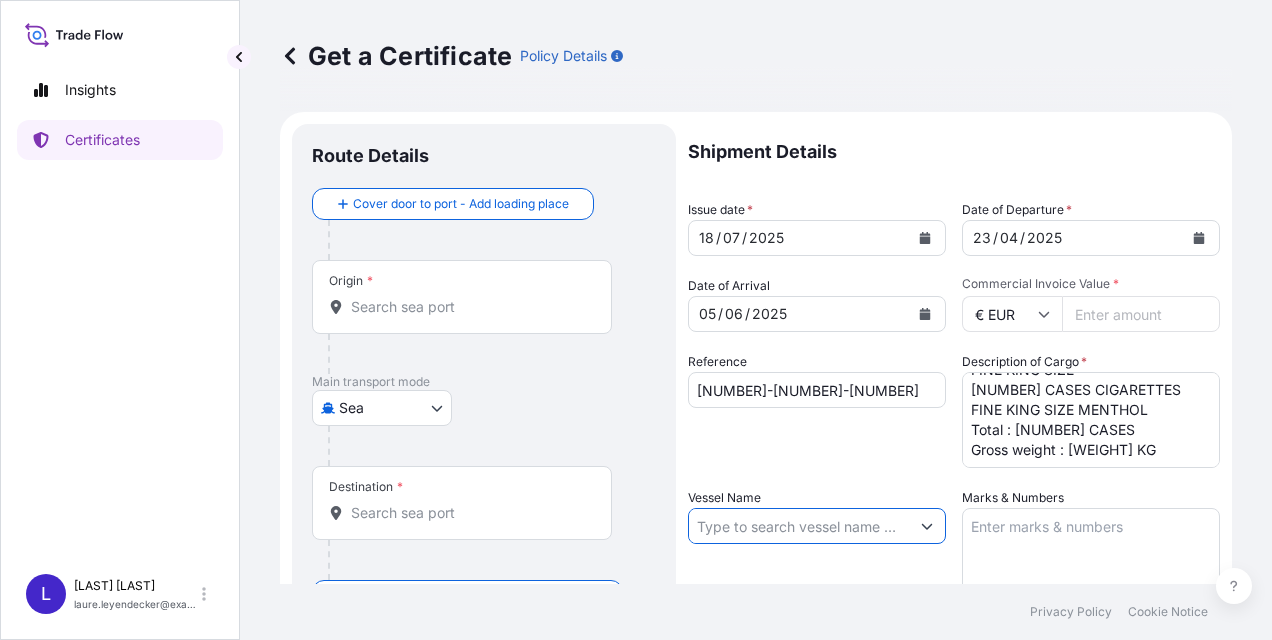 click 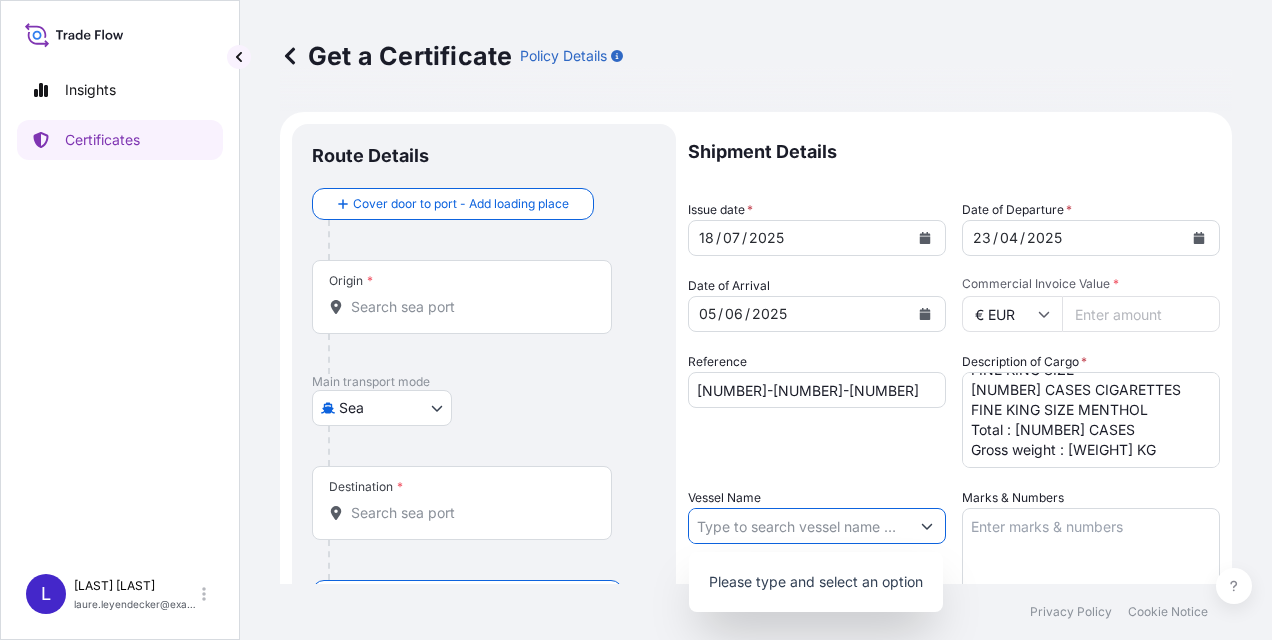 click on "Vessel Name" at bounding box center (799, 526) 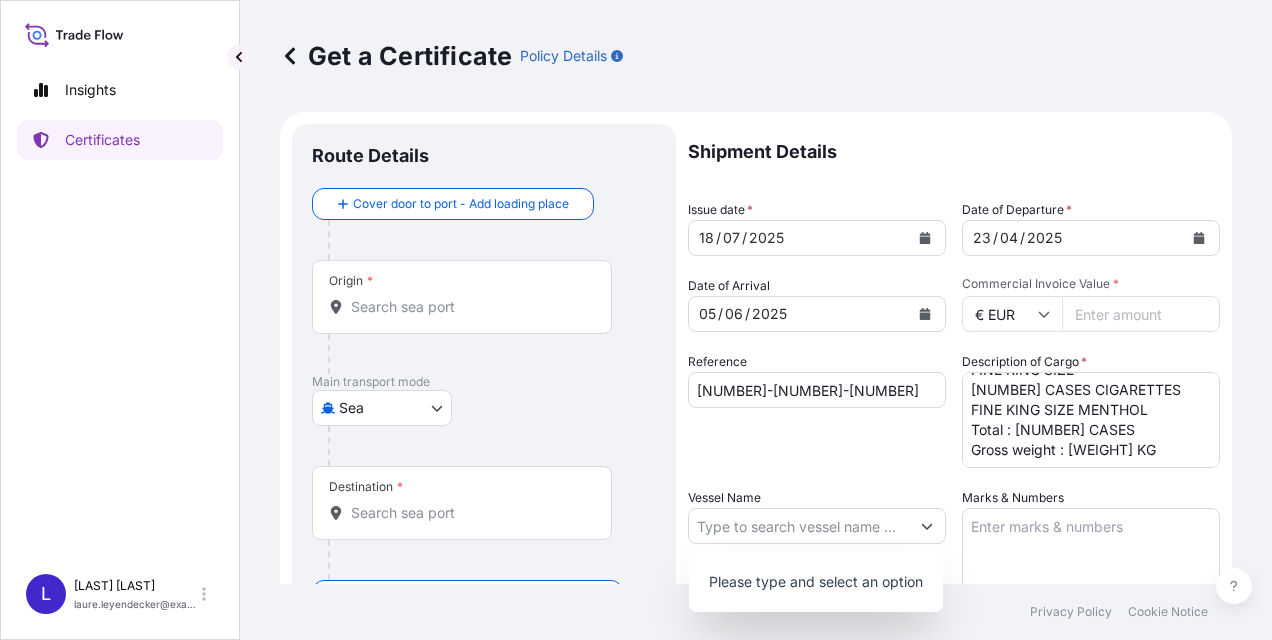 click on "Reference [NUMBER]" at bounding box center [817, 410] 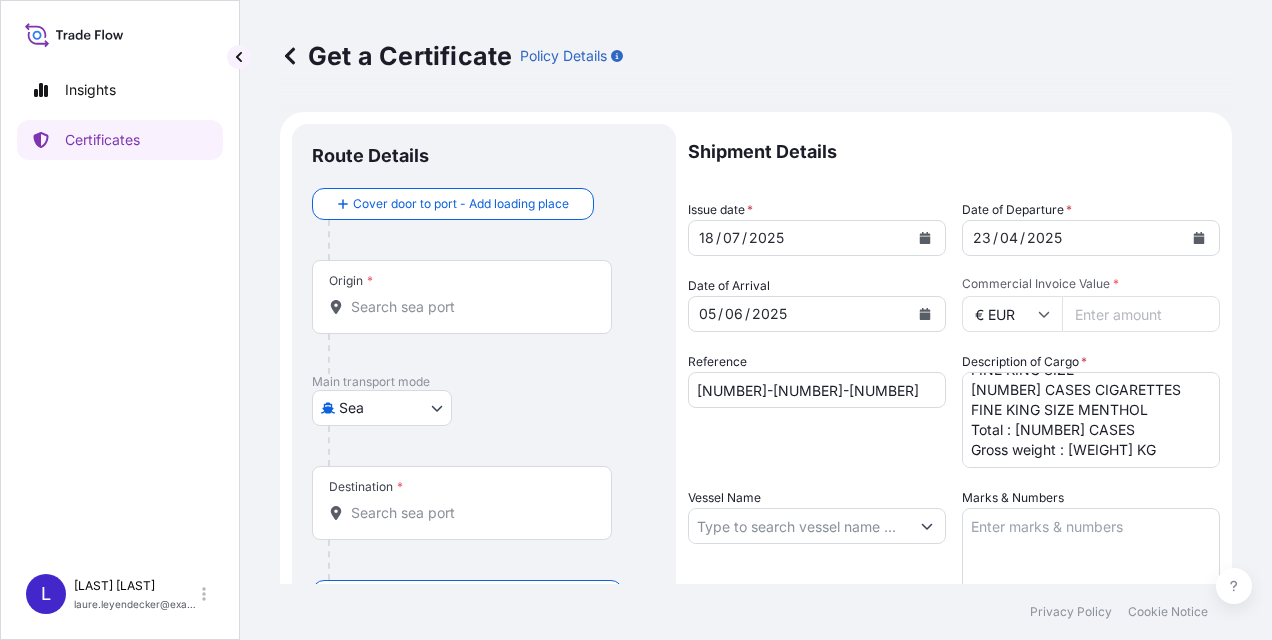 click on "Vessel Name" at bounding box center (799, 526) 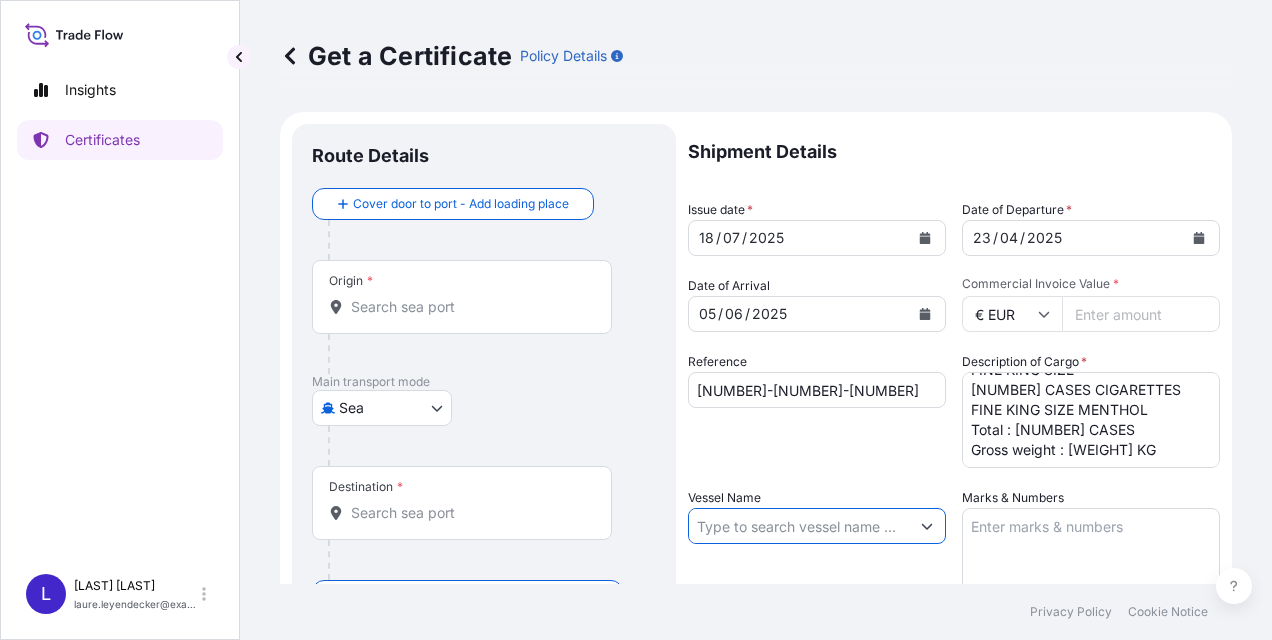 paste on "MSC PORTO III" 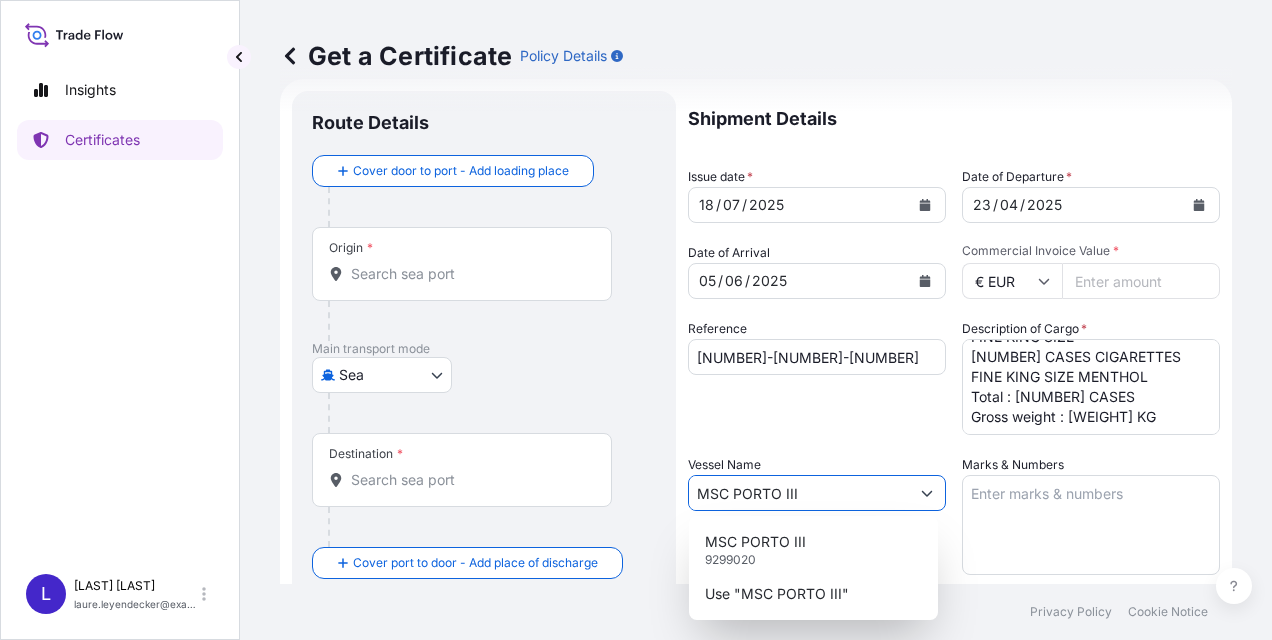 scroll, scrollTop: 36, scrollLeft: 0, axis: vertical 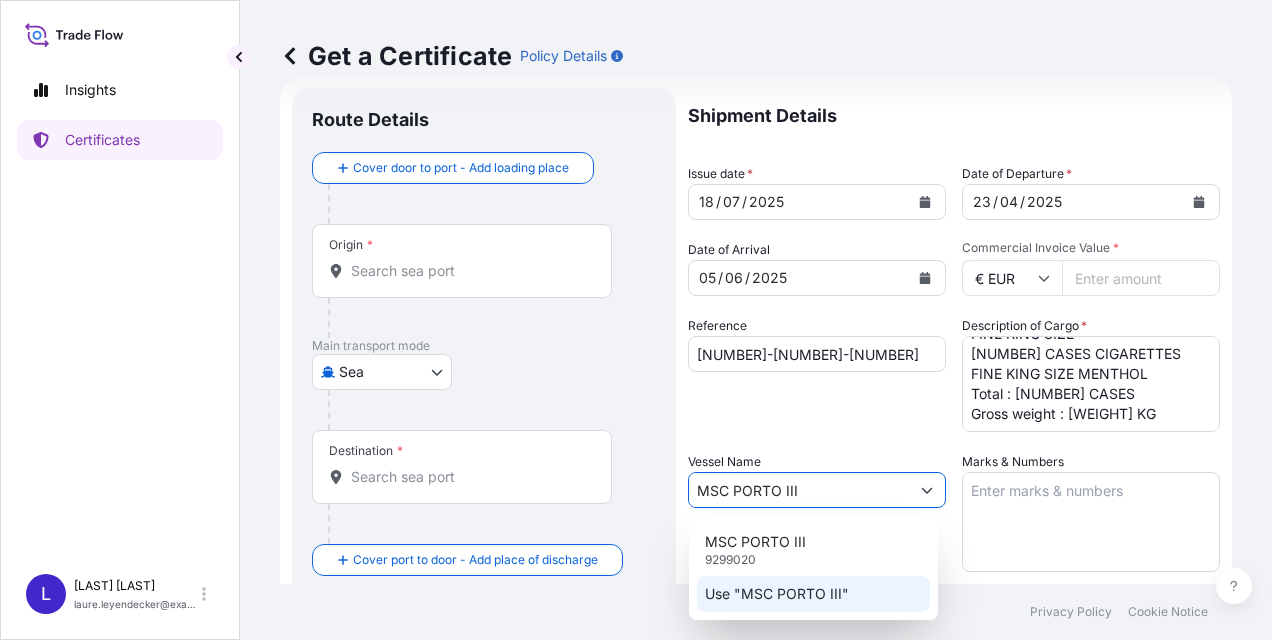 click on "Use "MSC PORTO III"" 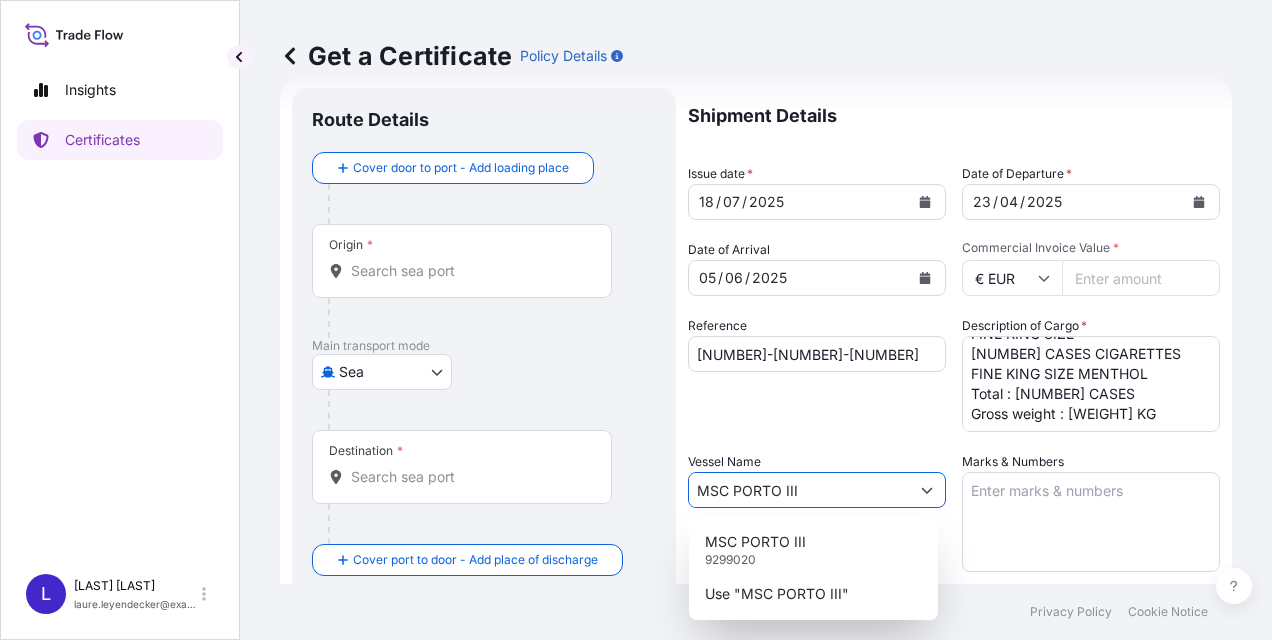 click 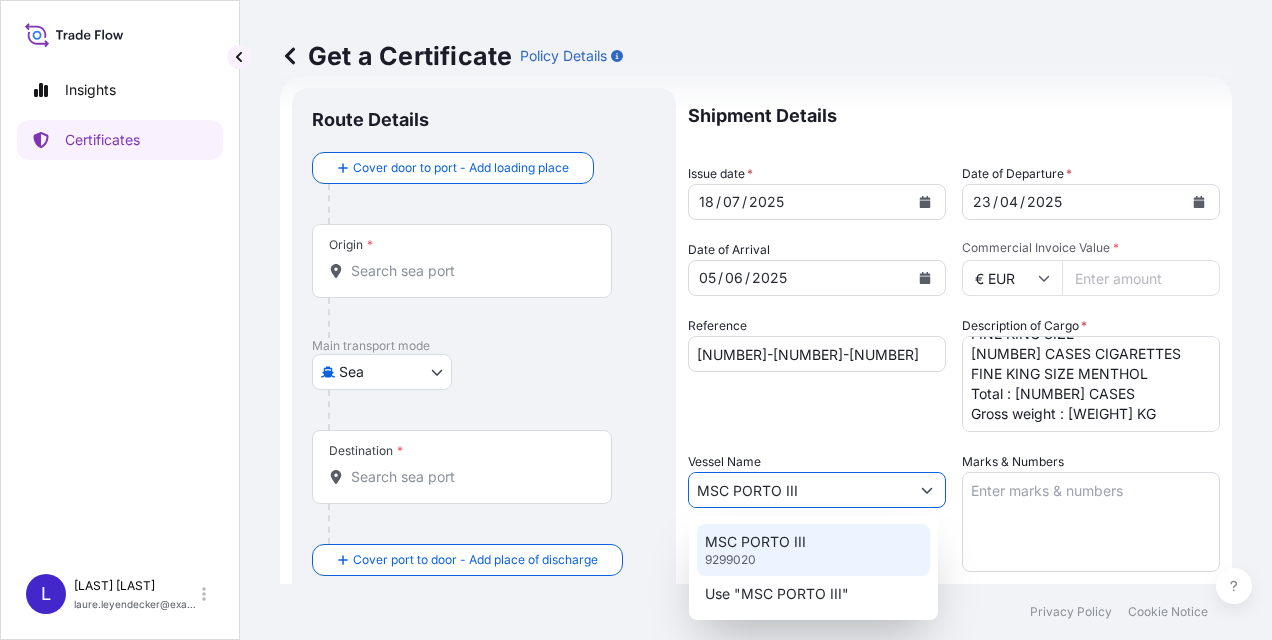 click on "MSC PORTO III" at bounding box center [755, 542] 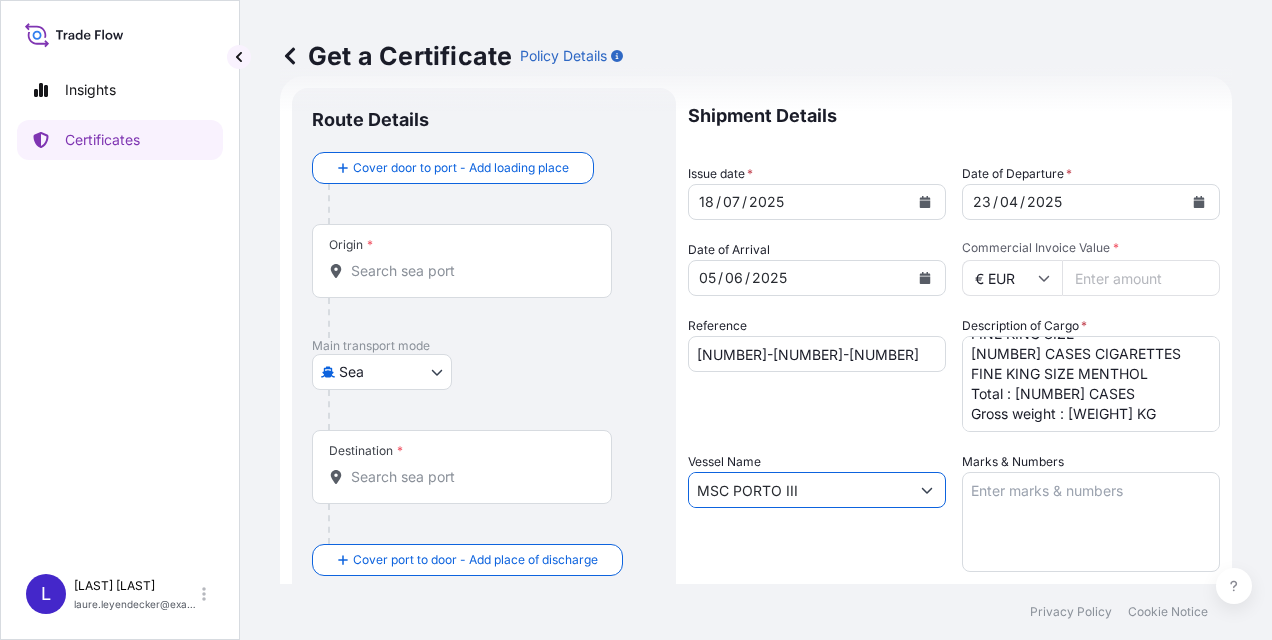 click 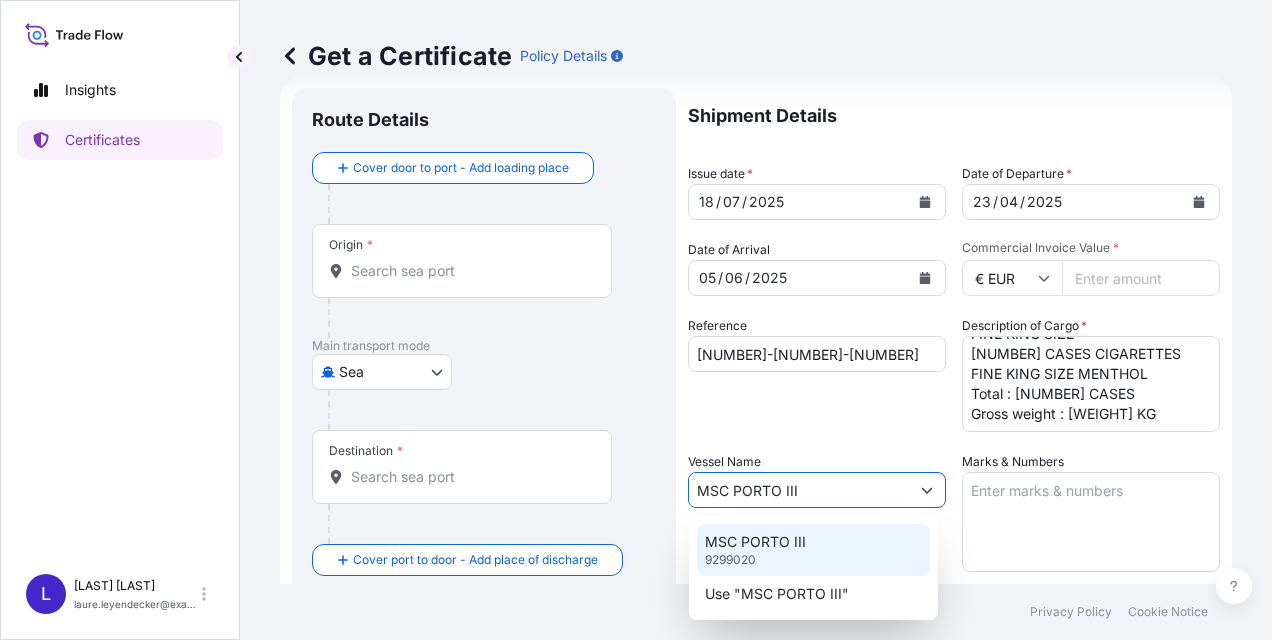 click on "MSC PORTO III" at bounding box center [755, 542] 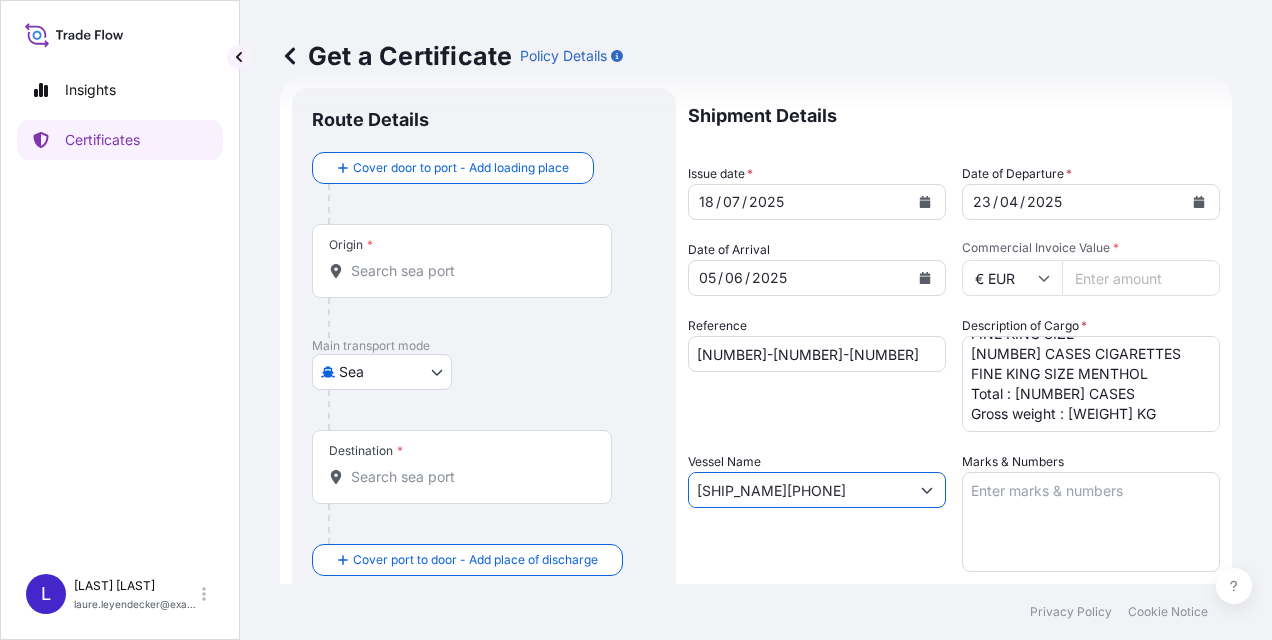 click 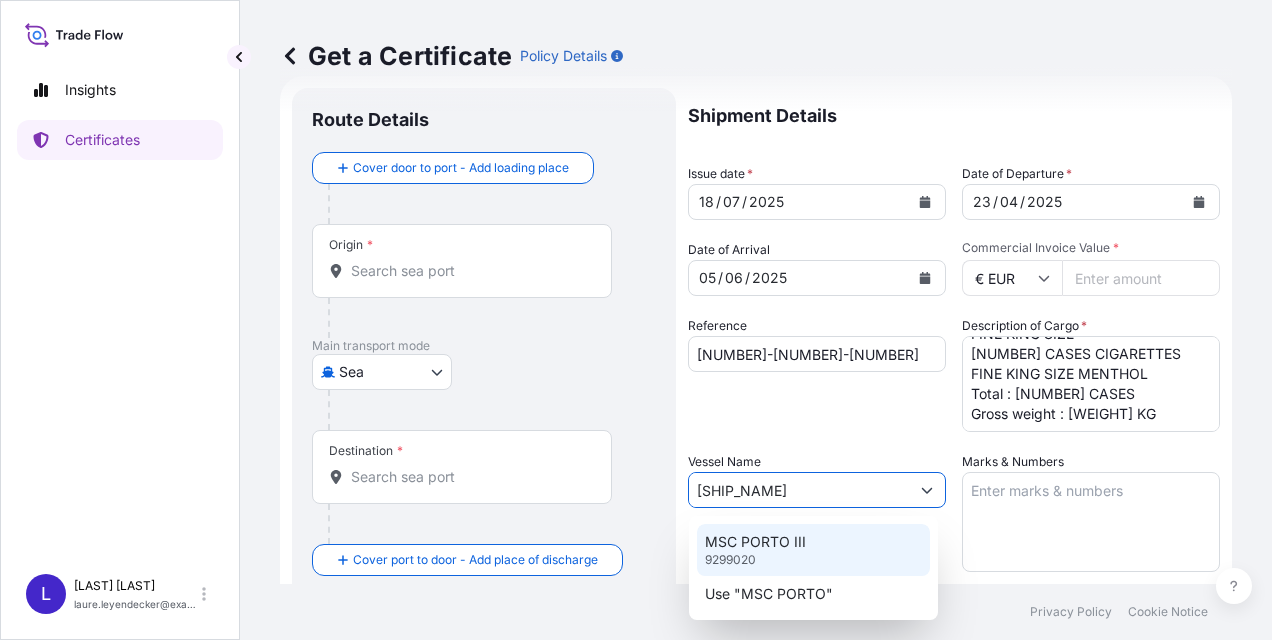 click on "MSC PORTO III" at bounding box center (755, 542) 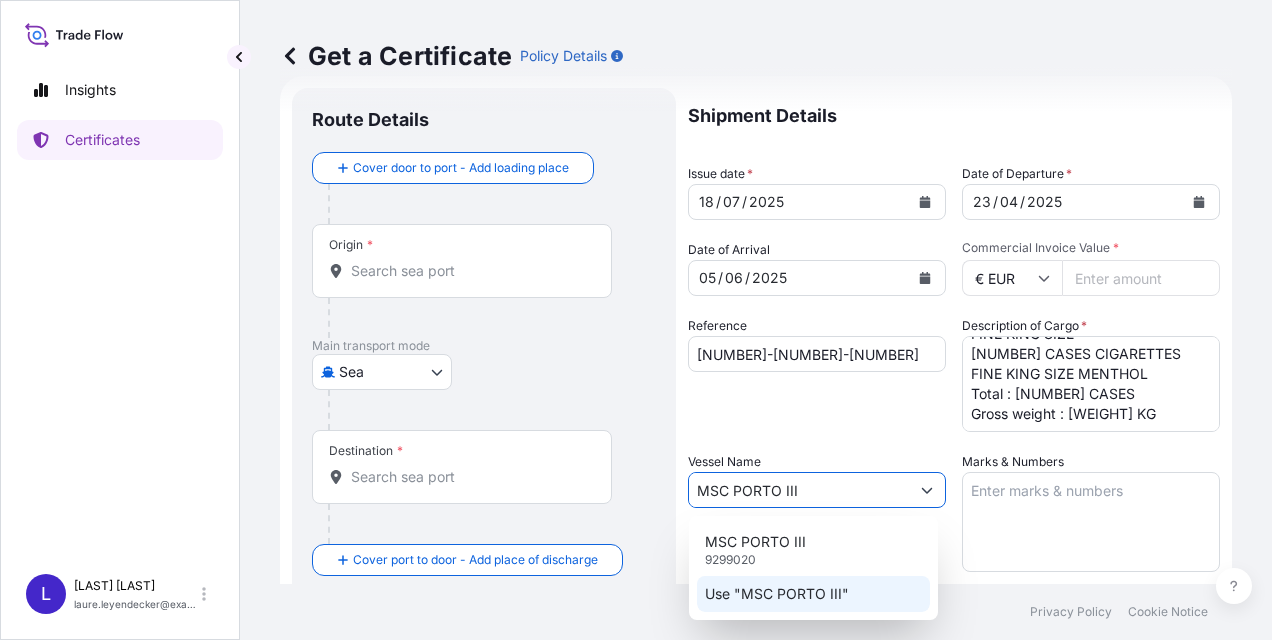 click on "Use "MSC PORTO III"" 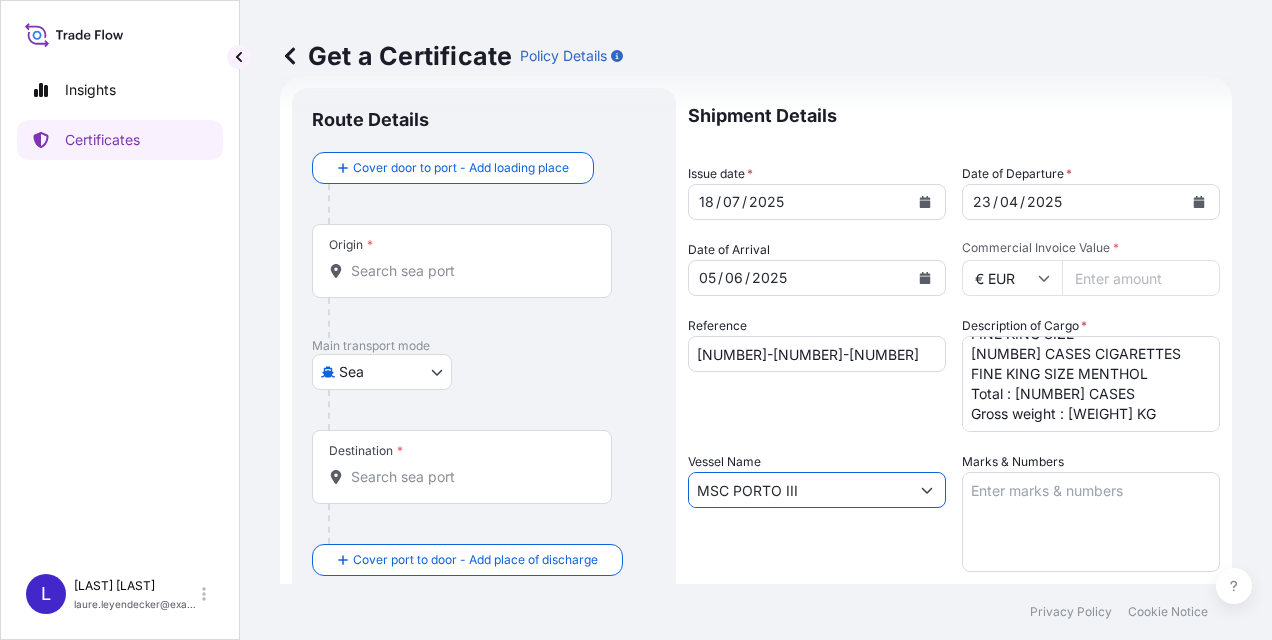 type on "MSC PORTO III" 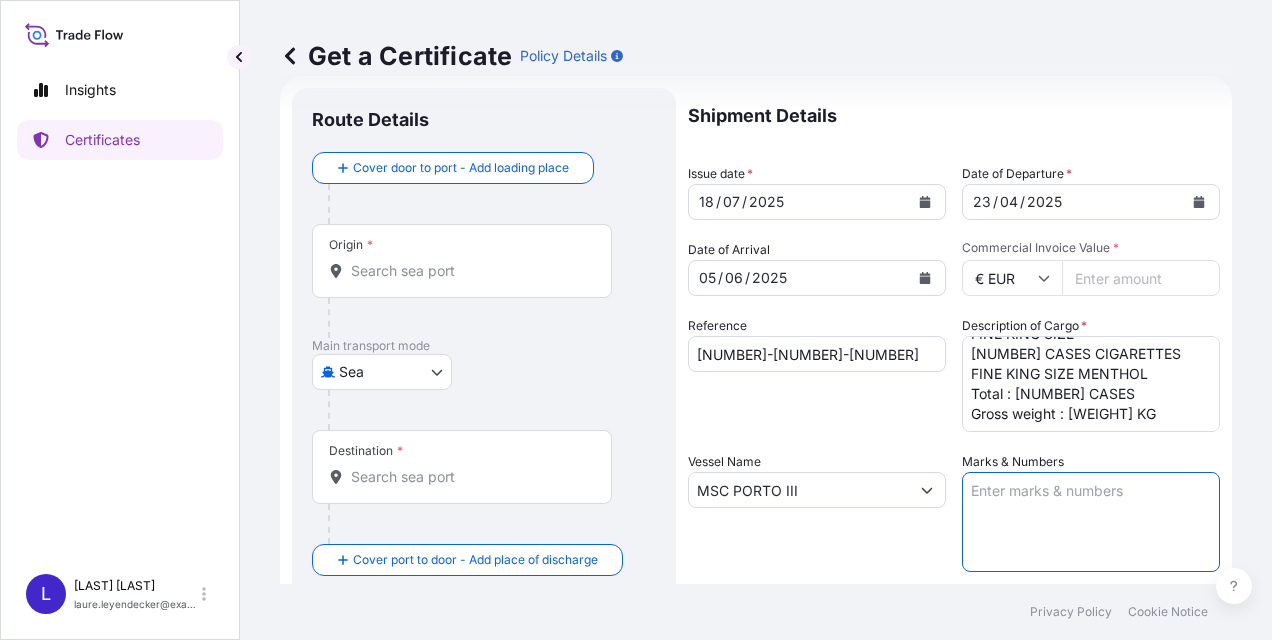 click on "Marks & Numbers" at bounding box center [1091, 522] 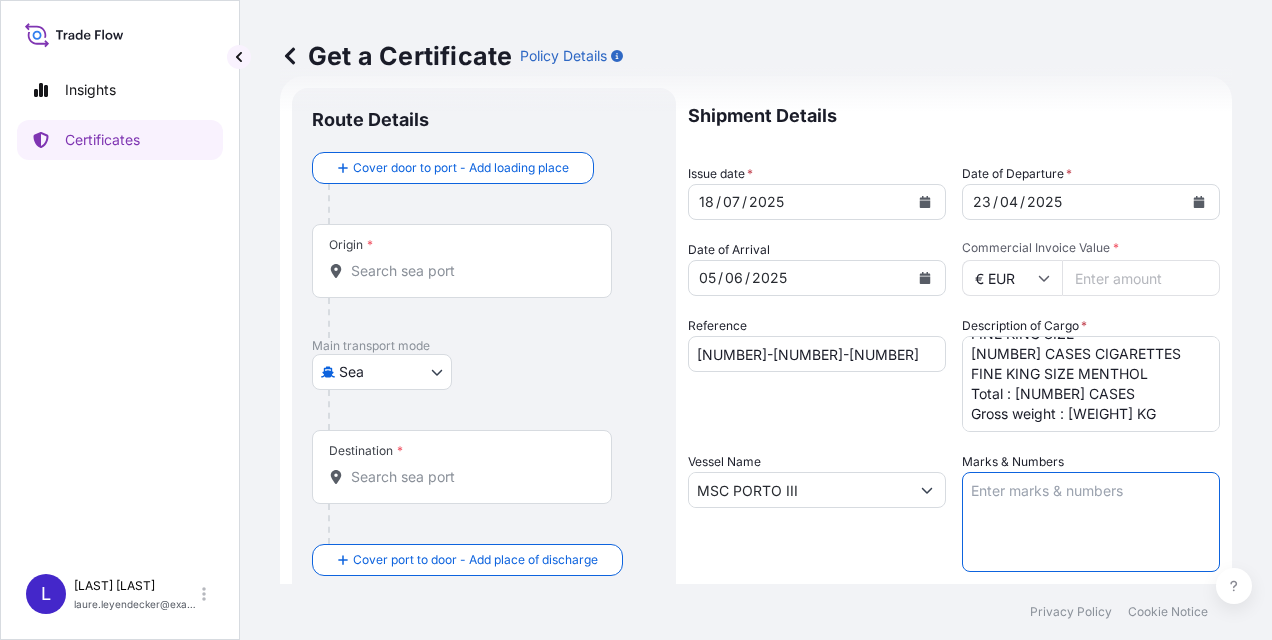 paste on "[CONTAINER_ID]
[CONTAINER_ID]" 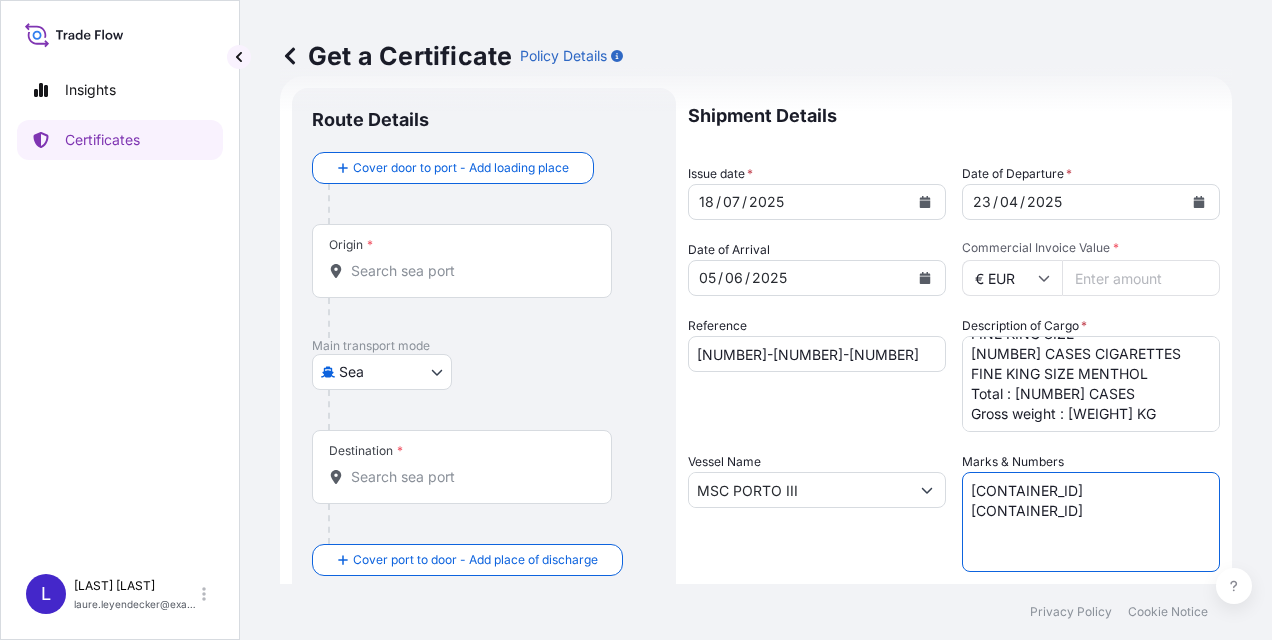 drag, startPoint x: 1025, startPoint y: 487, endPoint x: 1126, endPoint y: 486, distance: 101.00495 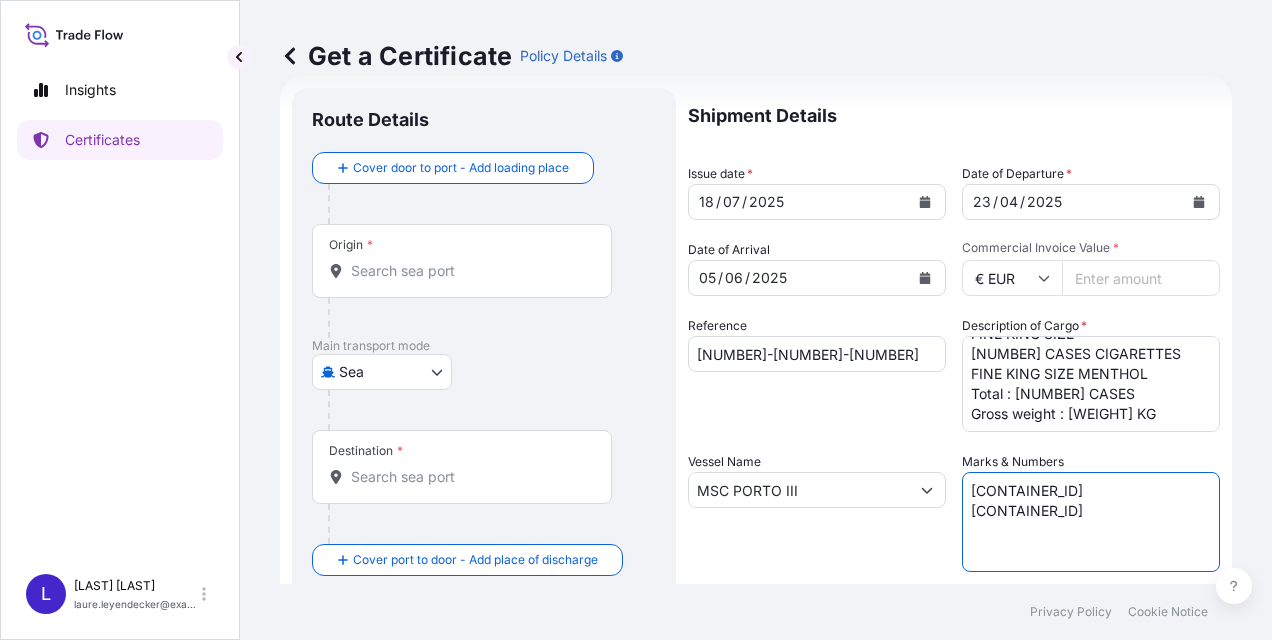 click on "[CONTAINER_ID]
[CONTAINER_ID]" at bounding box center [1091, 522] 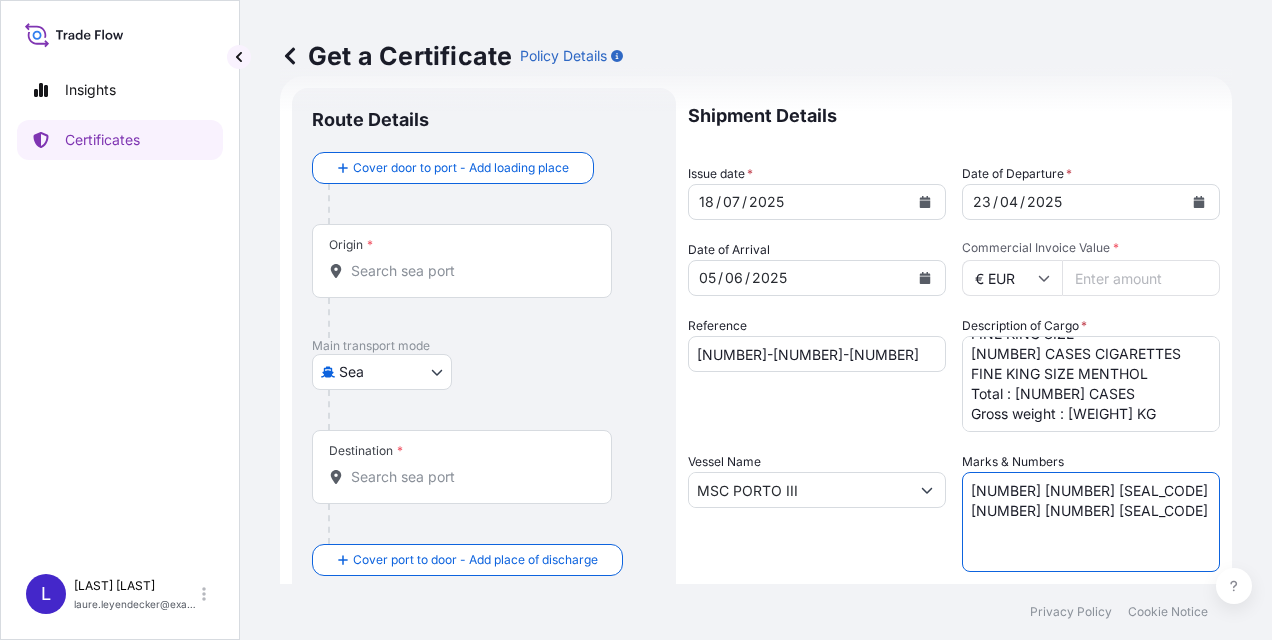 drag, startPoint x: 1044, startPoint y: 507, endPoint x: 964, endPoint y: 508, distance: 80.00625 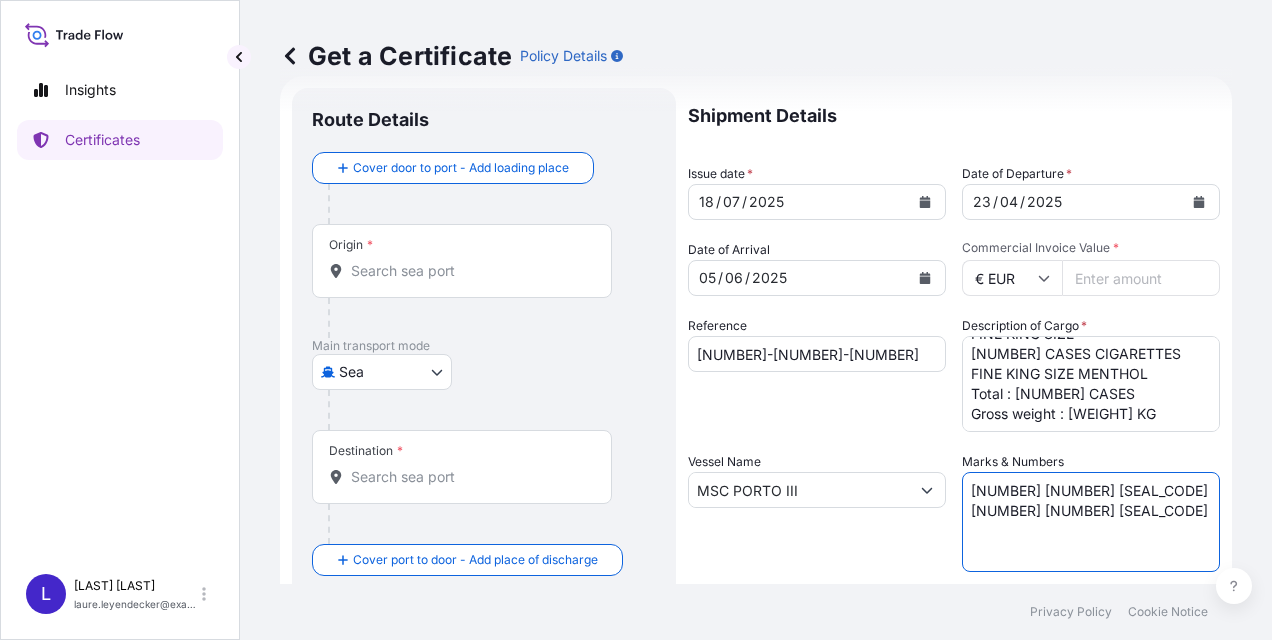 click on "[NUMBER] [NUMBER] [SEAL_CODE]
[NUMBER] [NUMBER] [SEAL_CODE]" at bounding box center [1091, 522] 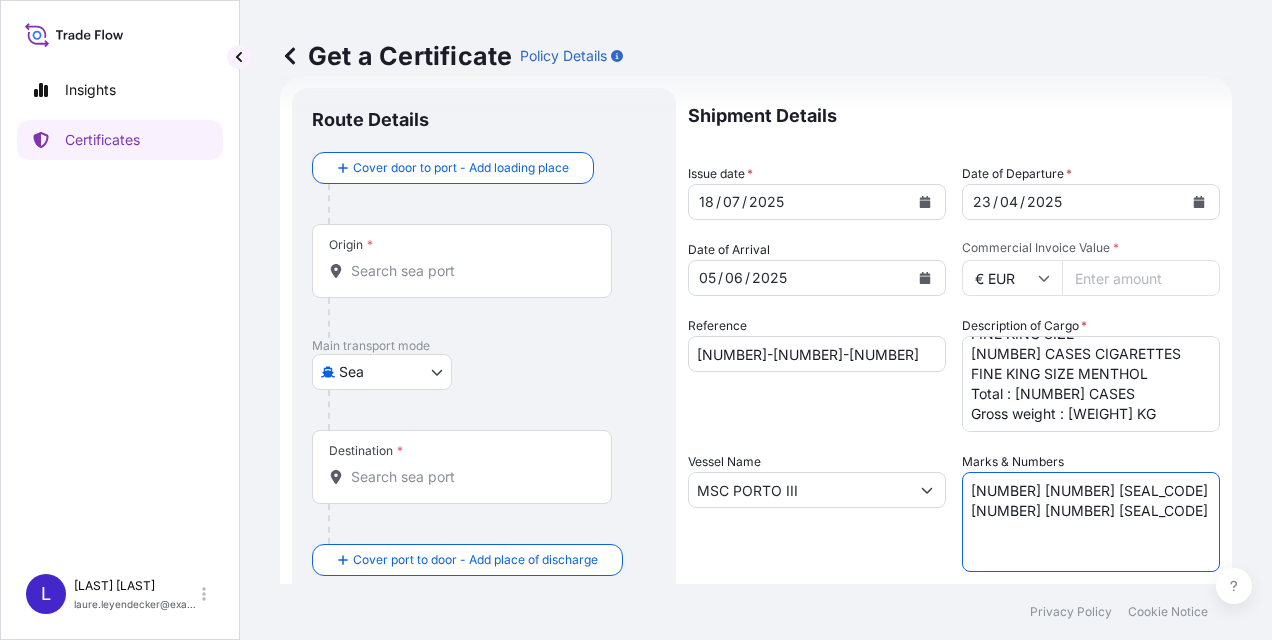 paste on "[CONTAINER_ID]" 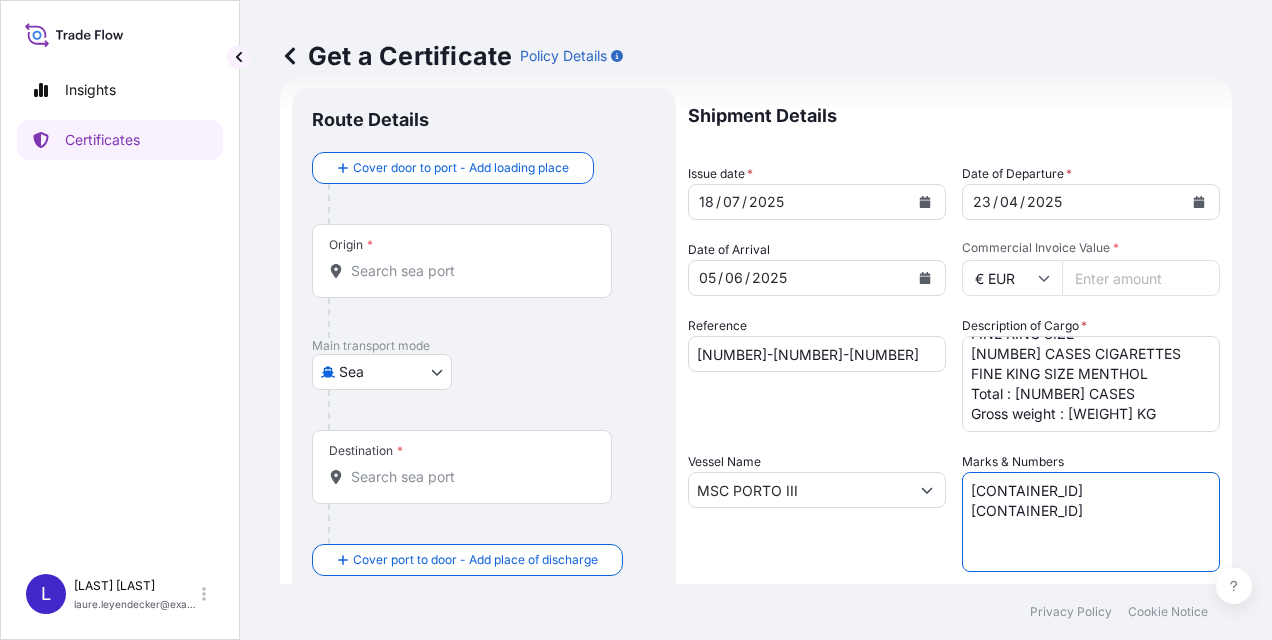 drag, startPoint x: 1045, startPoint y: 546, endPoint x: 956, endPoint y: 549, distance: 89.050545 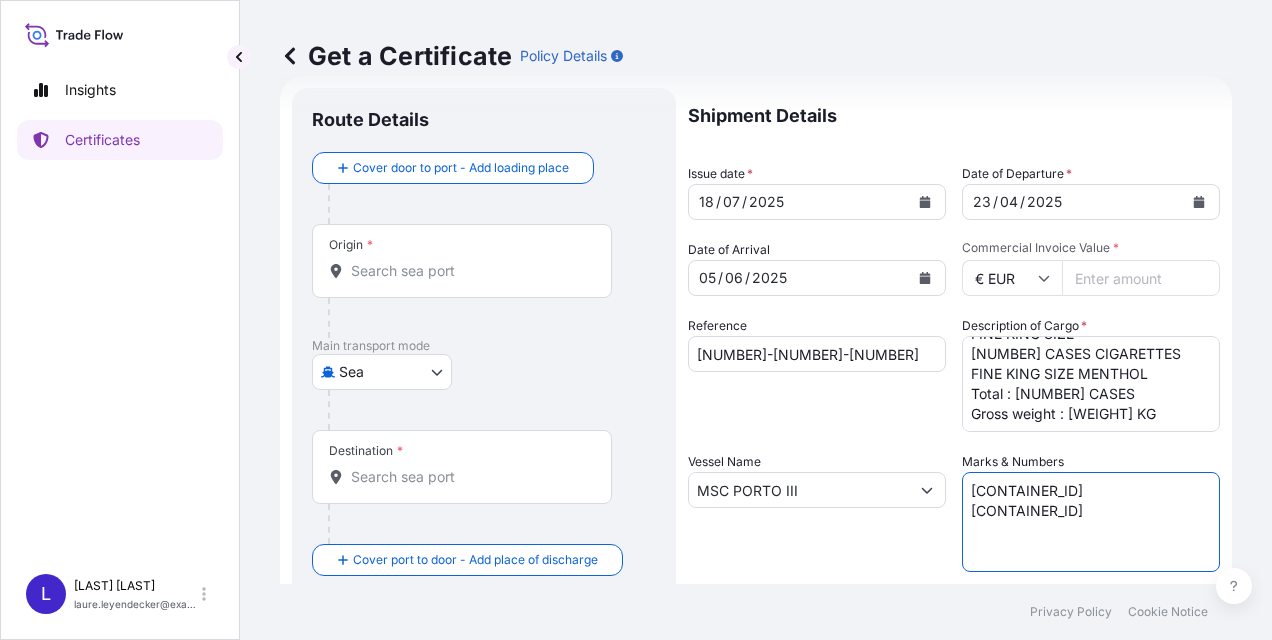 click on "[CONTAINER_ID]
[CONTAINER_ID]" at bounding box center [1091, 522] 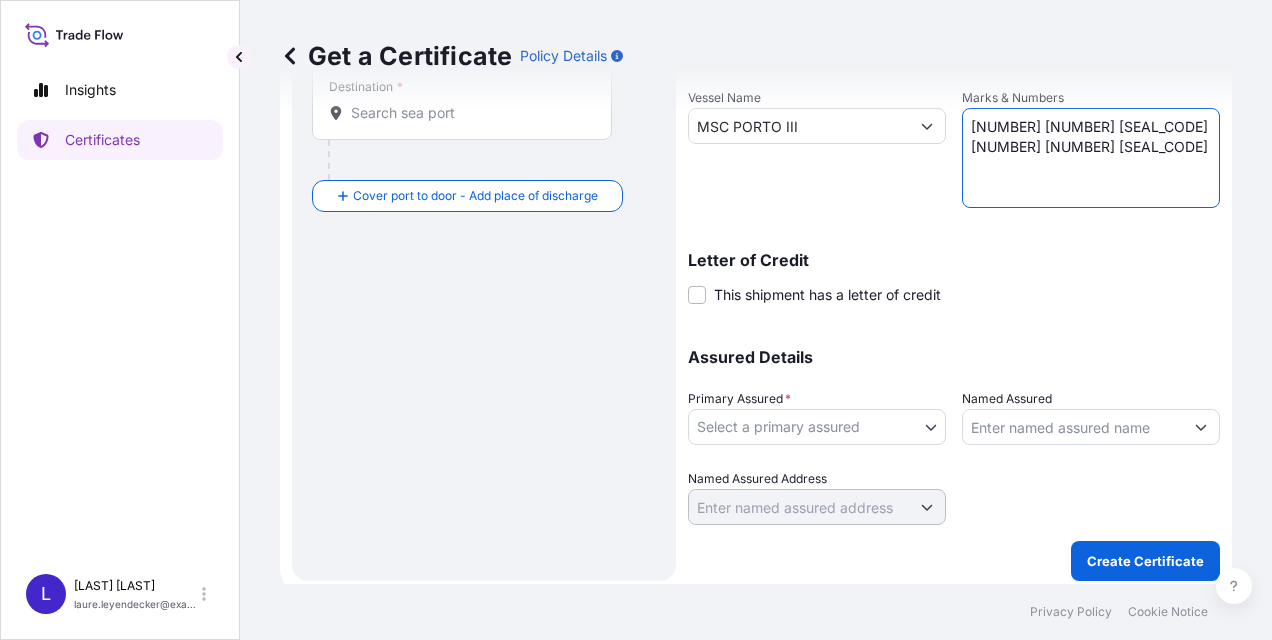 scroll, scrollTop: 404, scrollLeft: 0, axis: vertical 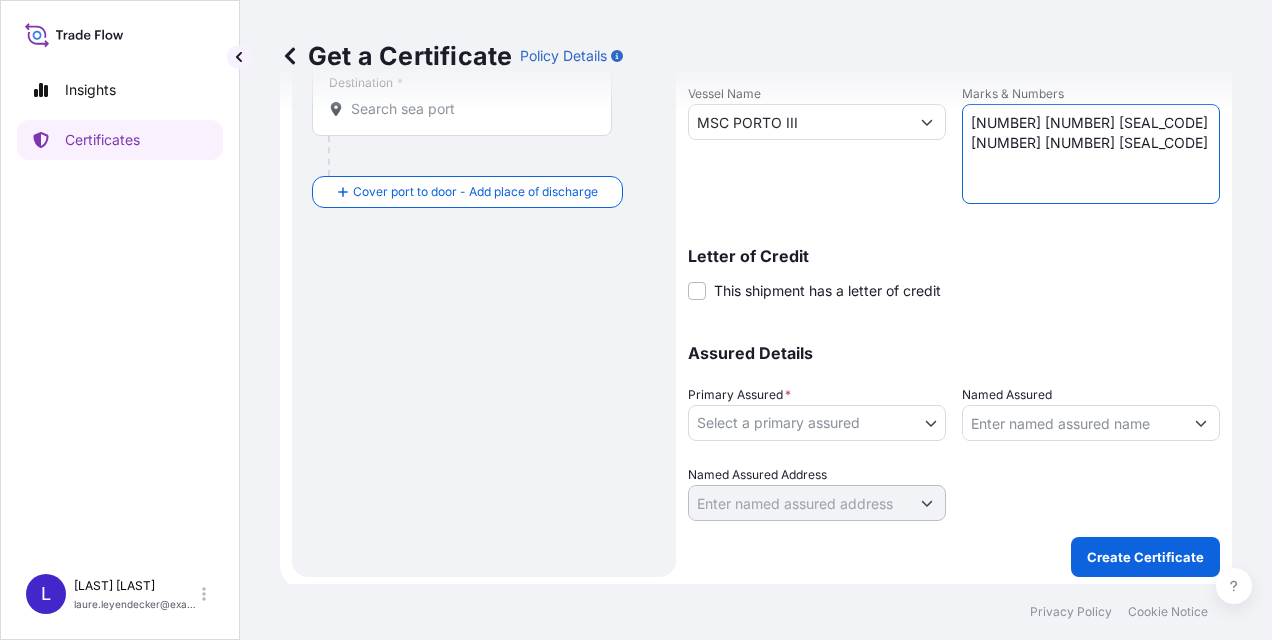 type on "[NUMBER] [NUMBER] [SEAL_CODE]
[NUMBER] [NUMBER] [SEAL_CODE]" 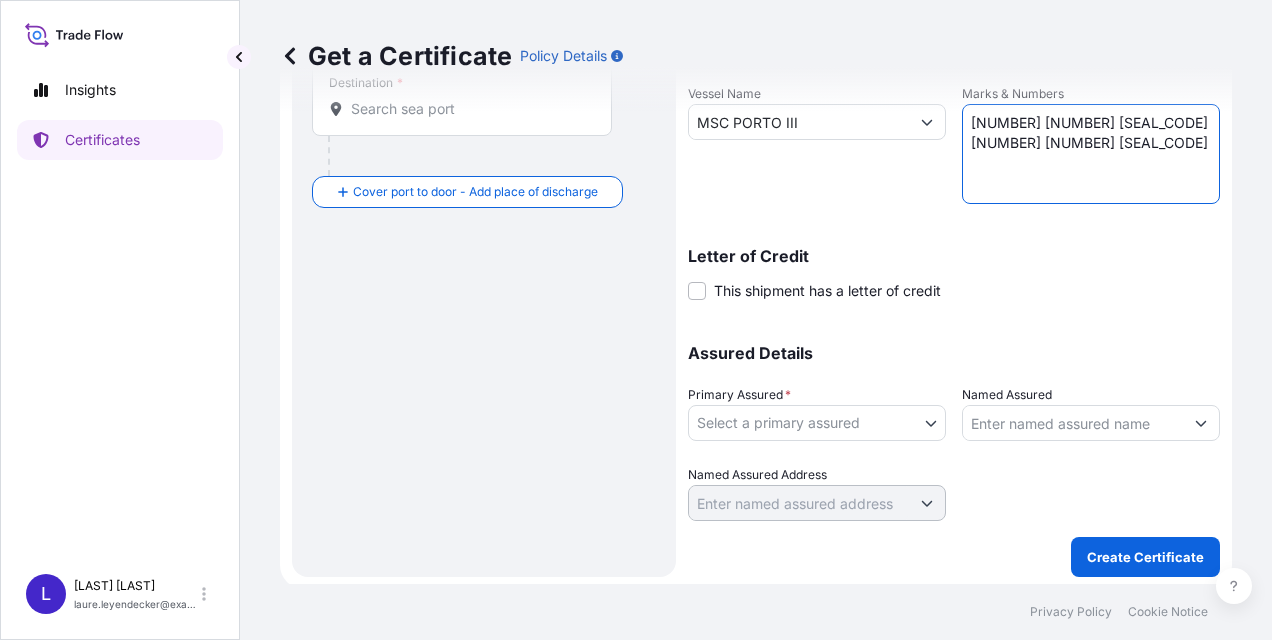 click on "Insights Certificates L Laure   Leyendecker laure.leyendecker@fr.imptob.com Get a Certificate Policy Details Route Details   Cover door to port - Add loading place Place of loading Road / Inland Road / Inland Origin * Main transport mode Sea Air Road Sea Destination * Cover port to door - Add place of discharge Place of Discharge Shipment Details Issue date * 18 / 07 / 2025 Date of Departure * 23 / 04 / 2025 Date of Arrival 05 / 06 / 2025 Commodity As Per Policy Declaration Packing Category Commercial Invoice Value    * € EUR 236652 Reference 83-2504-00611 Description of Cargo * 900 CASES CIGARETTES FINE KING SIZE
1024 CASES CIGARETTES FINE KING SIZE MENTHOL
Total : 1924 CASES
Gross weight : 23 837,76 KG Vessel Name MSC PORTO III Marks & Numbers [CONTAINER_ID]
[CONTAINER_ID] Letter of Credit This shipment has a letter of credit Letter of credit * Letter of credit may not exceed 12000 characters Assured Details Primary Assured * 0" at bounding box center [636, 320] 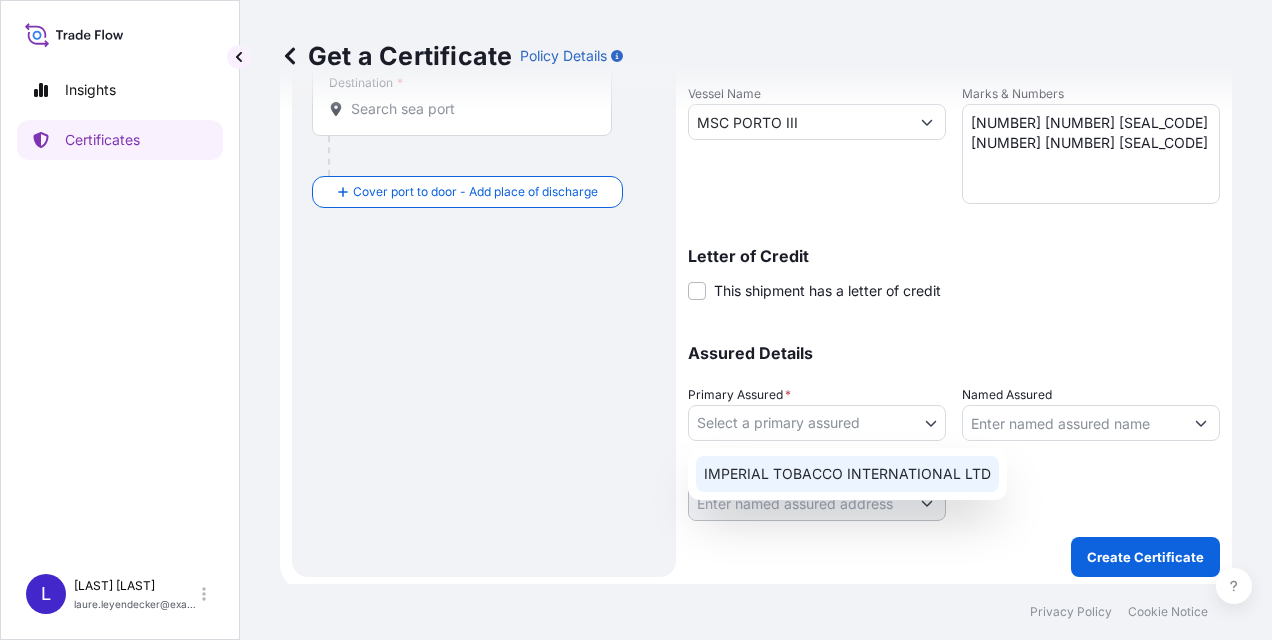 click on "IMPERIAL TOBACCO INTERNATIONAL LTD" at bounding box center (847, 474) 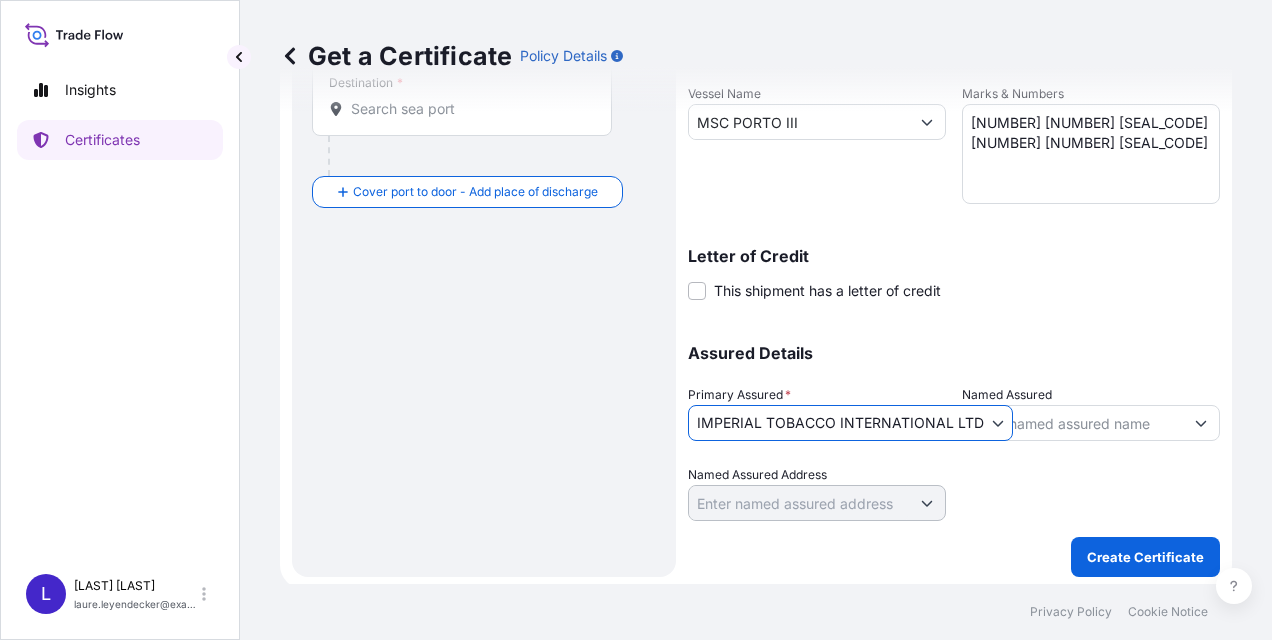 click on "Named Assured" at bounding box center [1073, 423] 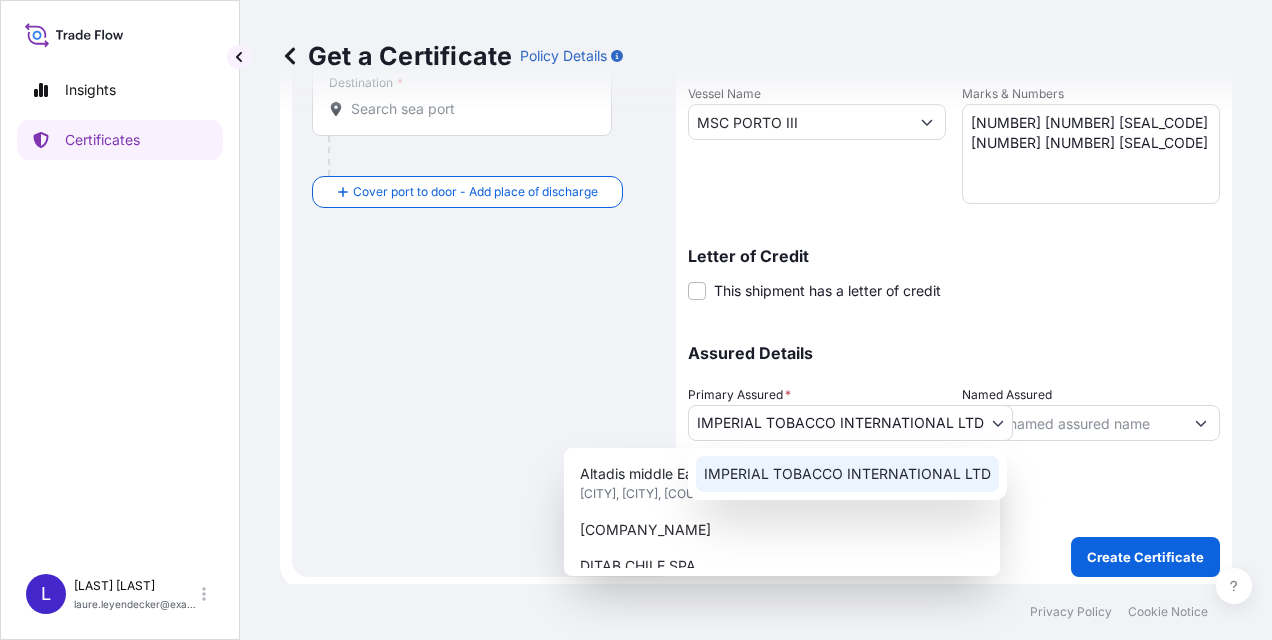 click on "options available.
Insights Certificates L [LAST] [LAST] [EMAIL] Get a Certificate Policy Details Route Details   Cover door to port - Add loading place Place of loading Road / Inland Road / Inland Origin * Main transport mode Sea Air Road Sea Destination * Cover port to door - Add place of discharge Road / Inland Road / Inland Place of Discharge Shipment Details Issue date * [DD] / [MM] / [YYYY] Date of Departure * [DD] / [MM] / [YYYY] Date of Arrival [DD]/[MM]/[YYYY] Commodity As Per Policy Declaration Packing Category Commercial Invoice Value    * € EUR [NUMBER] Reference [NUMBER]-[NUMBER]-[NUMBER] Description of Cargo * [NUMBER] CASES CIGARETTES FINE KING SIZE
[NUMBER] CASES CIGARETTES FINE KING SIZE MENTHOL
Total : [NUMBER] CASES
Gross weight : [WEIGHT] KG Vessel Name [SHIP_NAME] Marks & Numbers [NUMBER] [NUMBER] [SEAL_CODE]
[NUMBER] [NUMBER] [SEAL_CODE] Letter of Credit This shipment has a letter of credit Letter of credit * Letter of credit may not exceed 12000 characters Assured Details" at bounding box center [636, 320] 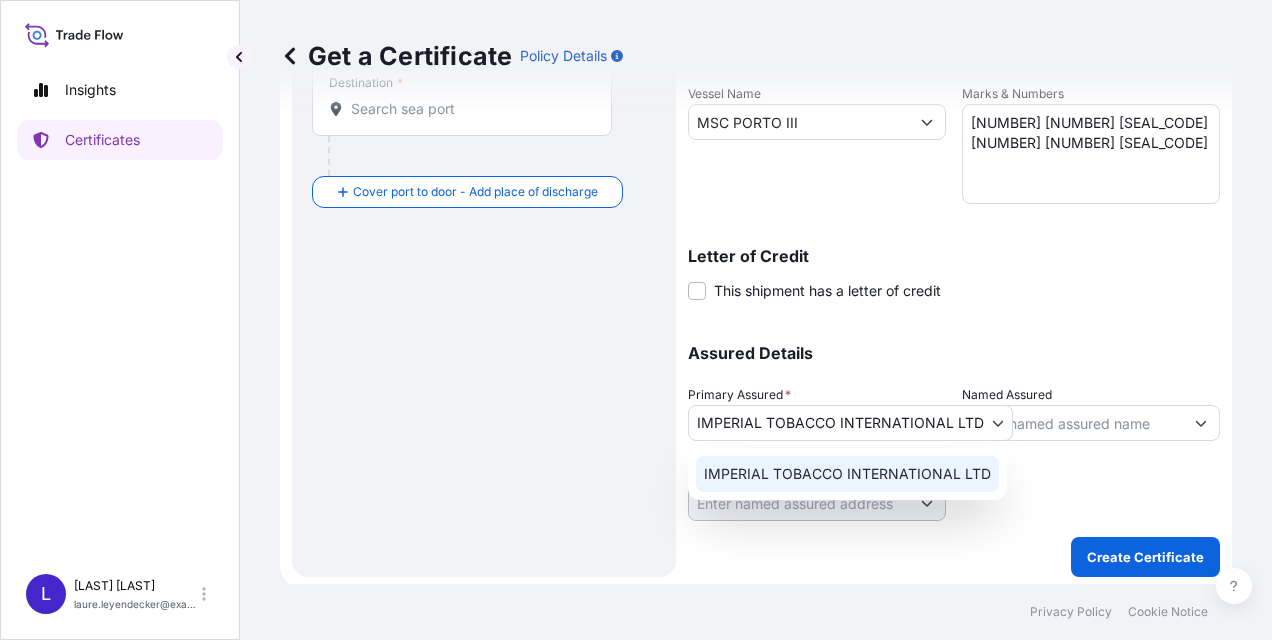 click on "IMPERIAL TOBACCO INTERNATIONAL LTD" at bounding box center [847, 474] 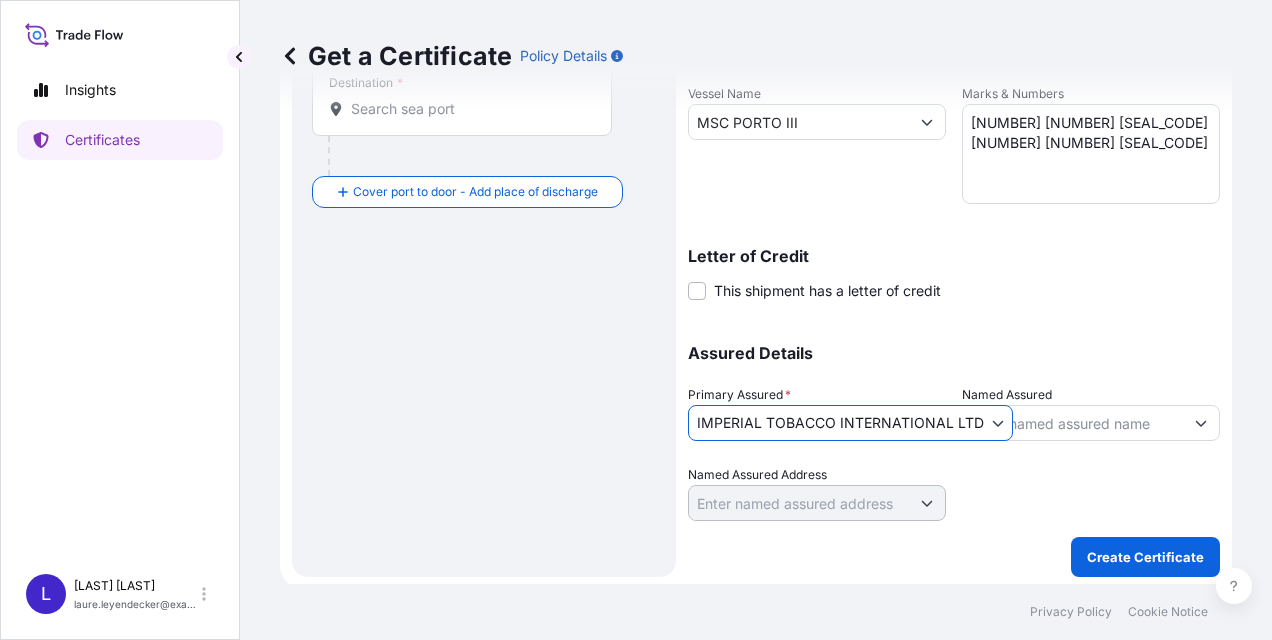 click 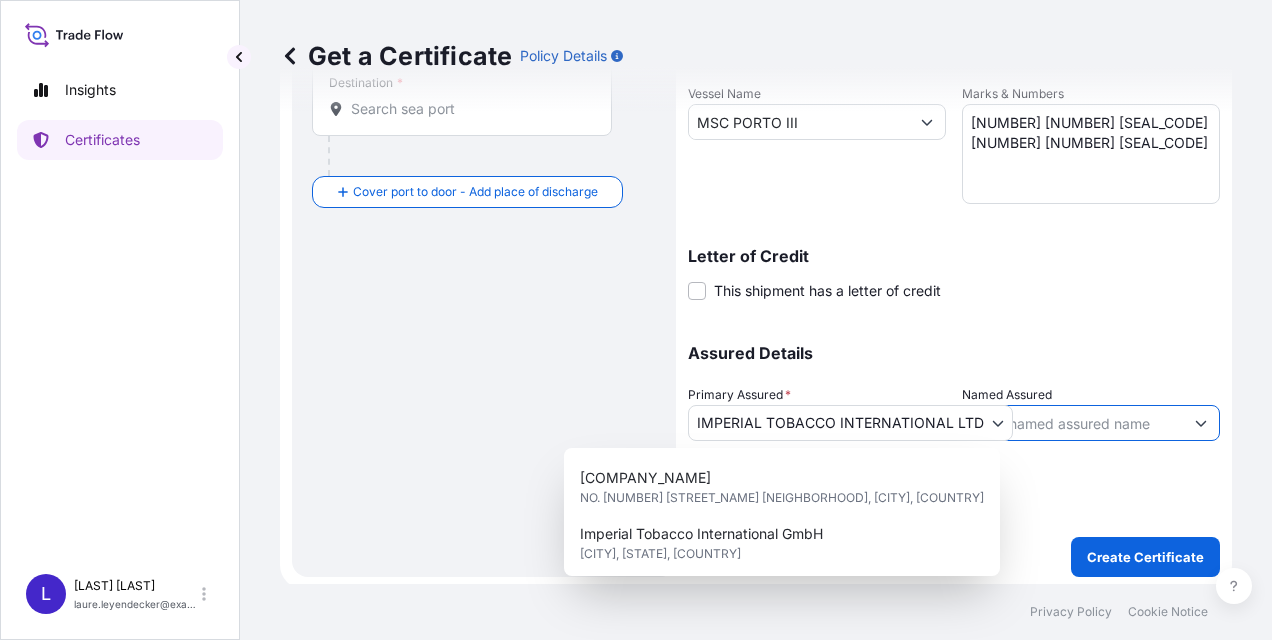 scroll, scrollTop: 240, scrollLeft: 0, axis: vertical 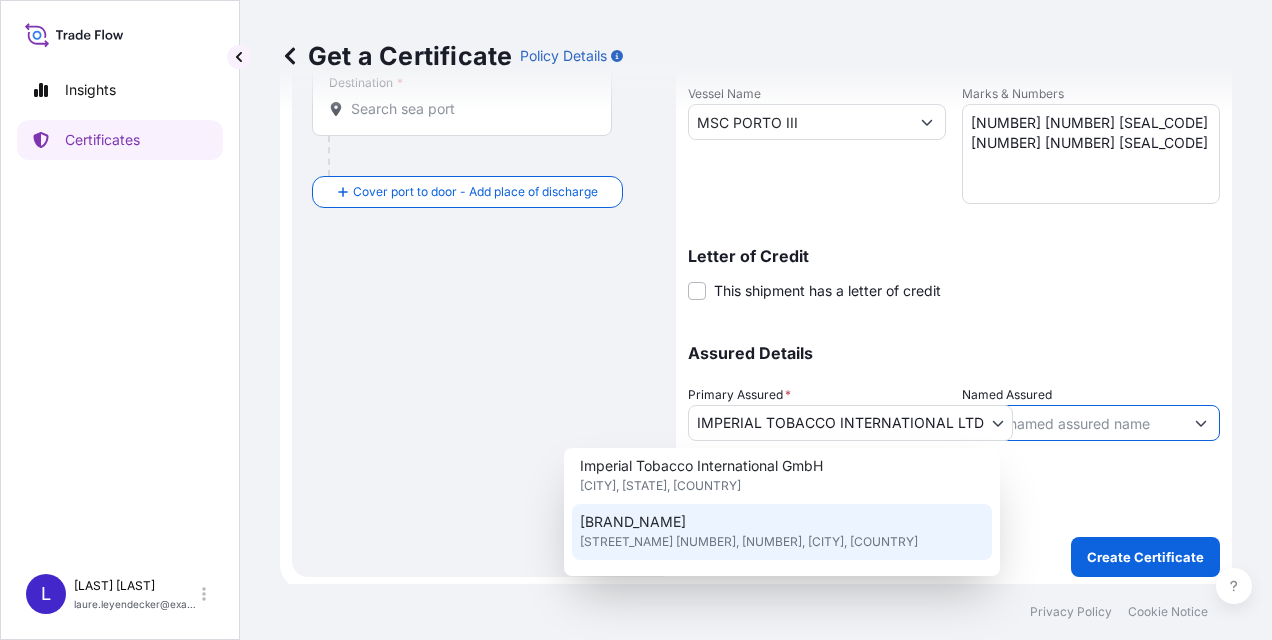 click on "[BRAND_NAME]" at bounding box center (633, 522) 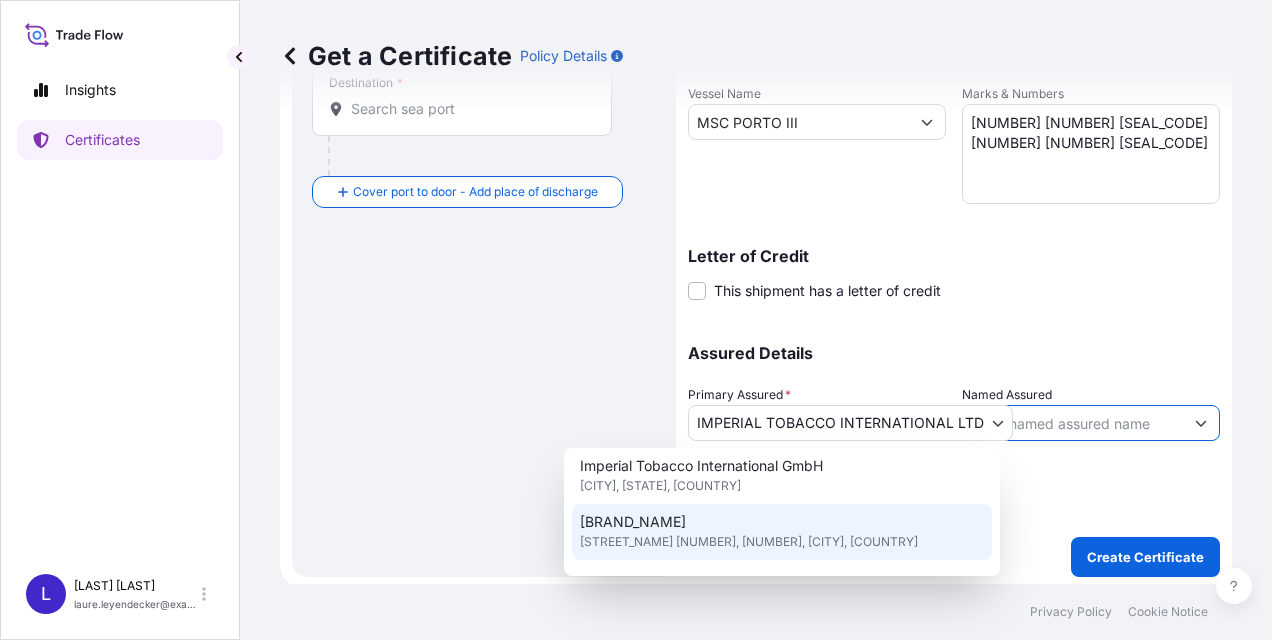 type on "[BRAND_NAME]" 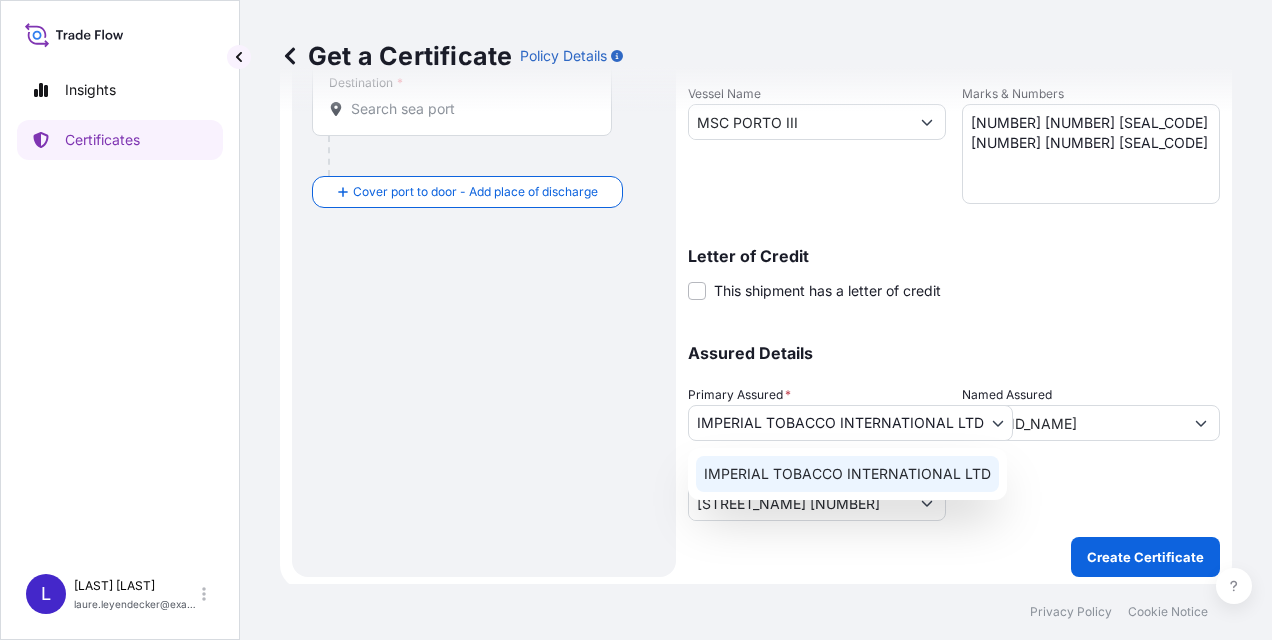 click on "Insights Certificates L Laure   Leyendecker laure.leyendecker@fr.imptob.com Get a Certificate Policy Details Route Details   Cover door to port - Add loading place Place of loading Road / Inland Road / Inland Origin * Main transport mode Sea Air Road Sea Destination * Cover port to door - Add place of discharge Place of Discharge Shipment Details Issue date * 18 / 07 / 2025 Date of Departure * 23 / 04 / 2025 Date of Arrival 05 / 06 / 2025 Commodity As Per Policy Declaration Packing Category Commercial Invoice Value    * € EUR 236652 Reference 83-2504-00611 Description of Cargo * 900 CASES CIGARETTES FINE KING SIZE
1024 CASES CIGARETTES FINE KING SIZE MENTHOL
Total : 1924 CASES
Gross weight : 23 837,76 KG Vessel Name MSC PORTO III Marks & Numbers [CONTAINER_ID]
[CONTAINER_ID] Letter of Credit This shipment has a letter of credit Letter of credit * Letter of credit may not exceed 12000 characters Assured Details Primary Assured * 0" at bounding box center [636, 320] 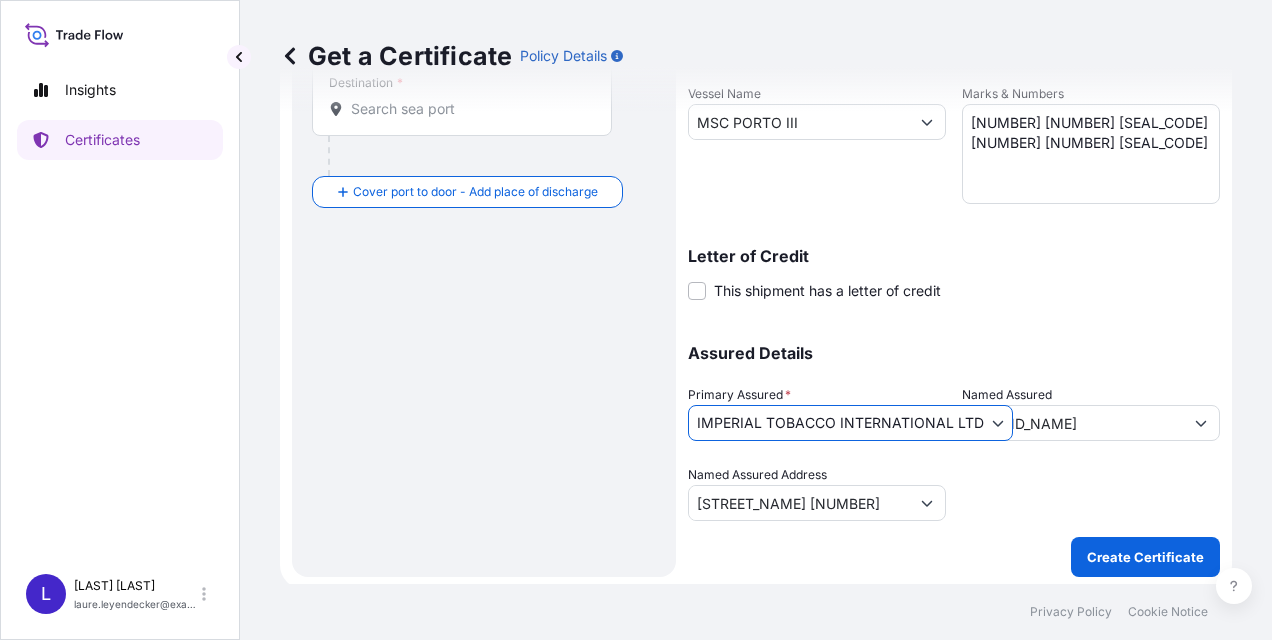 click on "Insights Certificates L Laure   Leyendecker laure.leyendecker@fr.imptob.com Get a Certificate Policy Details Route Details   Cover door to port - Add loading place Place of loading Road / Inland Road / Inland Origin * Main transport mode Sea Air Road Sea Destination * Cover port to door - Add place of discharge Place of Discharge Shipment Details Issue date * 18 / 07 / 2025 Date of Departure * 23 / 04 / 2025 Date of Arrival 05 / 06 / 2025 Commodity As Per Policy Declaration Packing Category Commercial Invoice Value    * € EUR 236652 Reference 83-2504-00611 Description of Cargo * 900 CASES CIGARETTES FINE KING SIZE
1024 CASES CIGARETTES FINE KING SIZE MENTHOL
Total : 1924 CASES
Gross weight : 23 837,76 KG Vessel Name MSC PORTO III Marks & Numbers [CONTAINER_ID]
[CONTAINER_ID] Letter of Credit This shipment has a letter of credit Letter of credit * Letter of credit may not exceed 12000 characters Assured Details Primary Assured * 0" at bounding box center (636, 320) 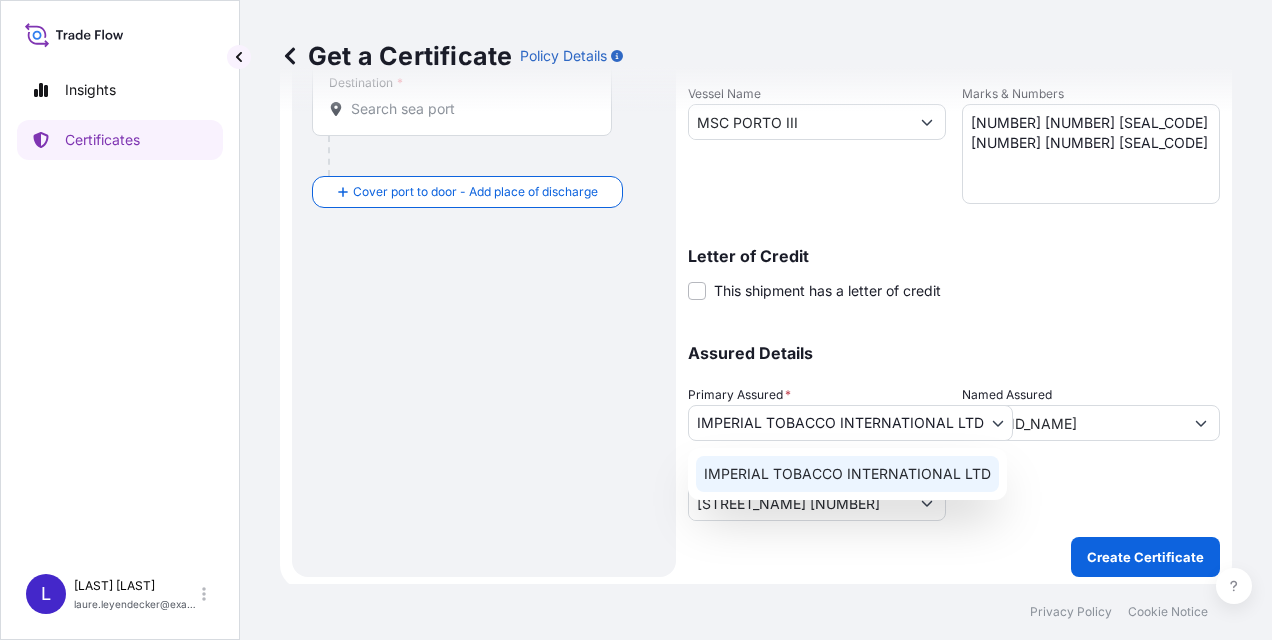 click on "IMPERIAL TOBACCO INTERNATIONAL LTD" at bounding box center (847, 474) 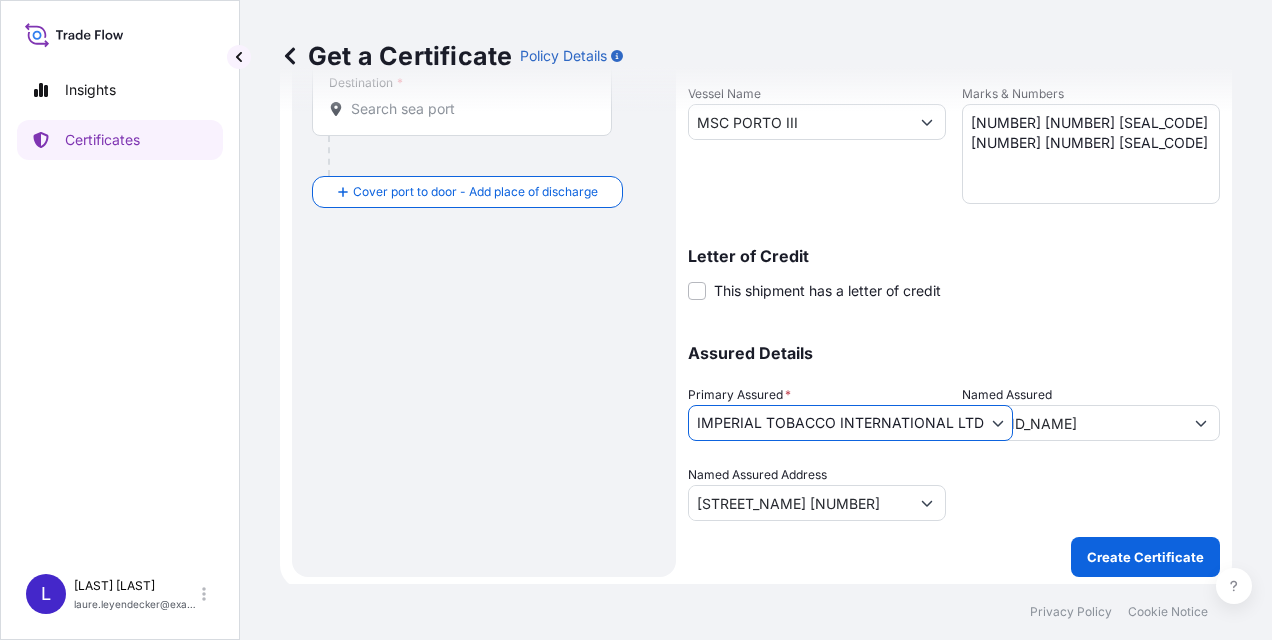 type 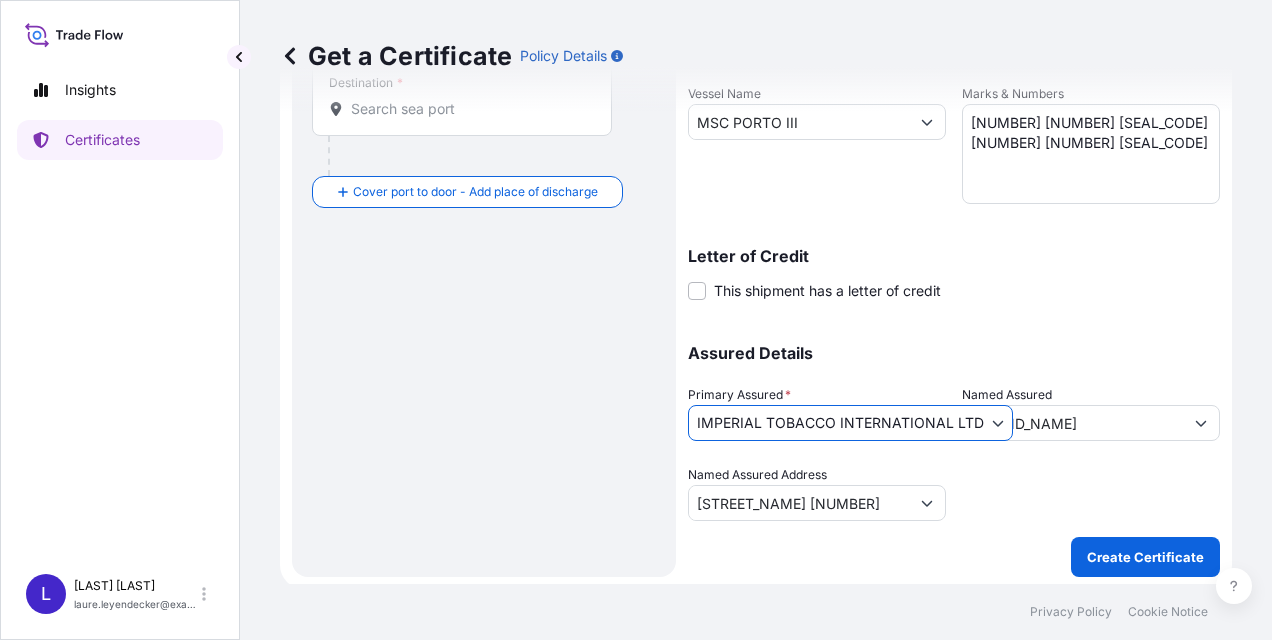 click on "Insights Certificates L Laure   Leyendecker laure.leyendecker@fr.imptob.com Get a Certificate Policy Details Route Details   Cover door to port - Add loading place Place of loading Road / Inland Road / Inland Origin * Main transport mode Sea Air Road Sea Destination * Cover port to door - Add place of discharge Place of Discharge Shipment Details Issue date * 18 / 07 / 2025 Date of Departure * 23 / 04 / 2025 Date of Arrival 05 / 06 / 2025 Commodity As Per Policy Declaration Packing Category Commercial Invoice Value    * € EUR 236652 Reference 83-2504-00611 Description of Cargo * 900 CASES CIGARETTES FINE KING SIZE
1024 CASES CIGARETTES FINE KING SIZE MENTHOL
Total : 1924 CASES
Gross weight : 23 837,76 KG Vessel Name MSC PORTO III Marks & Numbers [CONTAINER_ID]
[CONTAINER_ID] Letter of Credit This shipment has a letter of credit Letter of credit * Letter of credit may not exceed 12000 characters Assured Details Primary Assured * 0" at bounding box center (636, 320) 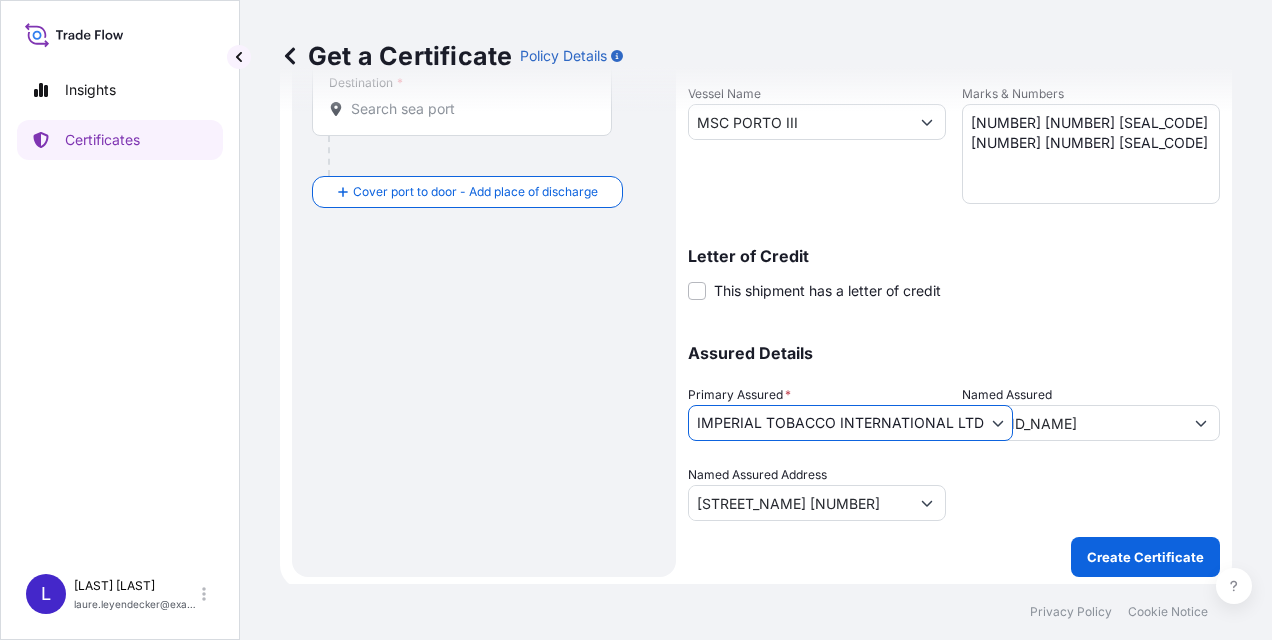 click on "Insights Certificates L Laure   Leyendecker laure.leyendecker@fr.imptob.com Get a Certificate Policy Details Route Details   Cover door to port - Add loading place Place of loading Road / Inland Road / Inland Origin * Main transport mode Sea Air Road Sea Destination * Cover port to door - Add place of discharge Place of Discharge Shipment Details Issue date * 18 / 07 / 2025 Date of Departure * 23 / 04 / 2025 Date of Arrival 05 / 06 / 2025 Commodity As Per Policy Declaration Packing Category Commercial Invoice Value    * € EUR 236652 Reference 83-2504-00611 Description of Cargo * 900 CASES CIGARETTES FINE KING SIZE
1024 CASES CIGARETTES FINE KING SIZE MENTHOL
Total : 1924 CASES
Gross weight : 23 837,76 KG Vessel Name MSC PORTO III Marks & Numbers [CONTAINER_ID]
[CONTAINER_ID] Letter of Credit This shipment has a letter of credit Letter of credit * Letter of credit may not exceed 12000 characters Assured Details Primary Assured * 0" at bounding box center (636, 320) 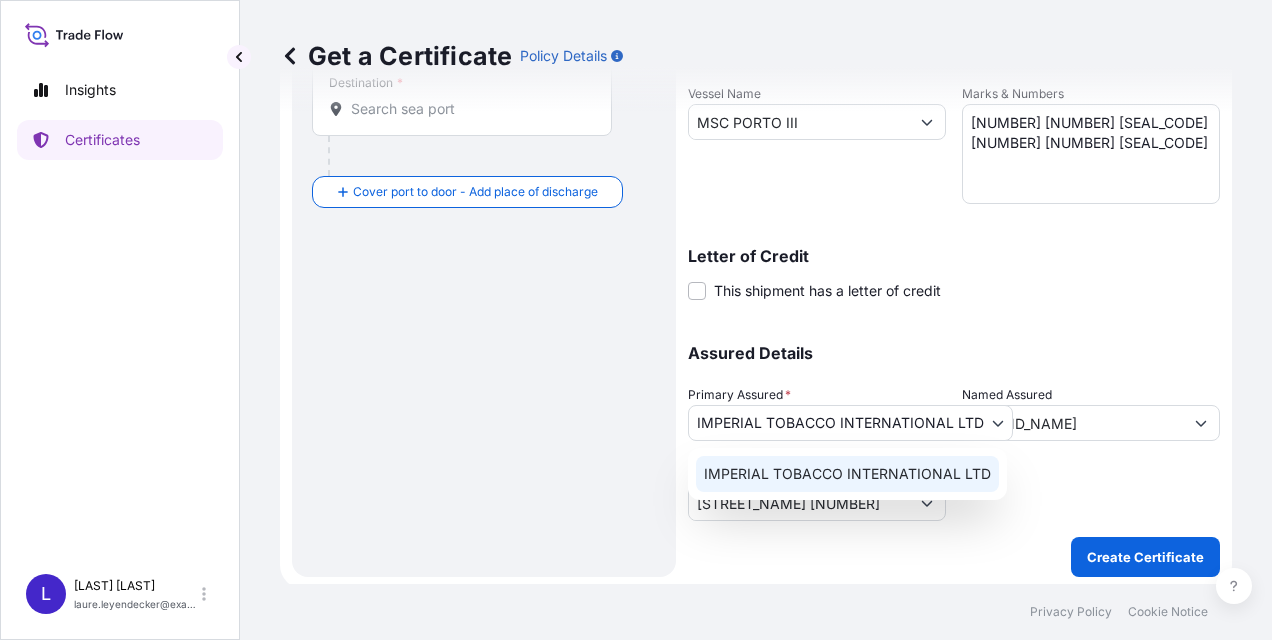 click on "IMPERIAL TOBACCO INTERNATIONAL LTD" at bounding box center [847, 474] 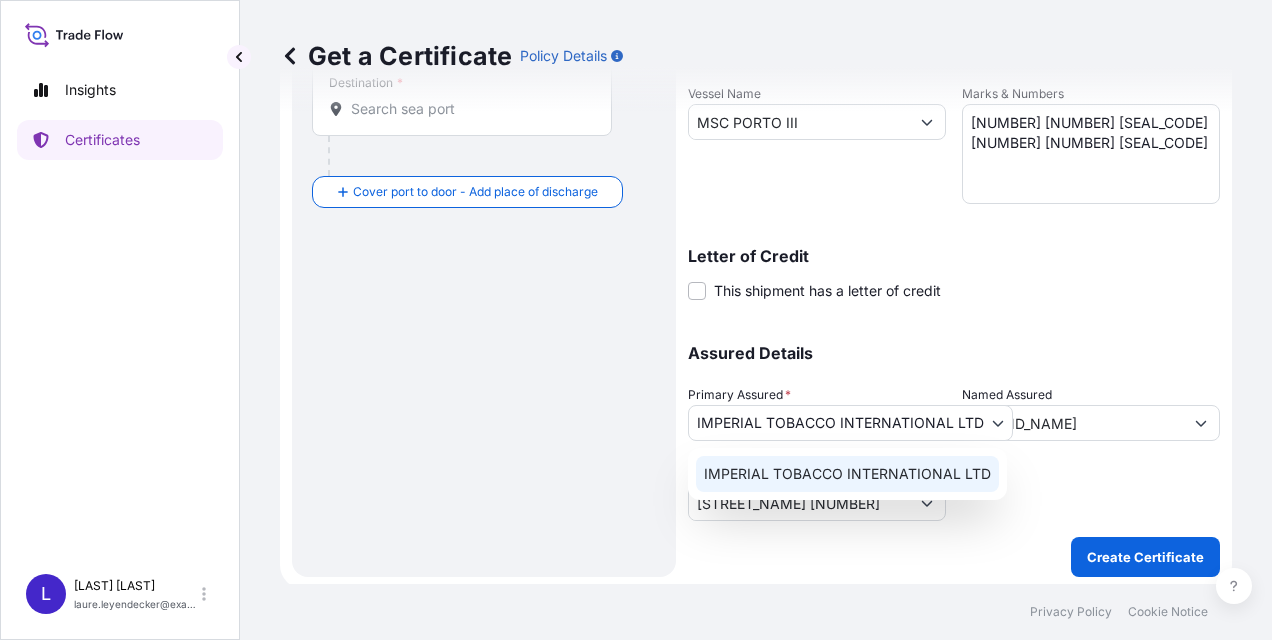 click on "Insights Certificates L Laure   Leyendecker laure.leyendecker@fr.imptob.com Get a Certificate Policy Details Route Details   Cover door to port - Add loading place Place of loading Road / Inland Road / Inland Origin * Main transport mode Sea Air Road Sea Destination * Cover port to door - Add place of discharge Place of Discharge Shipment Details Issue date * 18 / 07 / 2025 Date of Departure * 23 / 04 / 2025 Date of Arrival 05 / 06 / 2025 Commodity As Per Policy Declaration Packing Category Commercial Invoice Value    * € EUR 236652 Reference 83-2504-00611 Description of Cargo * 900 CASES CIGARETTES FINE KING SIZE
1024 CASES CIGARETTES FINE KING SIZE MENTHOL
Total : 1924 CASES
Gross weight : 23 837,76 KG Vessel Name MSC PORTO III Marks & Numbers [CONTAINER_ID]
[CONTAINER_ID] Letter of Credit This shipment has a letter of credit Letter of credit * Letter of credit may not exceed 12000 characters Assured Details Primary Assured * 0" at bounding box center [636, 320] 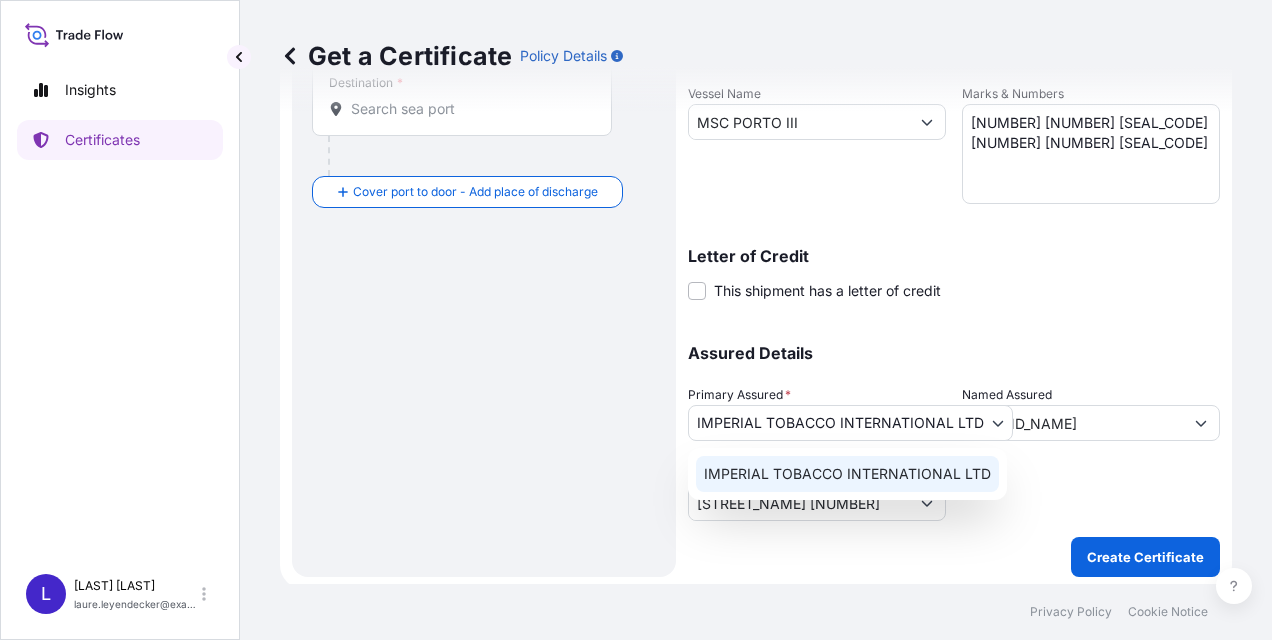click on "IMPERIAL TOBACCO INTERNATIONAL LTD" at bounding box center (847, 474) 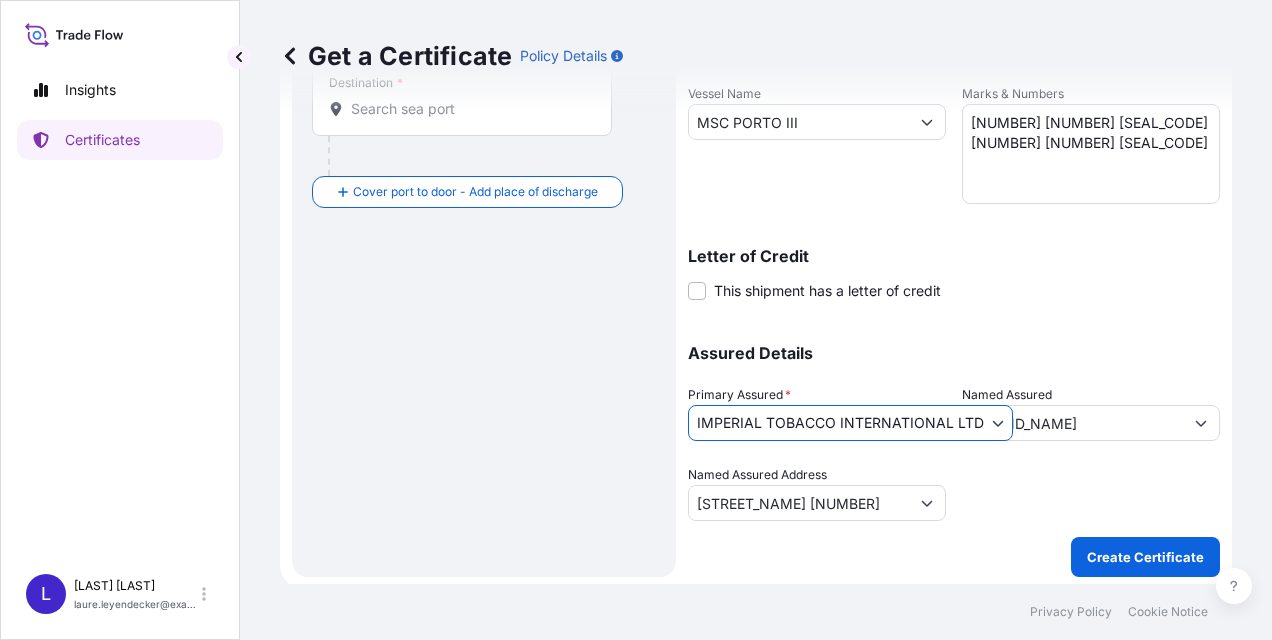 click 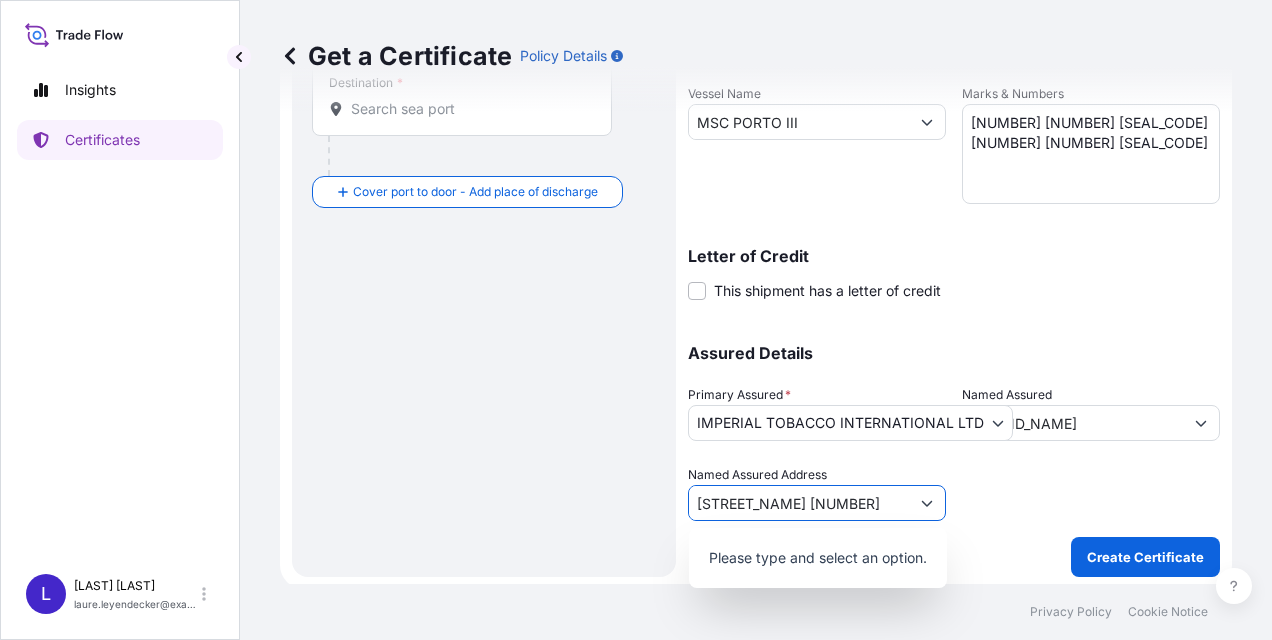 click 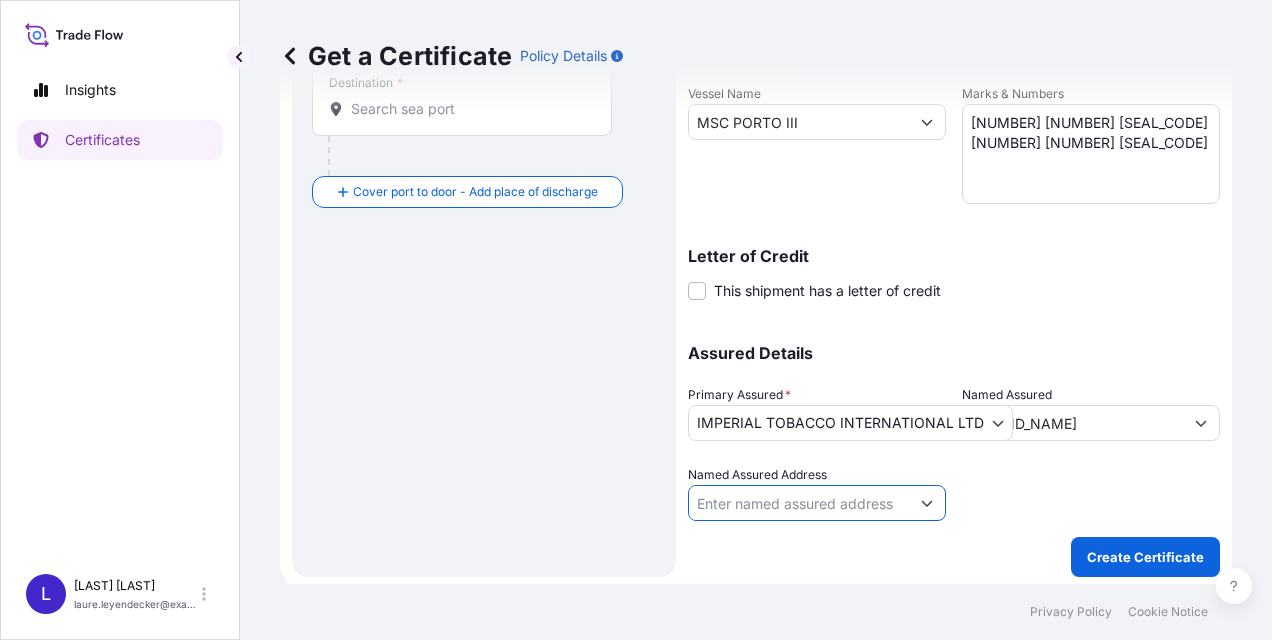 scroll, scrollTop: 0, scrollLeft: 101, axis: horizontal 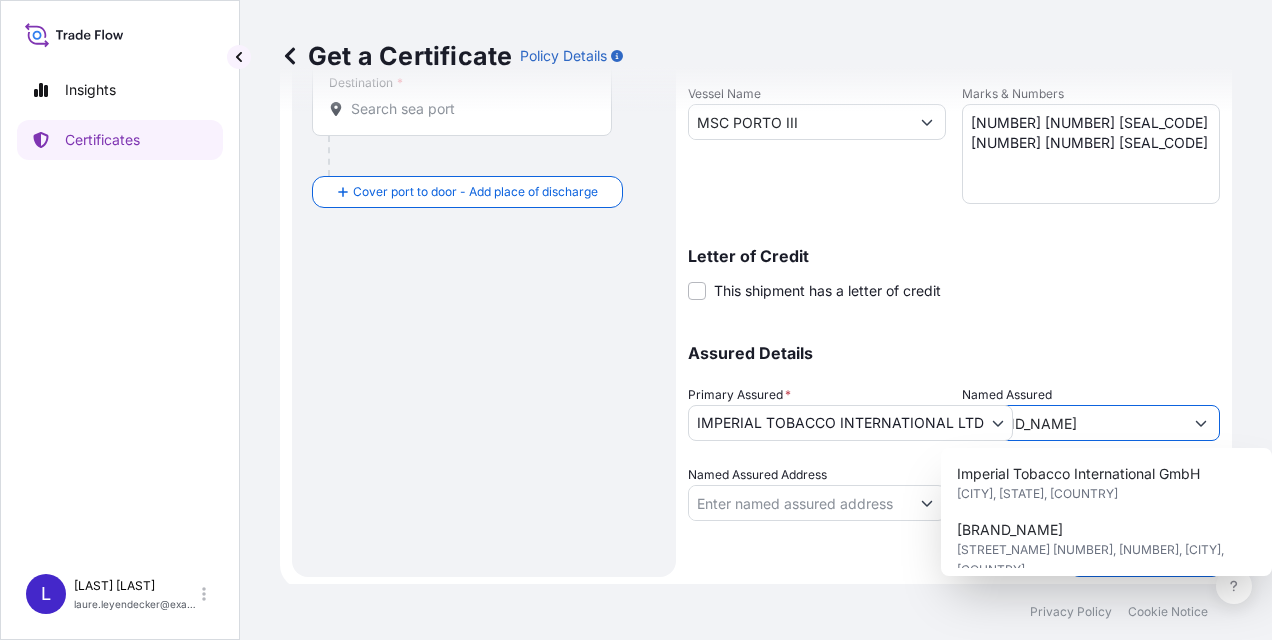 click 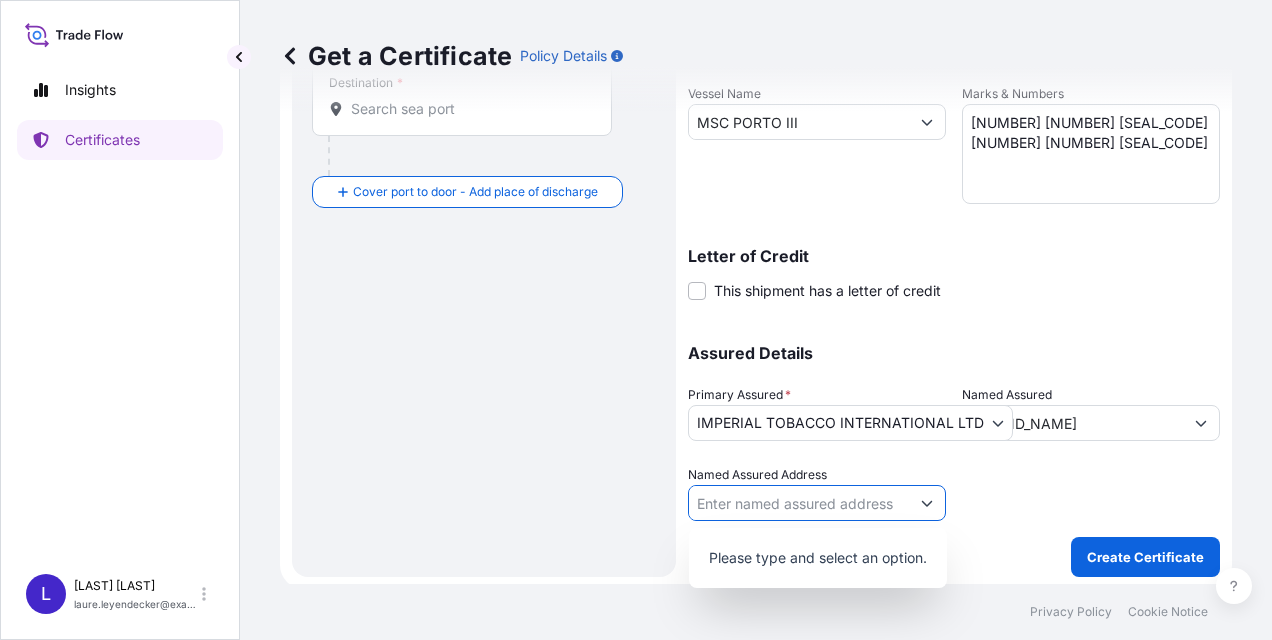 scroll, scrollTop: 0, scrollLeft: 0, axis: both 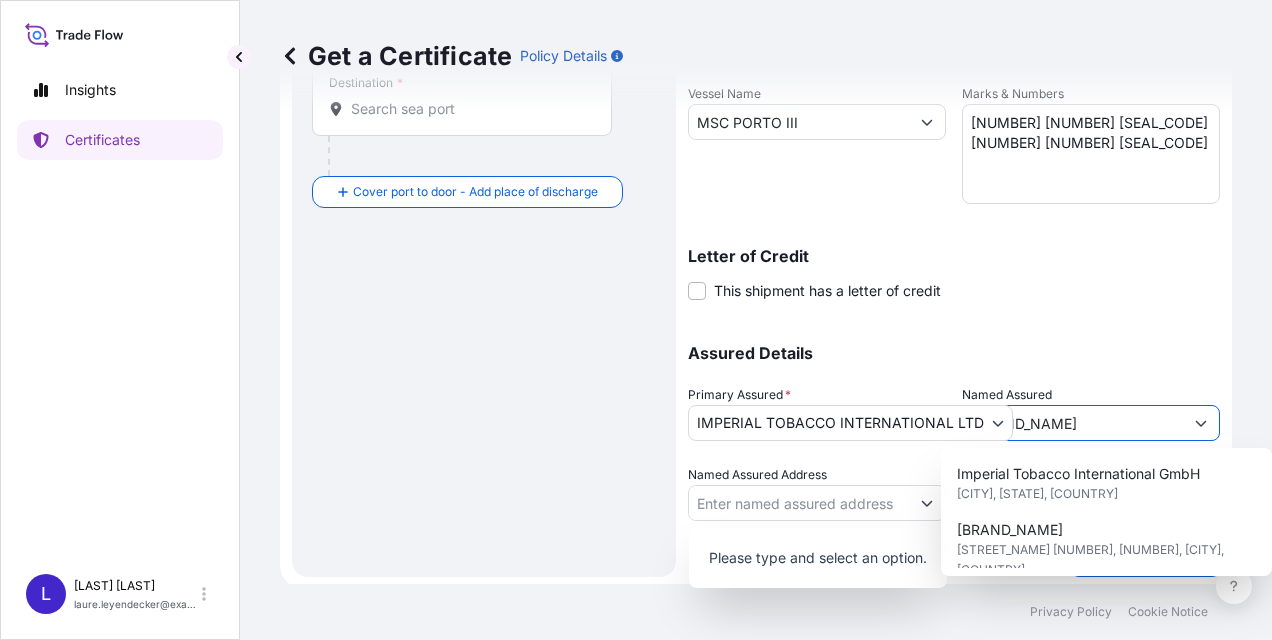 click at bounding box center [1201, 423] 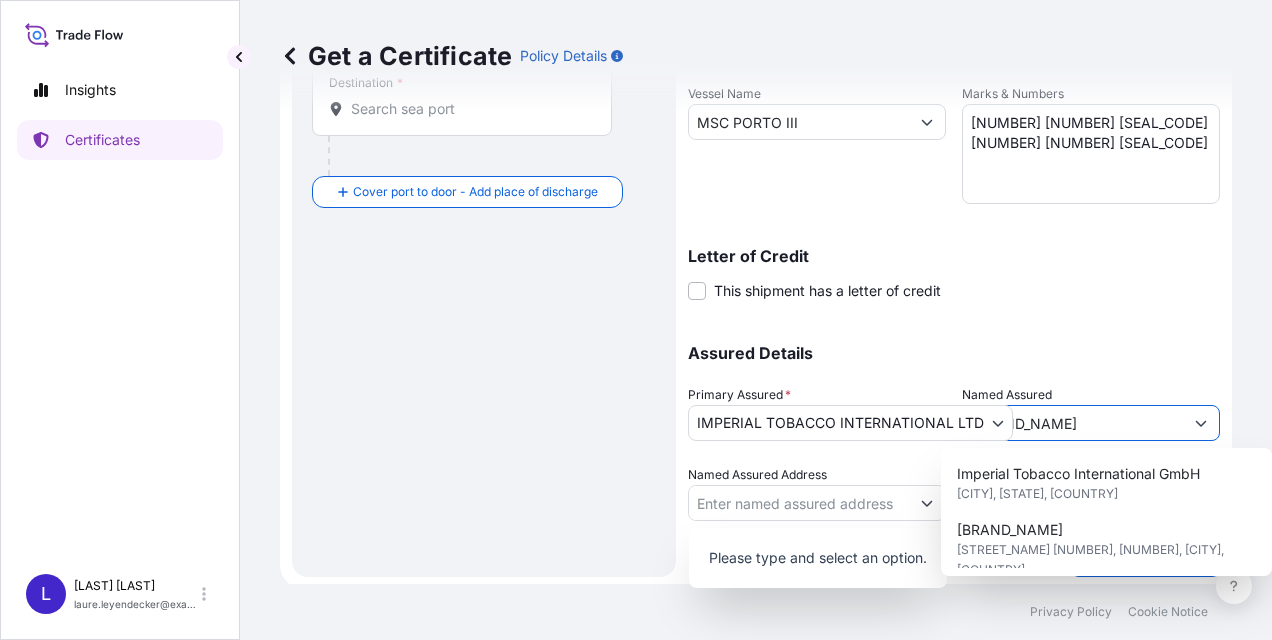 scroll, scrollTop: 0, scrollLeft: 101, axis: horizontal 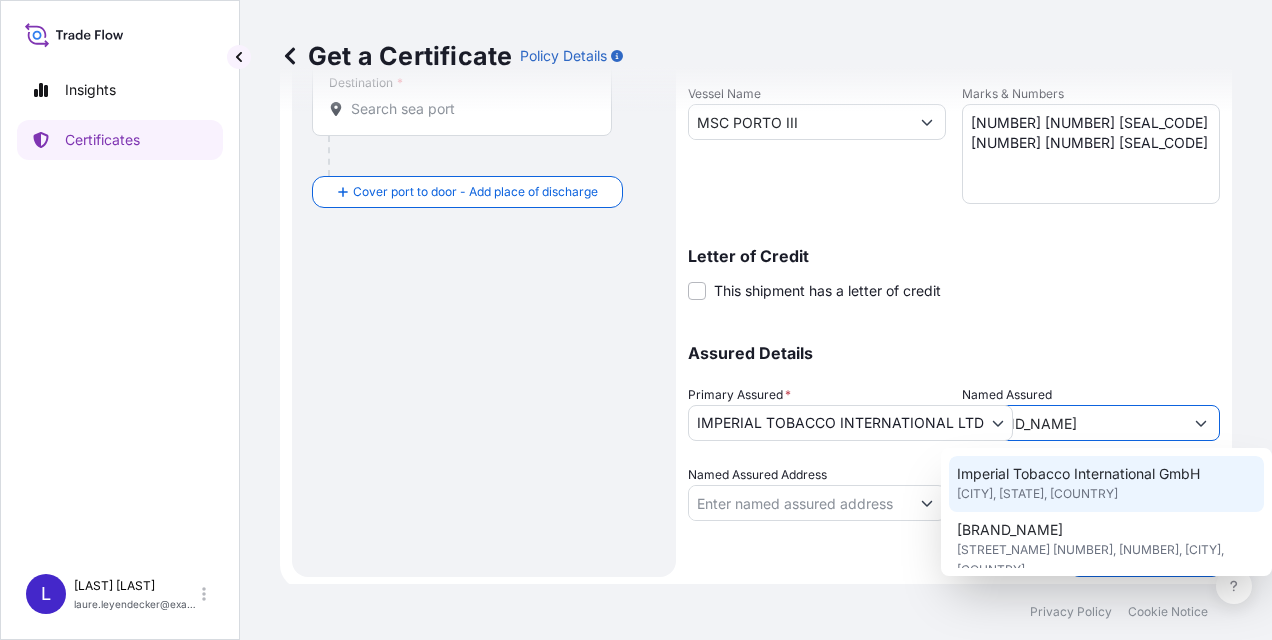 click on "Assured Details Primary Assured * [COMPANY_NAME] [COMPANY_NAME] Named Assured [COMPANY_NAME] Named Assured Address" at bounding box center (954, 421) 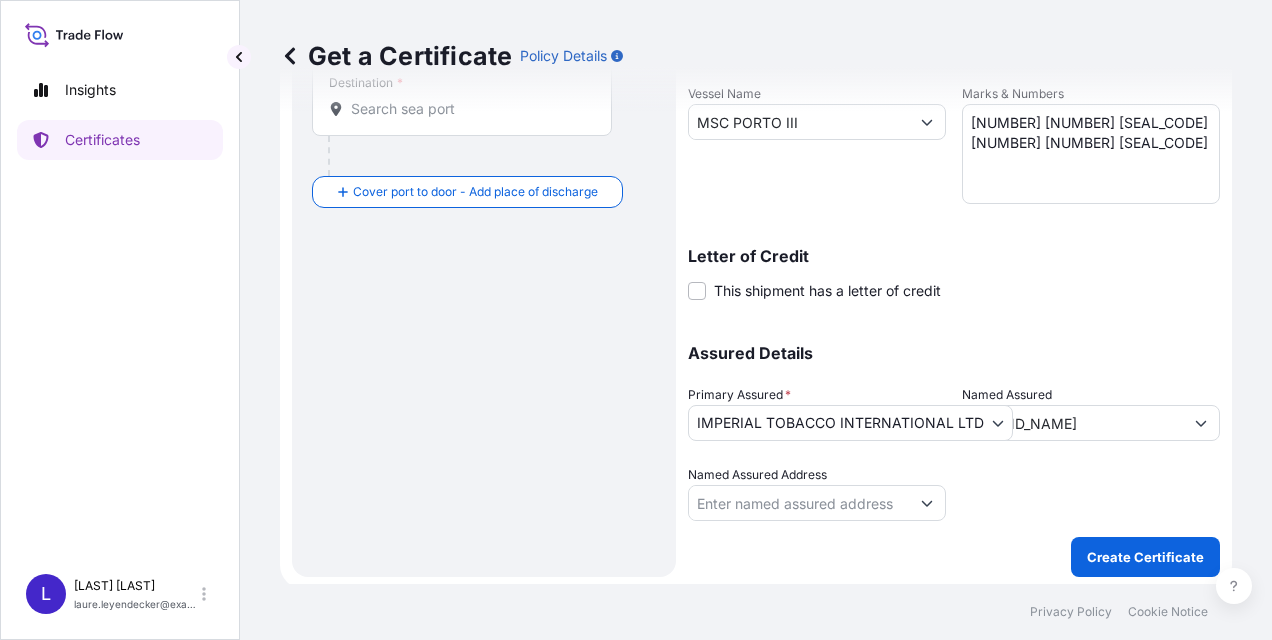 click at bounding box center (927, 503) 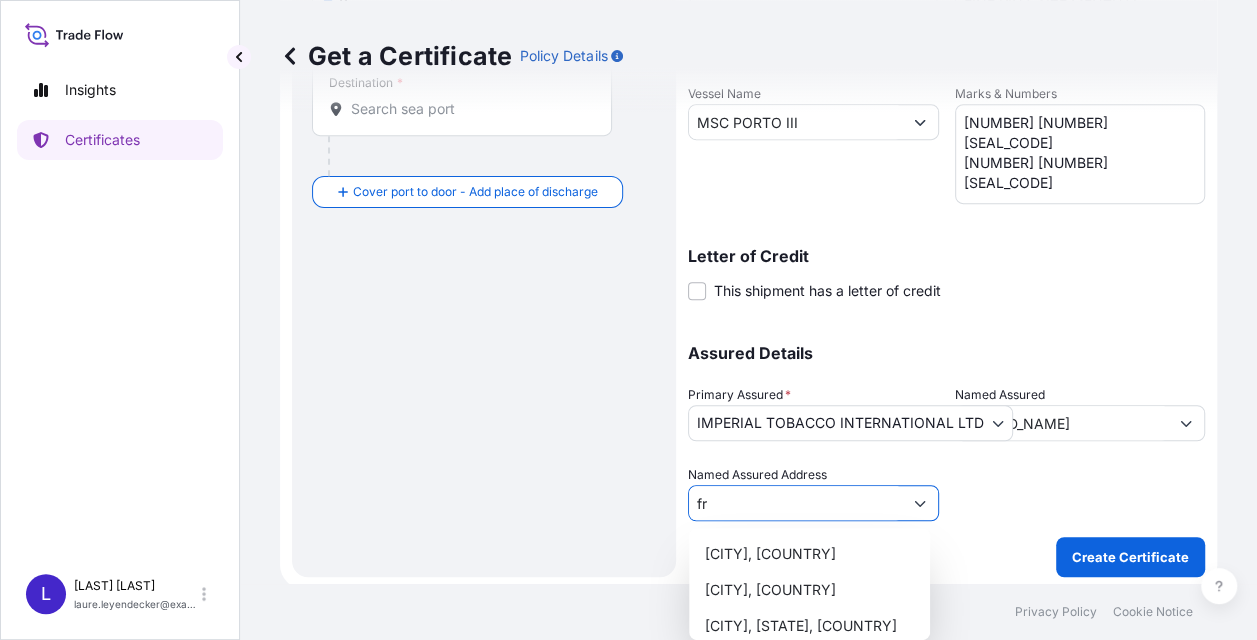 click 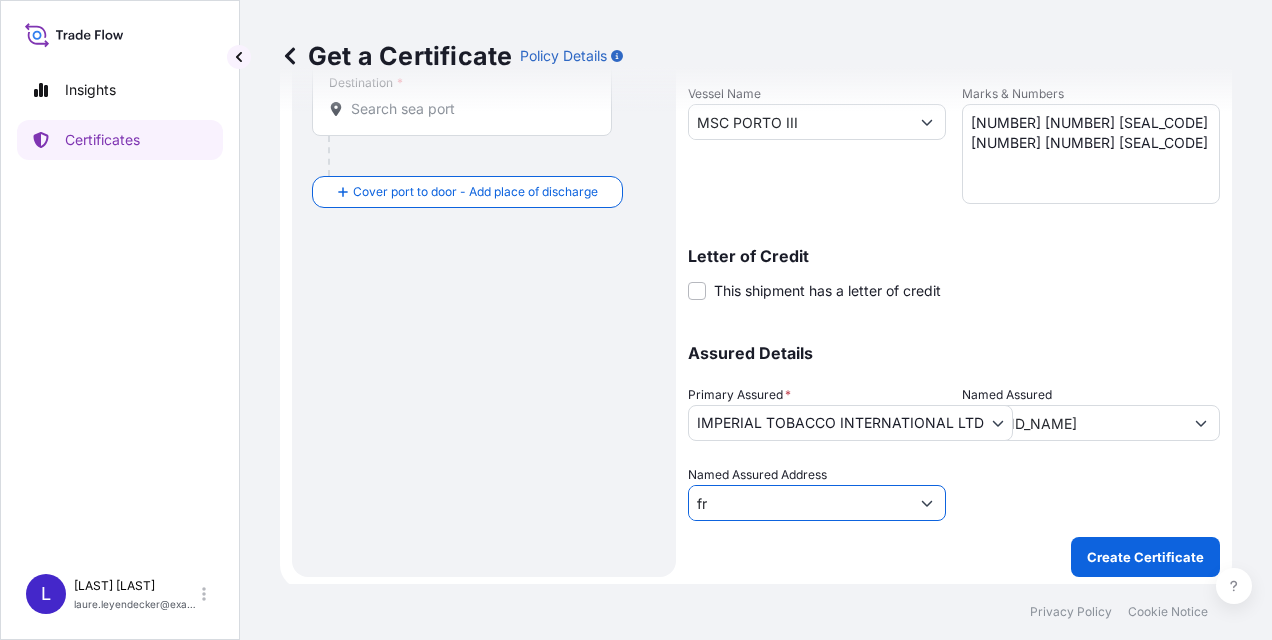 type on "fr" 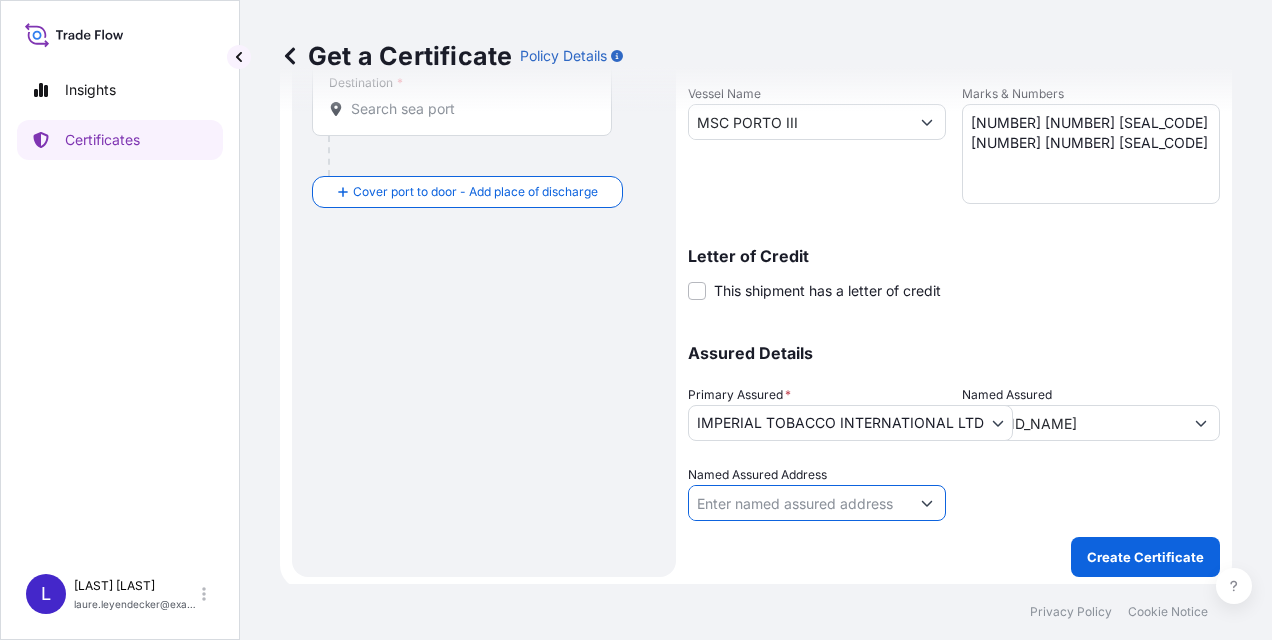 scroll, scrollTop: 0, scrollLeft: 101, axis: horizontal 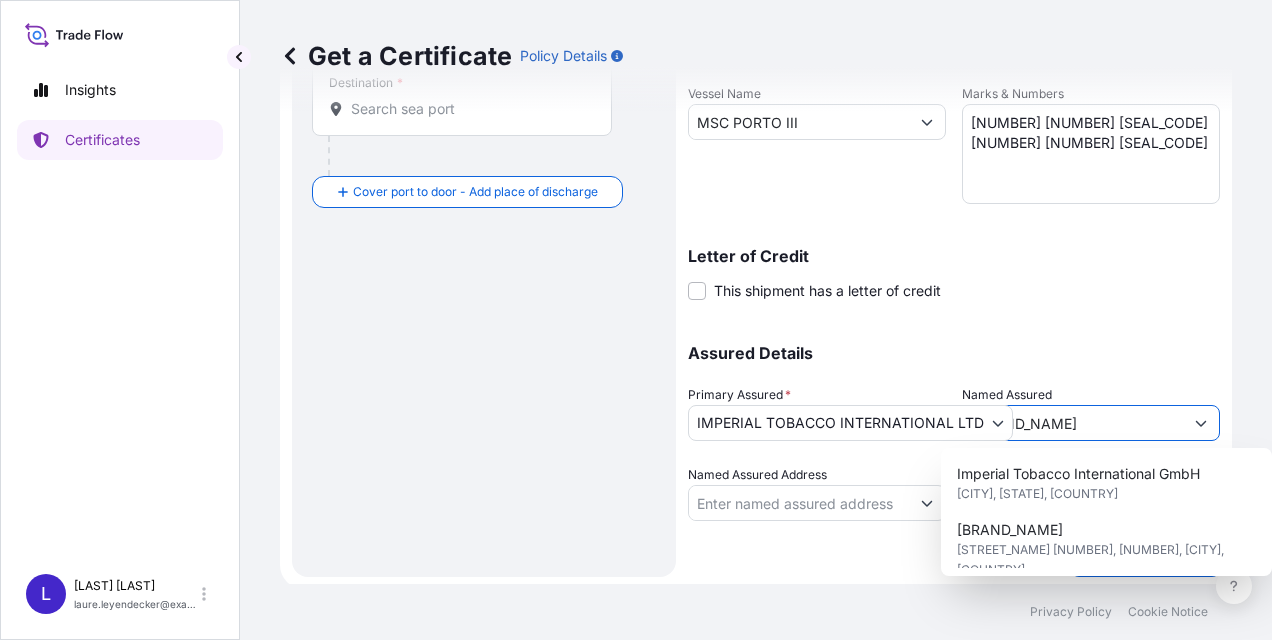 click 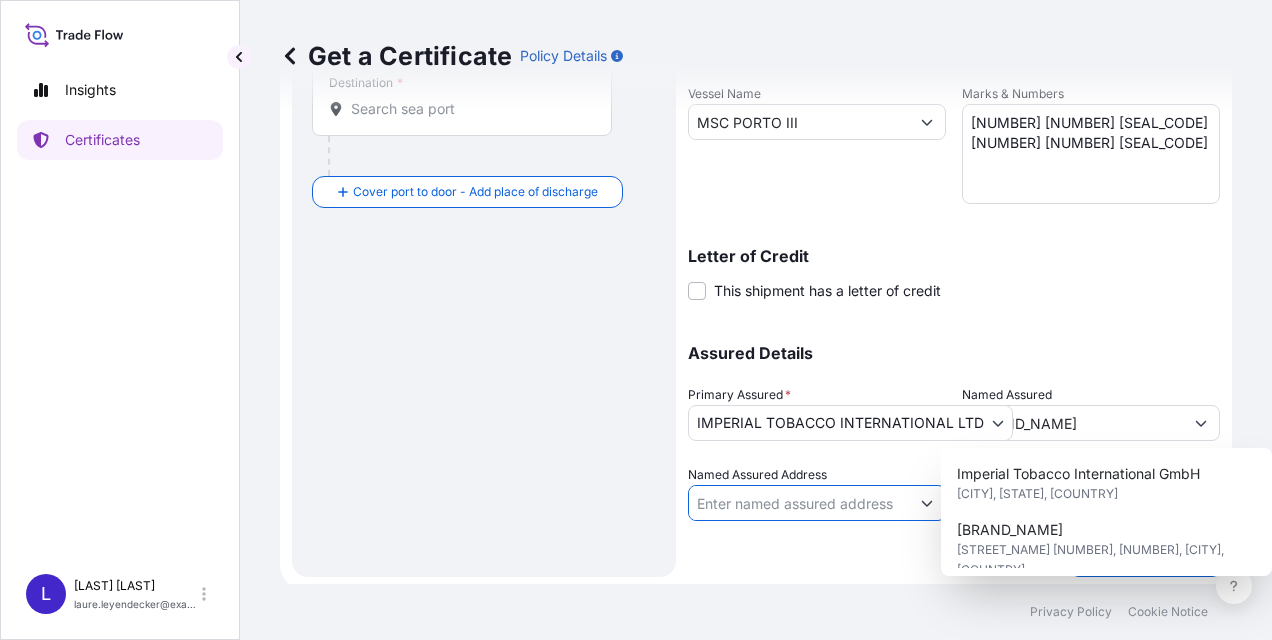 scroll, scrollTop: 0, scrollLeft: 0, axis: both 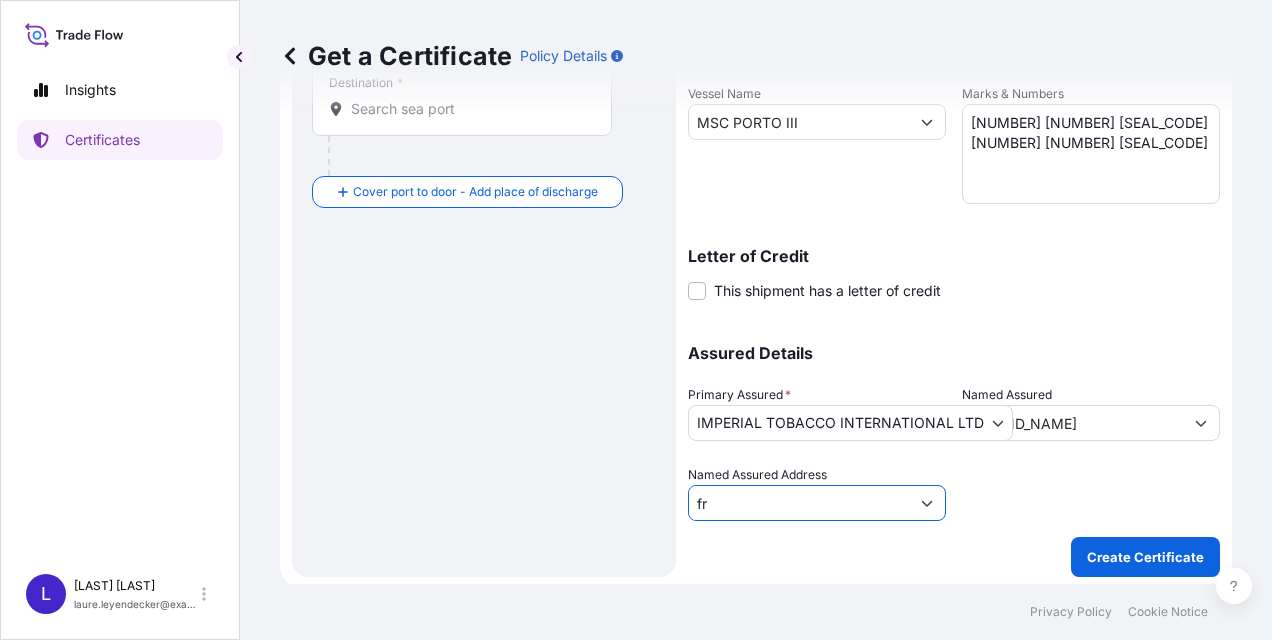 type on "f" 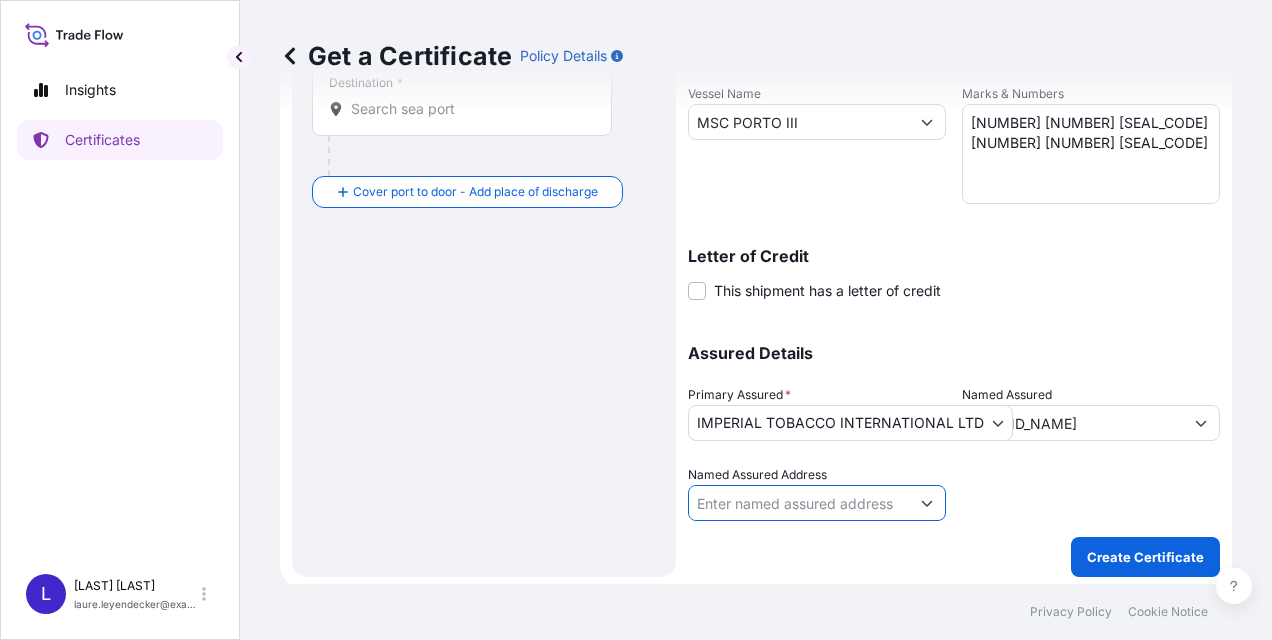 scroll, scrollTop: 0, scrollLeft: 101, axis: horizontal 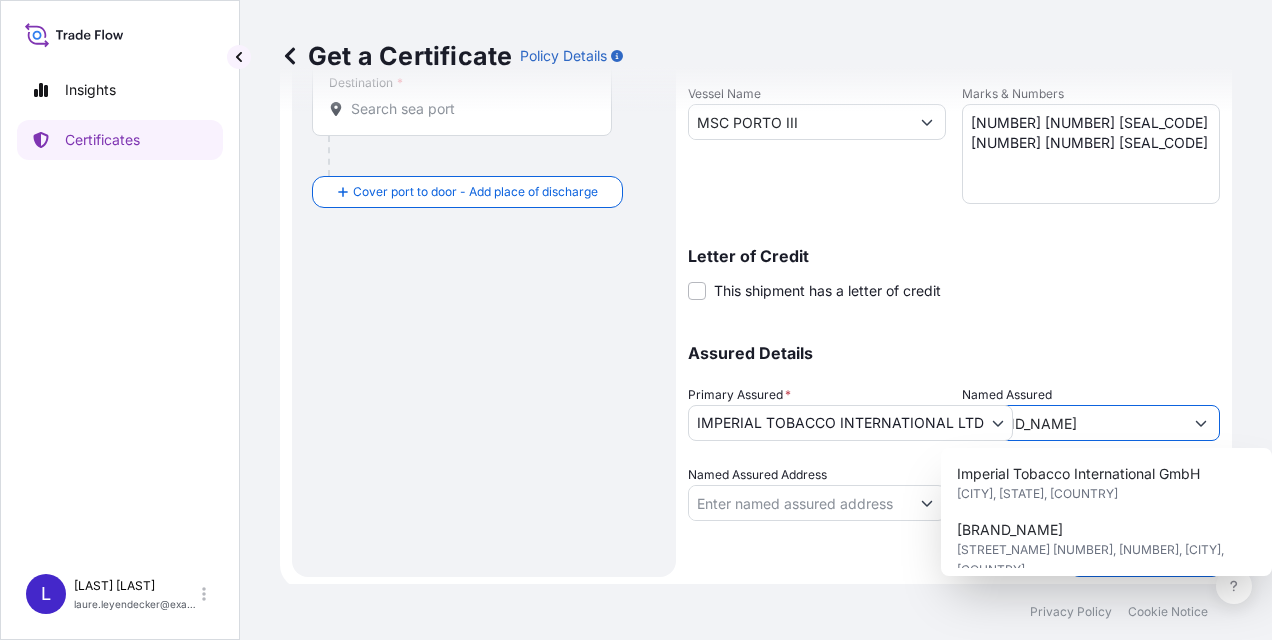 click 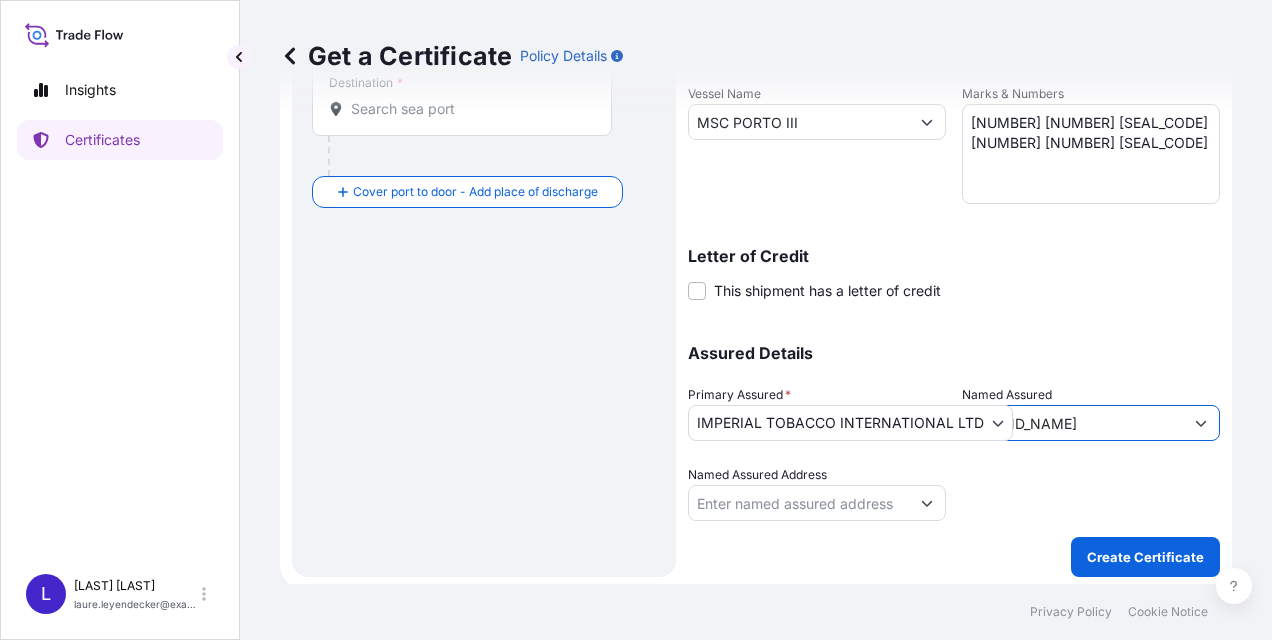 click on "Named Assured Address" at bounding box center [799, 503] 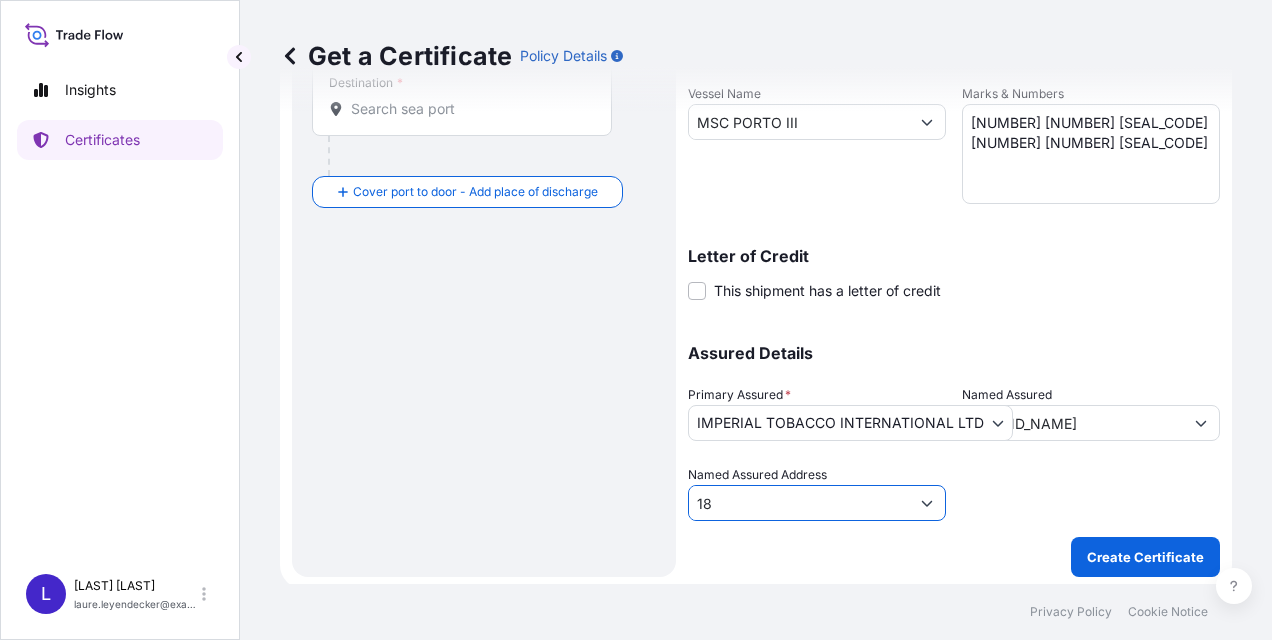 type on "1" 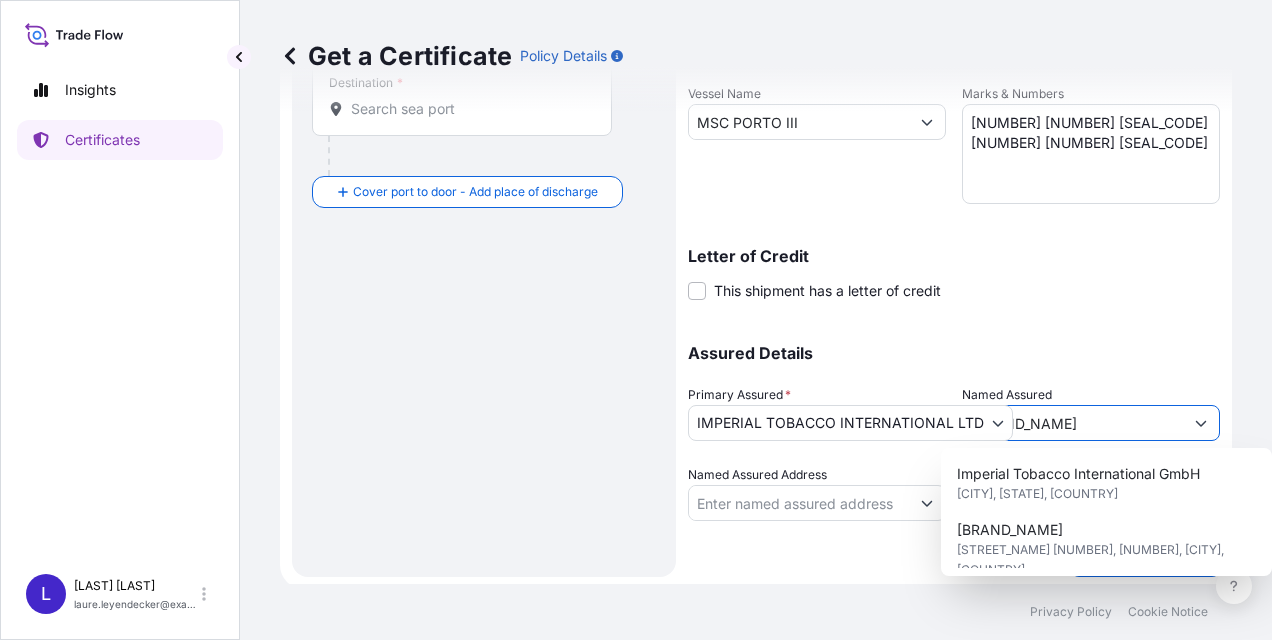 click 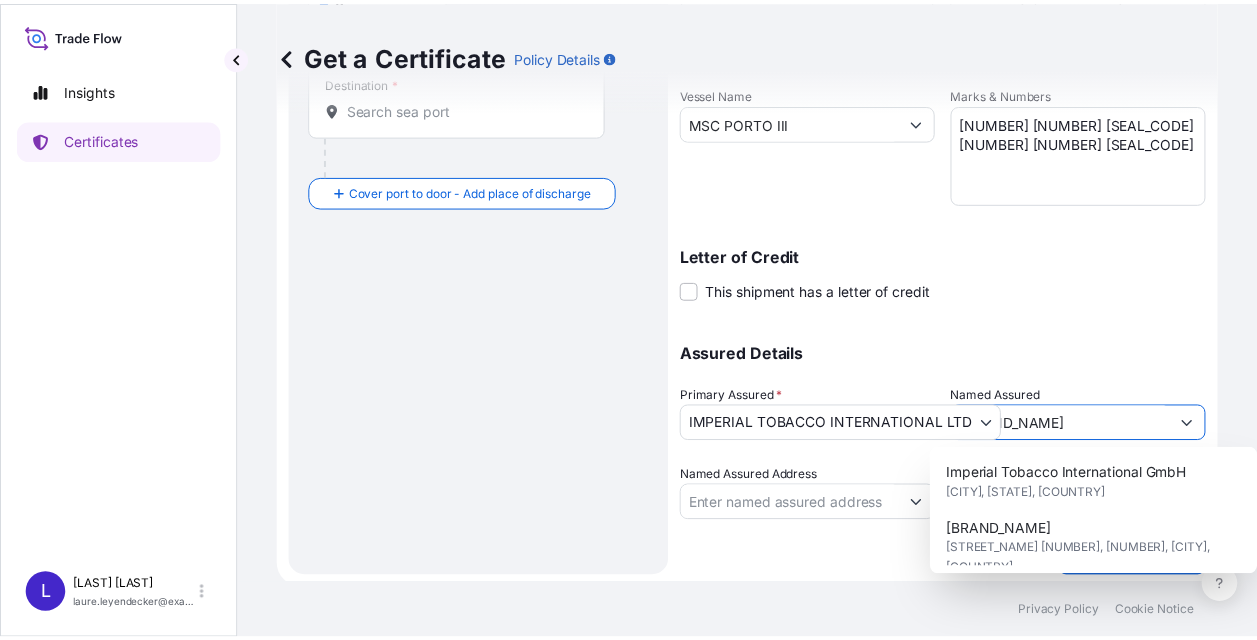 scroll, scrollTop: 0, scrollLeft: 101, axis: horizontal 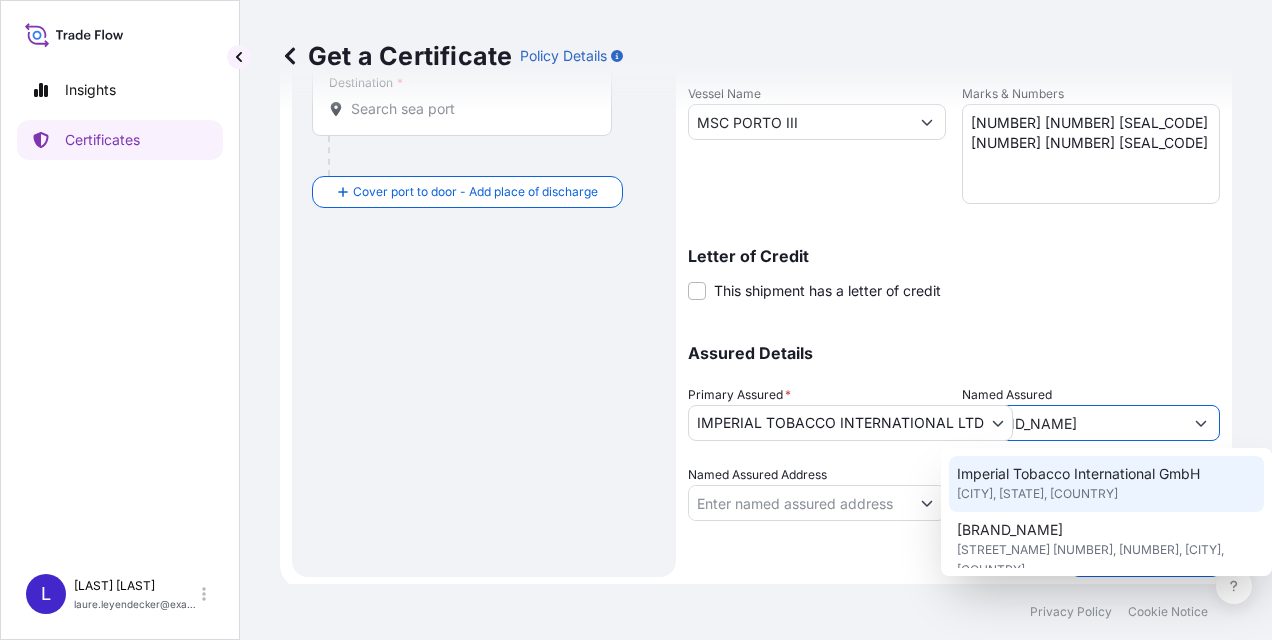 click 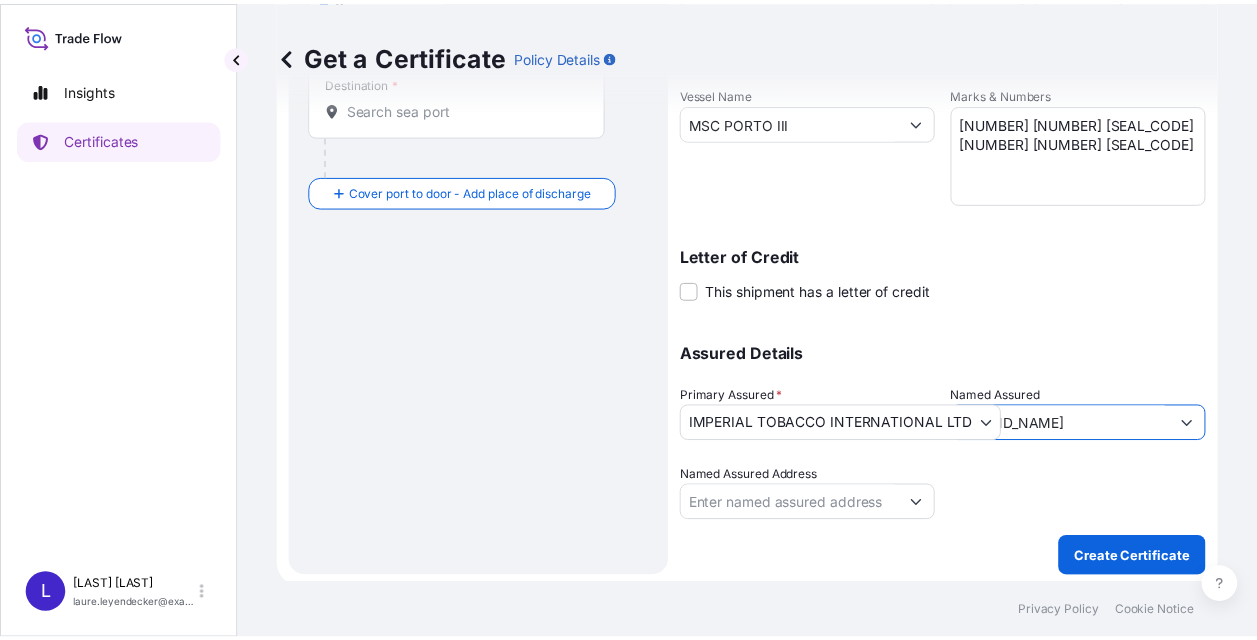 scroll, scrollTop: 0, scrollLeft: 0, axis: both 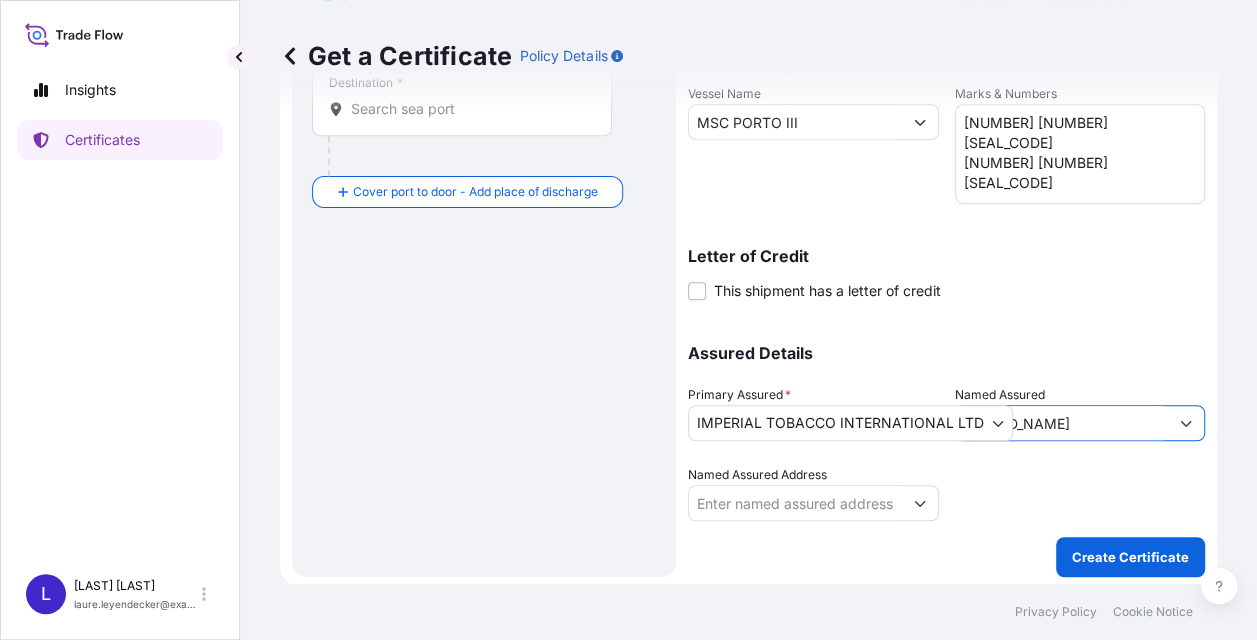 click 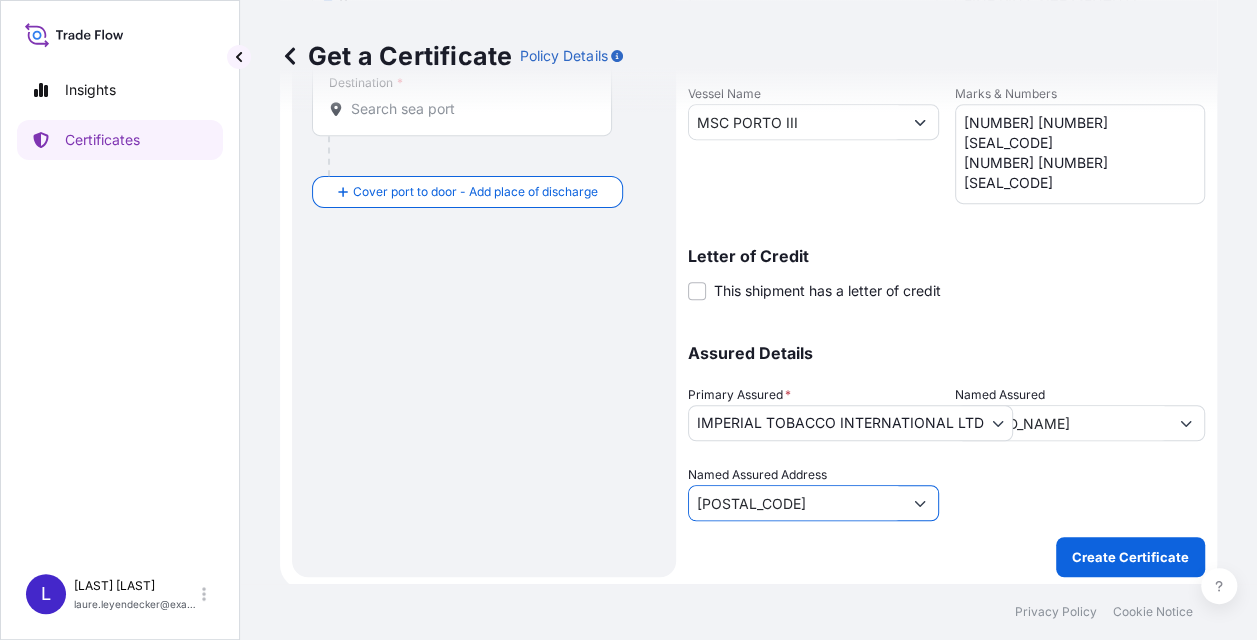click at bounding box center [920, 503] 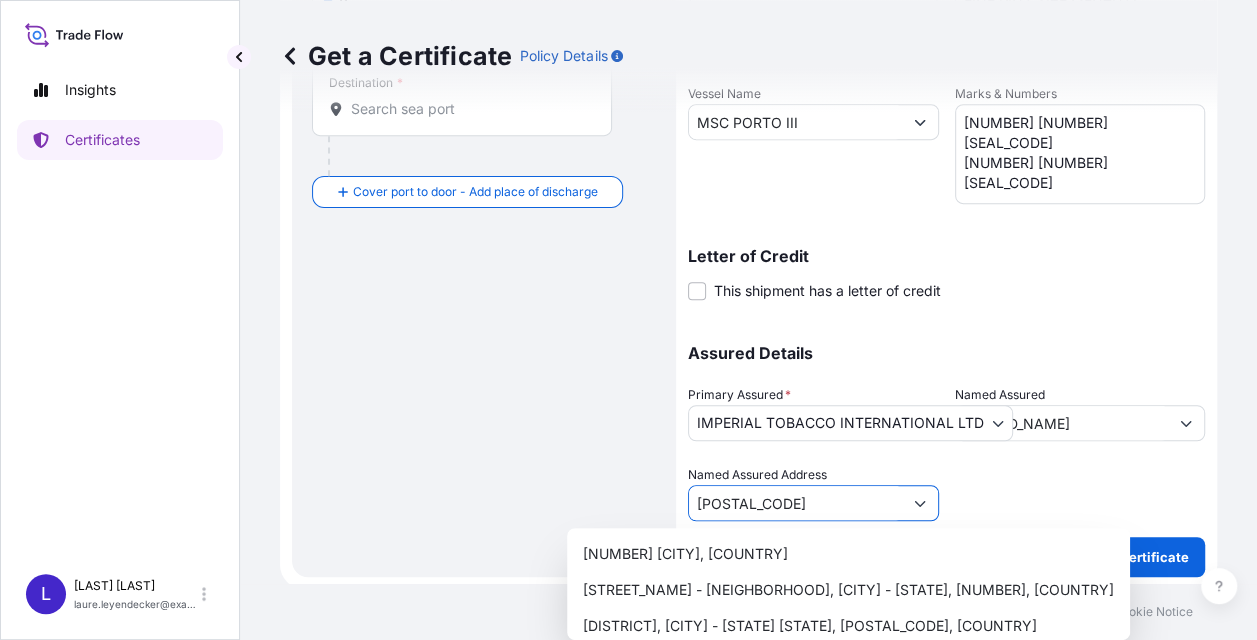 click 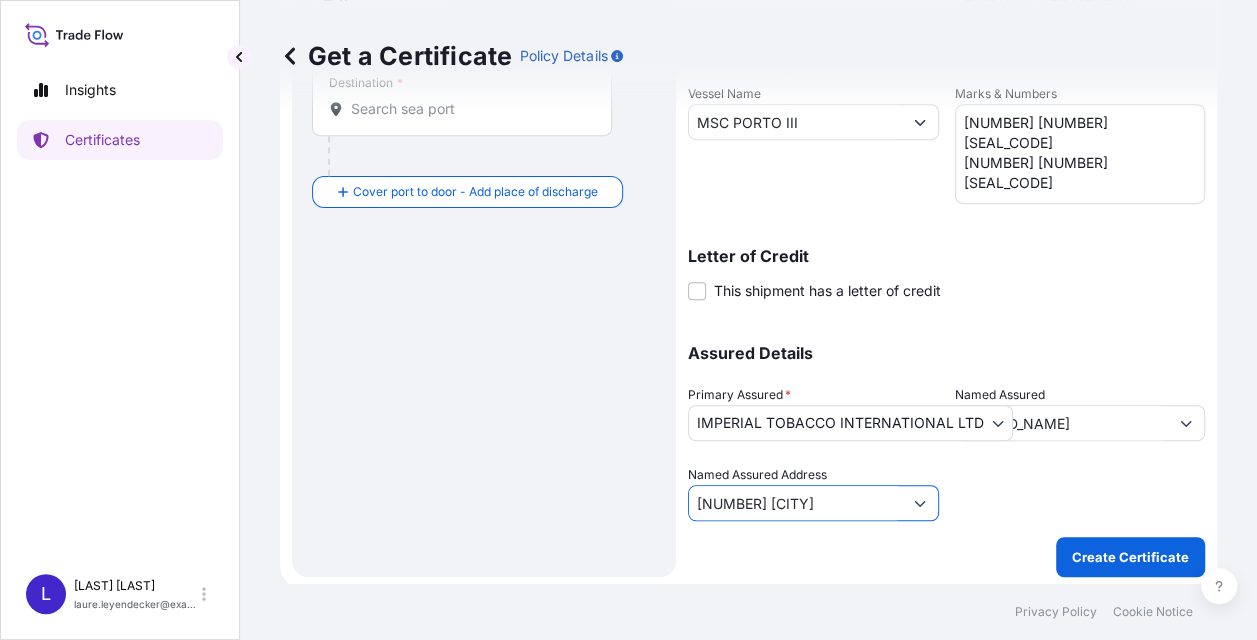 click at bounding box center (920, 503) 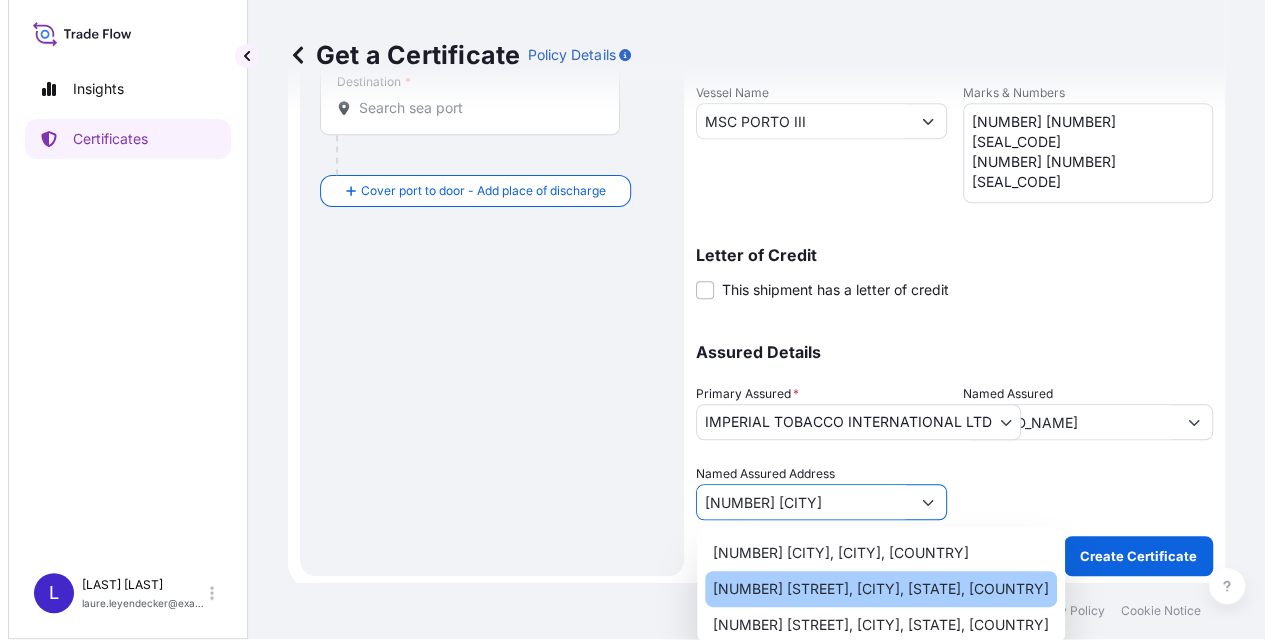 scroll, scrollTop: 0, scrollLeft: 0, axis: both 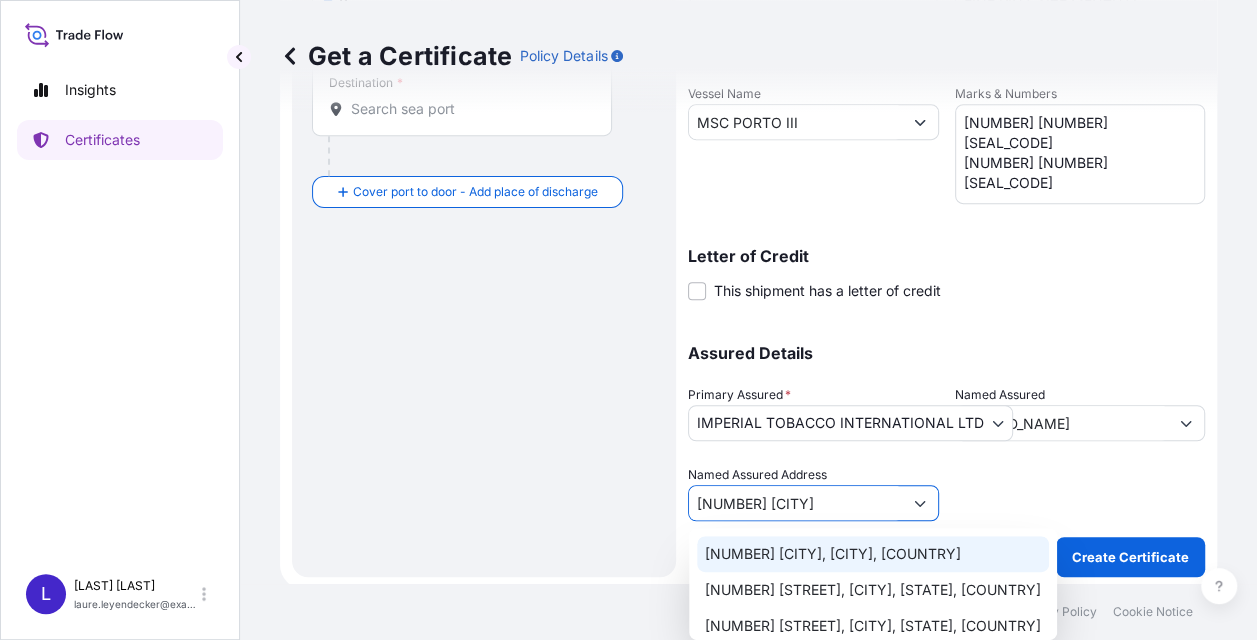 click on "[NUMBER] [CITY]" at bounding box center [795, 503] 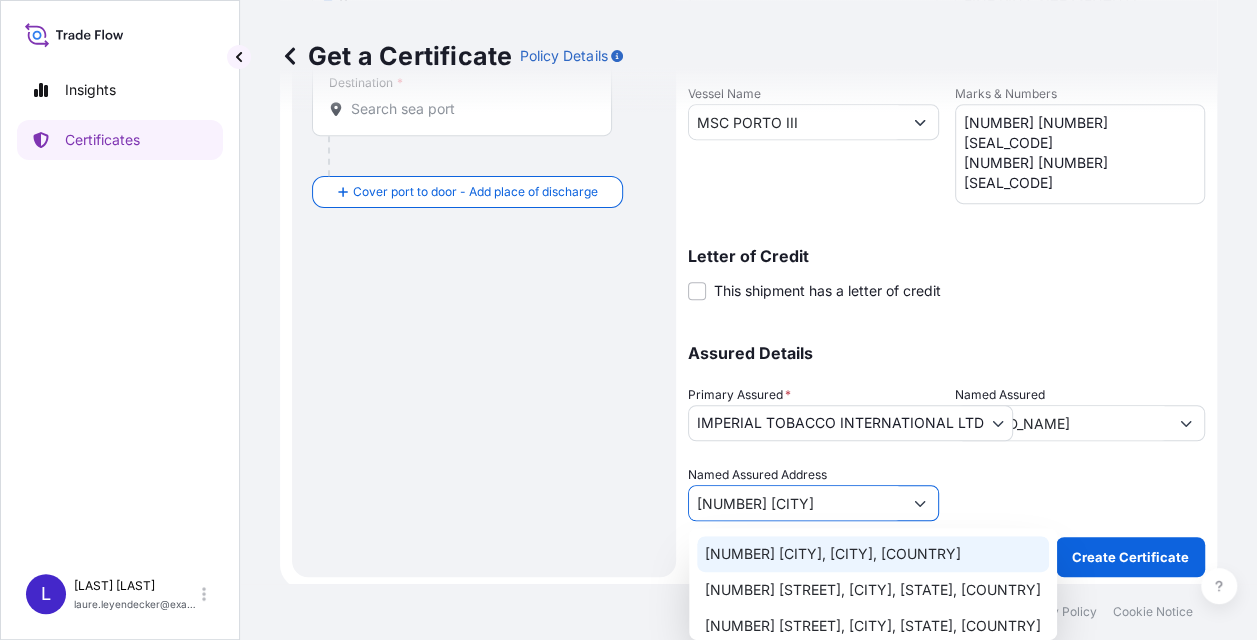 click on "[NUMBER] [CITY]" at bounding box center (795, 503) 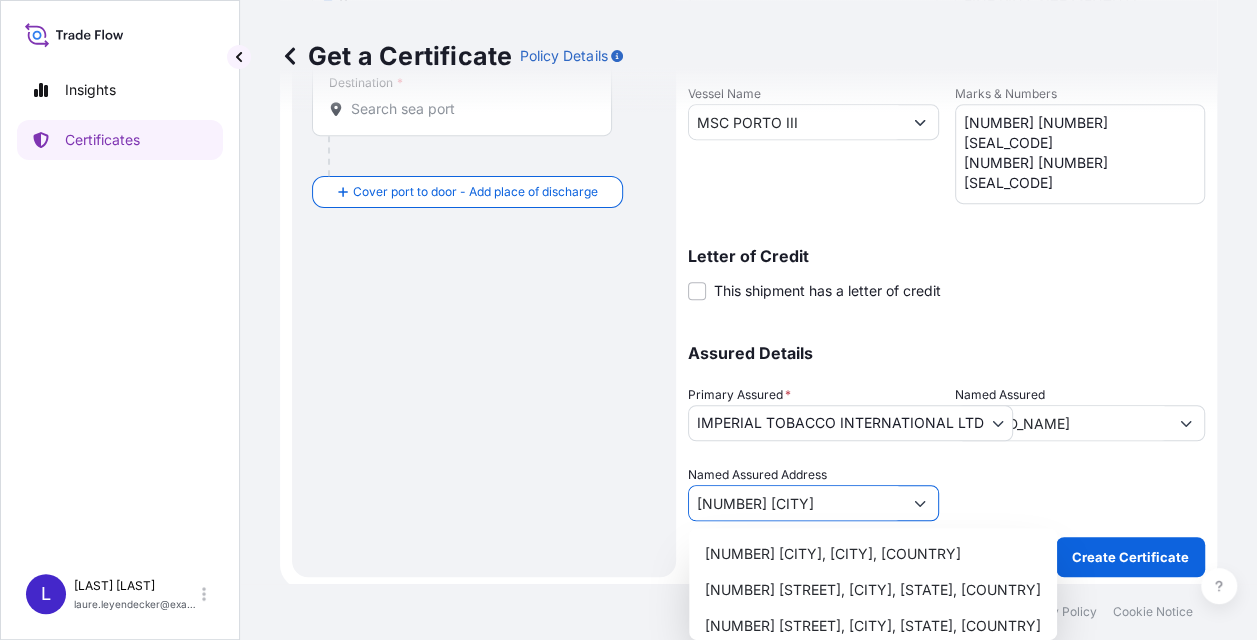 click on "[NUMBER] [CITY]" at bounding box center (795, 503) 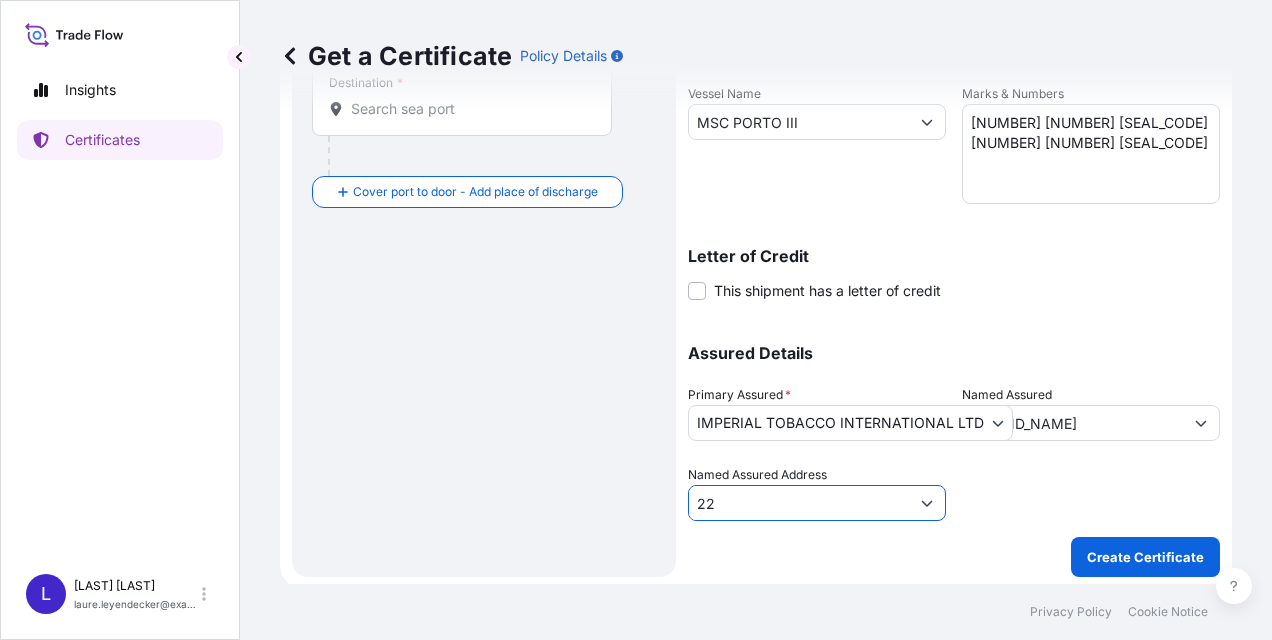 type on "2" 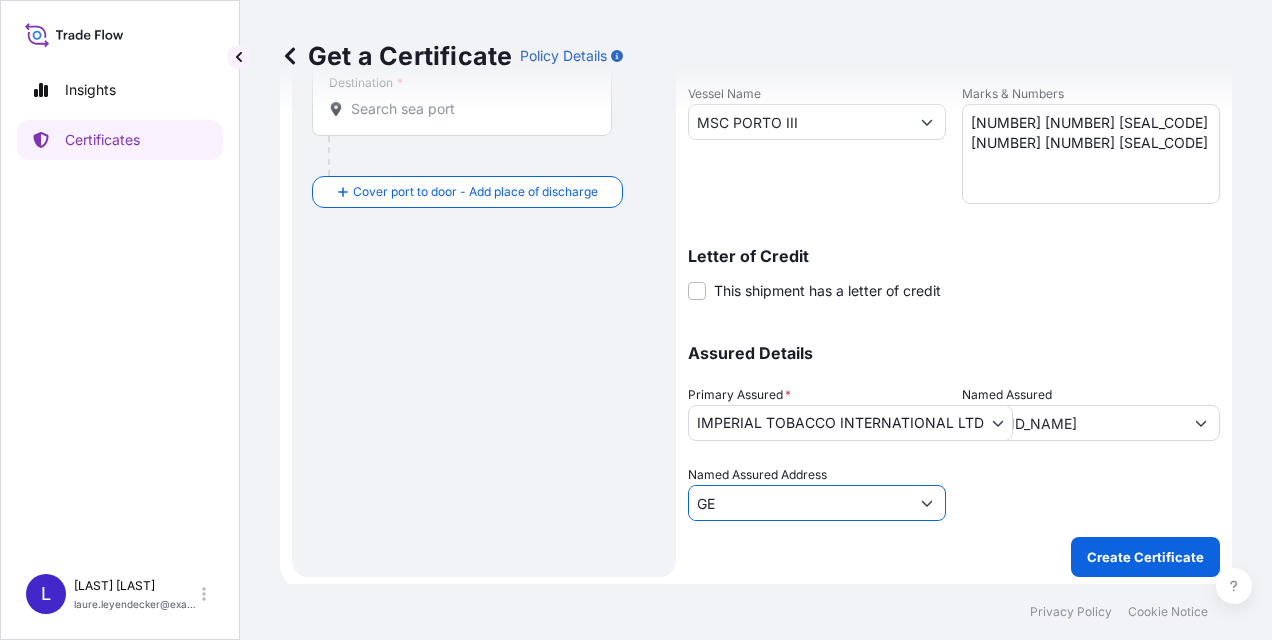 type on "G" 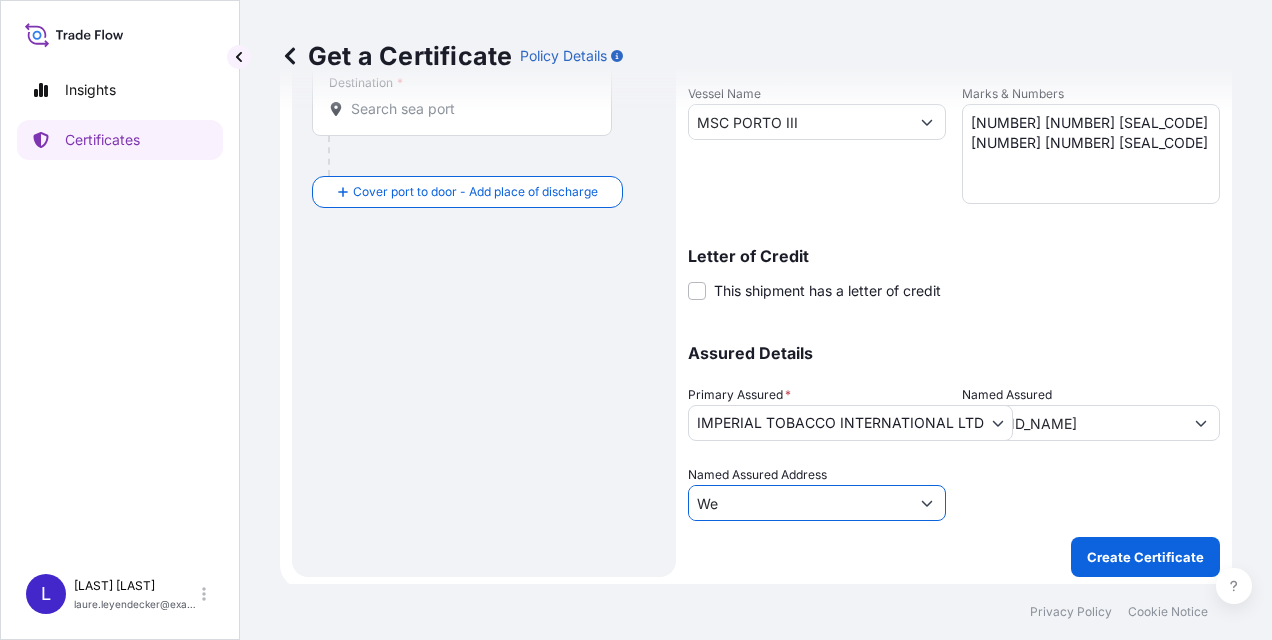 type on "We" 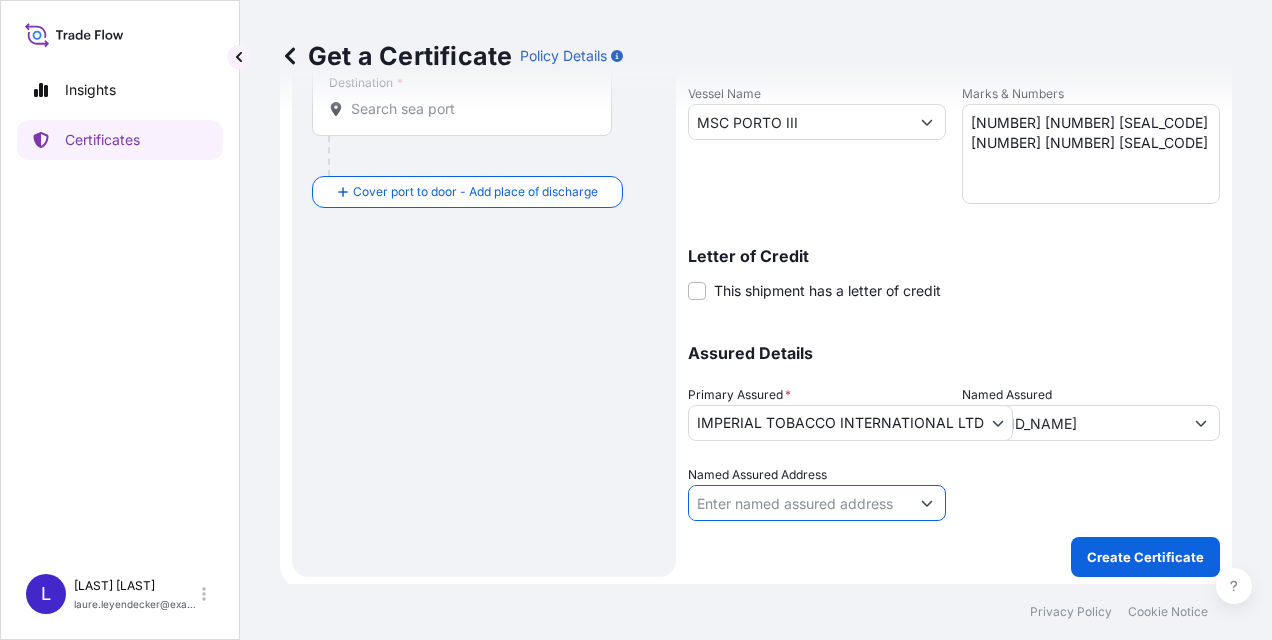 click 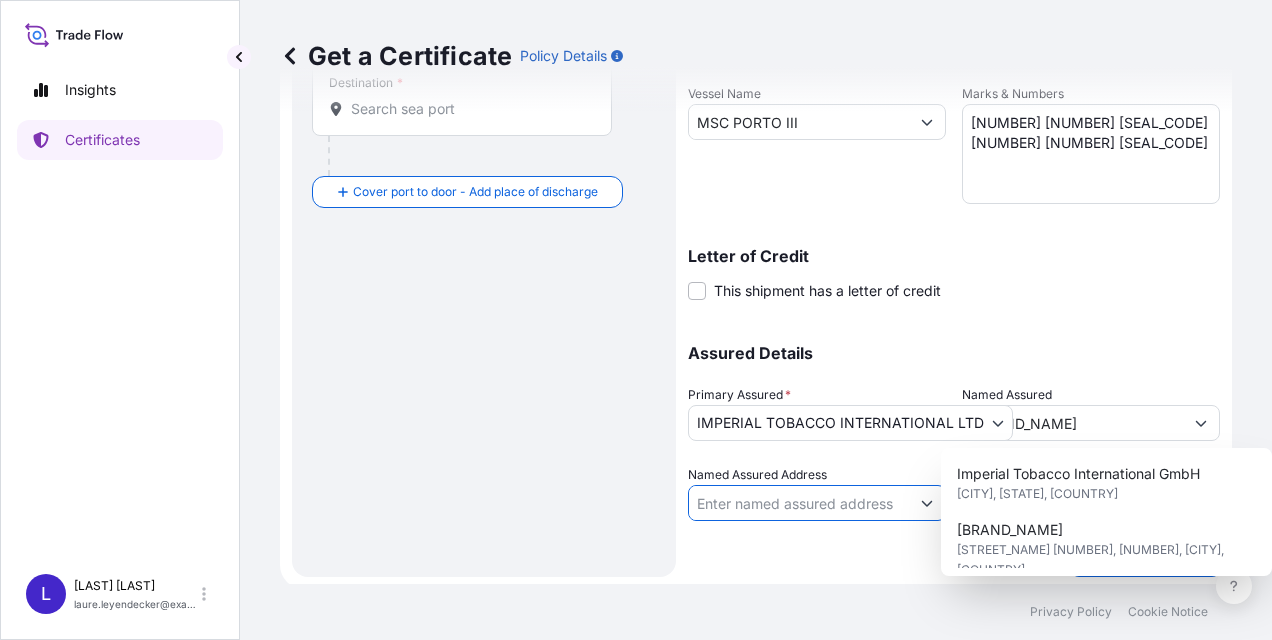 scroll, scrollTop: 0, scrollLeft: 0, axis: both 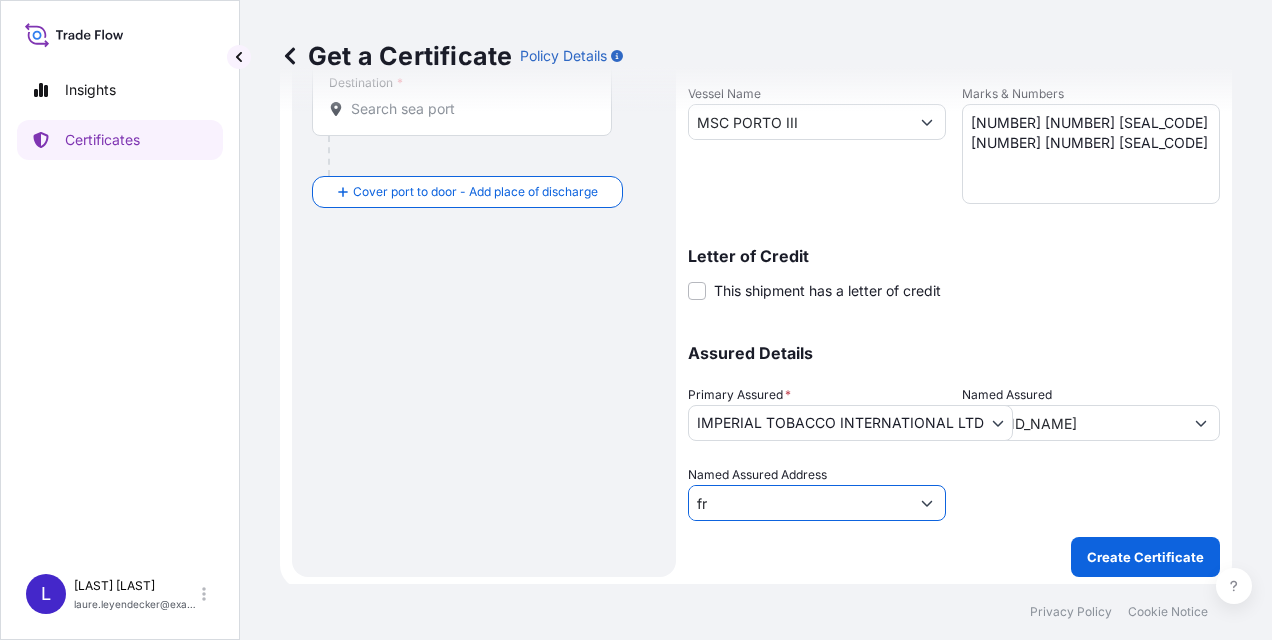 type on "f" 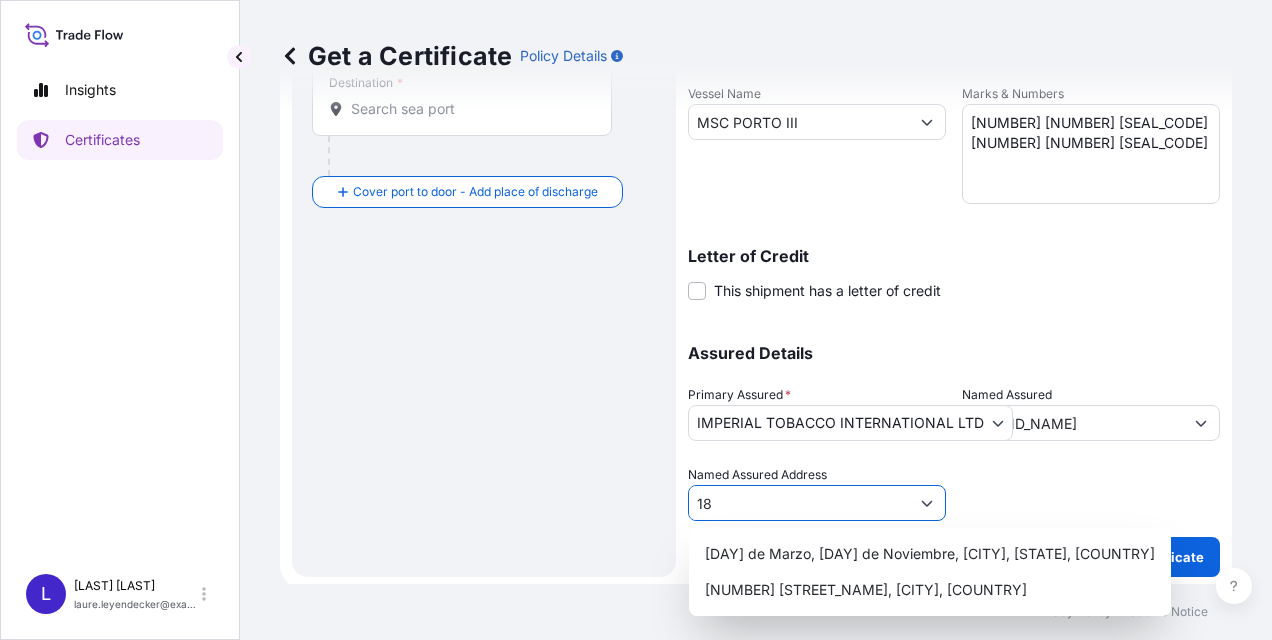 type on "18" 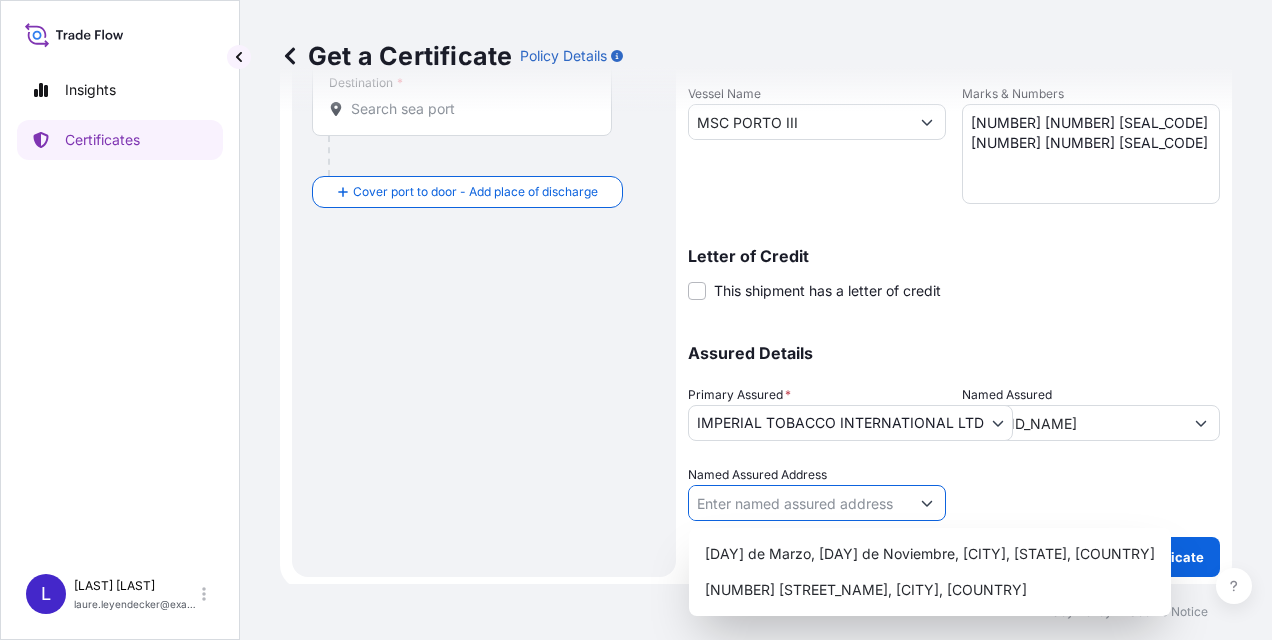 click 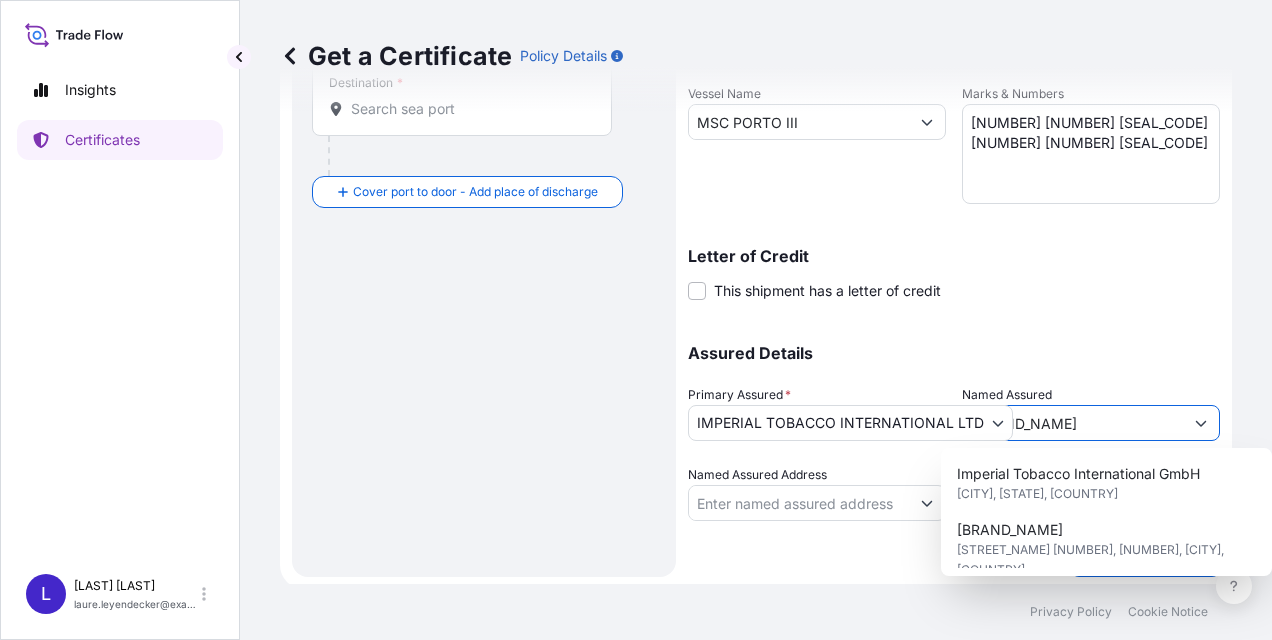 click 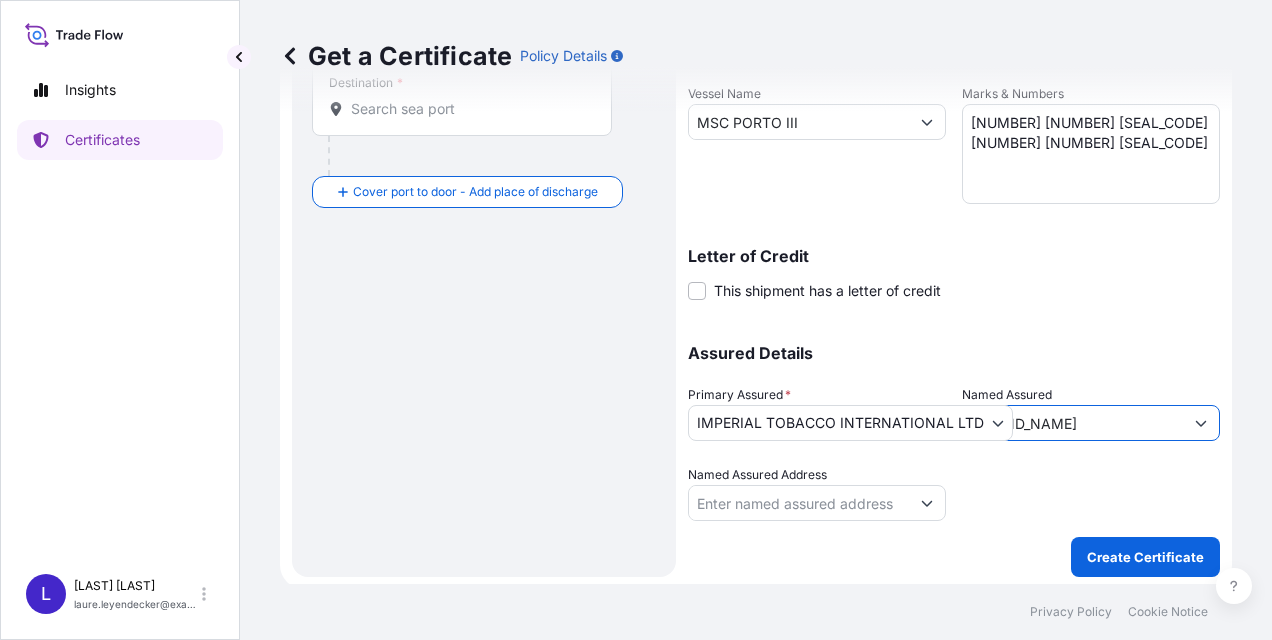 scroll, scrollTop: 0, scrollLeft: 0, axis: both 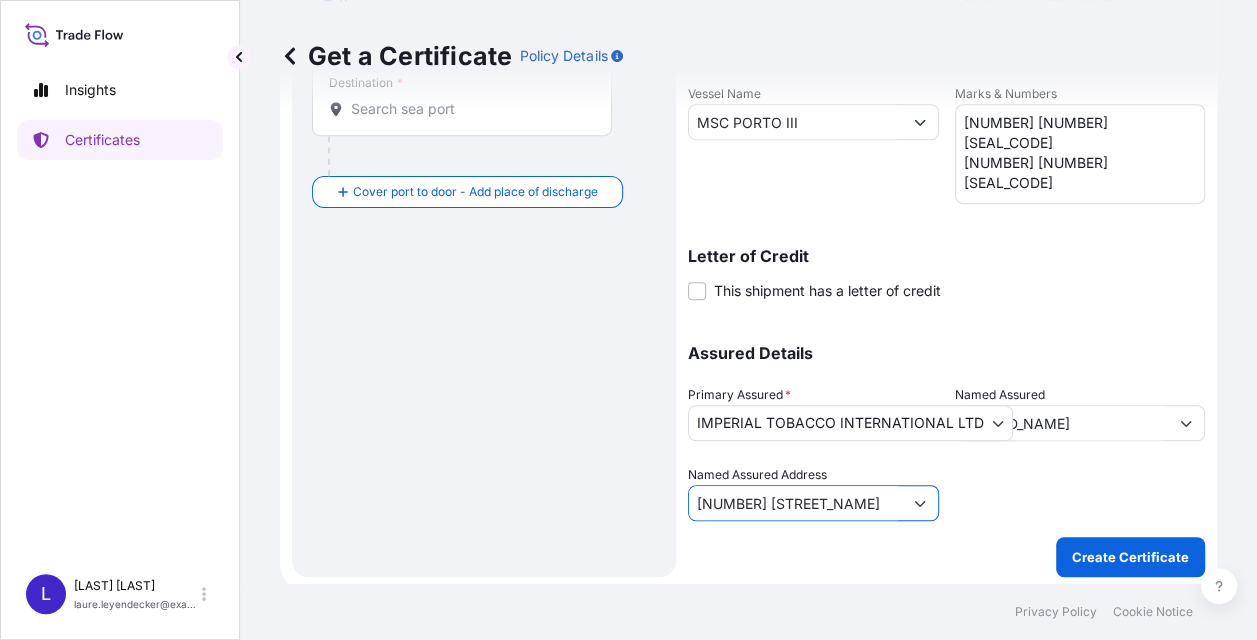 click at bounding box center [920, 503] 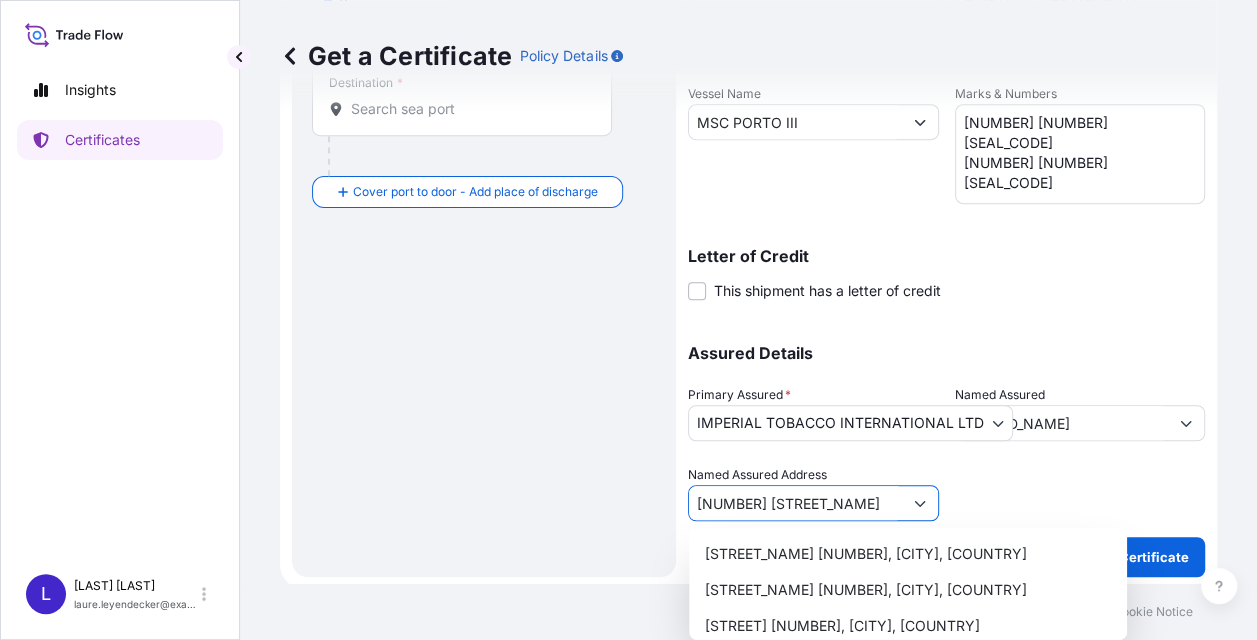 click at bounding box center [920, 503] 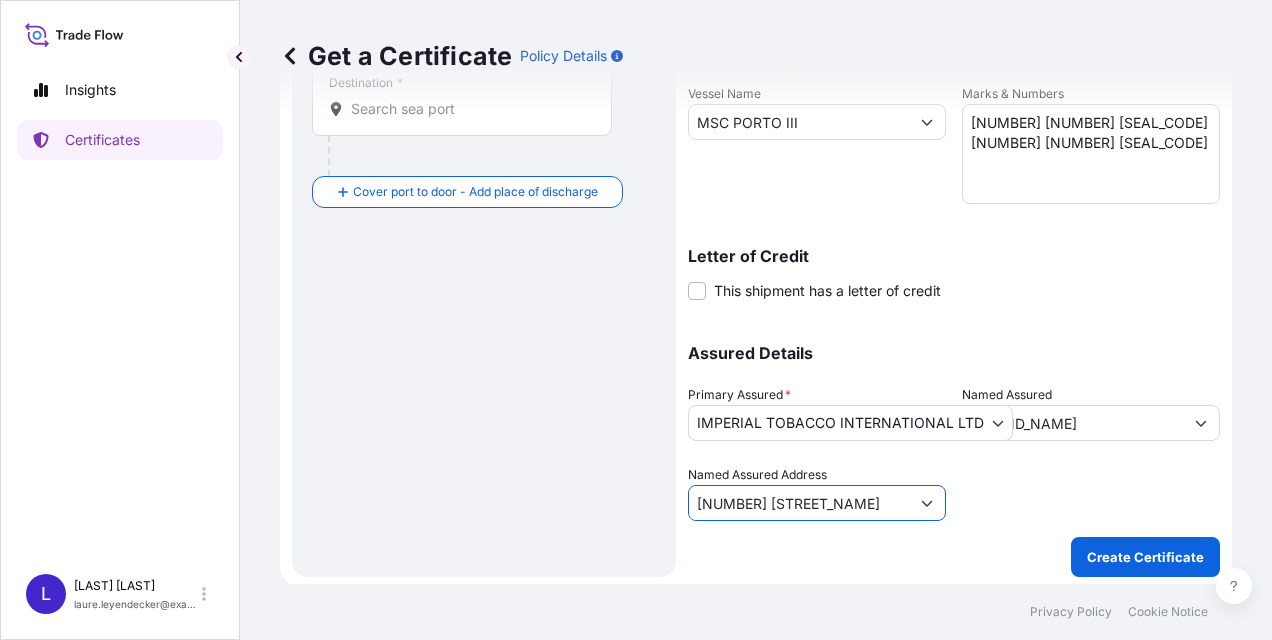 type on "[NUMBER] [STREET_NAME]" 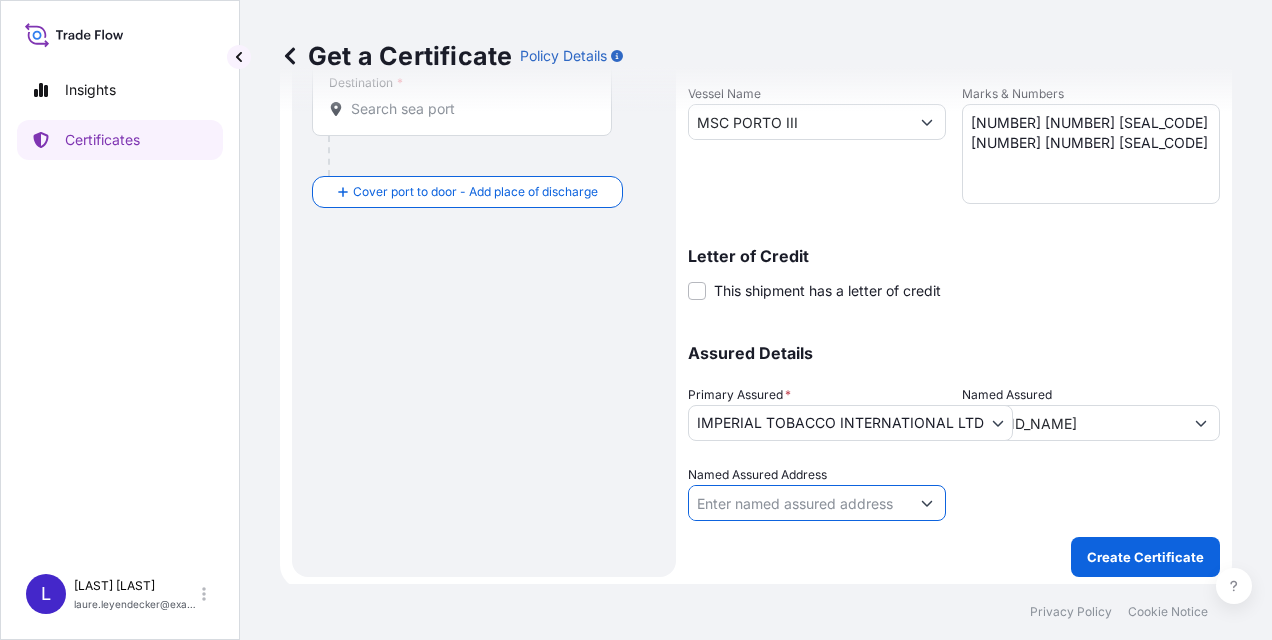 click 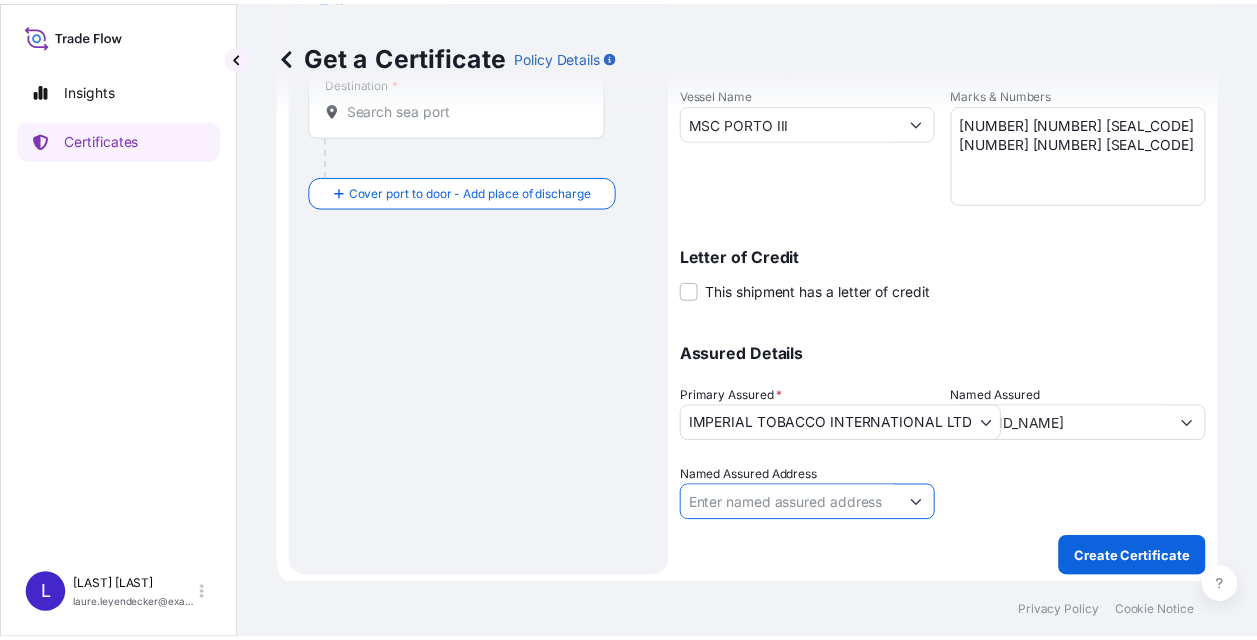 scroll, scrollTop: 0, scrollLeft: 101, axis: horizontal 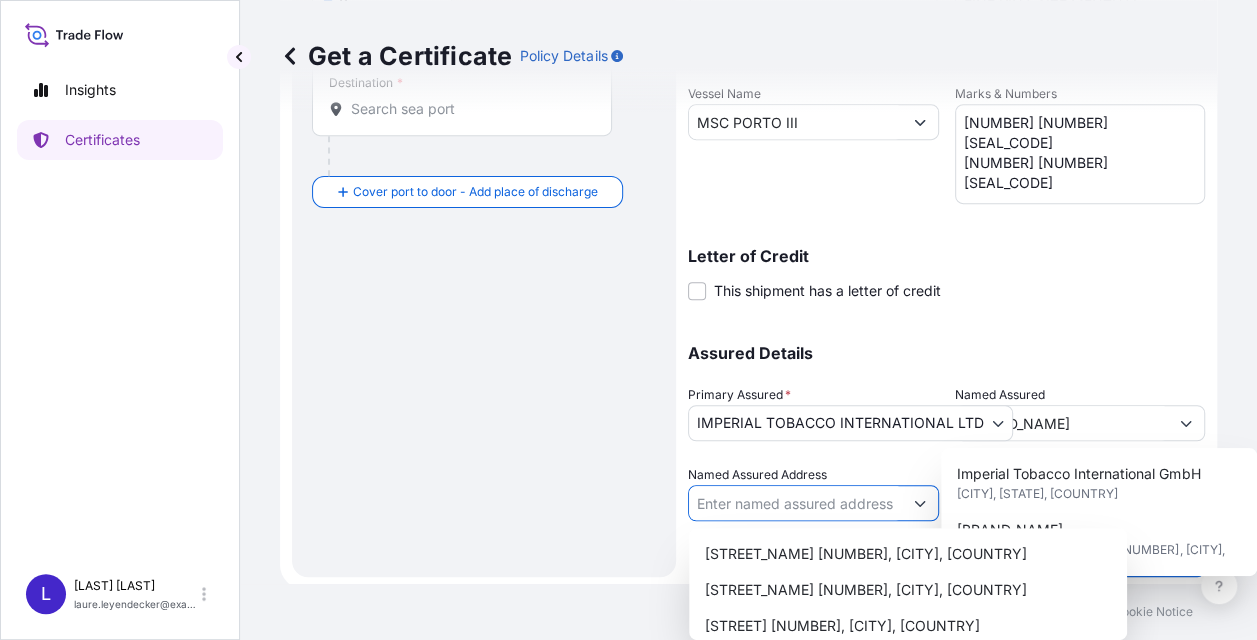 click at bounding box center [920, 503] 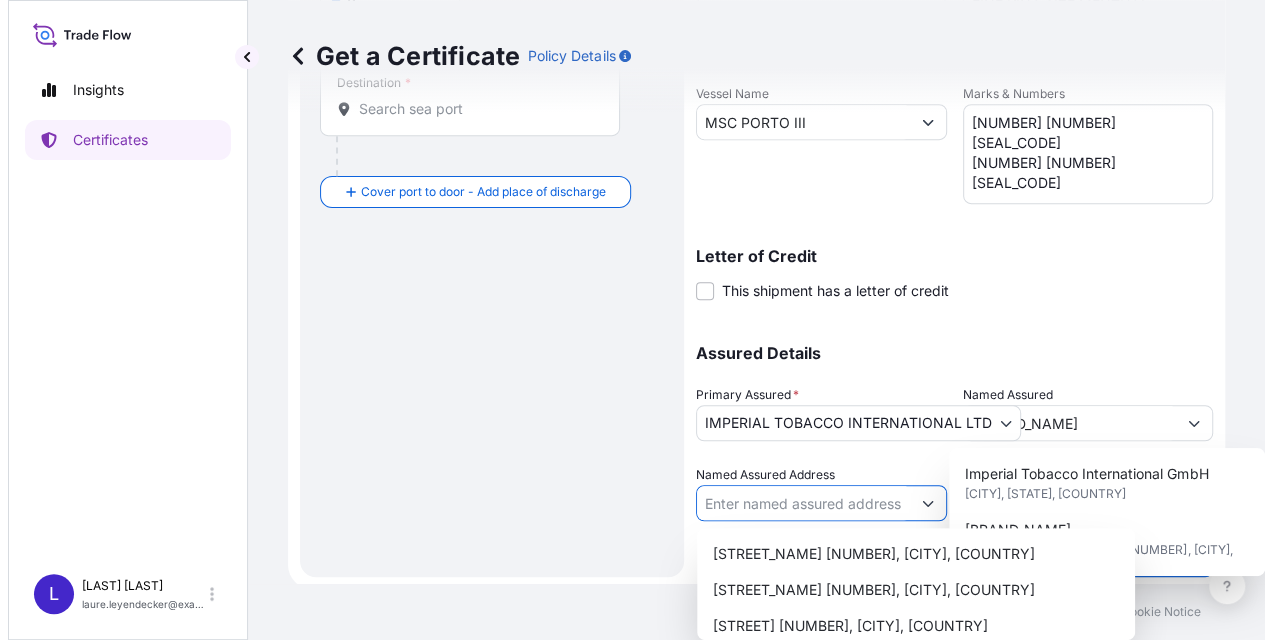 scroll, scrollTop: 0, scrollLeft: 0, axis: both 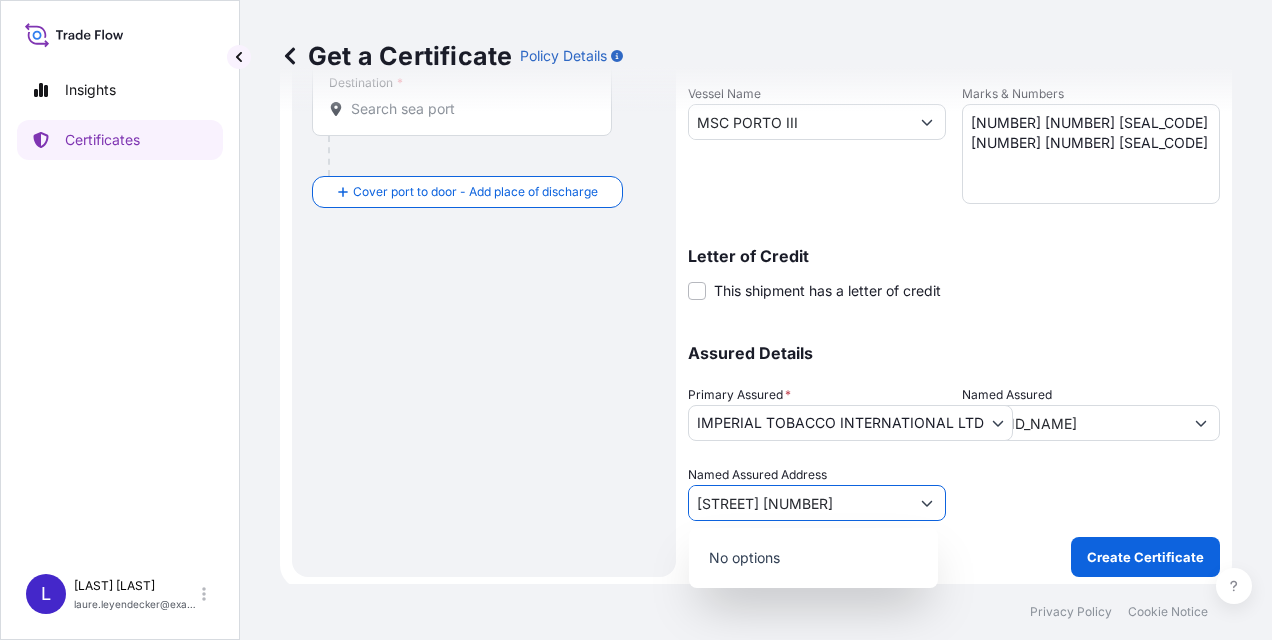 type on "[STREET] [NUMBER]" 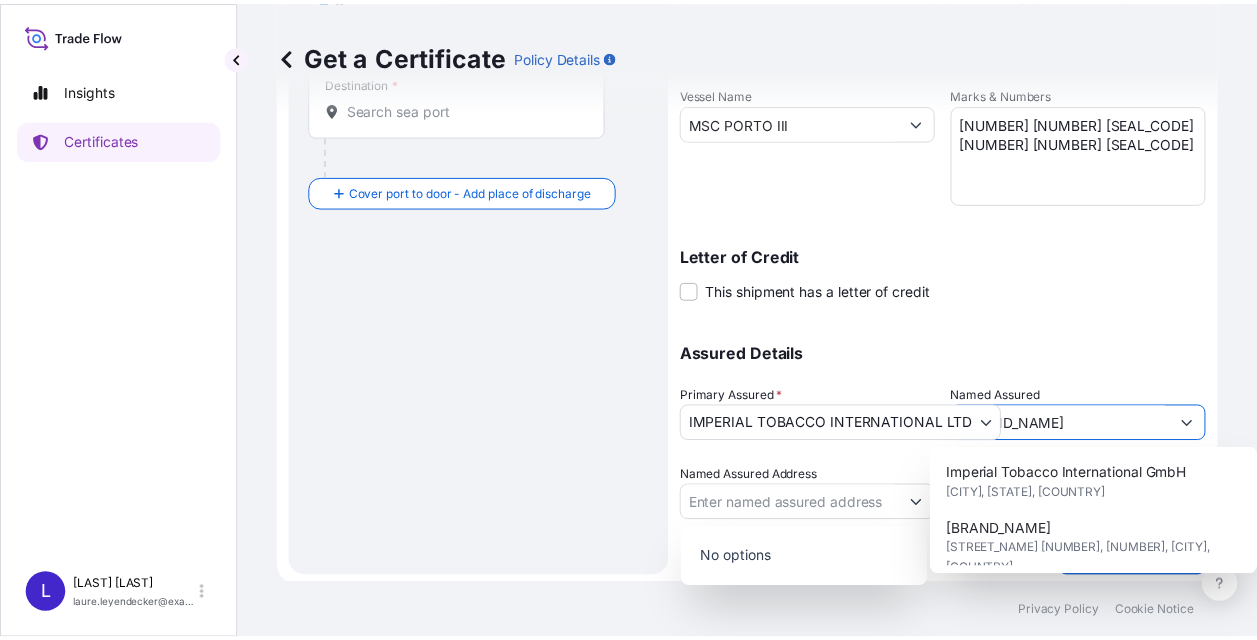scroll, scrollTop: 0, scrollLeft: 101, axis: horizontal 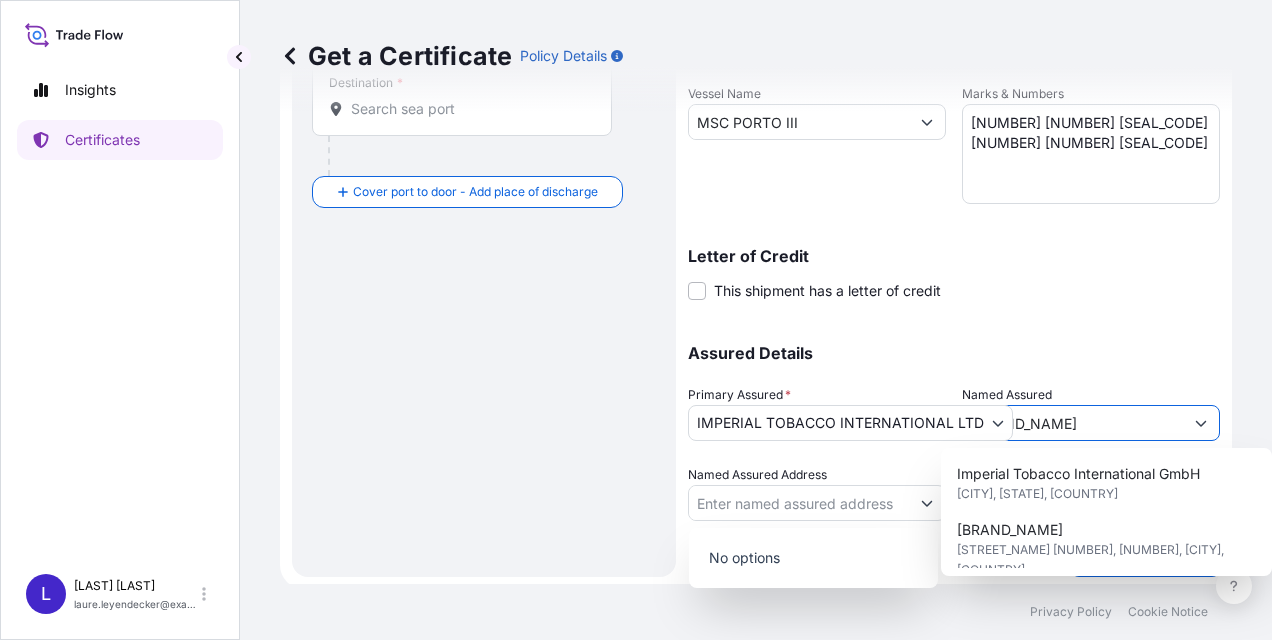 click at bounding box center [1201, 423] 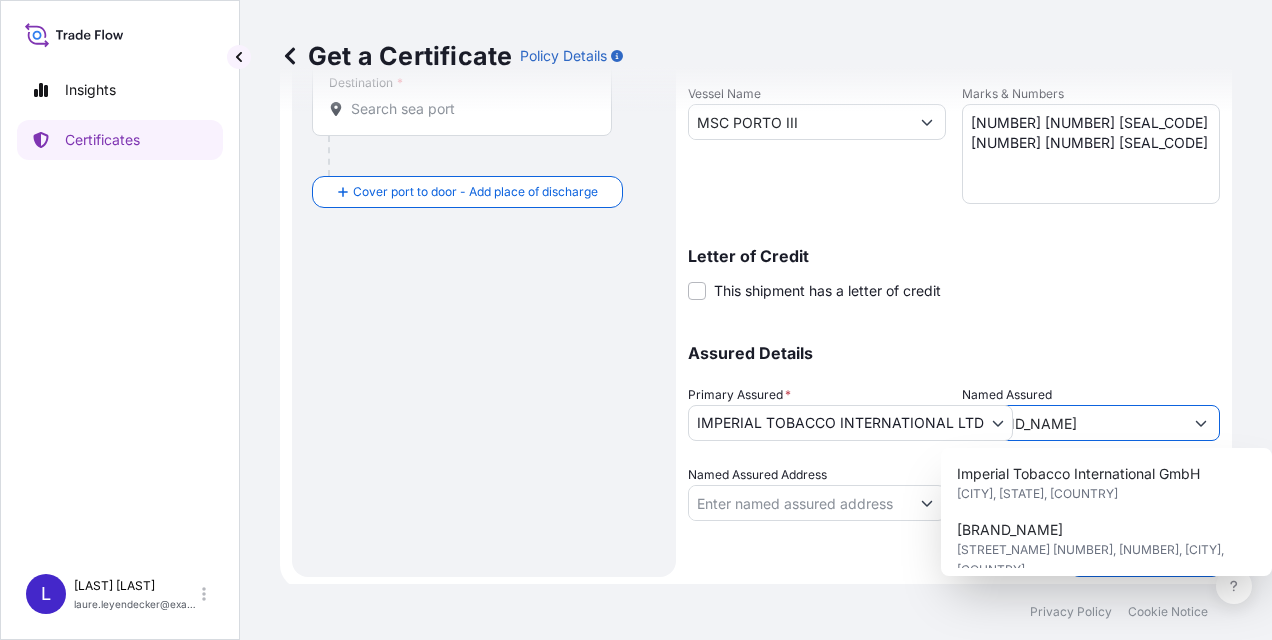 scroll, scrollTop: 0, scrollLeft: 0, axis: both 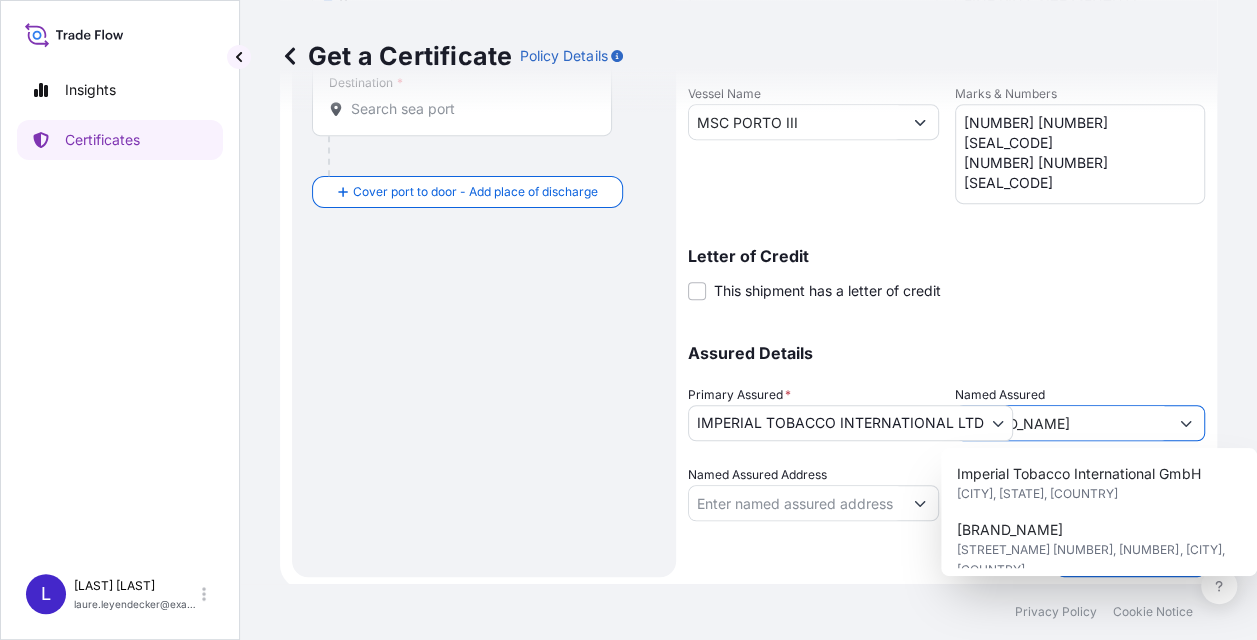 click 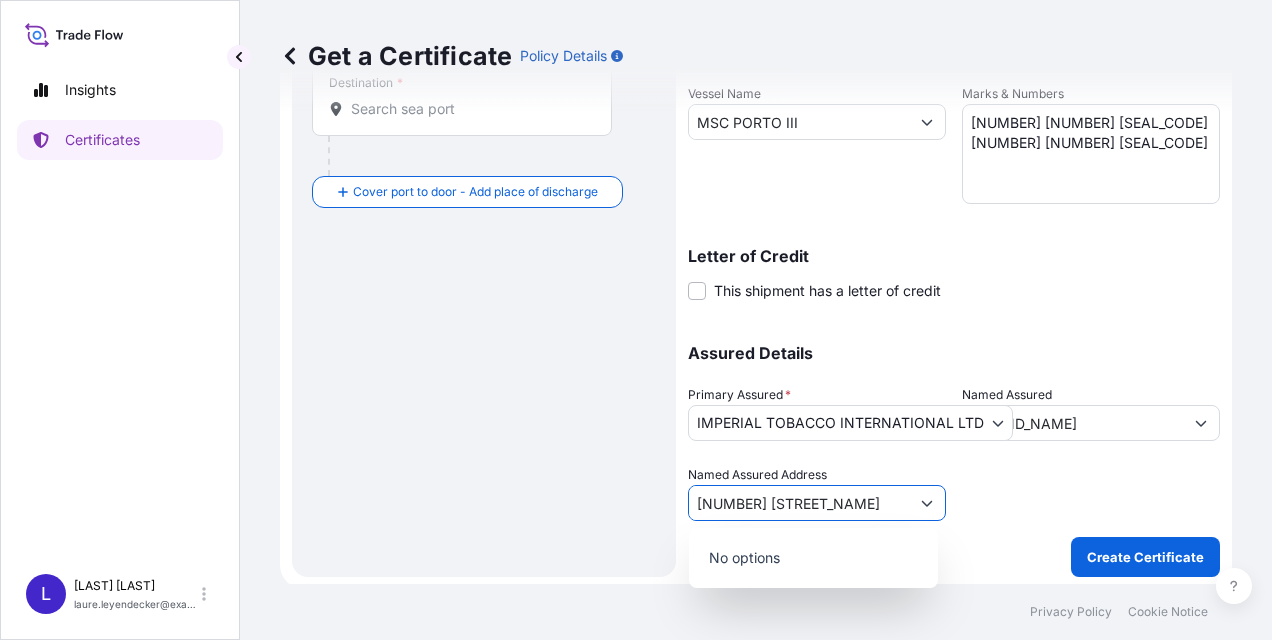click 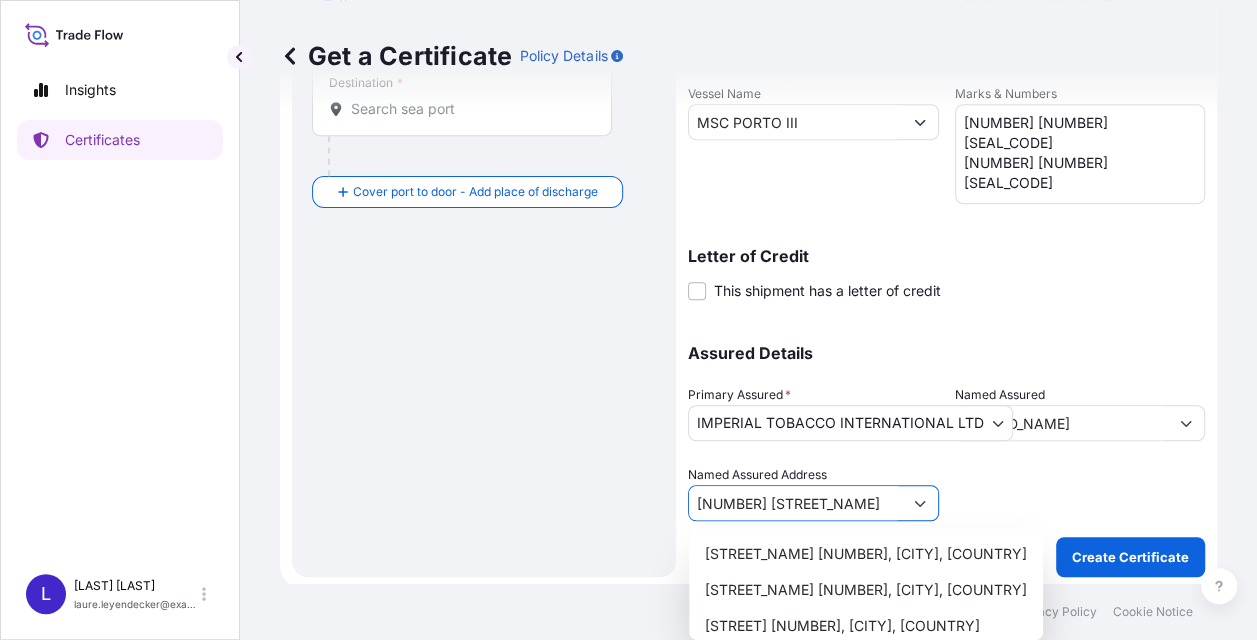 click at bounding box center (920, 503) 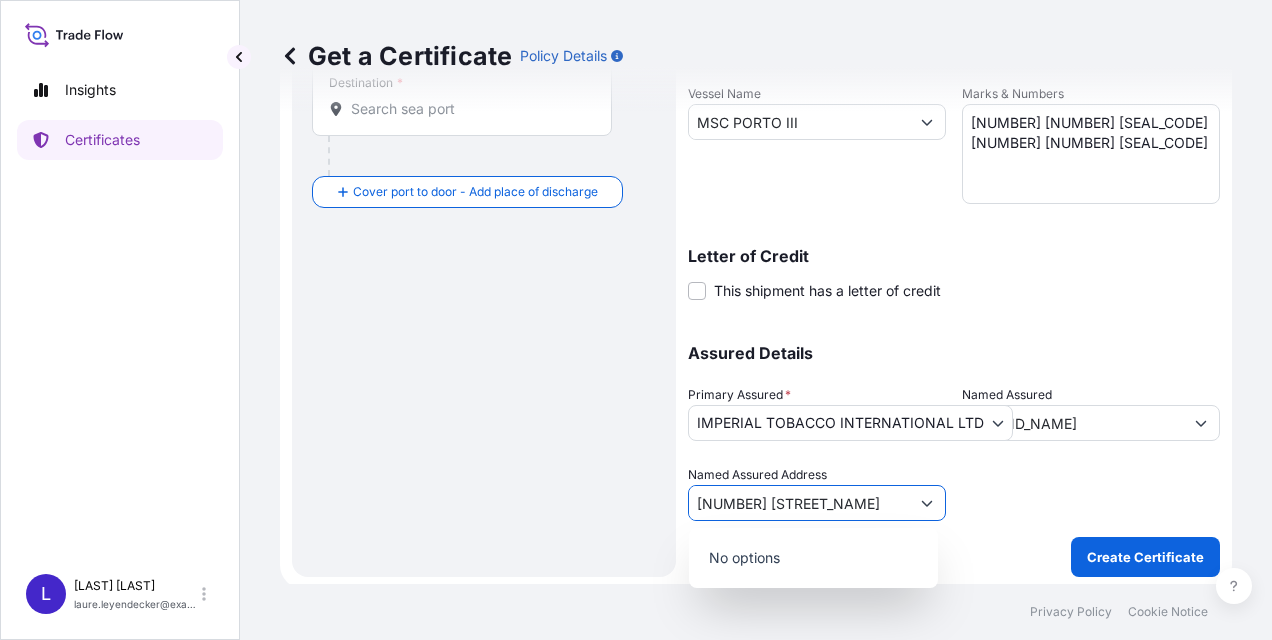 type on "[NUMBER] [STREET_NAME]" 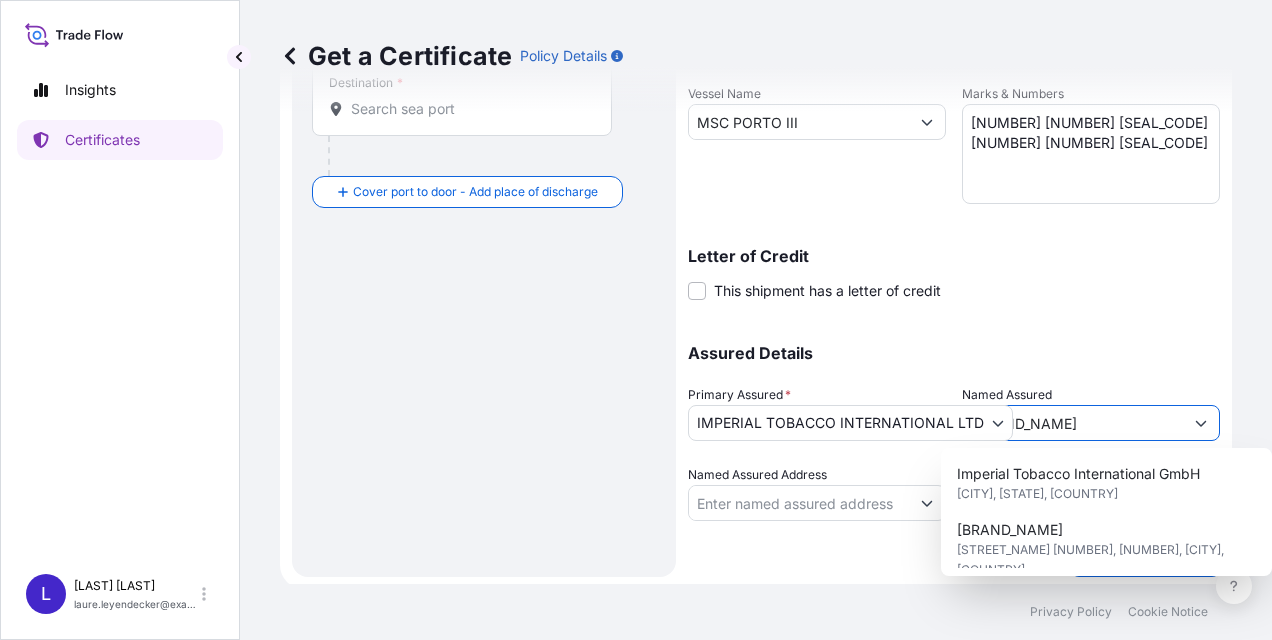 scroll, scrollTop: 0, scrollLeft: 101, axis: horizontal 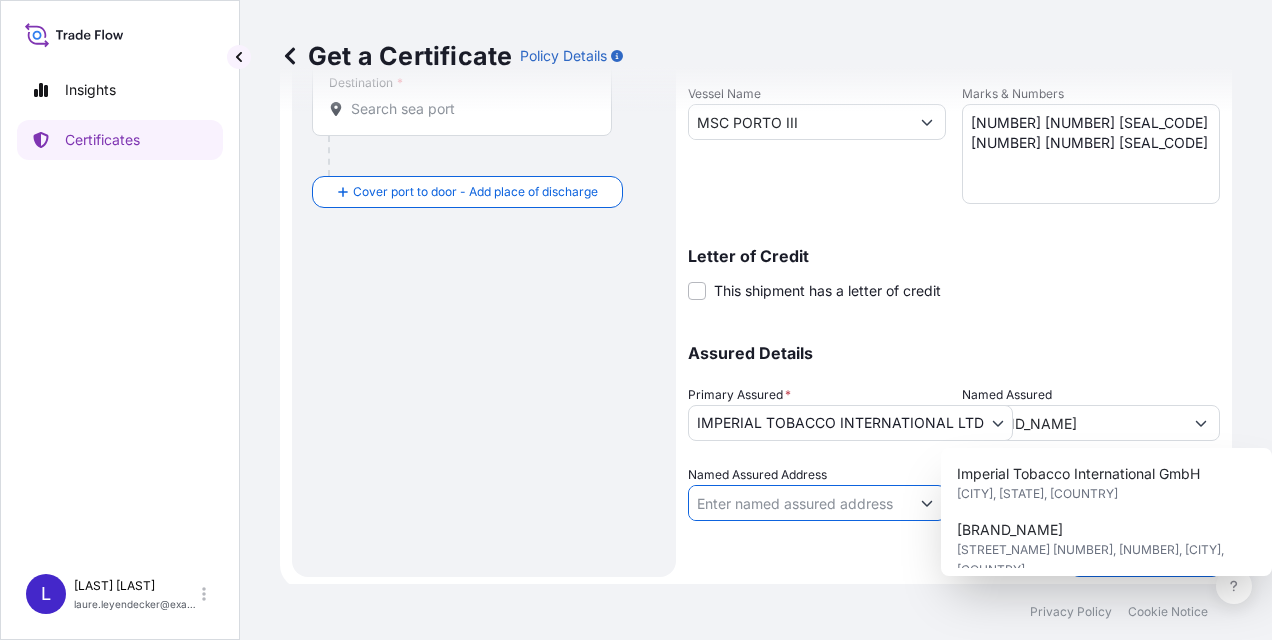 click on "Named Assured Address" at bounding box center [799, 503] 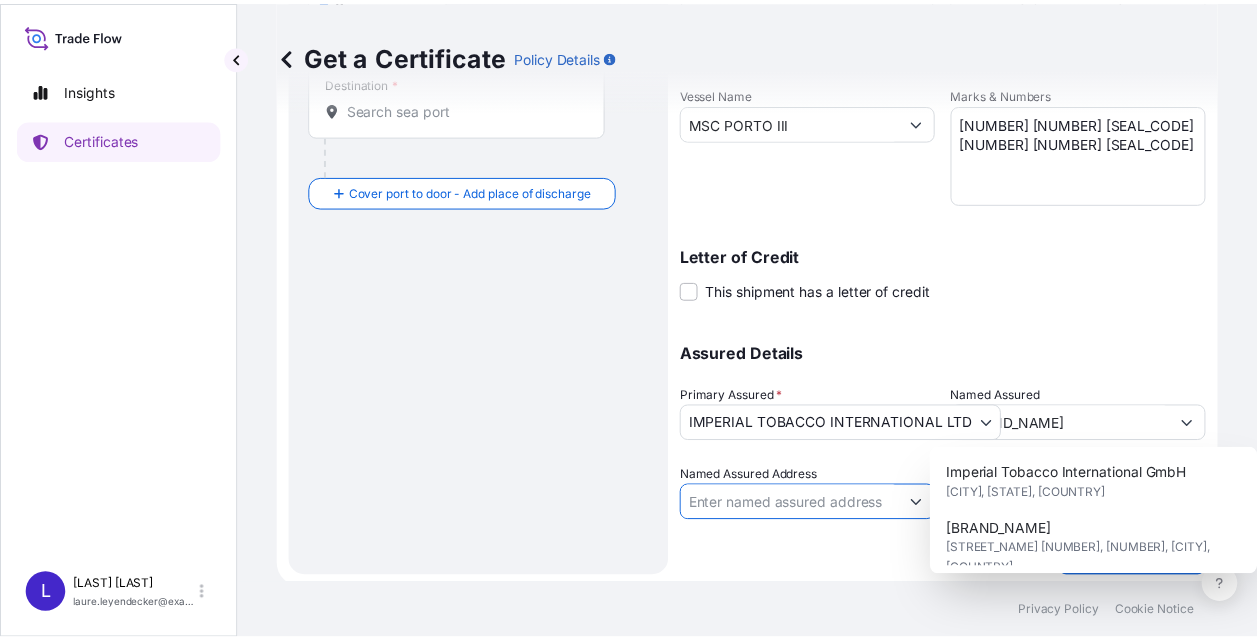 scroll, scrollTop: 0, scrollLeft: 0, axis: both 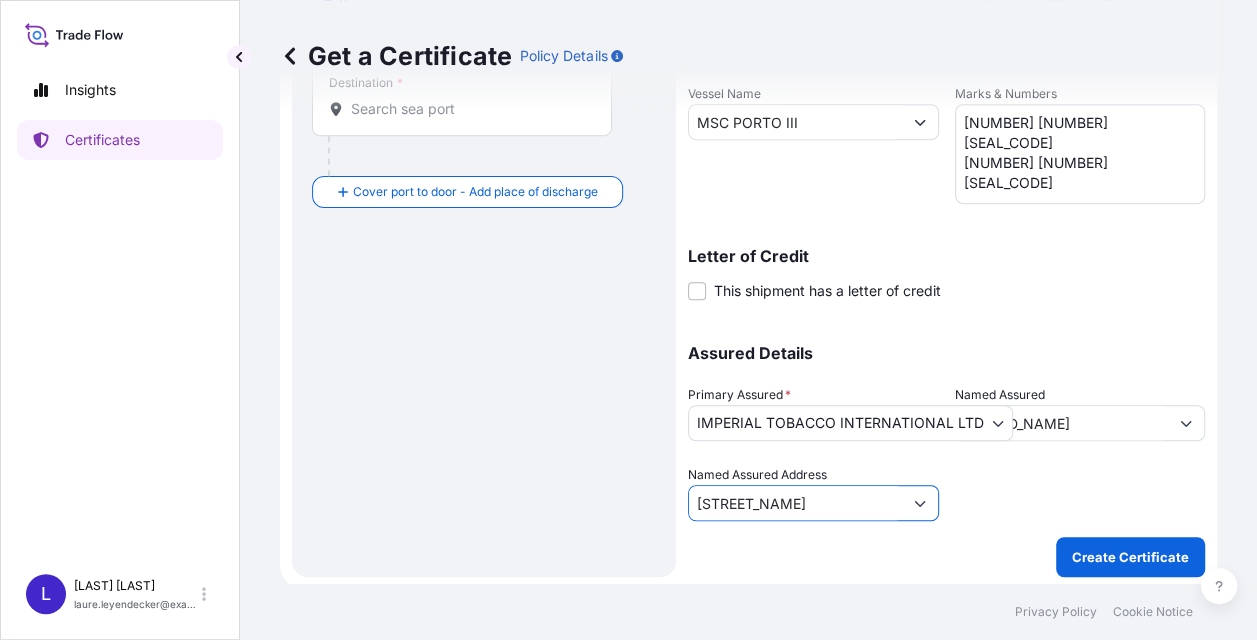 click at bounding box center [920, 503] 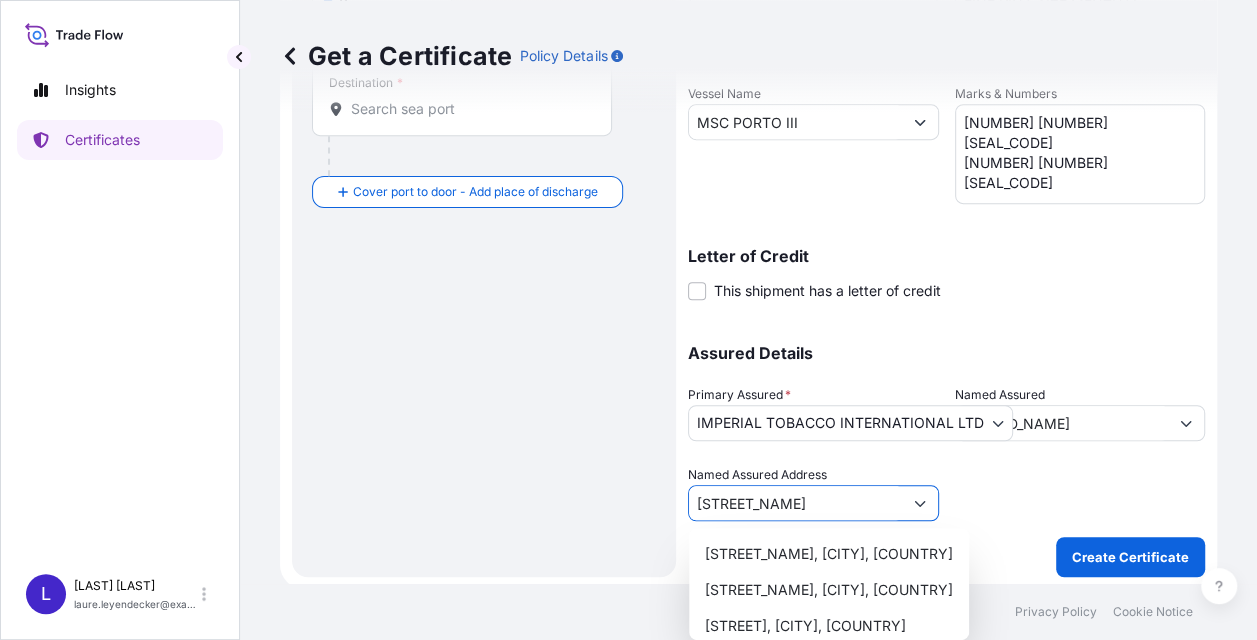 click 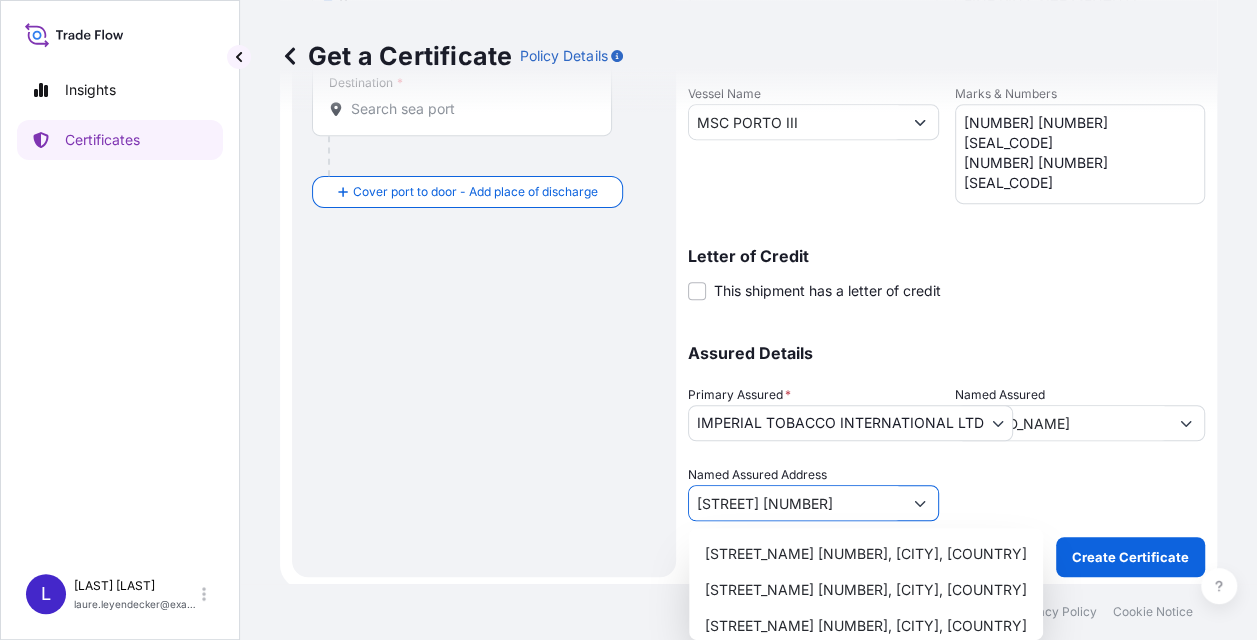 click at bounding box center [920, 503] 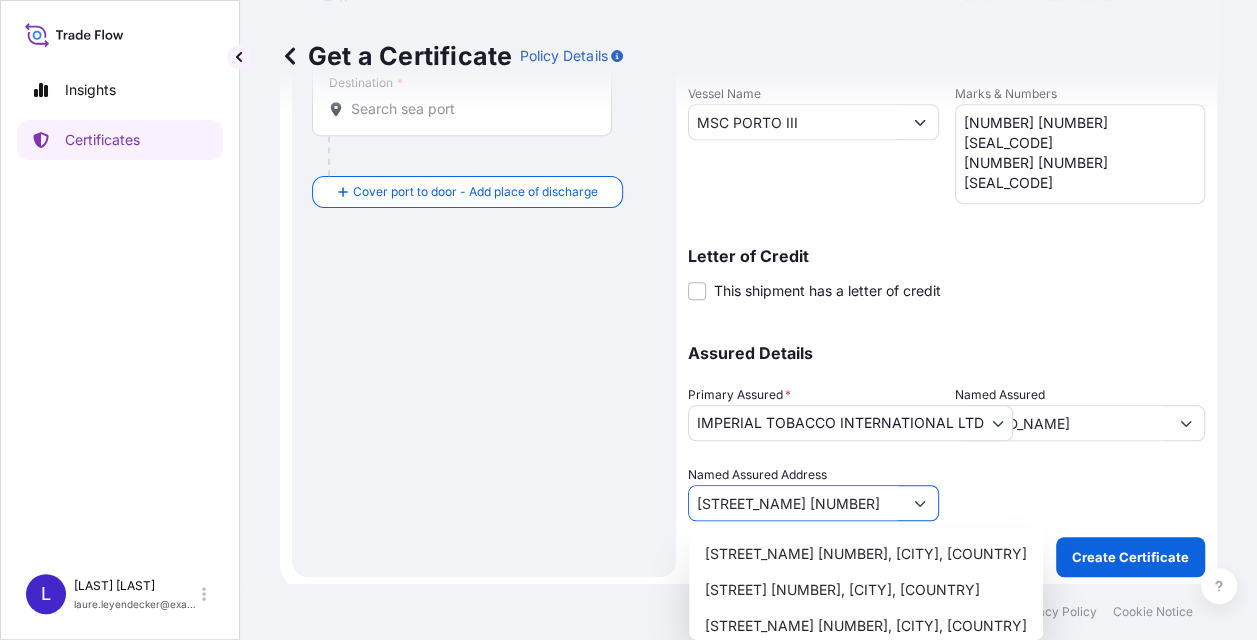 click 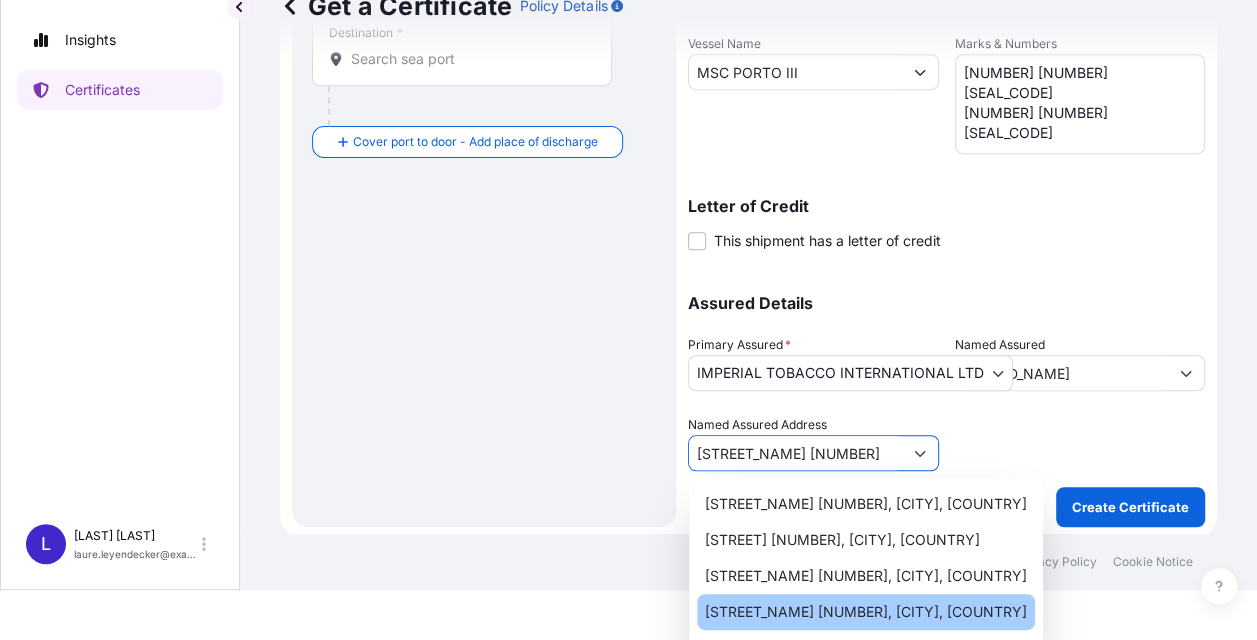 scroll, scrollTop: 0, scrollLeft: 0, axis: both 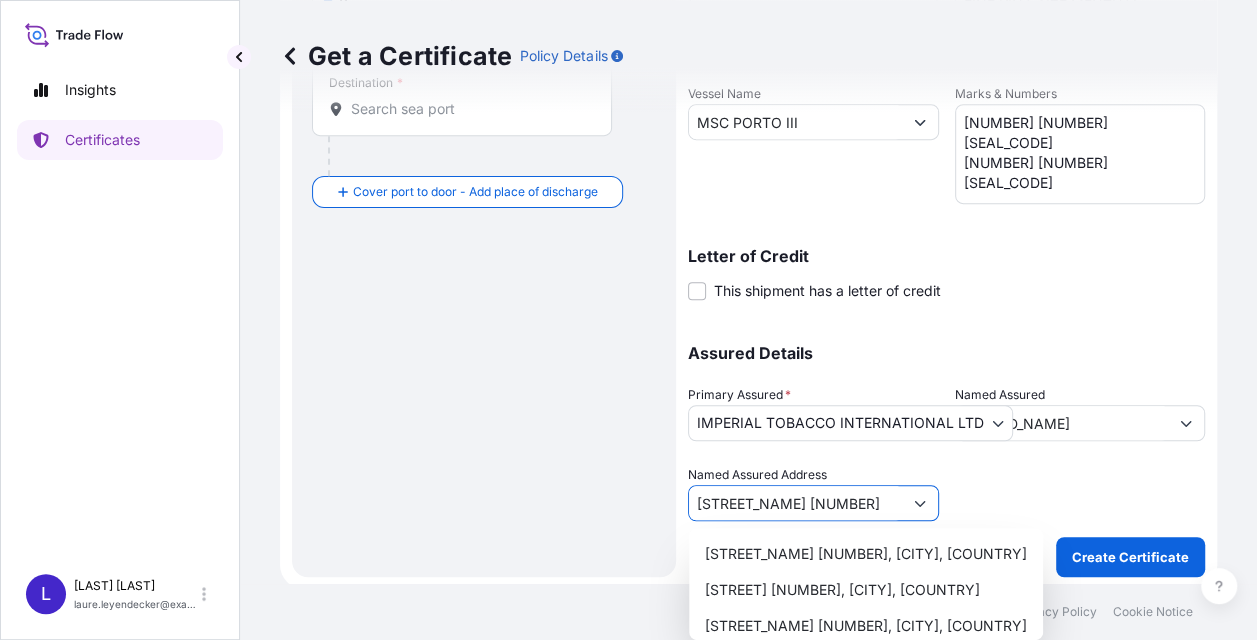 drag, startPoint x: 1260, startPoint y: 531, endPoint x: 1260, endPoint y: 560, distance: 29 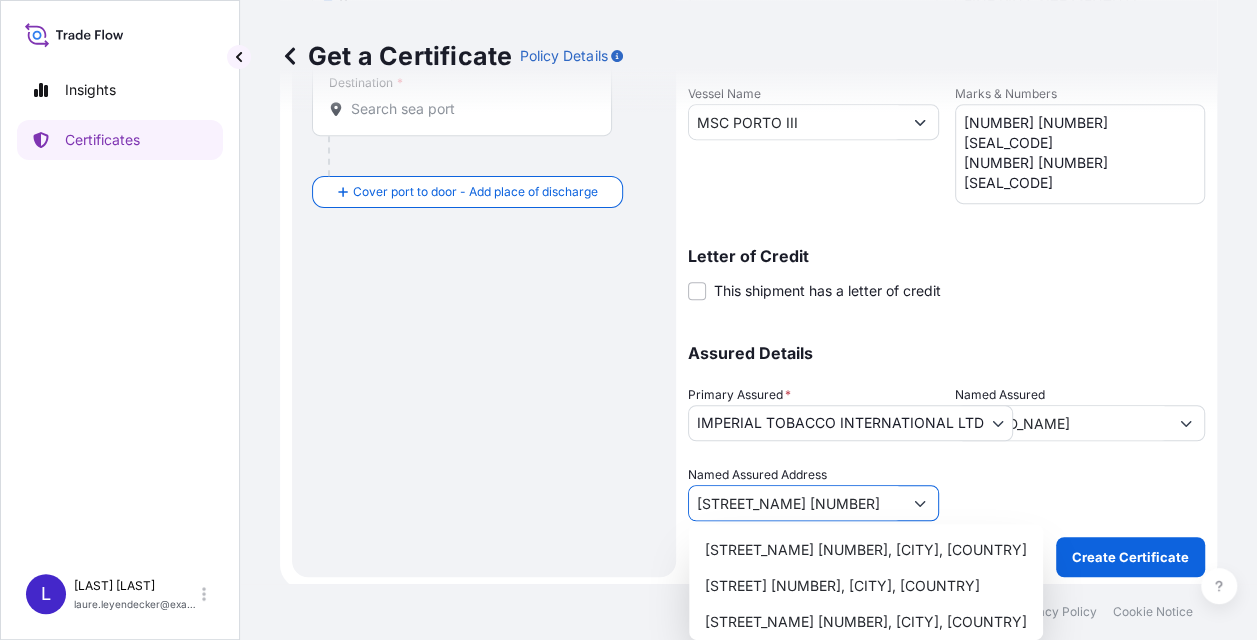 scroll, scrollTop: 408, scrollLeft: 0, axis: vertical 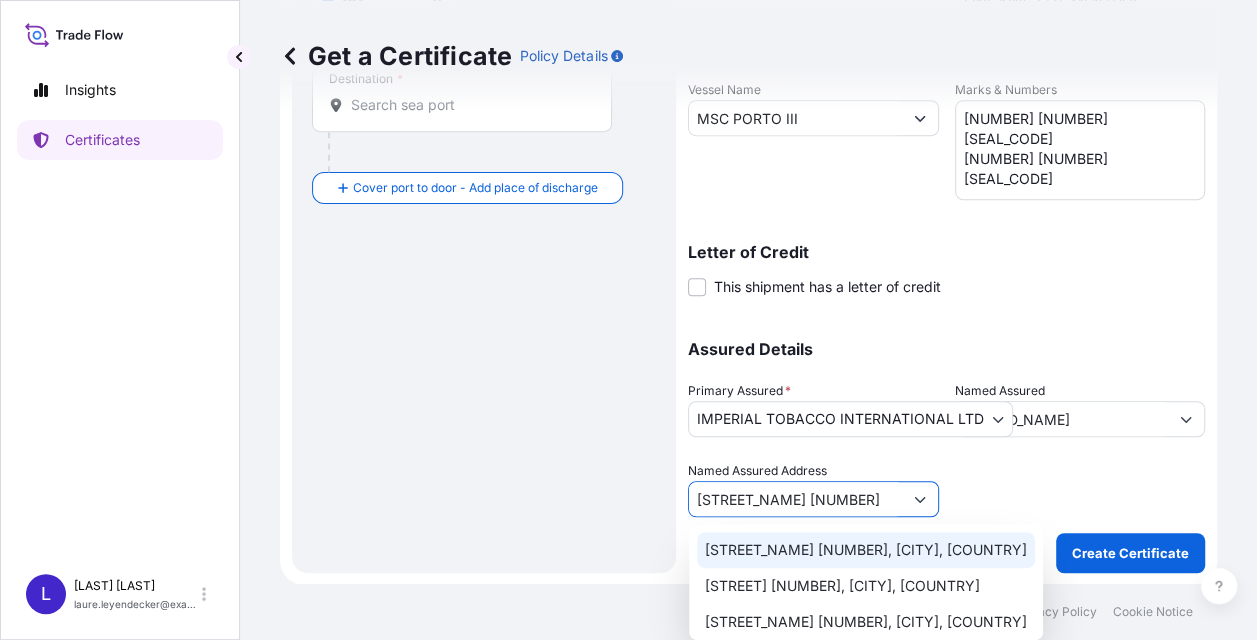 click on "[STREET_NAME] [NUMBER], [CITY], [COUNTRY]" at bounding box center [866, 550] 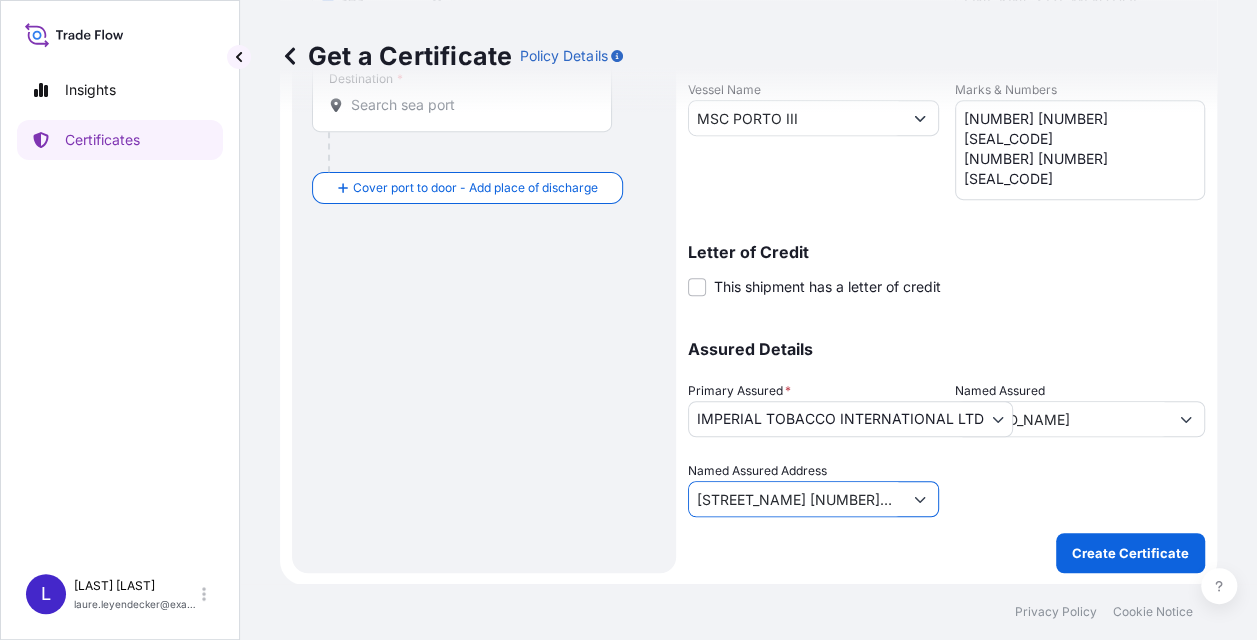 click at bounding box center [920, 499] 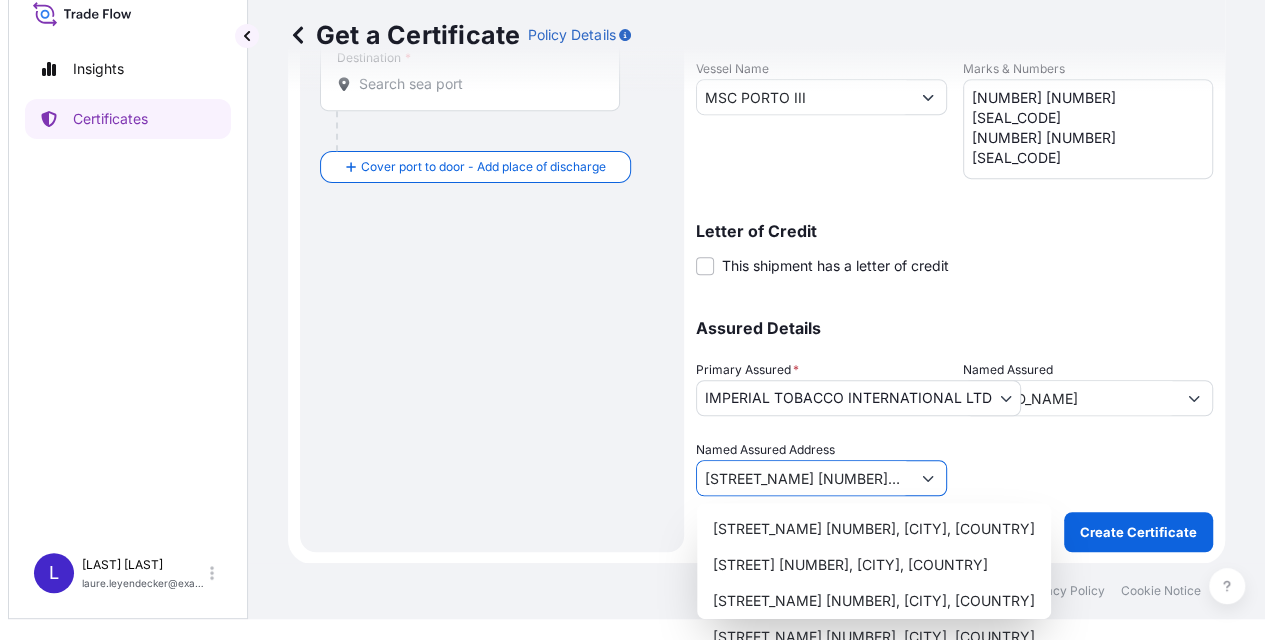 scroll, scrollTop: 0, scrollLeft: 0, axis: both 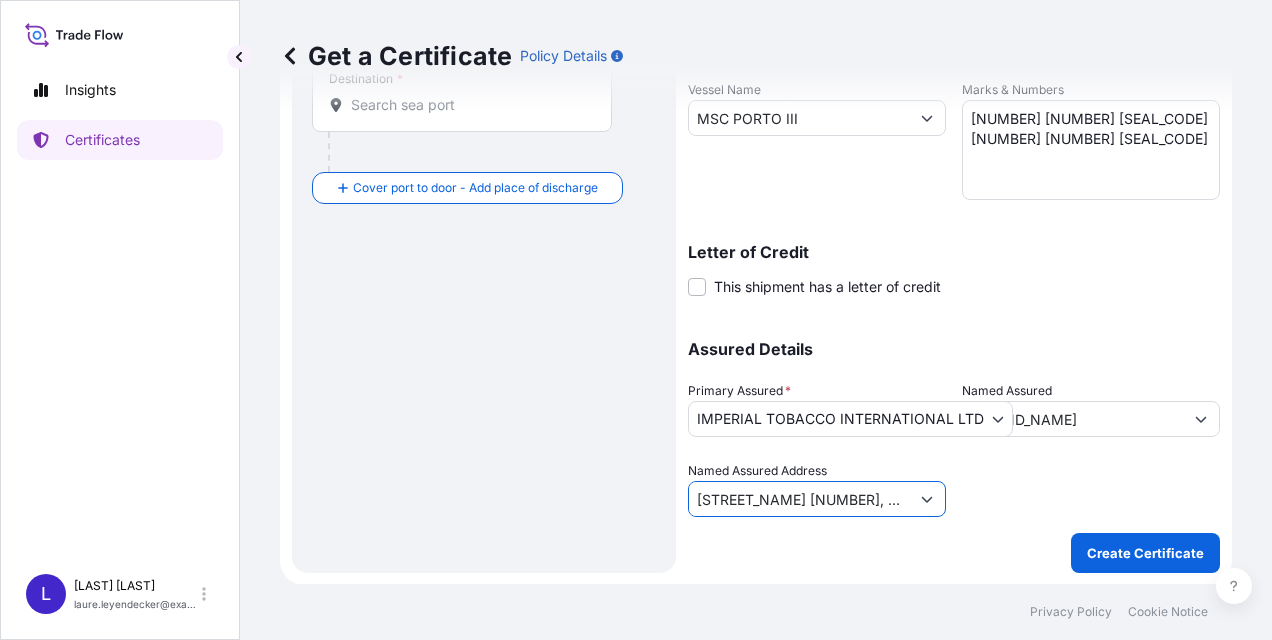 drag, startPoint x: 1266, startPoint y: 498, endPoint x: 1265, endPoint y: 528, distance: 30.016663 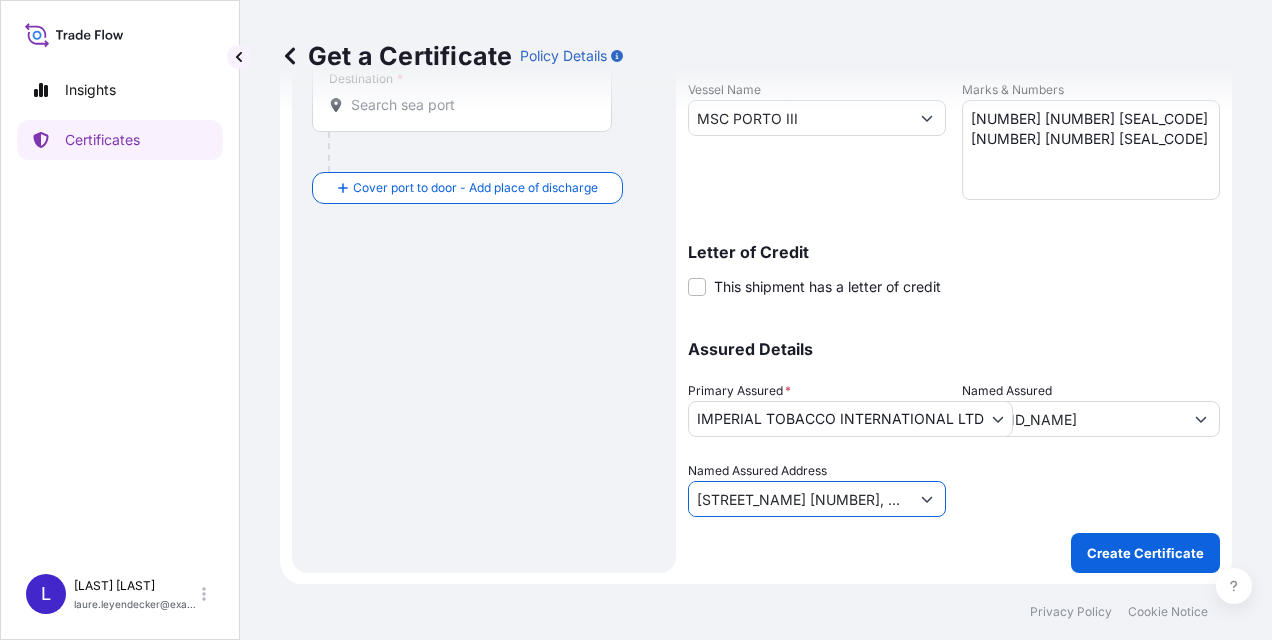 click on "5 options available.
Insights Certificates L [LAST] [LAST] [EMAIL] Get a Certificate Policy Details Route Details Cover door to port - Add loading place Place of loading Road / Inland Road / Inland Origin * Main transport mode Sea Air Road Sea Destination * Cover port to door - Add place of discharge Road / Inland Road / Inland Place of Discharge Shipment Details Issue date * [NUMBER] / [NUMBER] / [YEAR] Date of Departure * [NUMBER] / [NUMBER] / [YEAR] Date of Arrival [NUMBER] / [NUMBER] / [YEAR] Commodity As Per Policy Declaration Packing Category Commercial Invoice Value * € EUR [NUMBER] Reference [NUMBER]-[NUMBER]-[NUMBER] Description of Cargo * [NUMBER] CASES CIGARETTES FINE KING SIZE
[NUMBER] CASES CIGARETTES FINE KING SIZE MENTHOL
Total : [NUMBER] CASES
Gross weight : [WEIGHT] KG Vessel Name [SHIP_NAME] Marks & Numbers [NUMBER]x[NUMBER] HC [SEAL_NUMBER] SEAL [SEAL_NUMBER]
[NUMBER]x[NUMBER] HC [SEAL_NUMBER] SEAL [SEAL_NUMBER] Letter of Credit This shipment has a letter of credit Letter of credit * Letter of credit may not exceed 12000 characters *" at bounding box center [636, 320] 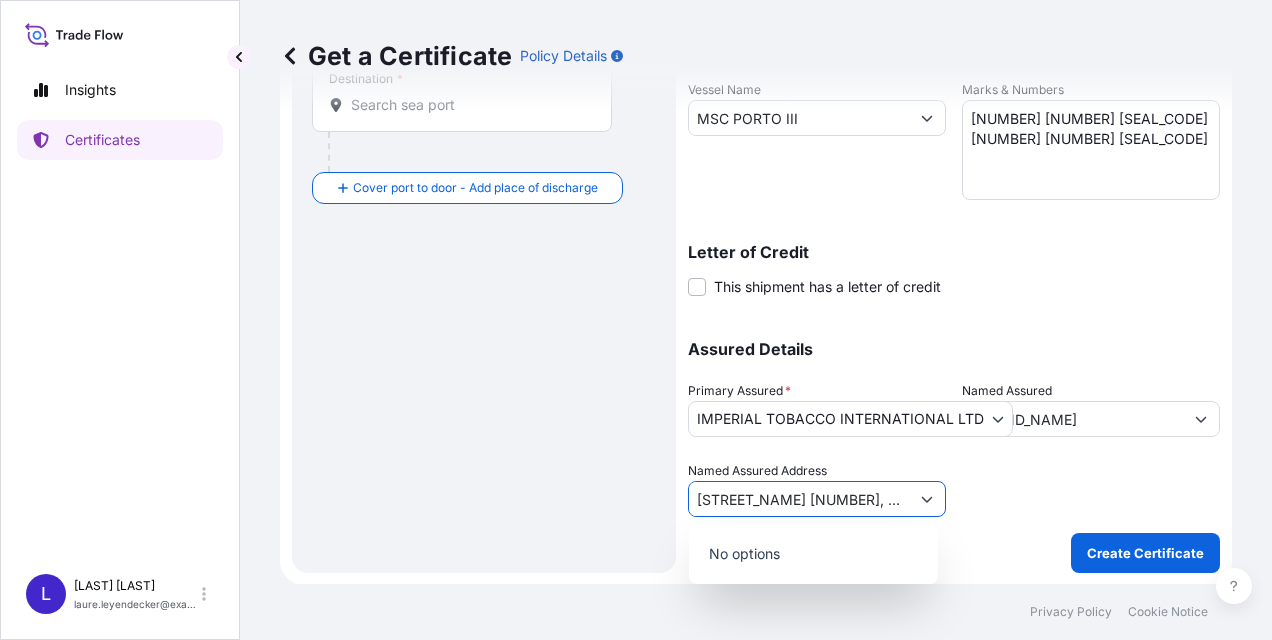 type on "[STREET_NAME] [NUMBER], [CITY], [COUNTRY]" 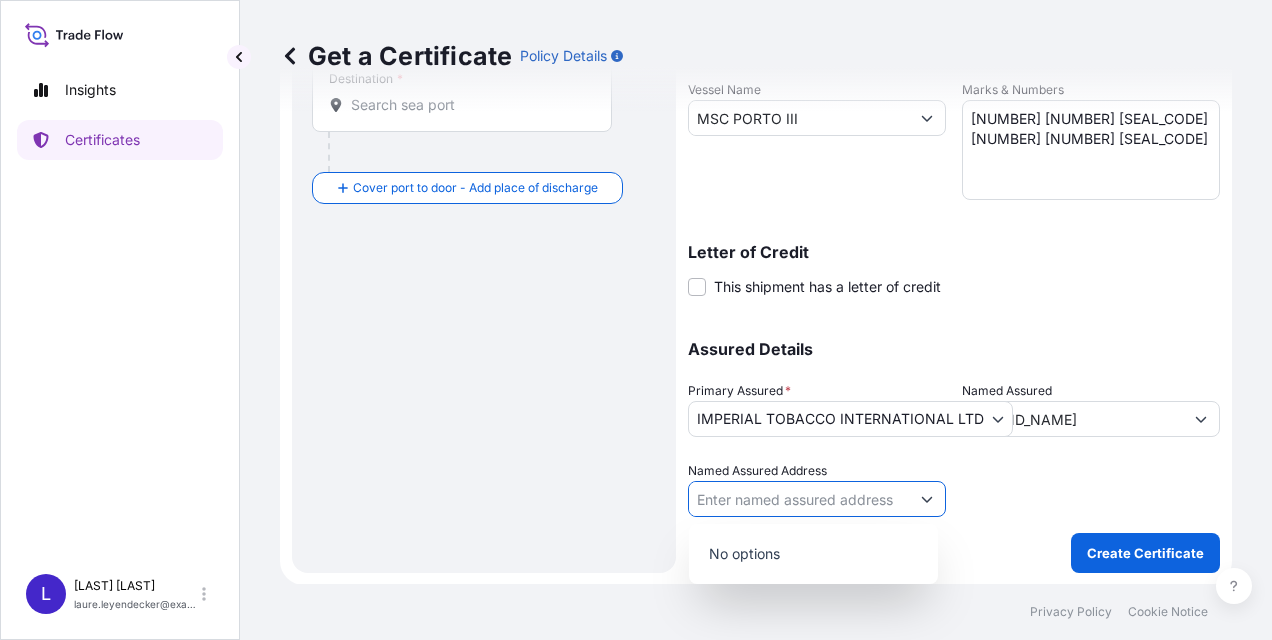 click 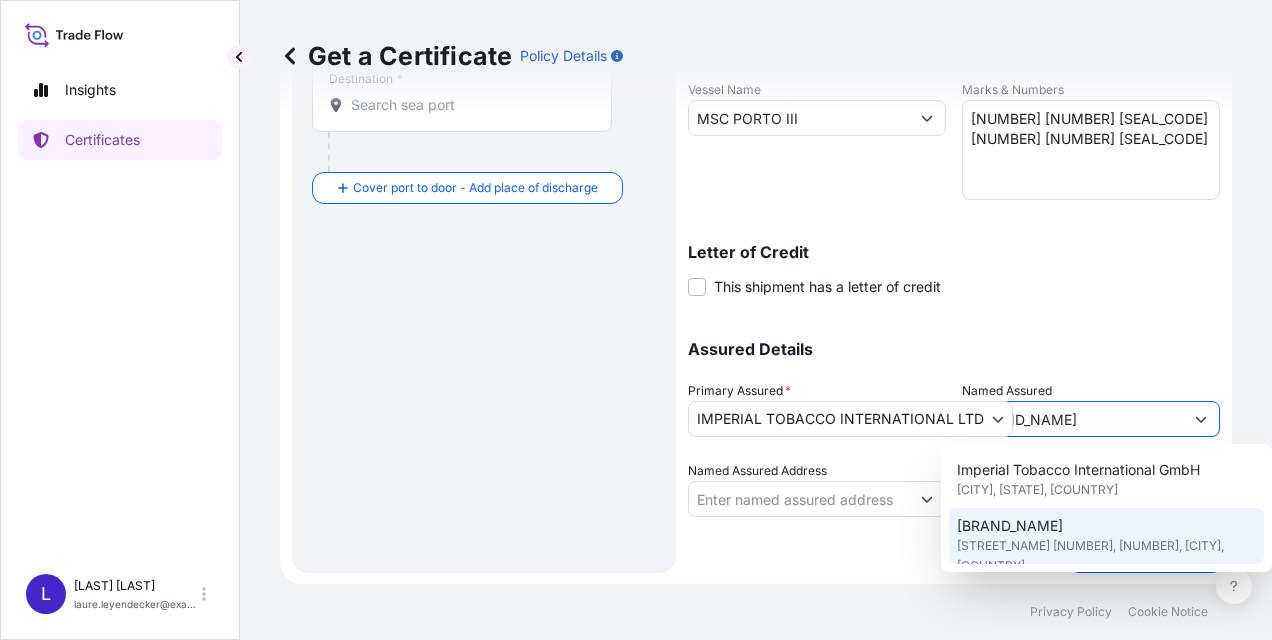 click on "Named Assured Address" at bounding box center [799, 499] 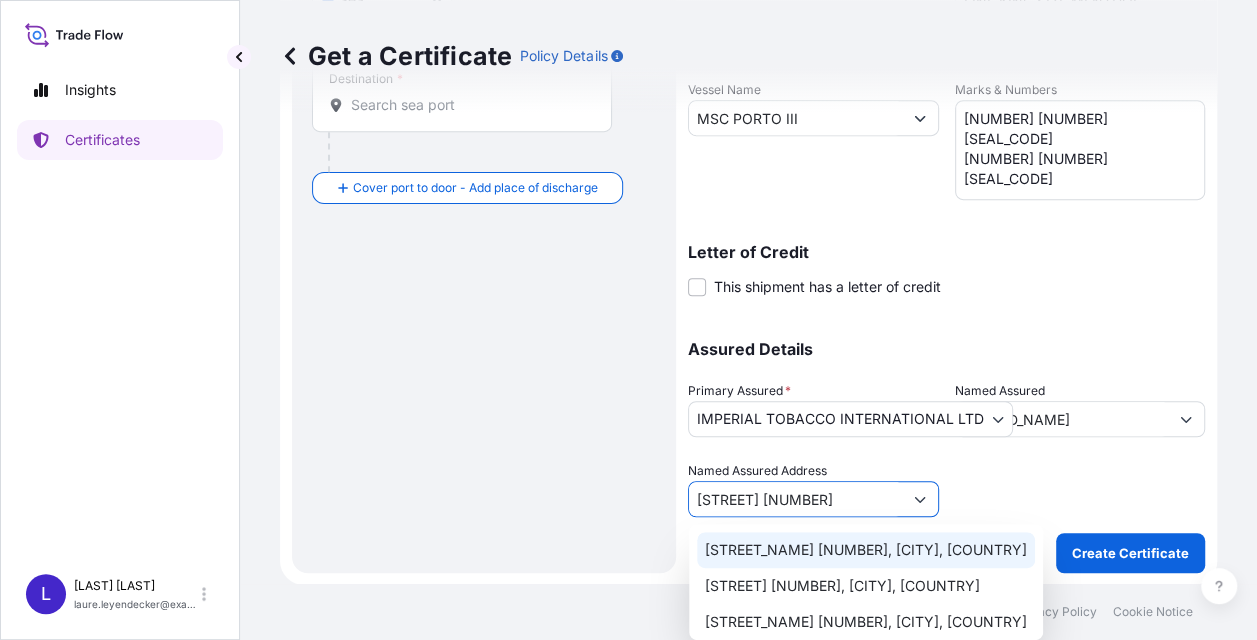 click on "[STREET_NAME] [NUMBER], [CITY], [COUNTRY]" at bounding box center [866, 550] 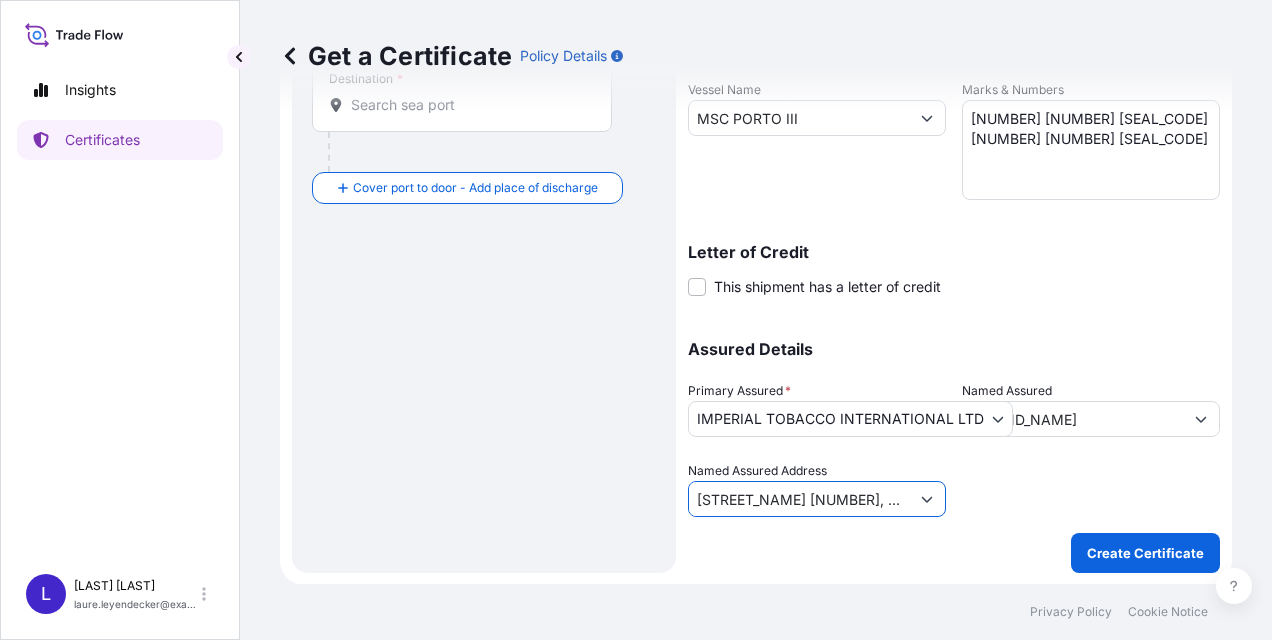 click on "[STREET_NAME] [NUMBER], [CITY], [COUNTRY]" at bounding box center [799, 499] 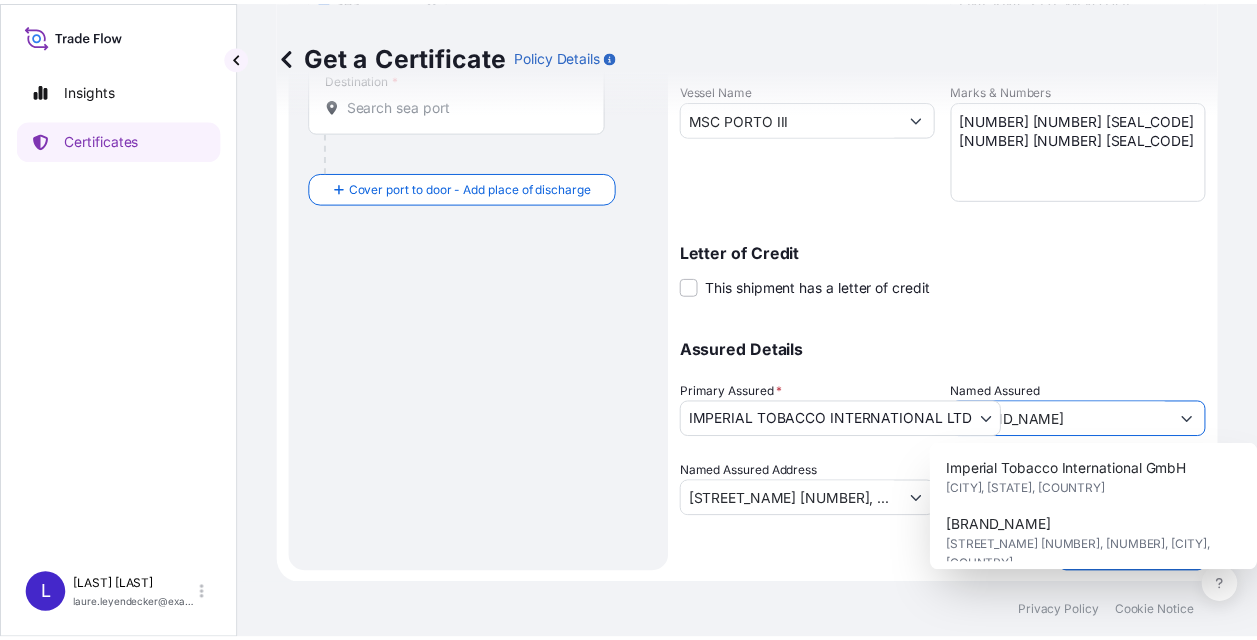 scroll, scrollTop: 0, scrollLeft: 101, axis: horizontal 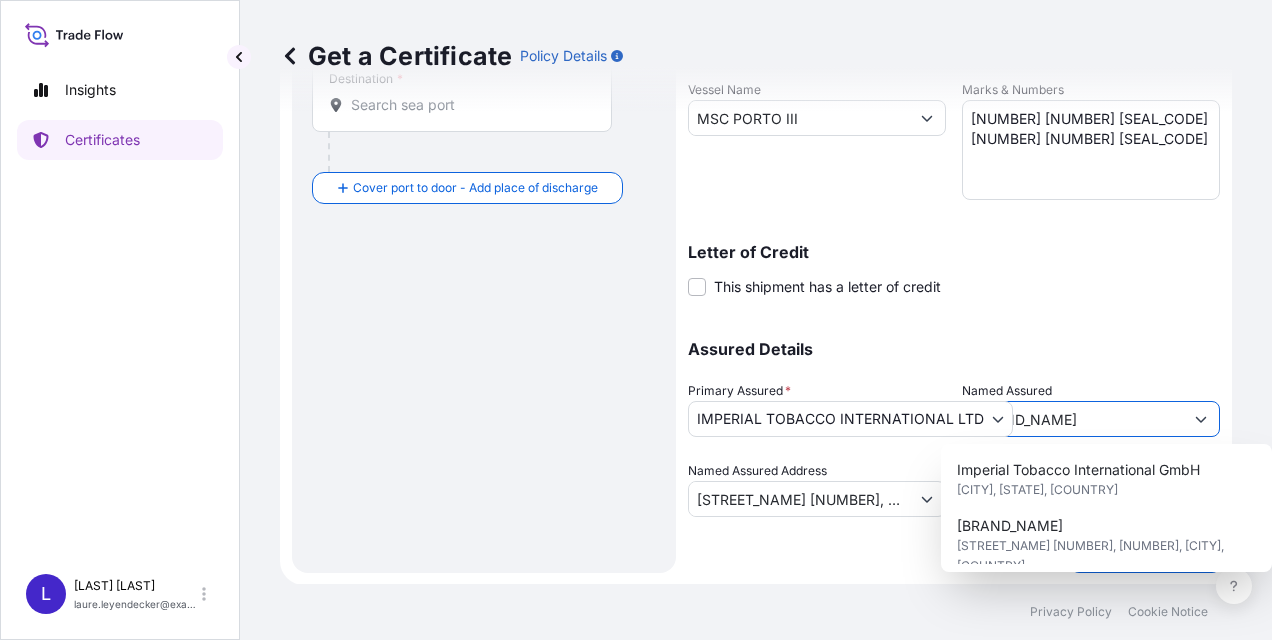 click 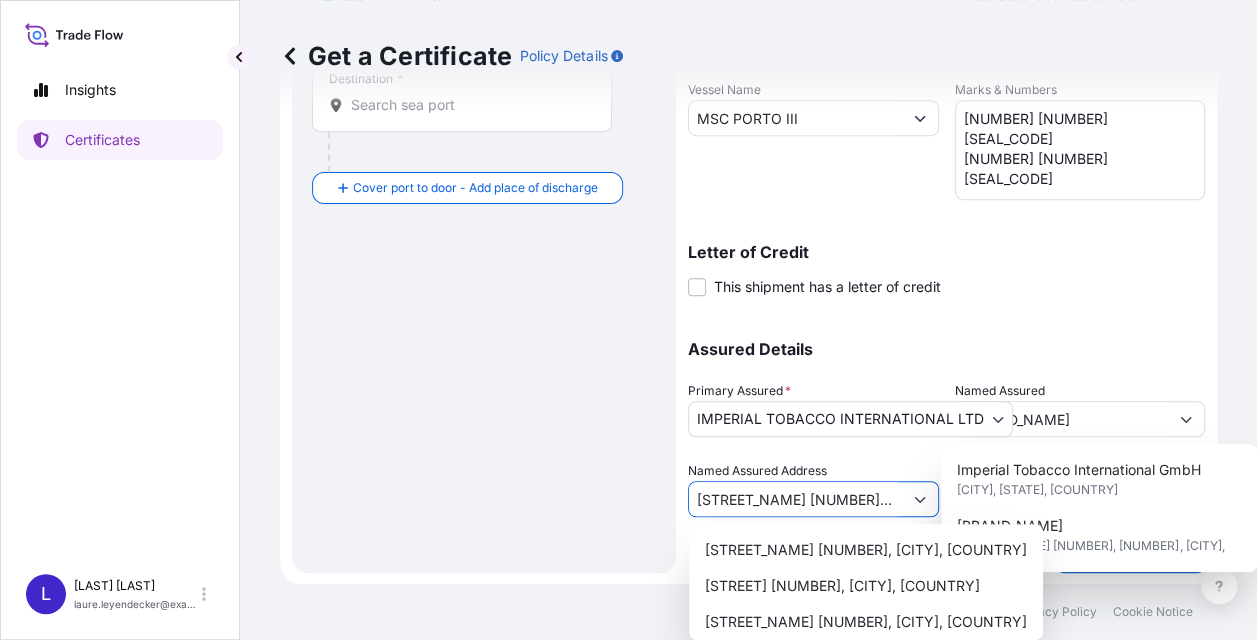 click at bounding box center (920, 499) 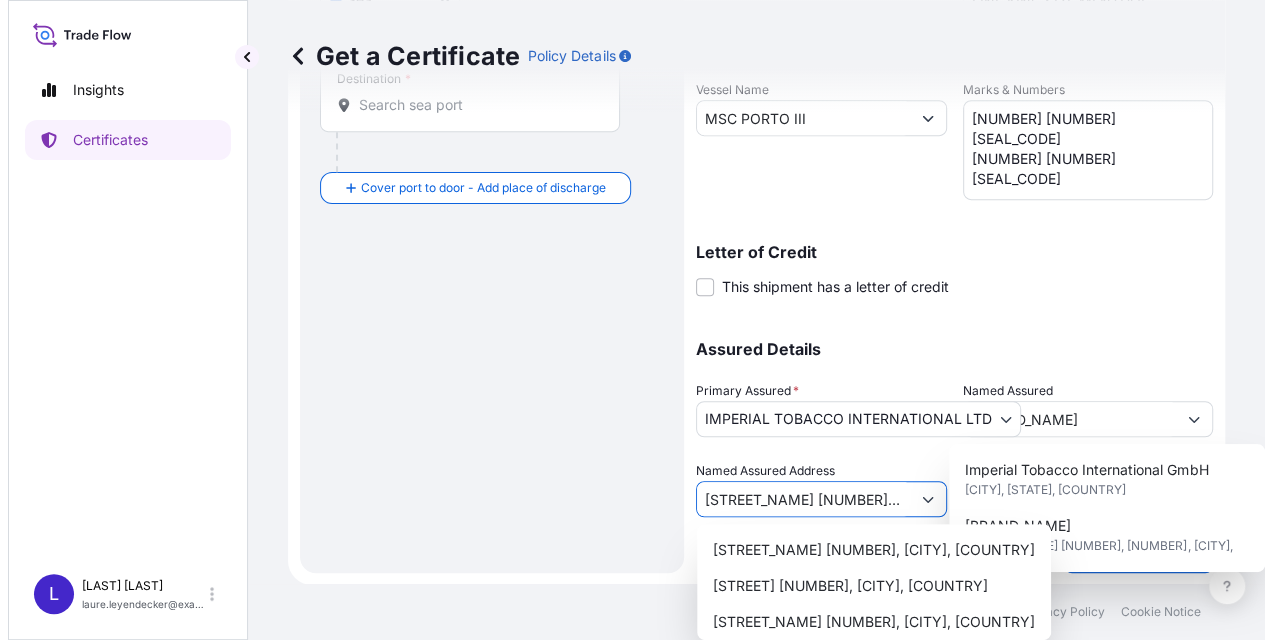 scroll, scrollTop: 0, scrollLeft: 0, axis: both 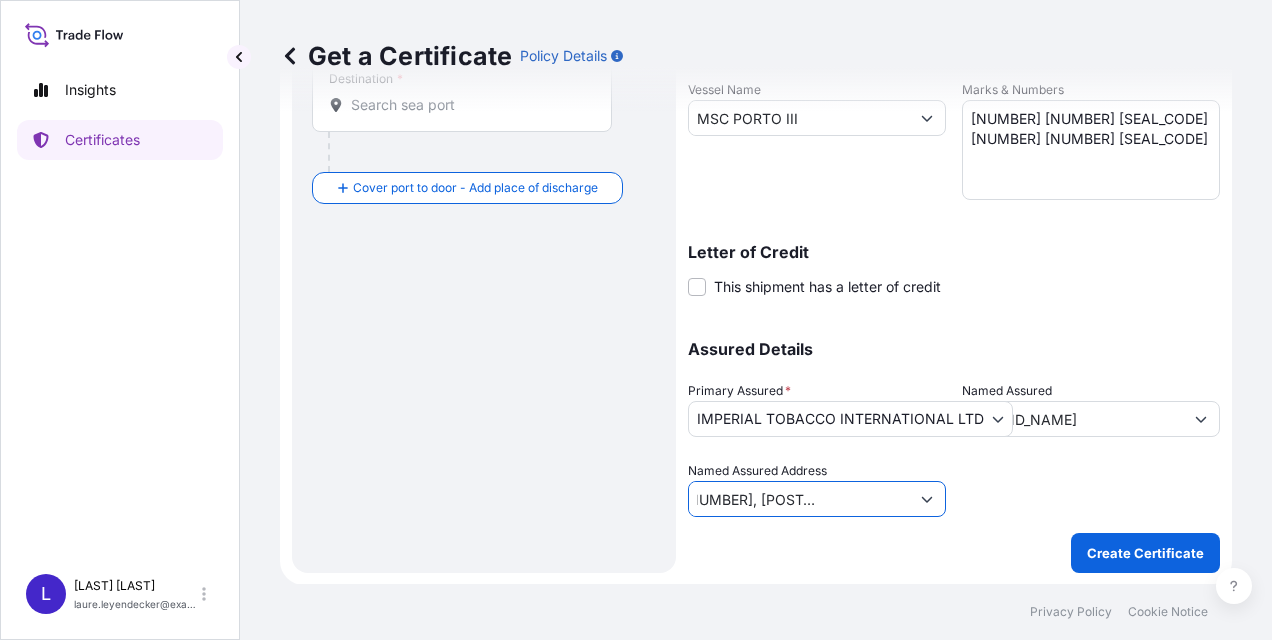 type on "[STREET] [NUMBER], [POSTAL_CODE] [CITY], [COUNTRY]" 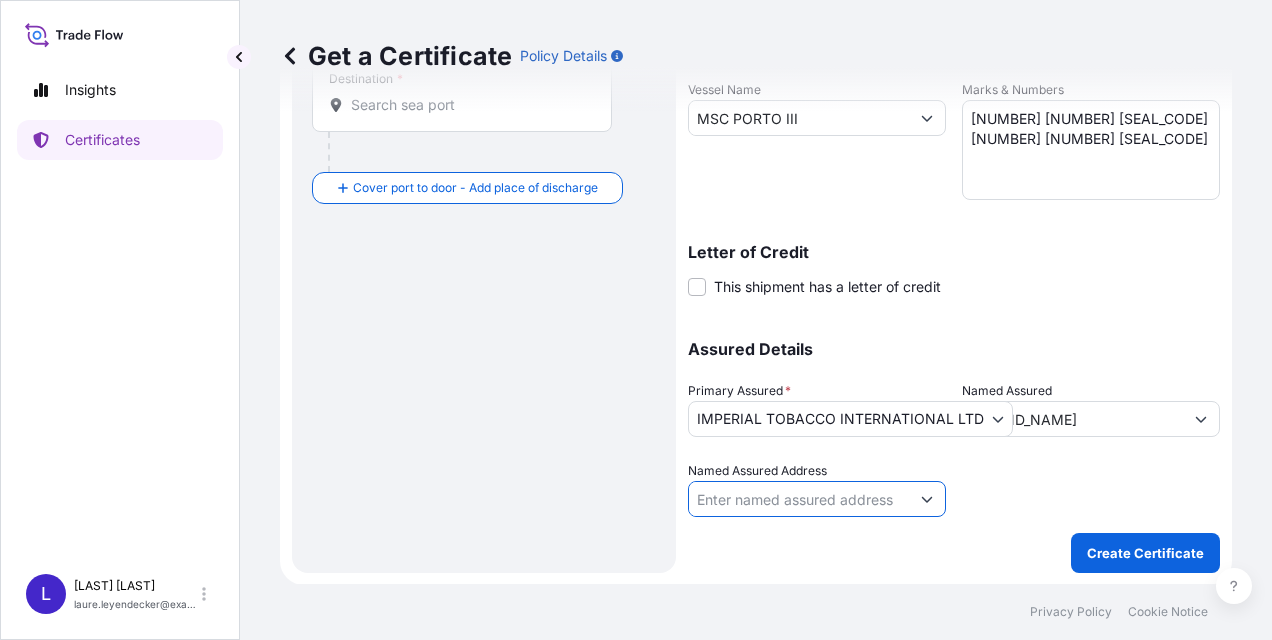 click at bounding box center [1091, 489] 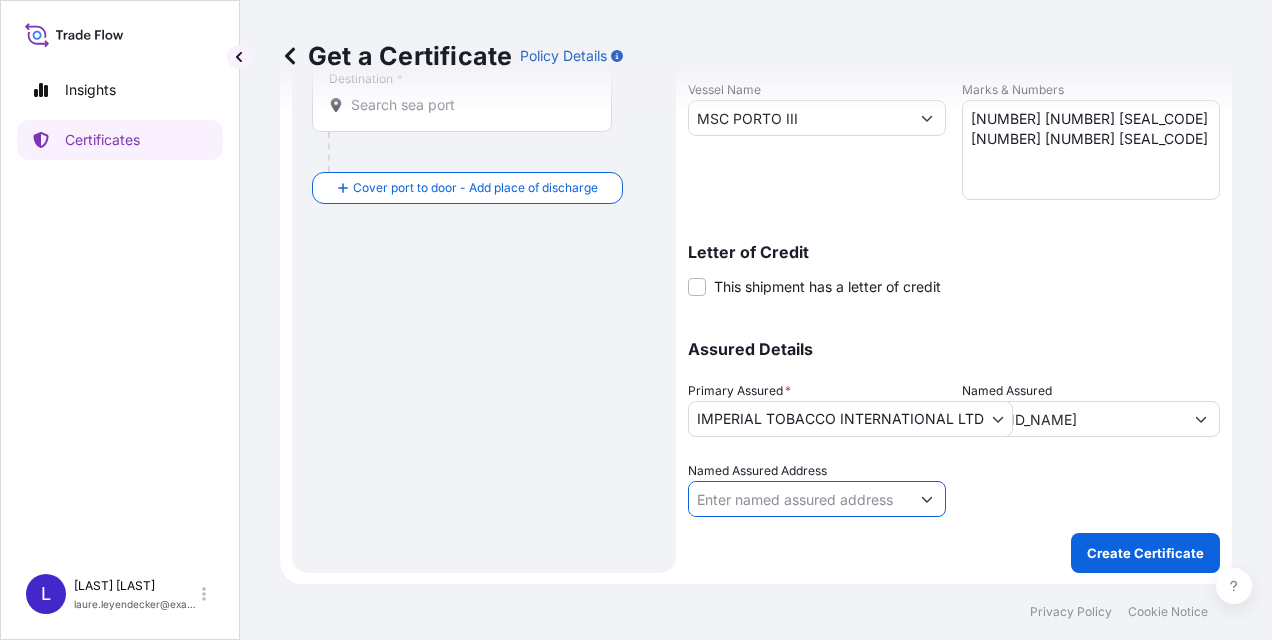 click on "Named Assured Address" at bounding box center [799, 499] 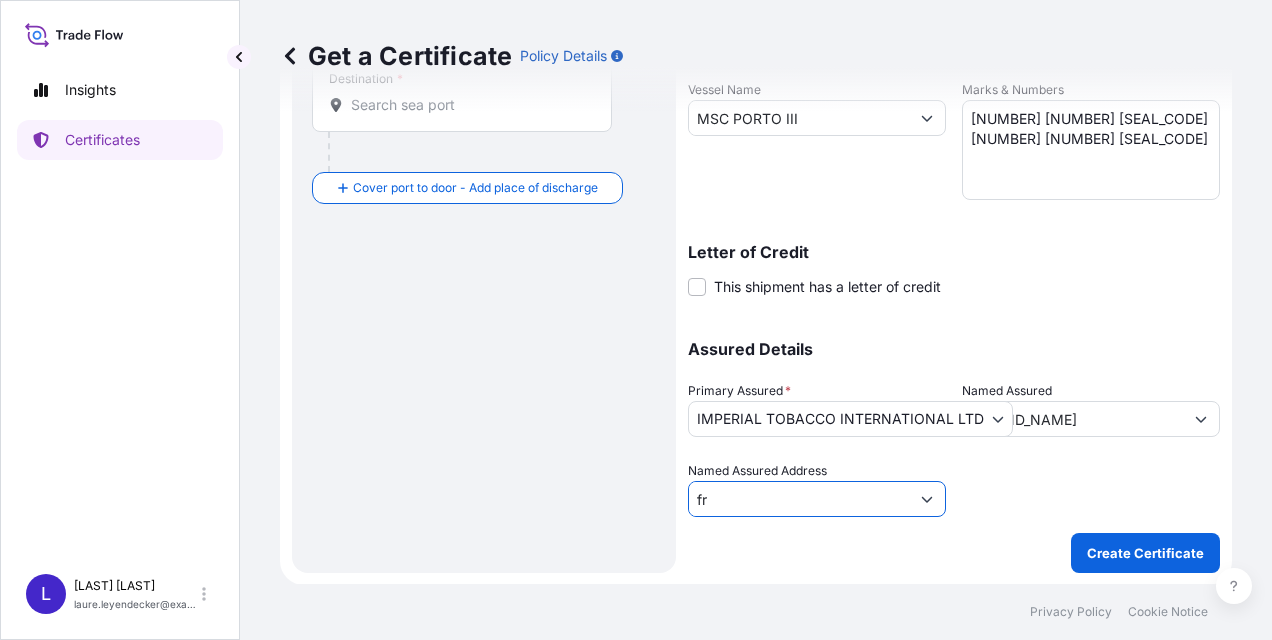 type on "f" 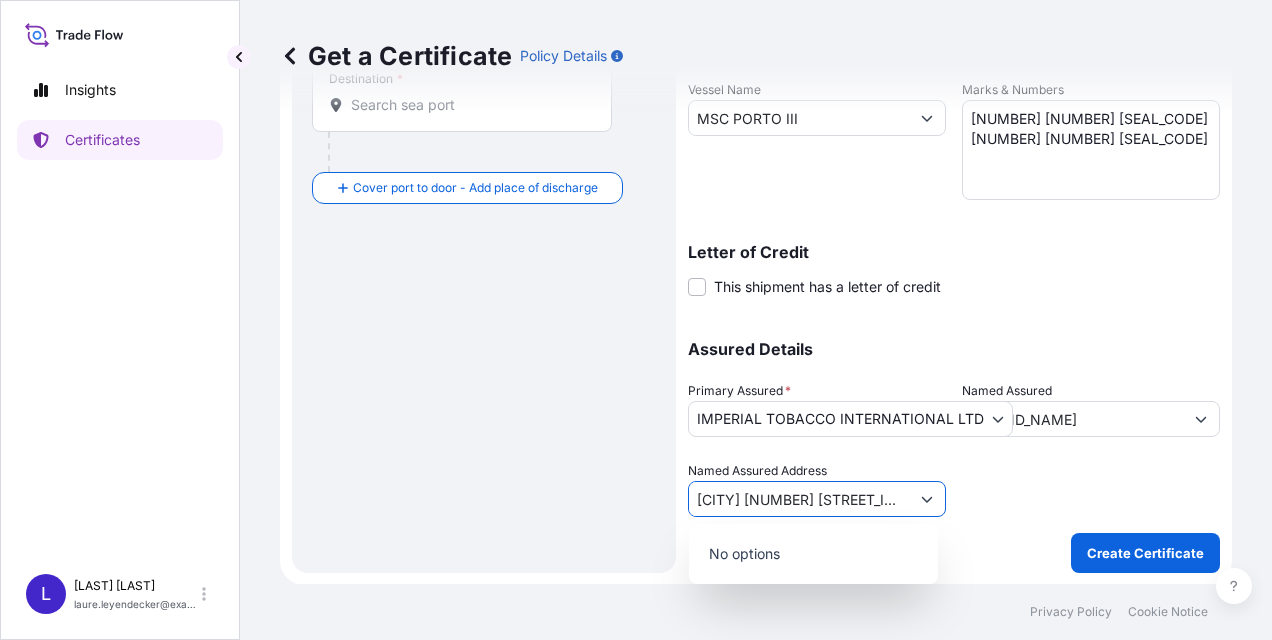 type on "[CITY] [NUMBER] [STREET_INITIAL]" 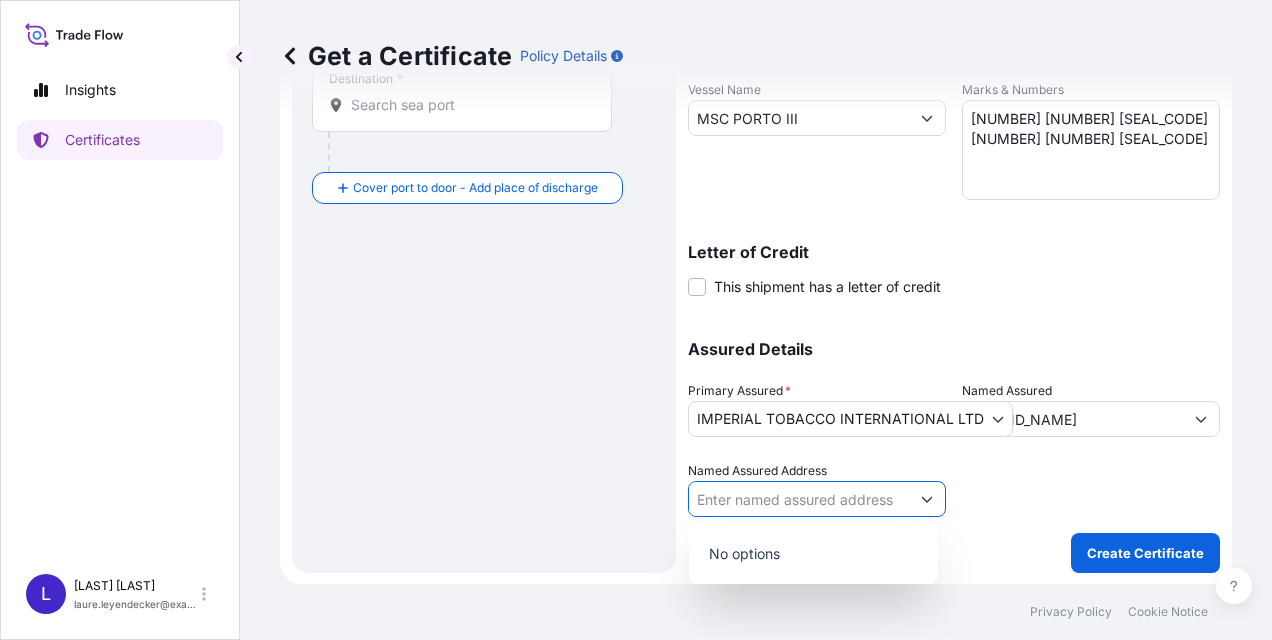 click at bounding box center [1201, 419] 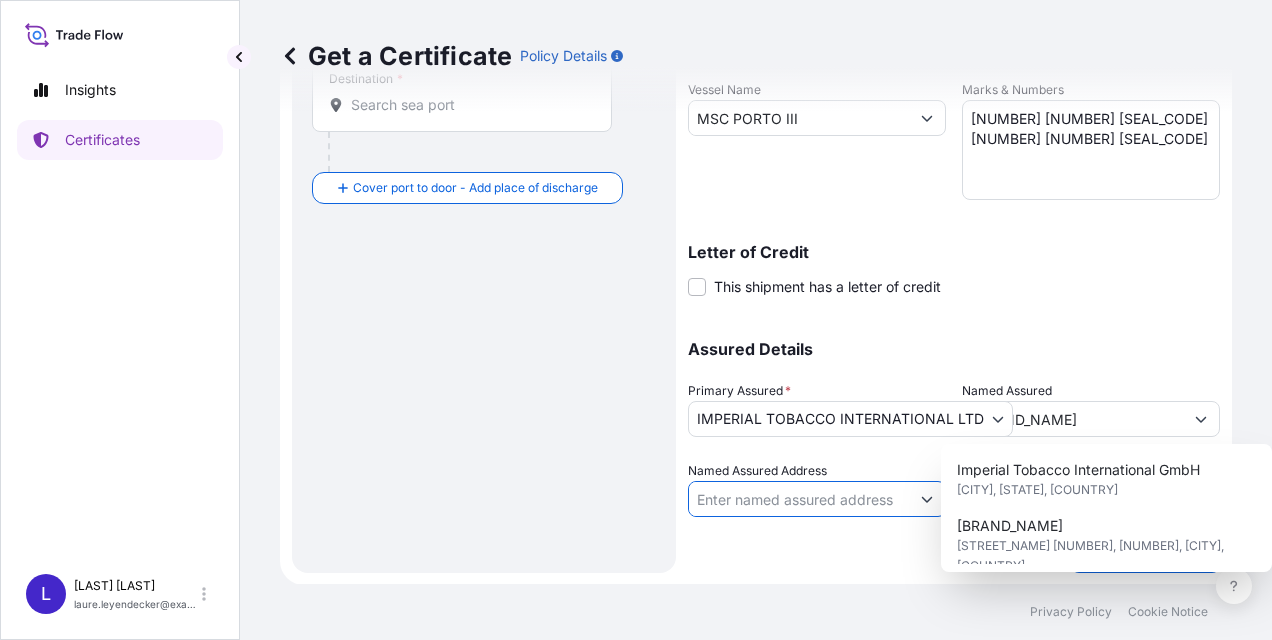 click on "Named Assured Address" at bounding box center (799, 499) 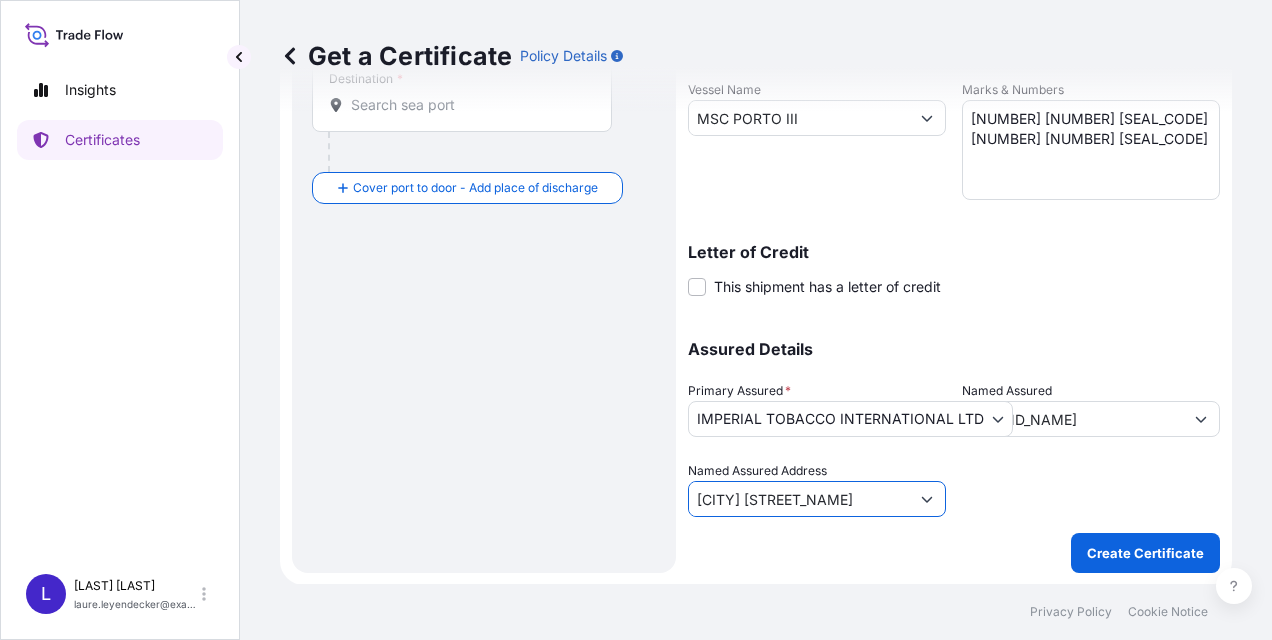 click 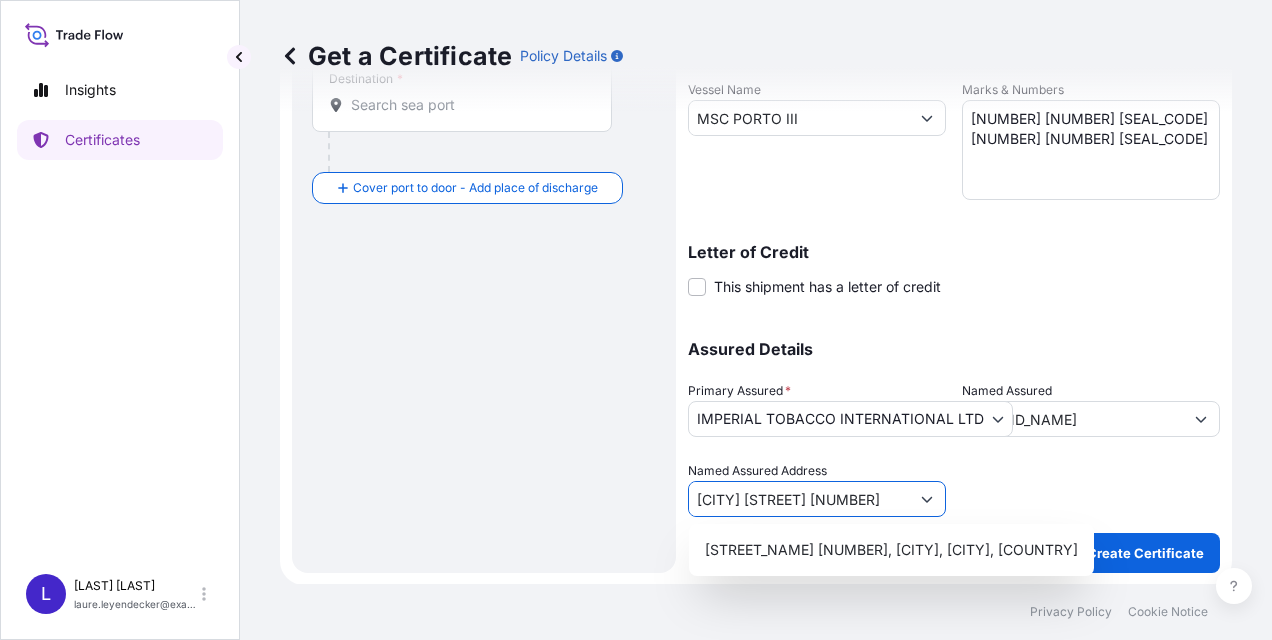 click 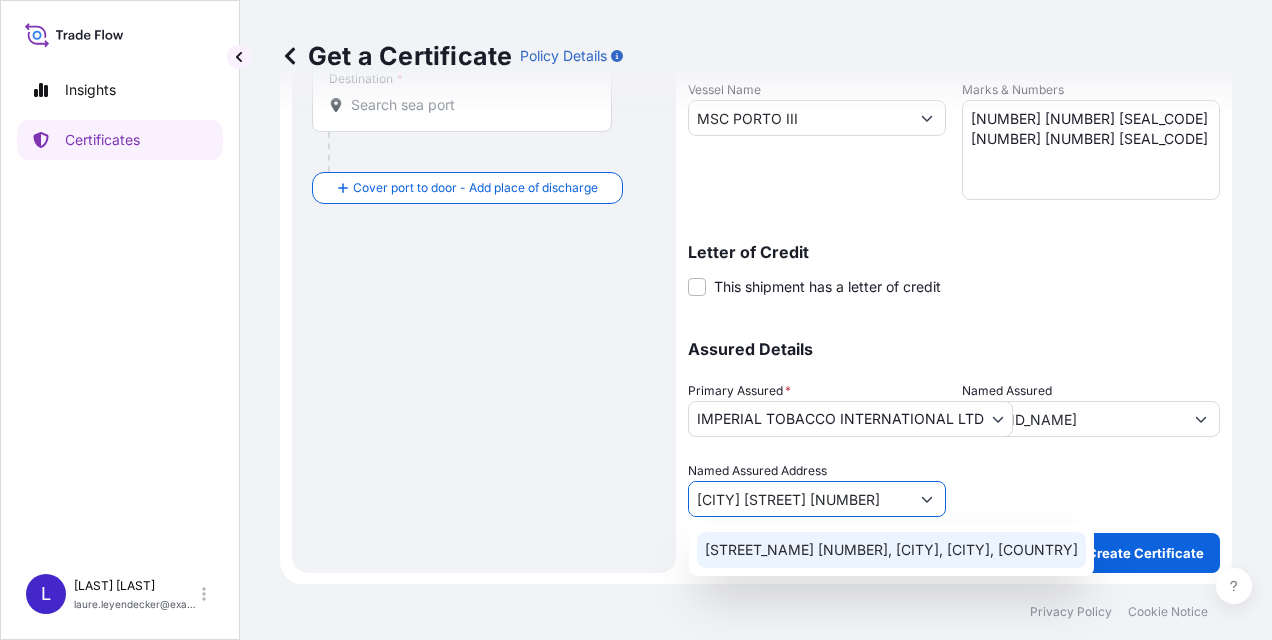 click on "[CITY] [STREET] [NUMBER]" at bounding box center (799, 499) 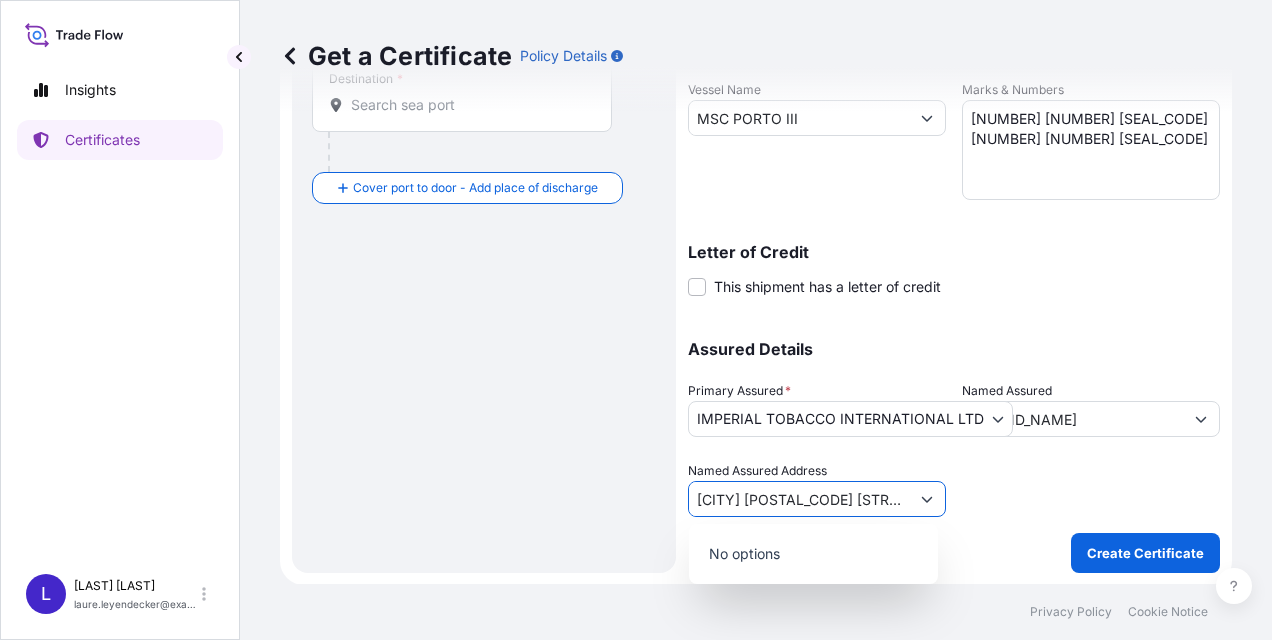 click 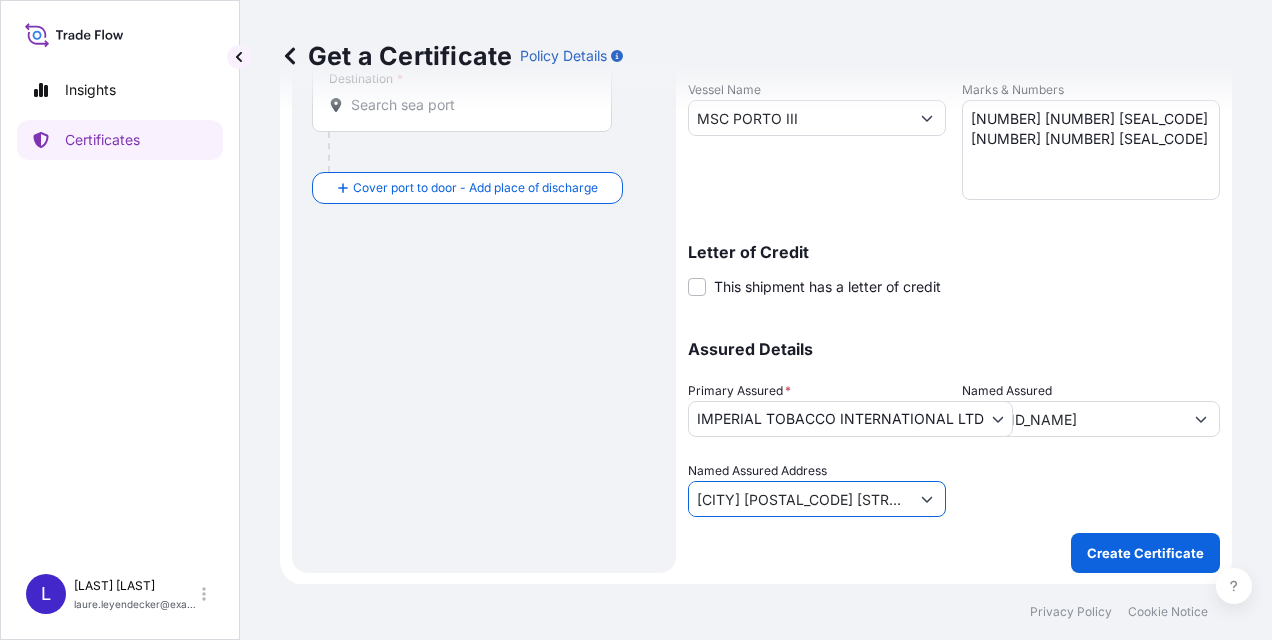 click 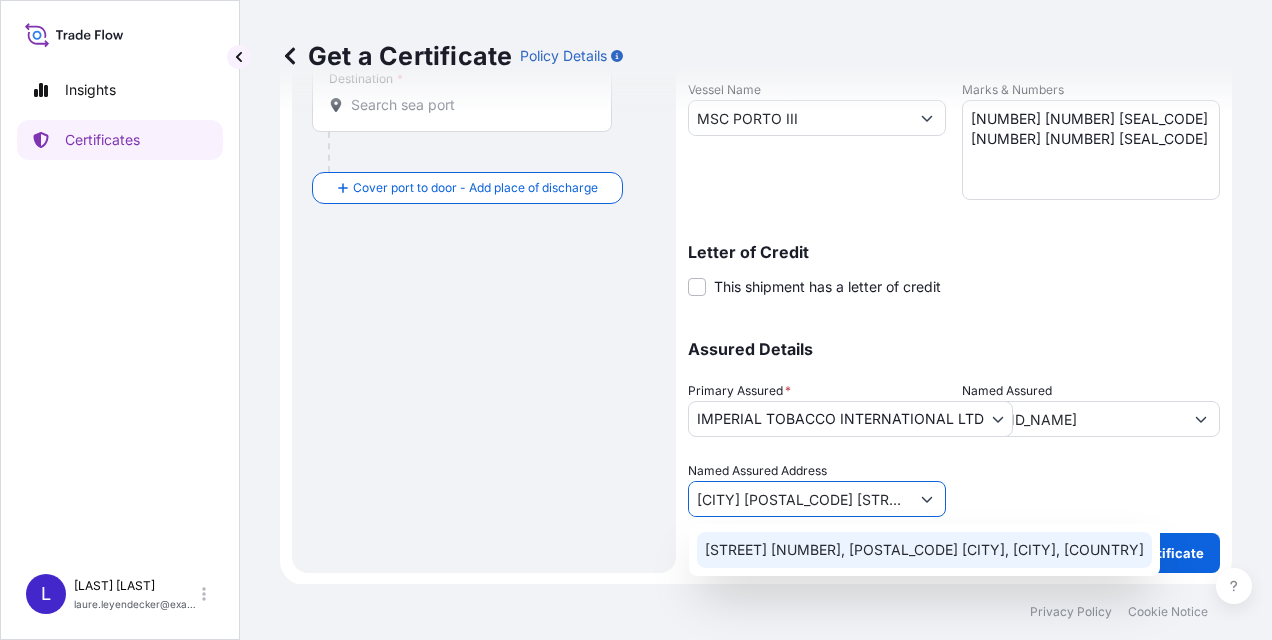 click on "[CITY] [POSTAL_CODE] [STREET_NAME] [NUMBER]" at bounding box center [799, 499] 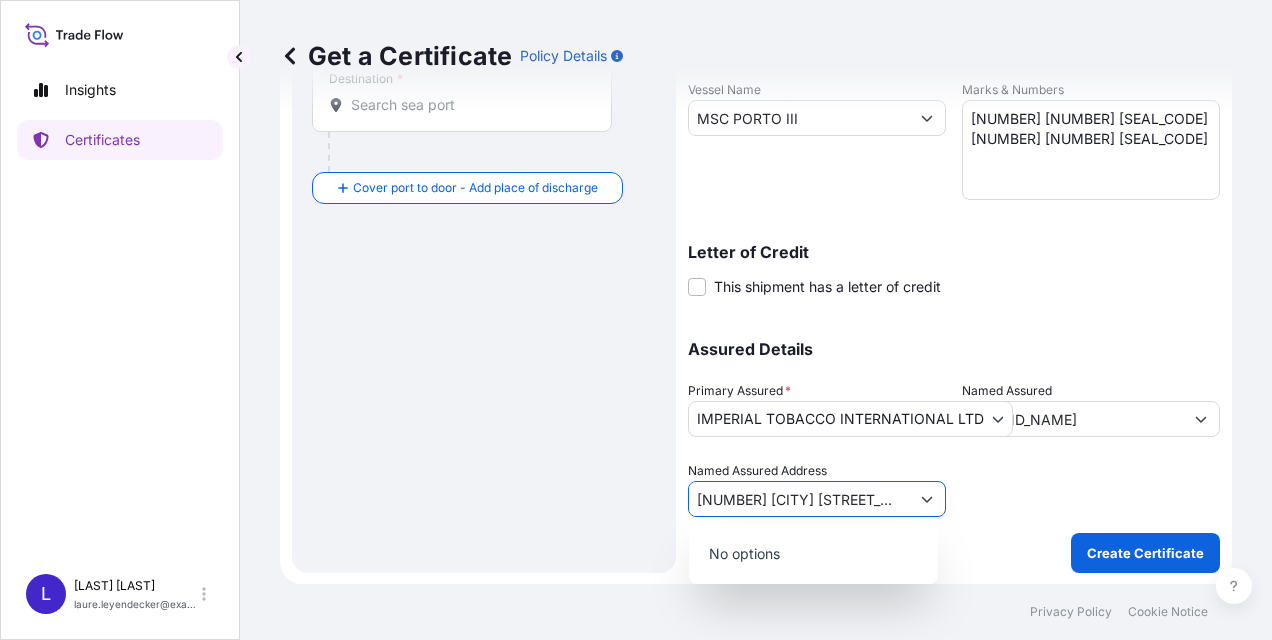 click 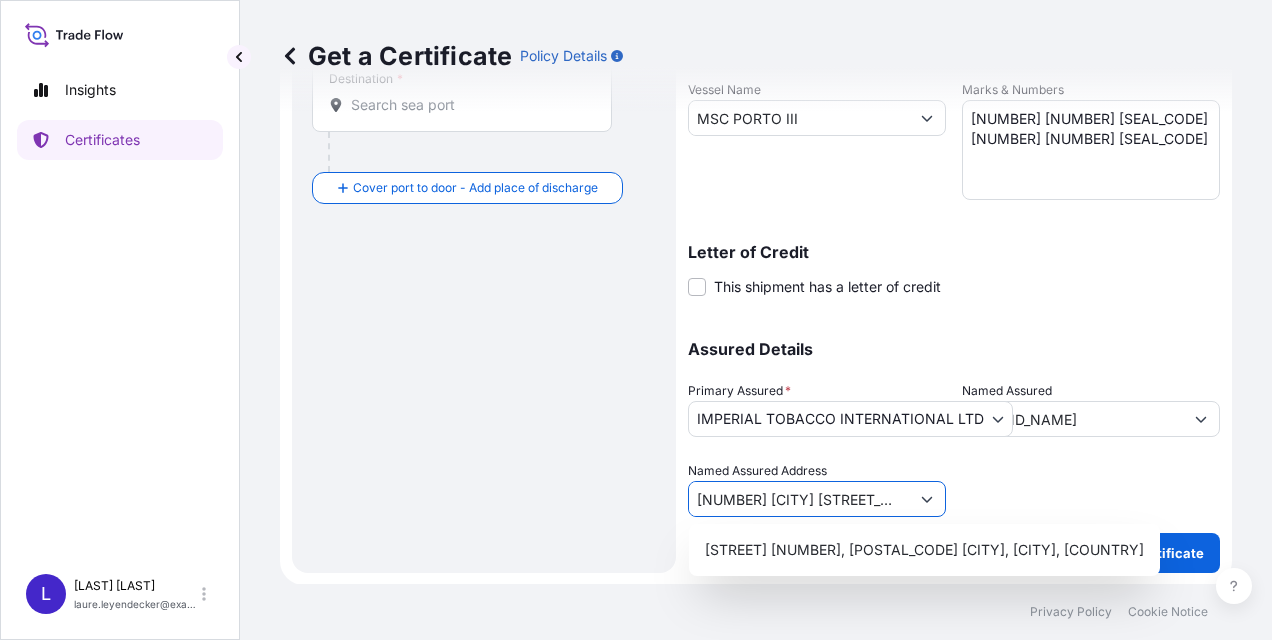 click 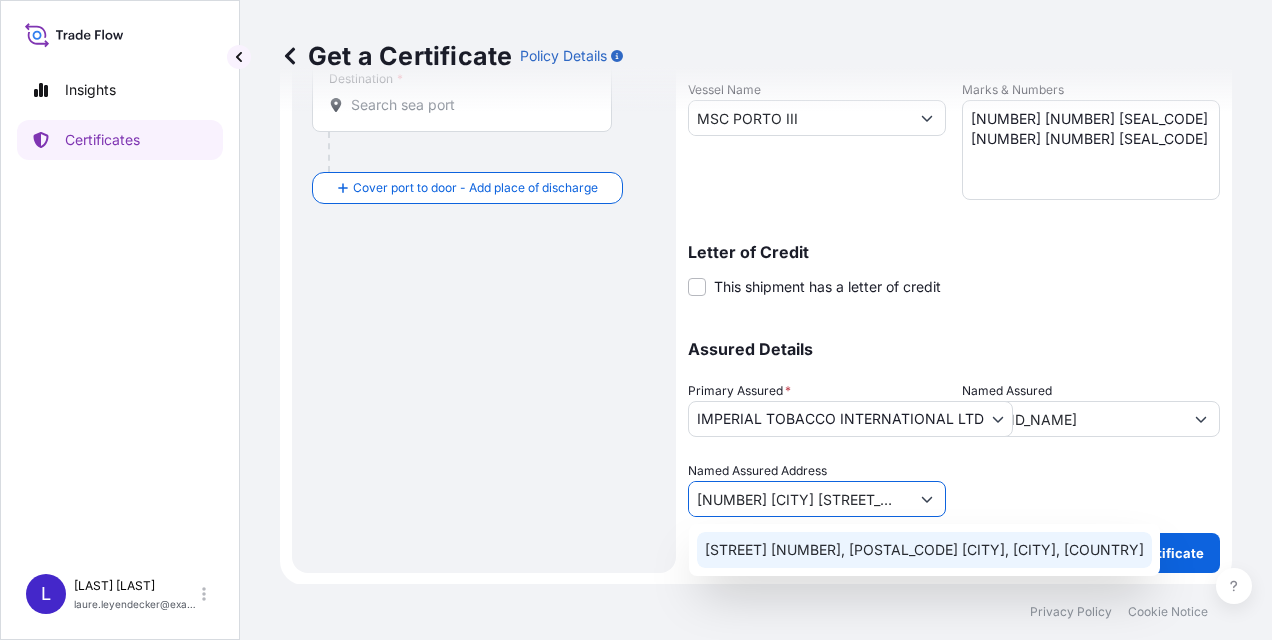 click on "[STREET] [NUMBER], [POSTAL_CODE] [CITY], [CITY], [COUNTRY]" at bounding box center (924, 550) 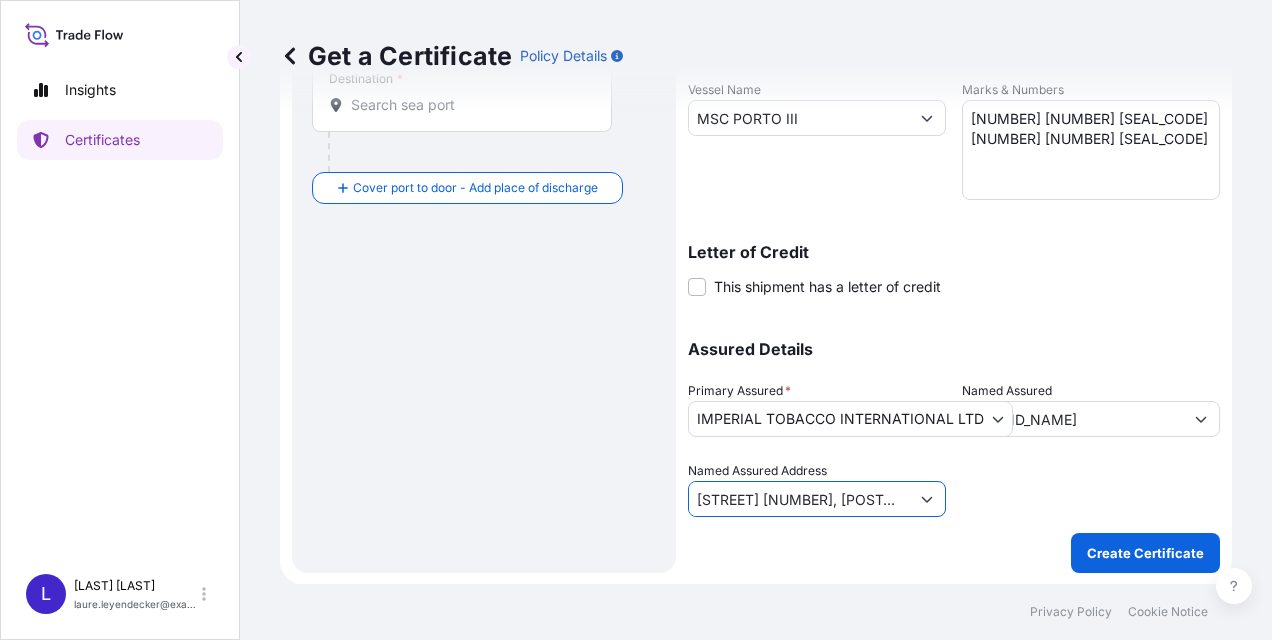 type on "[STREET] [NUMBER], [POSTAL_CODE] [CITY], [CITY], [COUNTRY]" 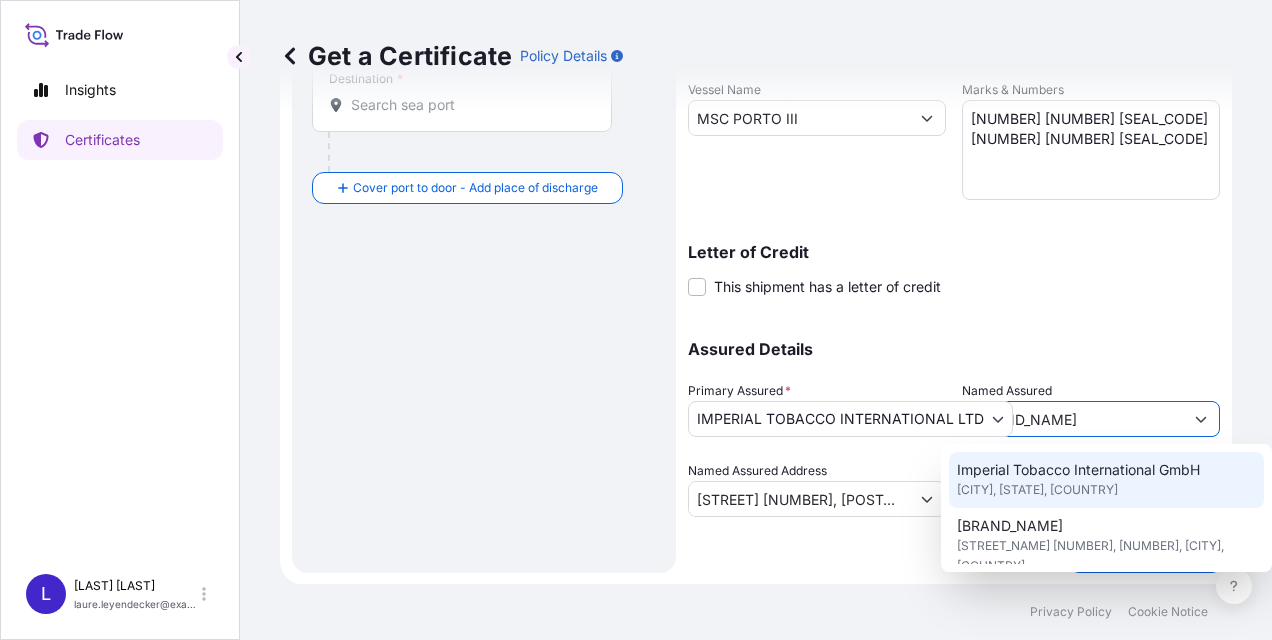 scroll, scrollTop: 0, scrollLeft: 0, axis: both 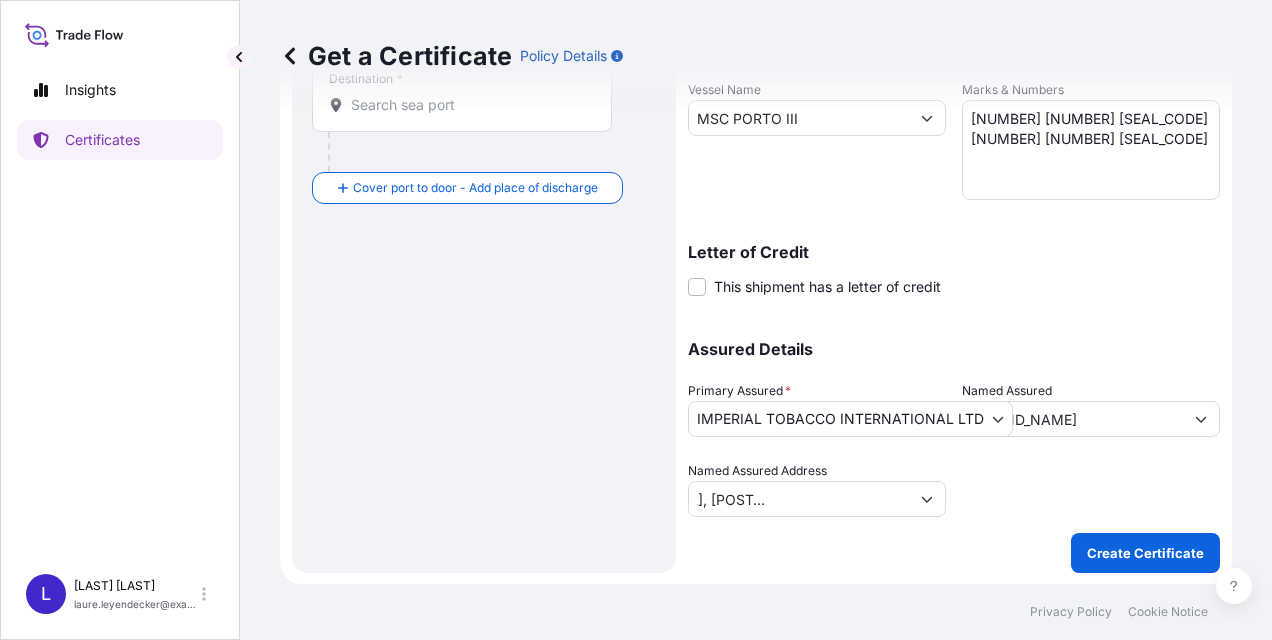 click 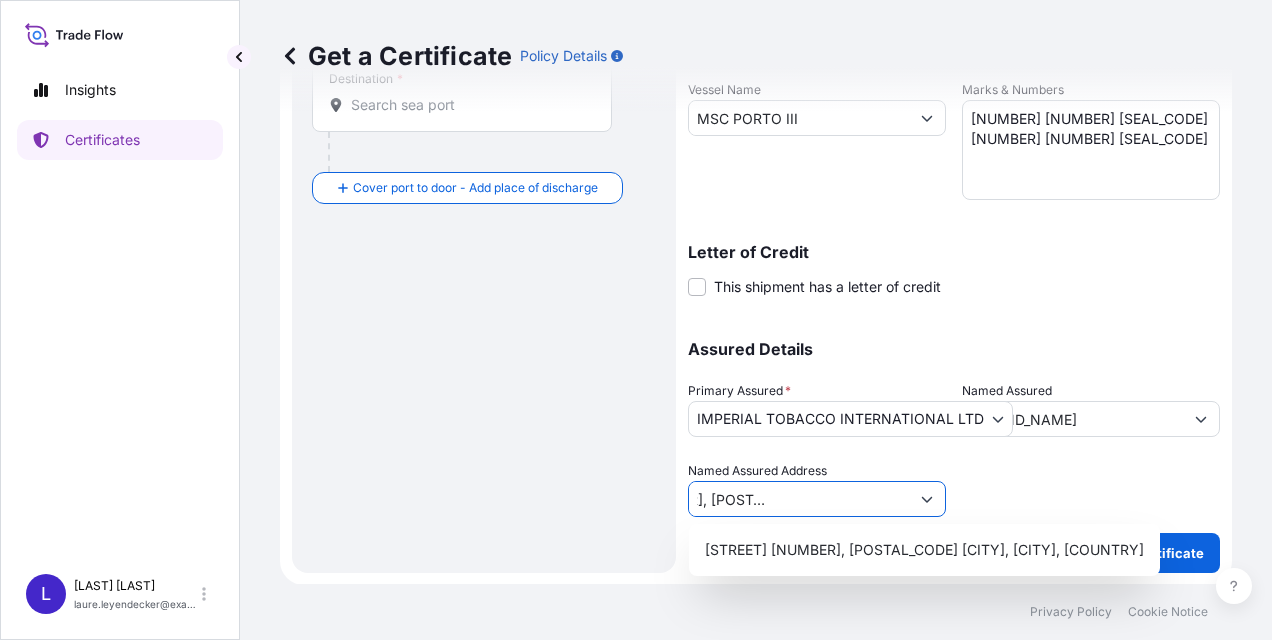 scroll, scrollTop: 0, scrollLeft: 0, axis: both 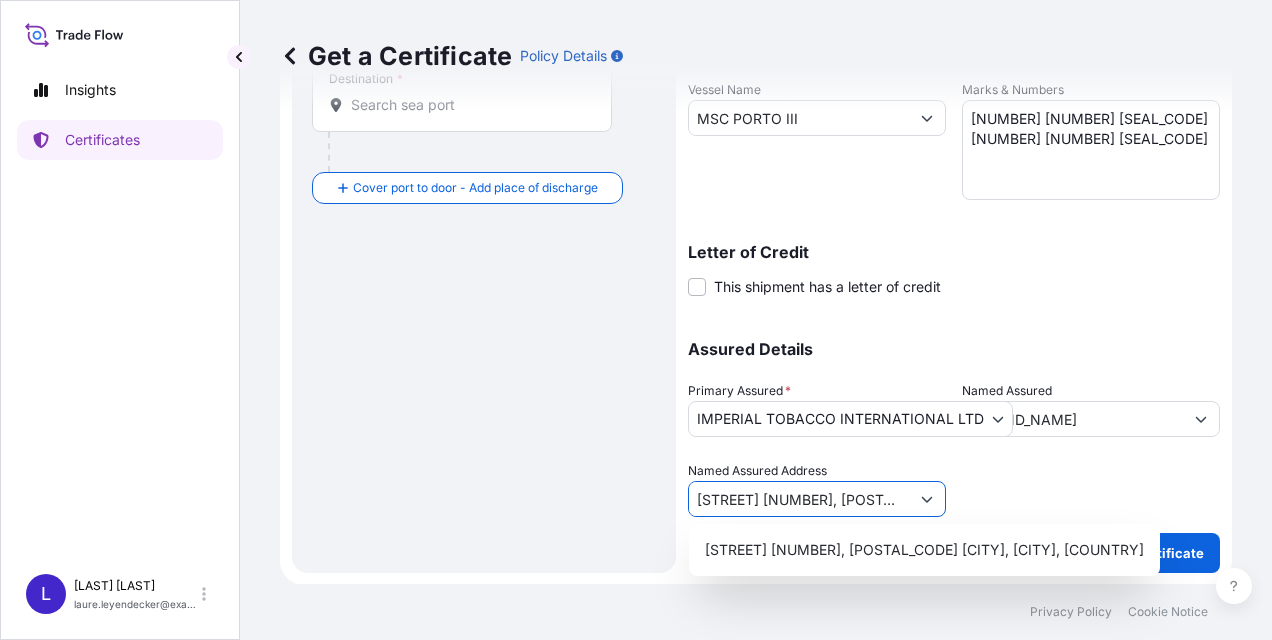 click on "Letter of Credit This shipment has a letter of credit Letter of credit * Letter of credit may not exceed 12000 characters" at bounding box center (954, 270) 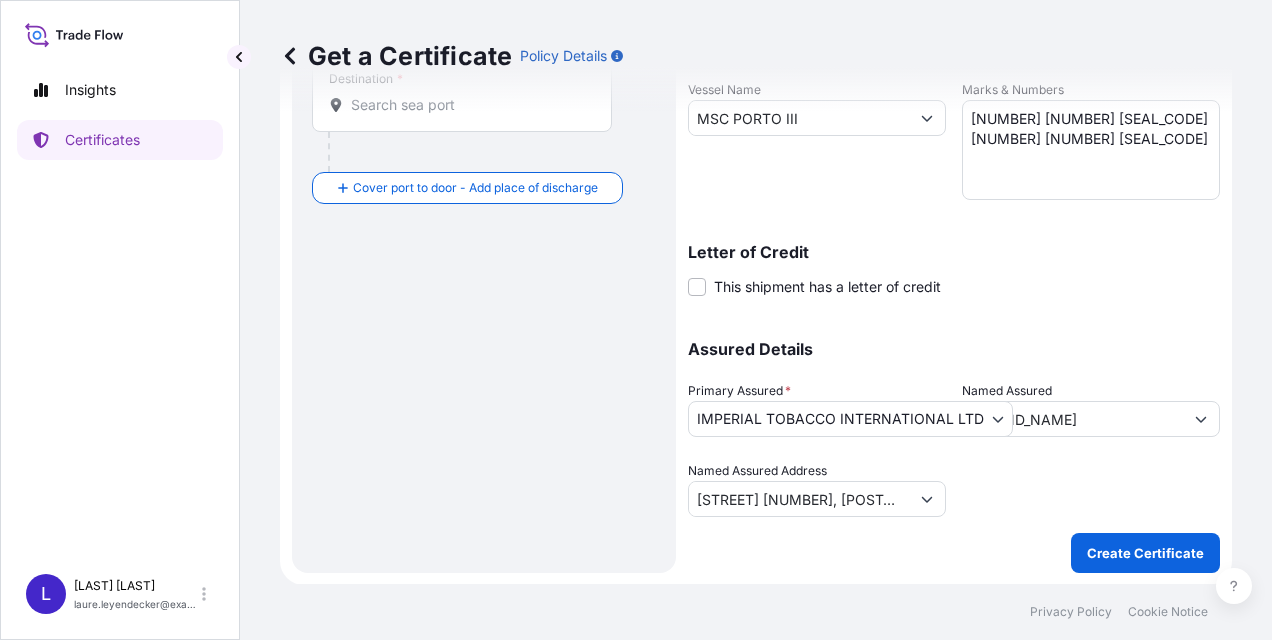 click 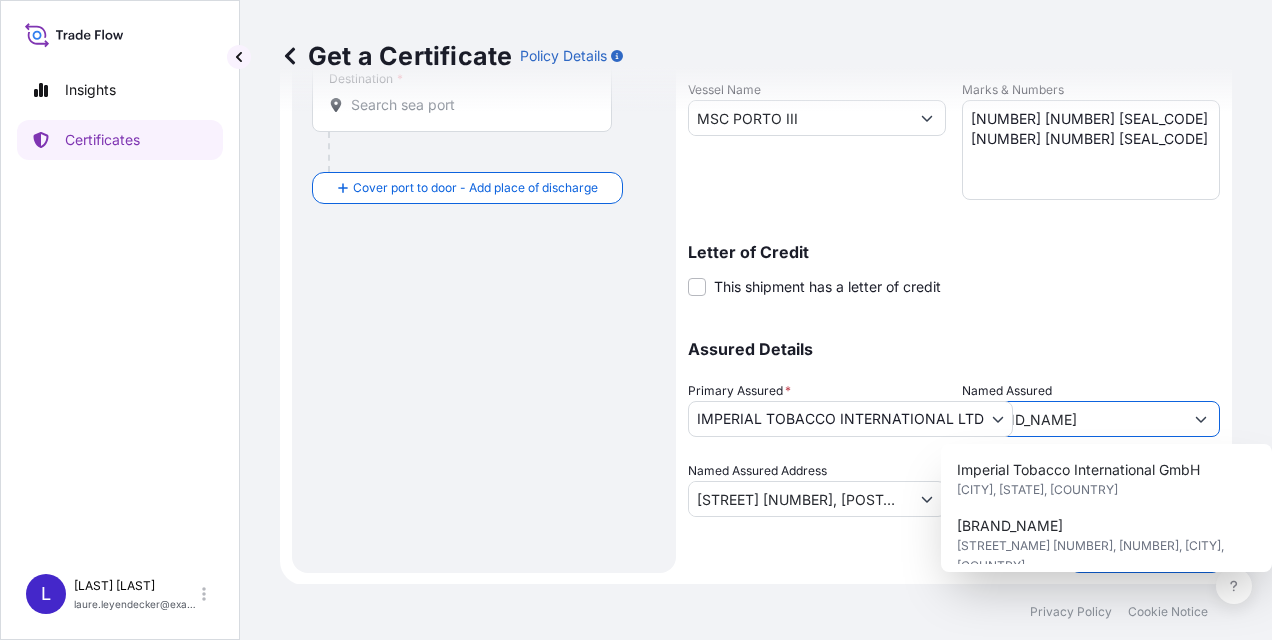 scroll, scrollTop: 0, scrollLeft: 0, axis: both 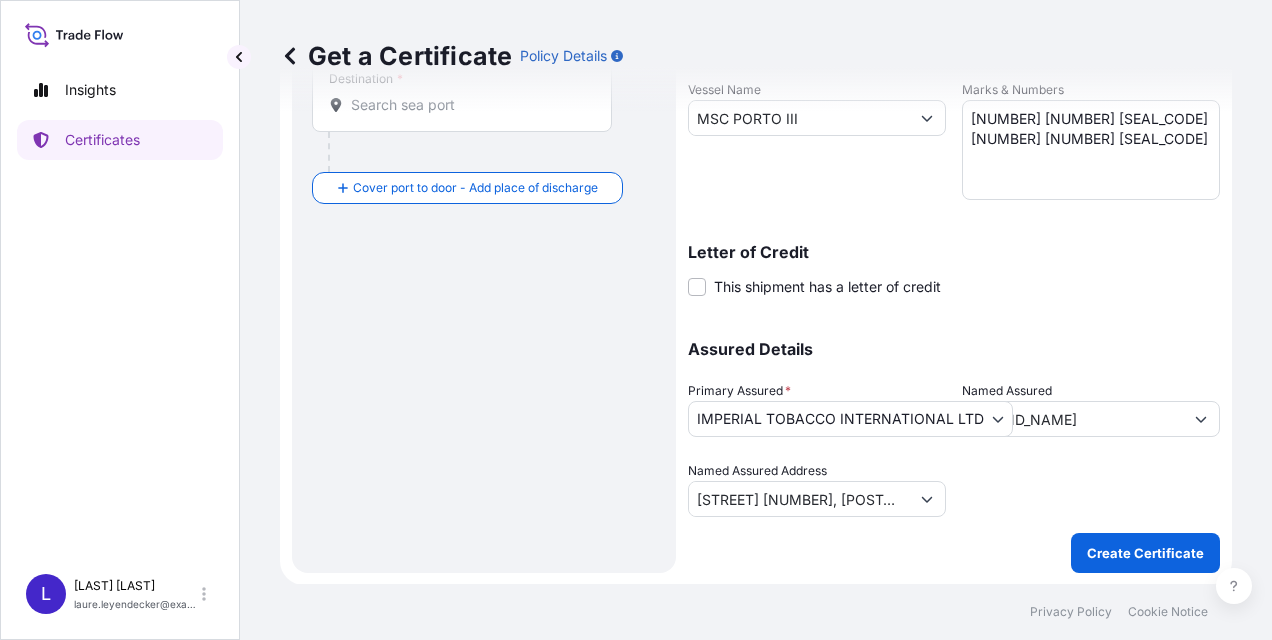click on "Insights Certificates L Laure   Leyendecker laure.leyendecker@fr.imptob.com Get a Certificate Policy Details Route Details   Cover door to port - Add loading place Place of loading Road / Inland Road / Inland Origin * Main transport mode Sea Air Road Sea Destination * Cover port to door - Add place of discharge Place of Discharge Shipment Details Issue date * 18 / 07 / 2025 Date of Departure * 23 / 04 / 2025 Date of Arrival 05 / 06 / 2025 Commodity As Per Policy Declaration Packing Category Commercial Invoice Value    * € EUR 236652 Reference 83-2504-00611 Description of Cargo * 900 CASES CIGARETTES FINE KING SIZE
1024 CASES CIGARETTES FINE KING SIZE MENTHOL
Total : 1924 CASES
Gross weight : 23 837,76 KG Vessel Name MSC PORTO III Marks & Numbers [CONTAINER_ID]
[CONTAINER_ID] Letter of Credit This shipment has a letter of credit Letter of credit * Letter of credit may not exceed 12000 characters Assured Details Primary Assured * 0" at bounding box center [636, 320] 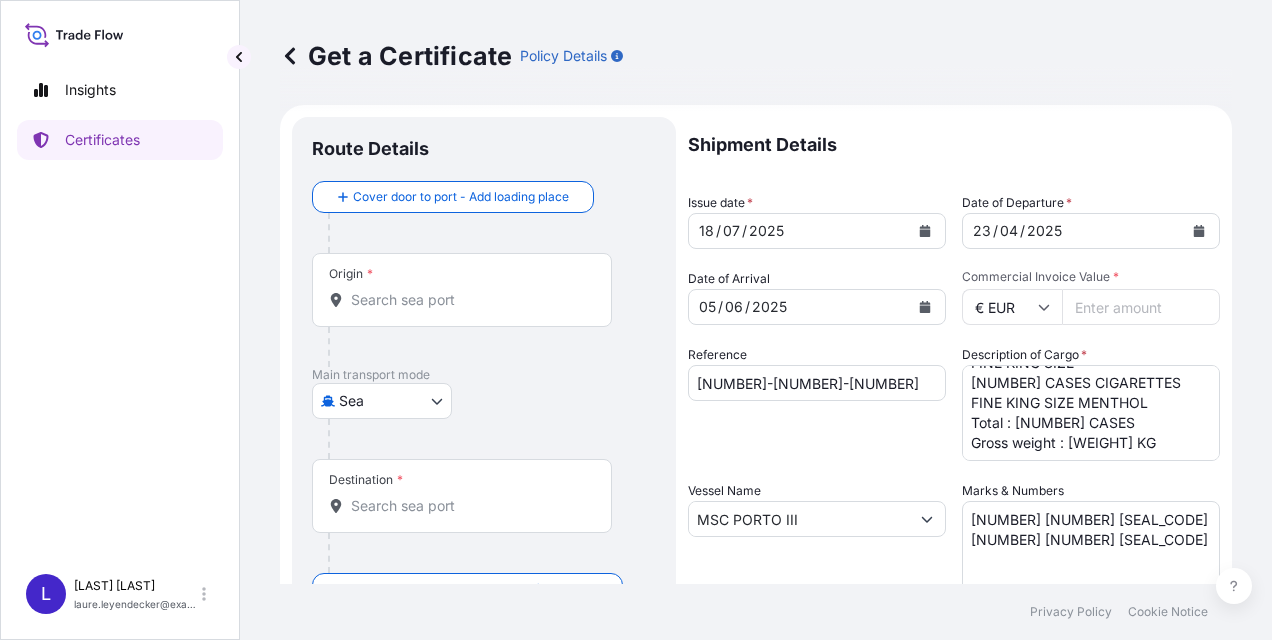 scroll, scrollTop: 4, scrollLeft: 0, axis: vertical 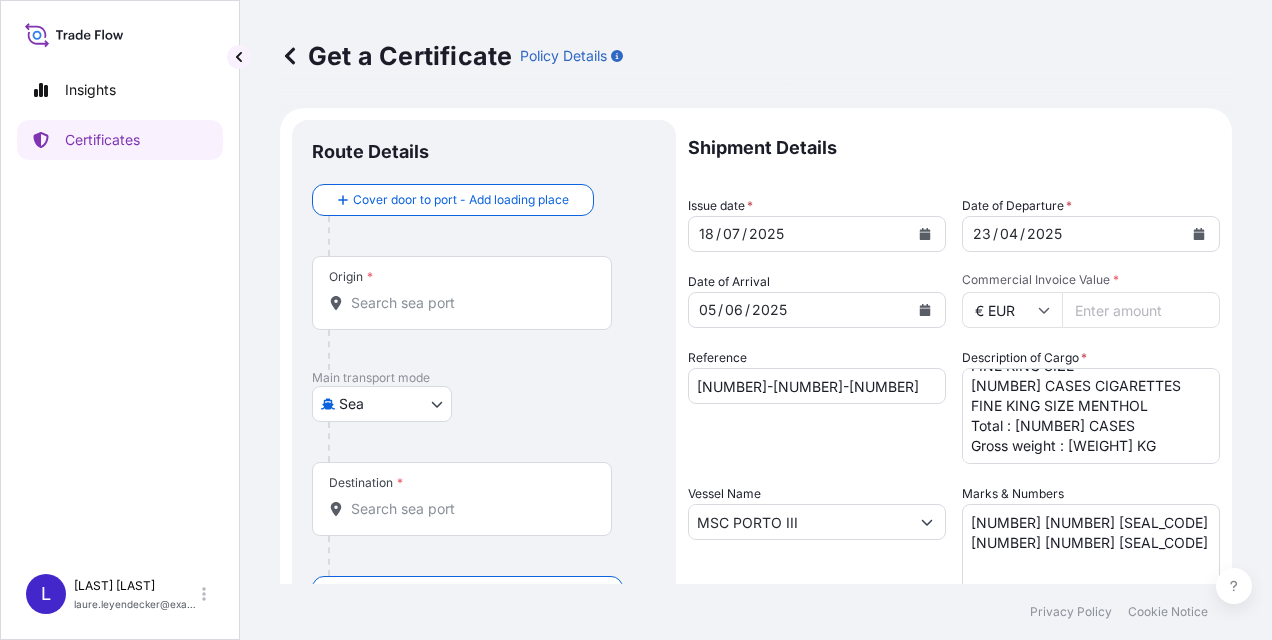drag, startPoint x: 1118, startPoint y: 308, endPoint x: 1062, endPoint y: 313, distance: 56.22277 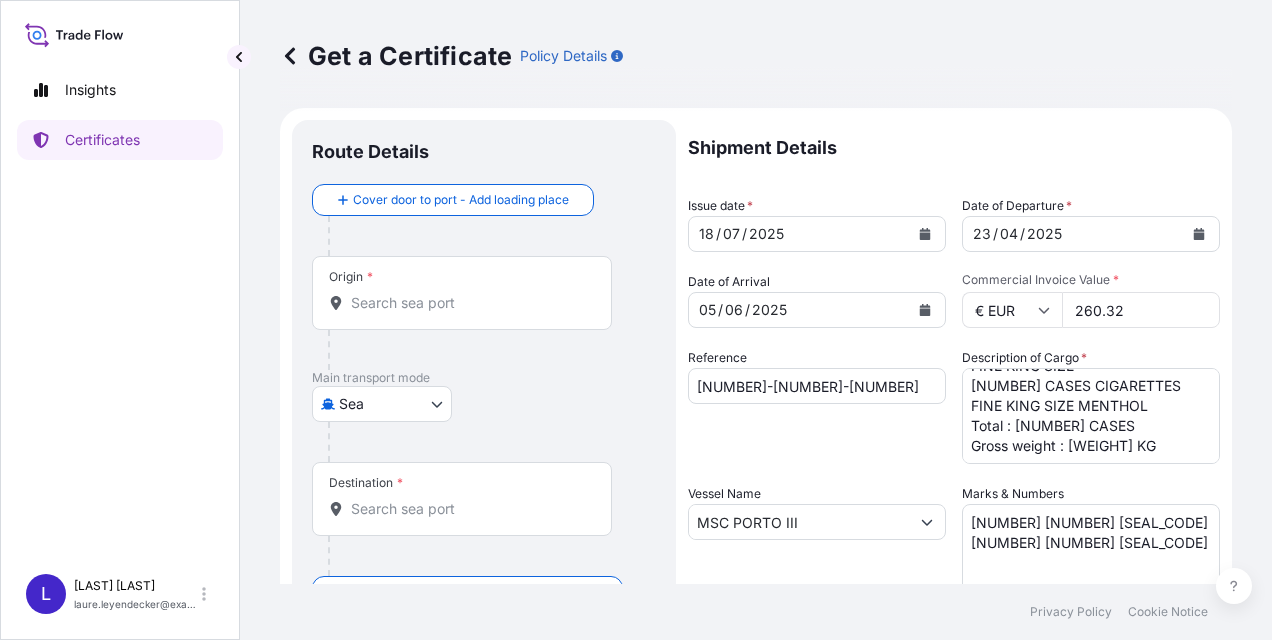 click on "260.32" at bounding box center [1141, 310] 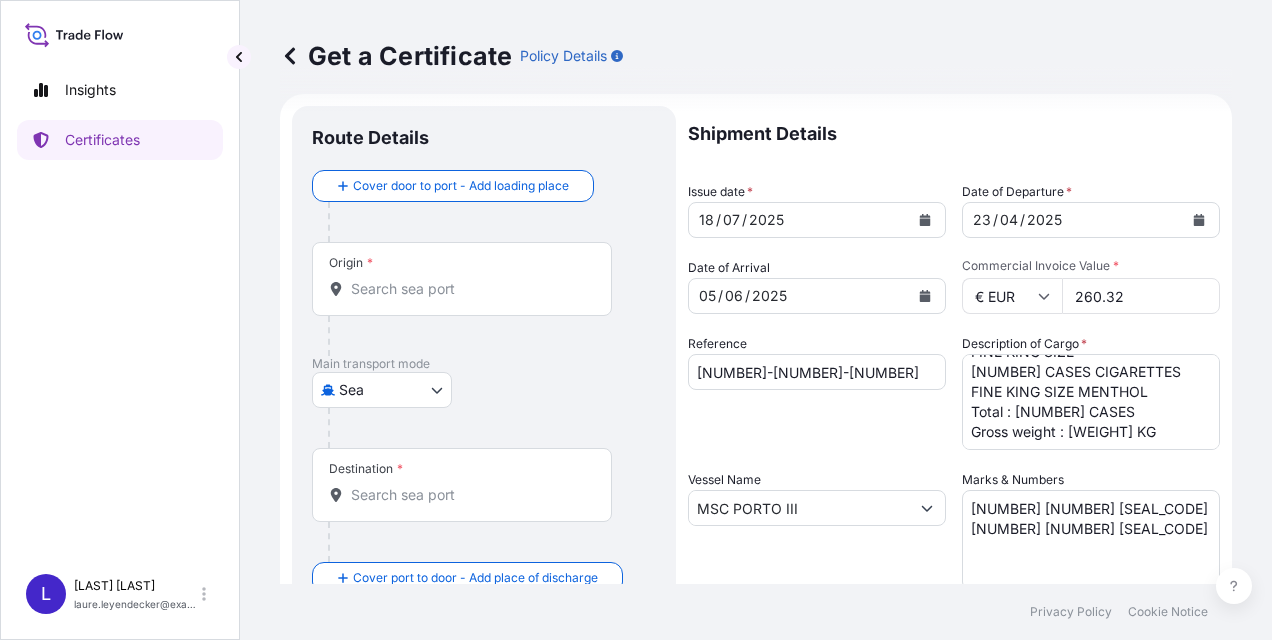 scroll, scrollTop: 0, scrollLeft: 0, axis: both 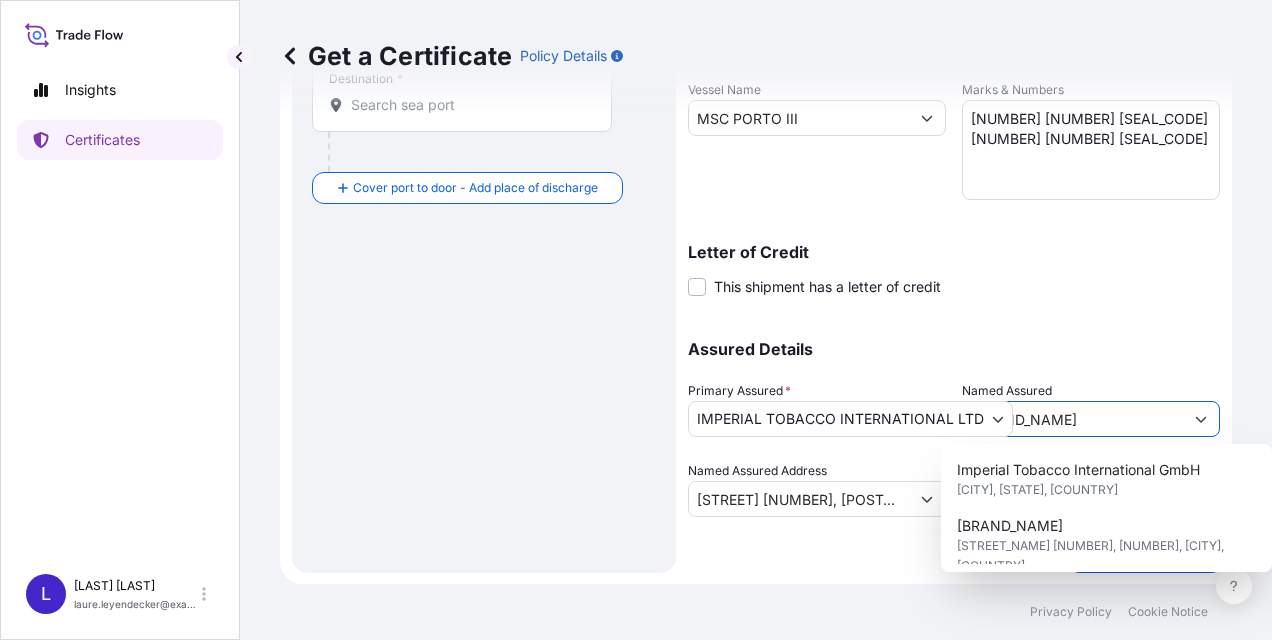 click 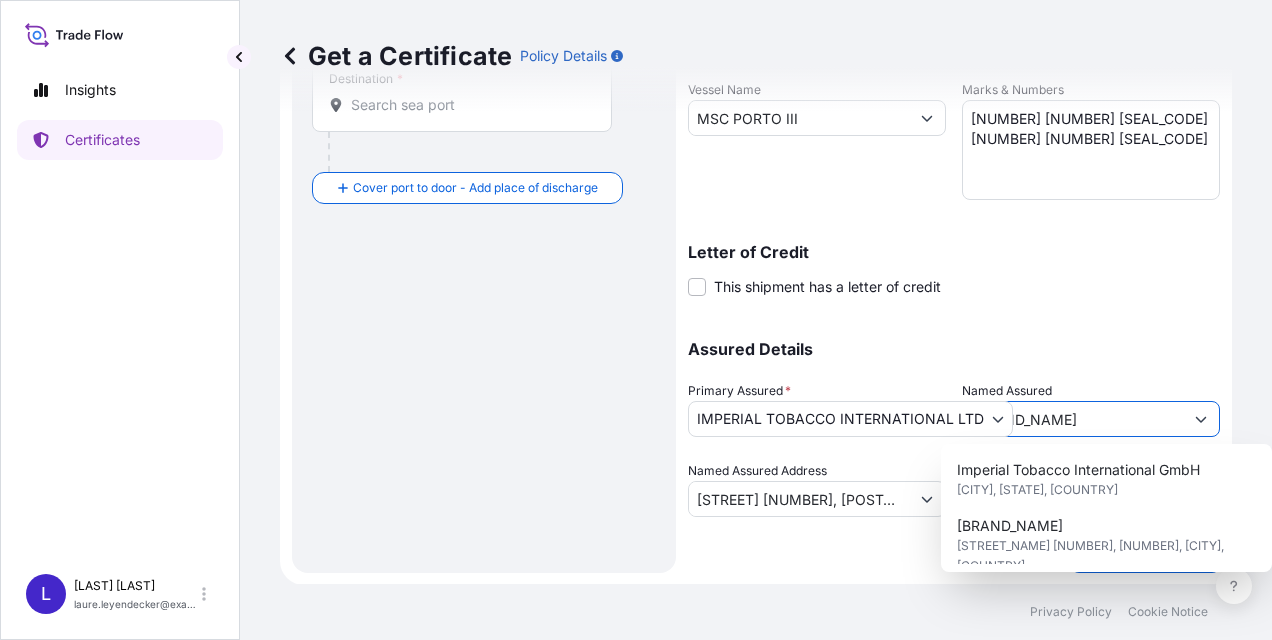 scroll, scrollTop: 0, scrollLeft: 0, axis: both 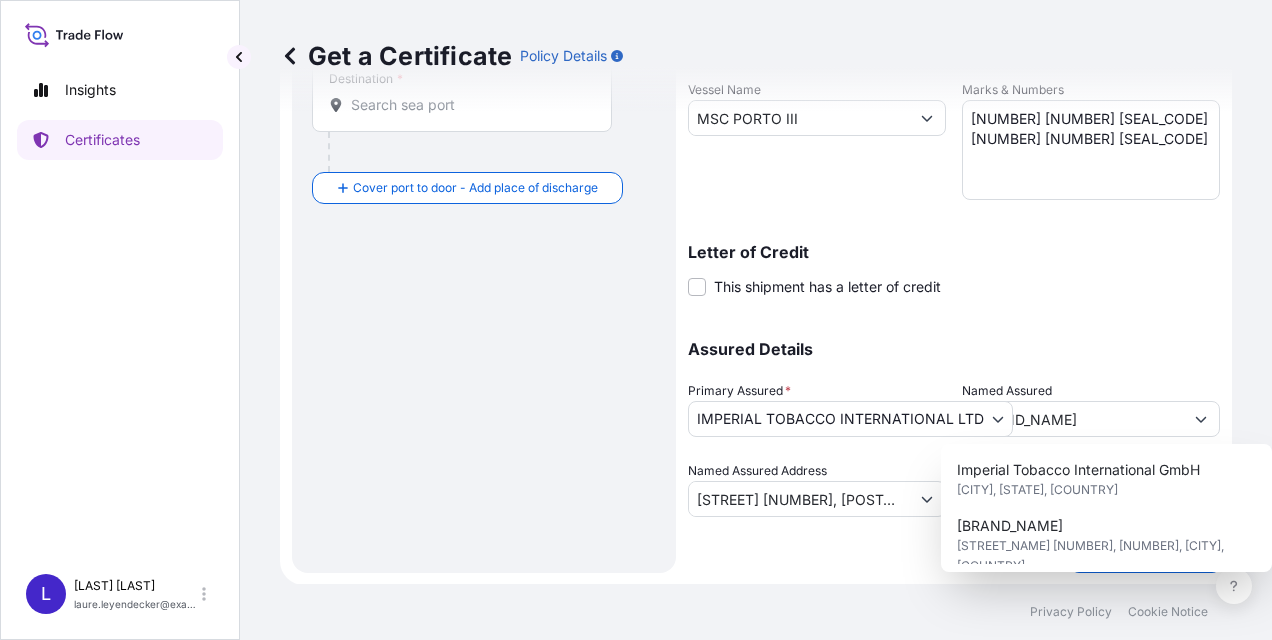 click on "Letter of Credit This shipment has a letter of credit Letter of credit * Letter of credit may not exceed 12000 characters" at bounding box center (954, 270) 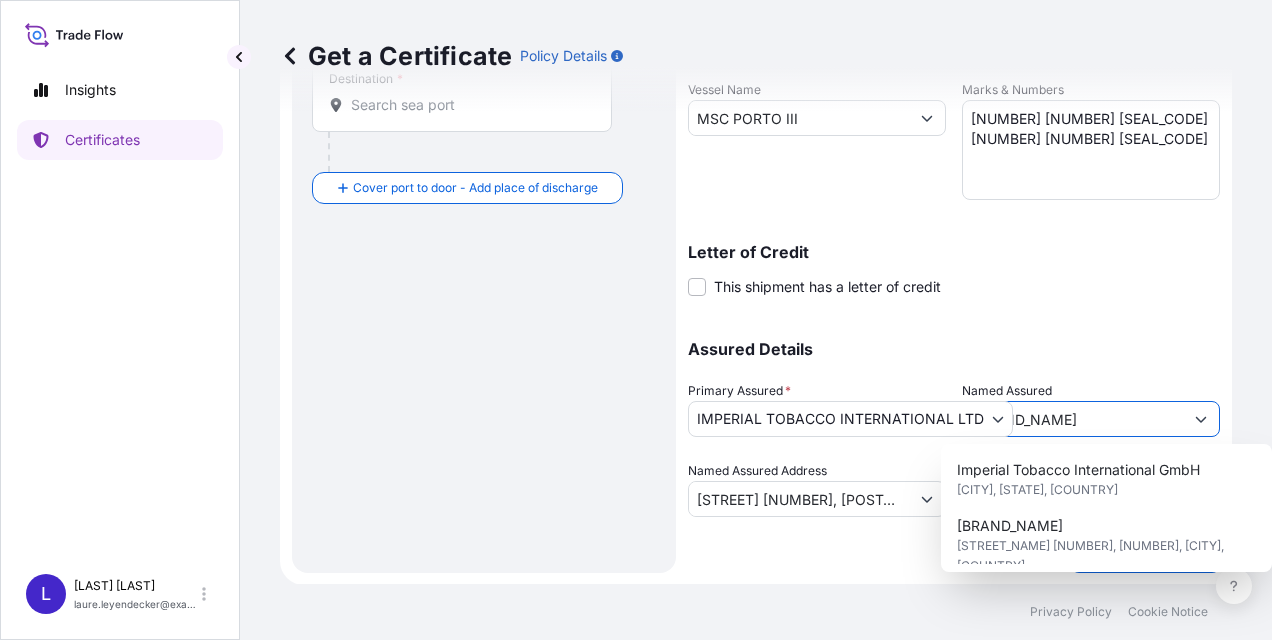 scroll, scrollTop: 0, scrollLeft: 101, axis: horizontal 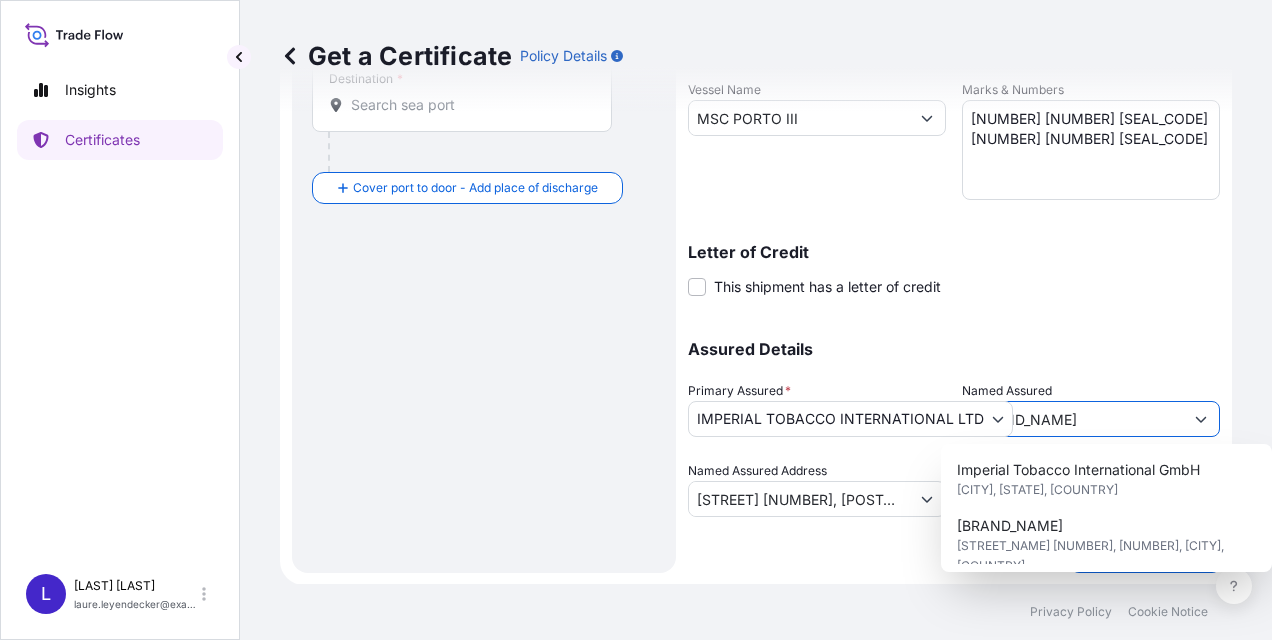 click 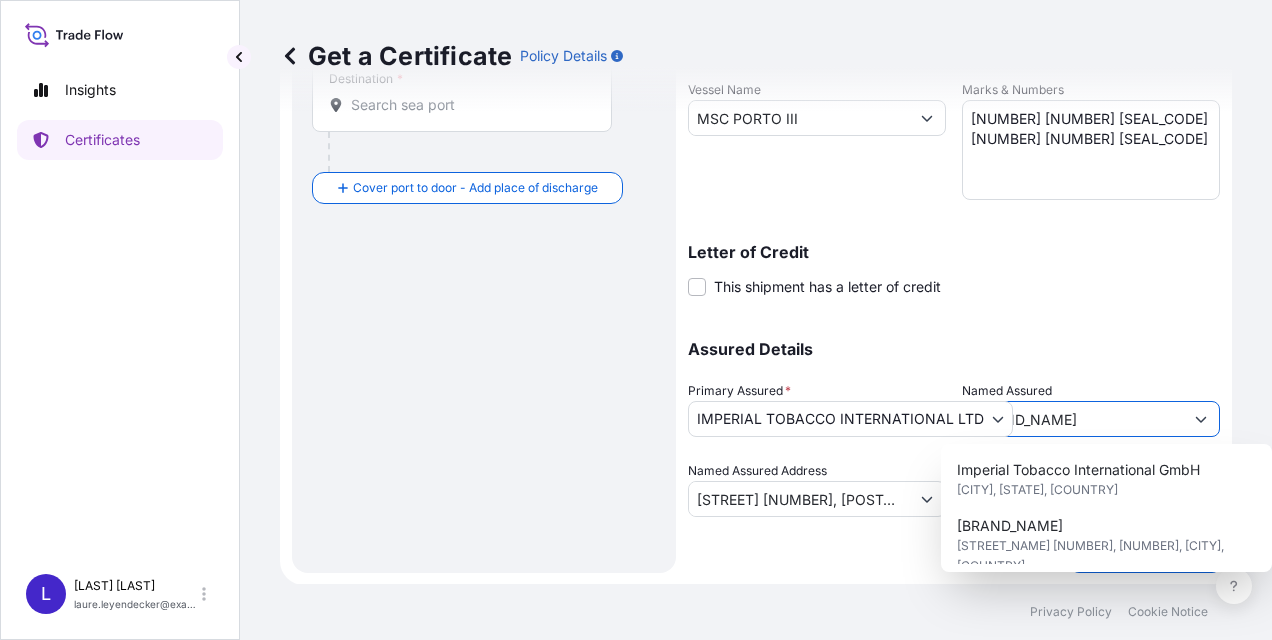 scroll, scrollTop: 0, scrollLeft: 0, axis: both 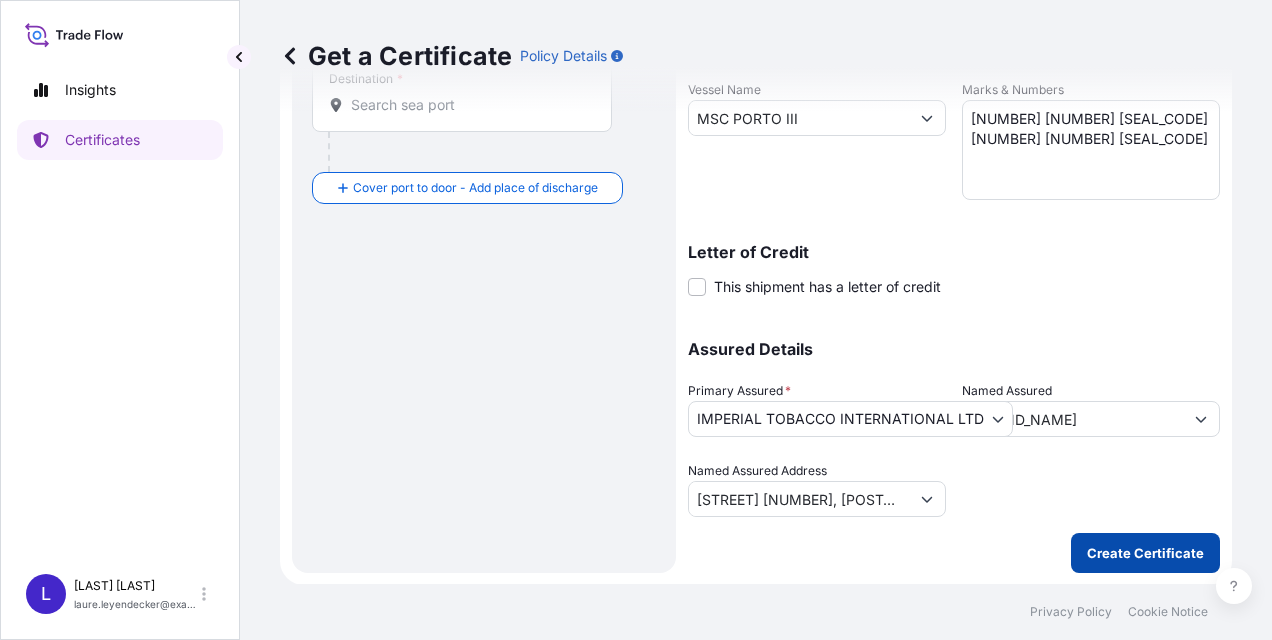 click on "Create Certificate" at bounding box center [1145, 553] 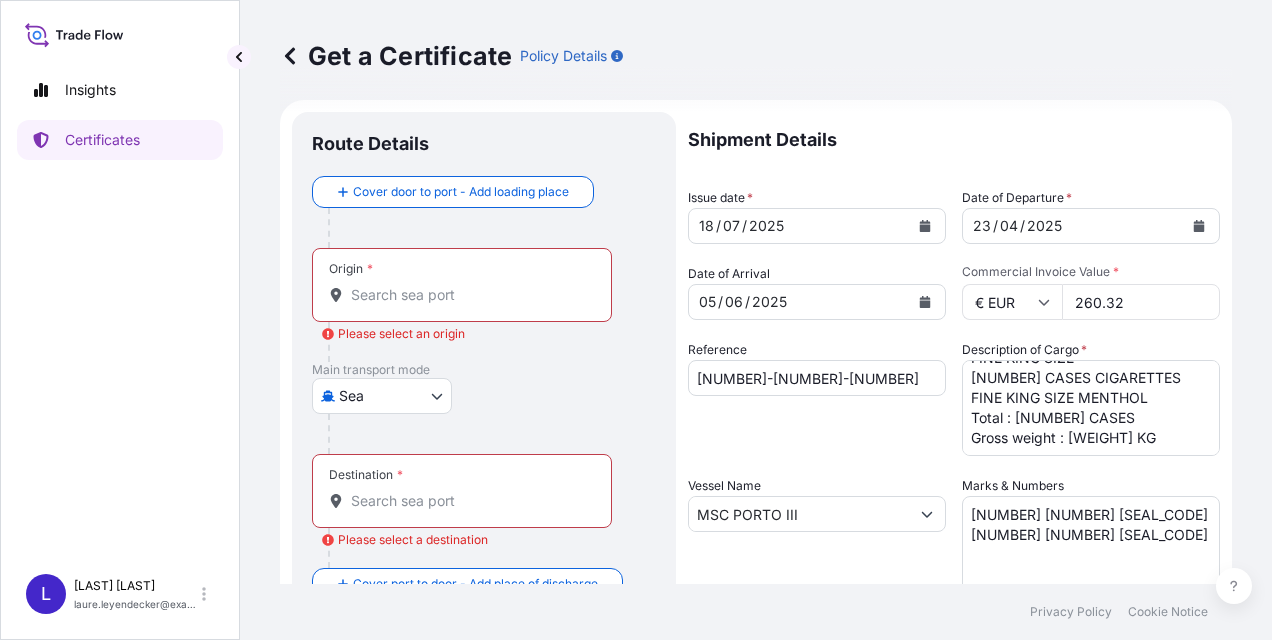 scroll, scrollTop: 0, scrollLeft: 0, axis: both 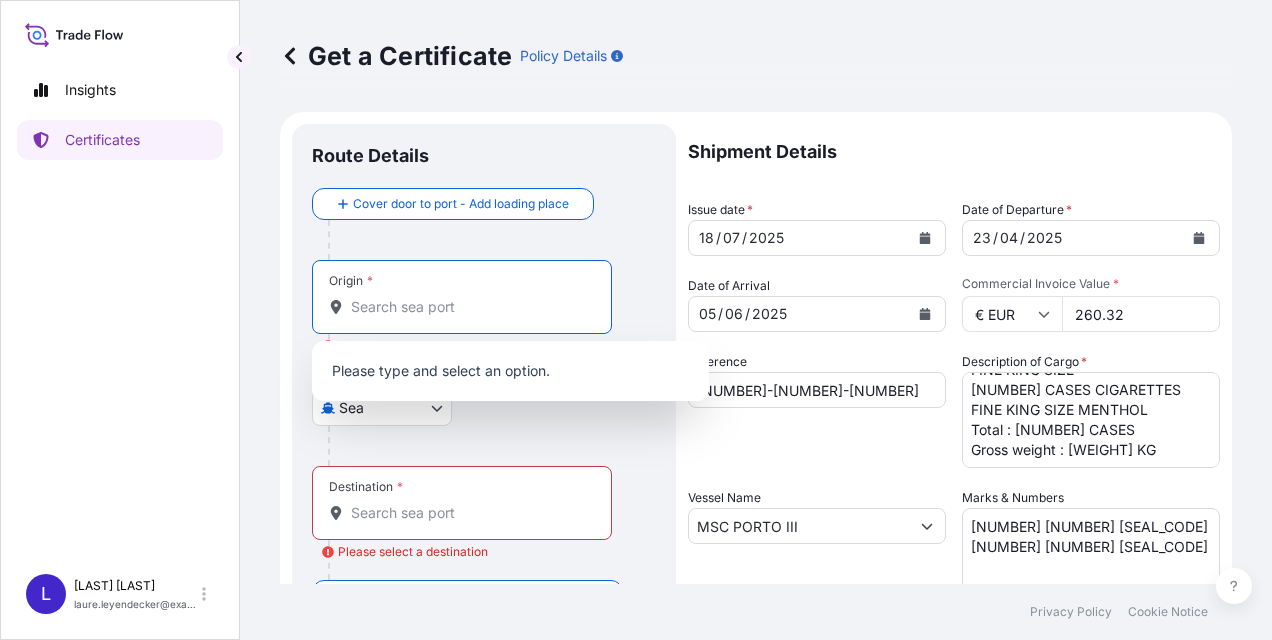 click on "Origin * Please select an origin" at bounding box center (469, 307) 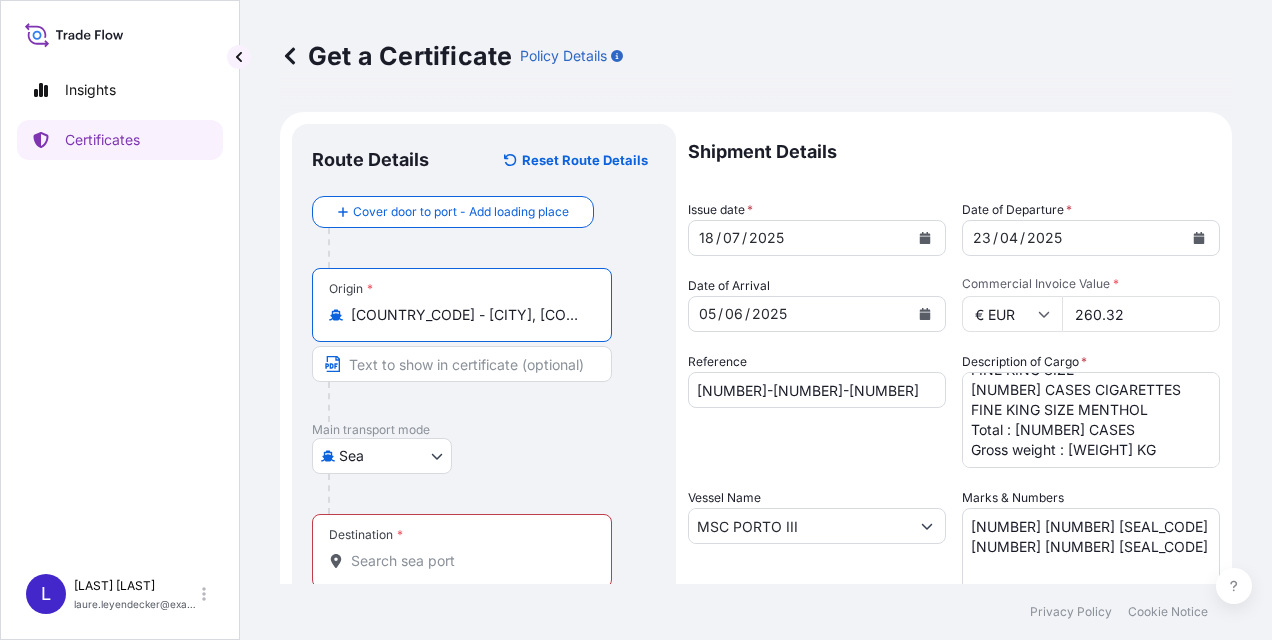 type on "[COUNTRY_CODE] - [CITY], [COUNTRY]" 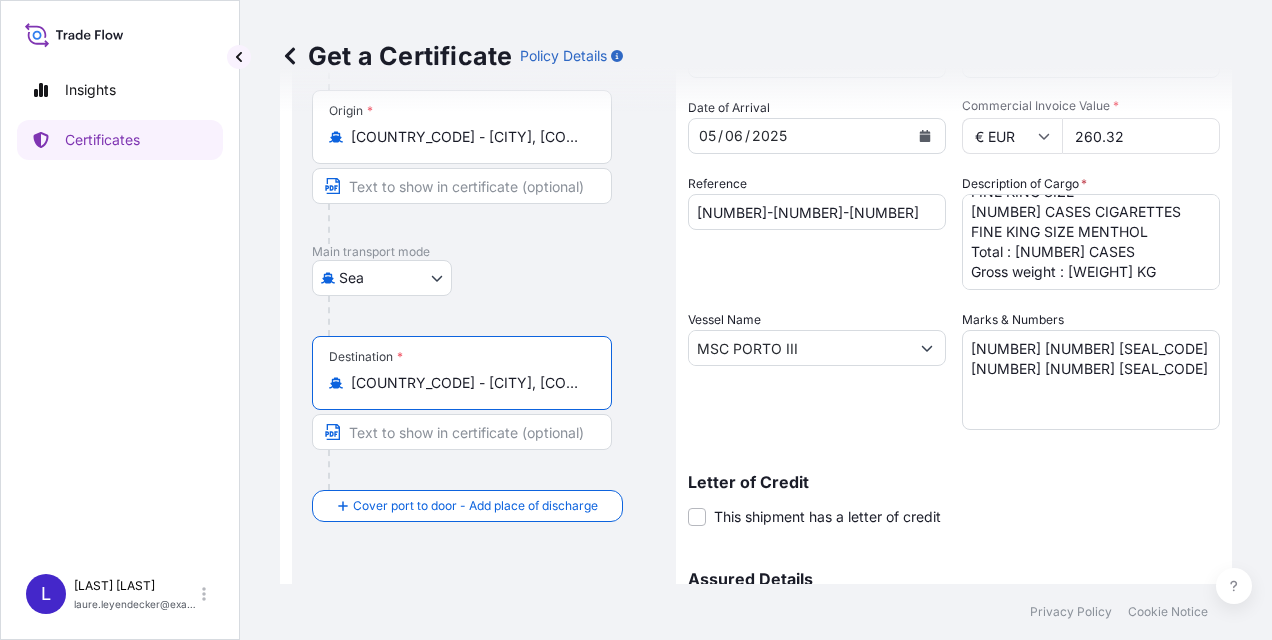 scroll, scrollTop: 196, scrollLeft: 0, axis: vertical 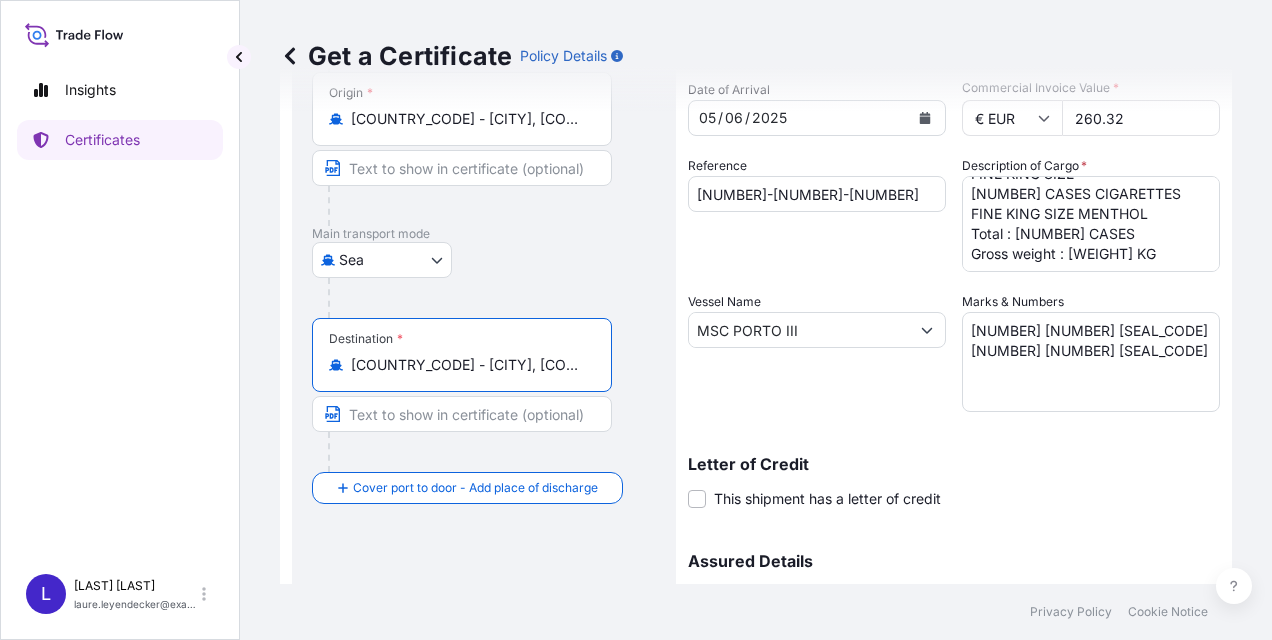 type on "[COUNTRY_CODE] - [CITY], [COUNTRY]" 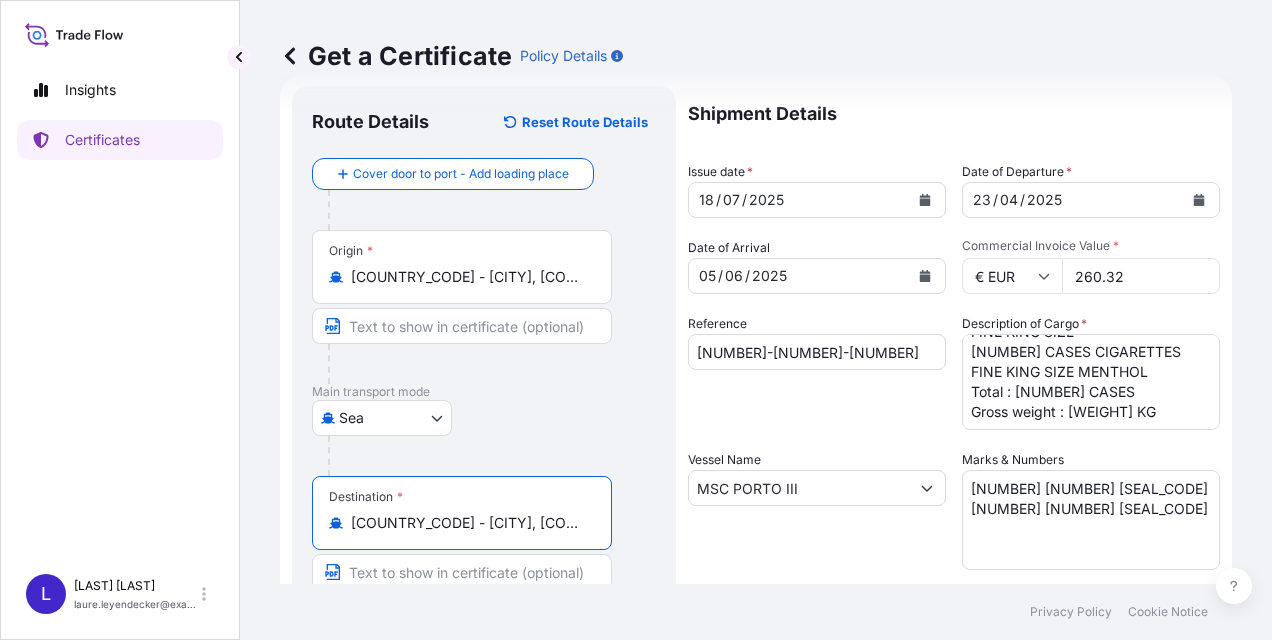 scroll, scrollTop: 6, scrollLeft: 0, axis: vertical 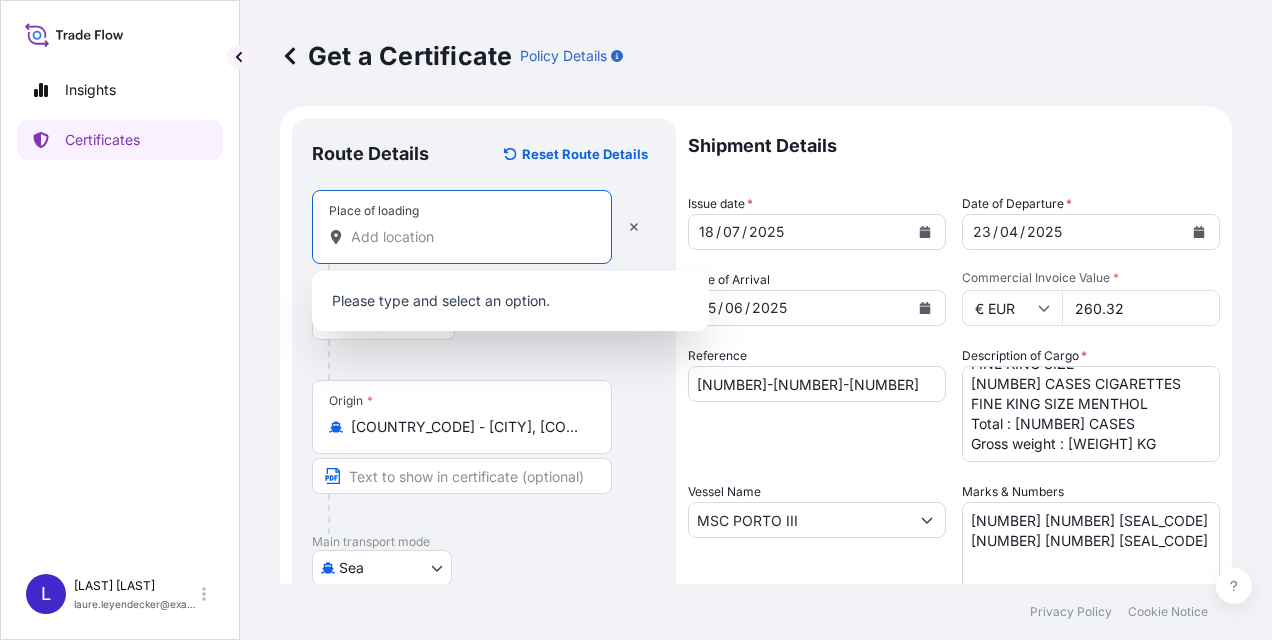 click on "Place of loading" at bounding box center (469, 237) 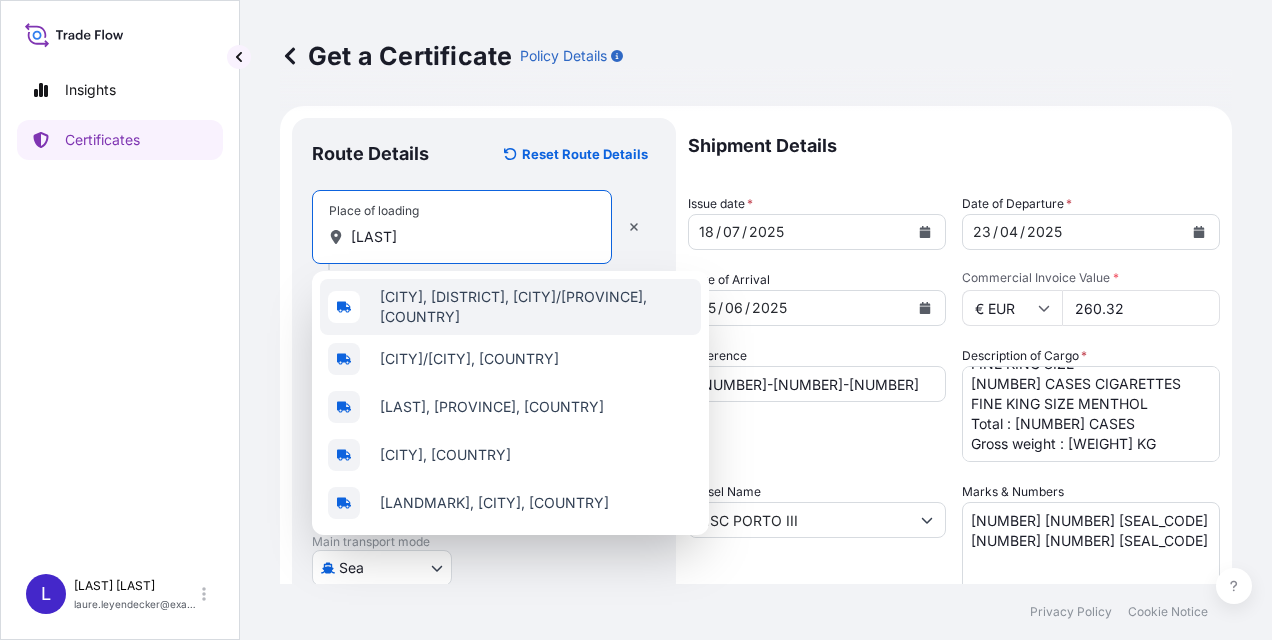 click on "[LAST]" at bounding box center [469, 237] 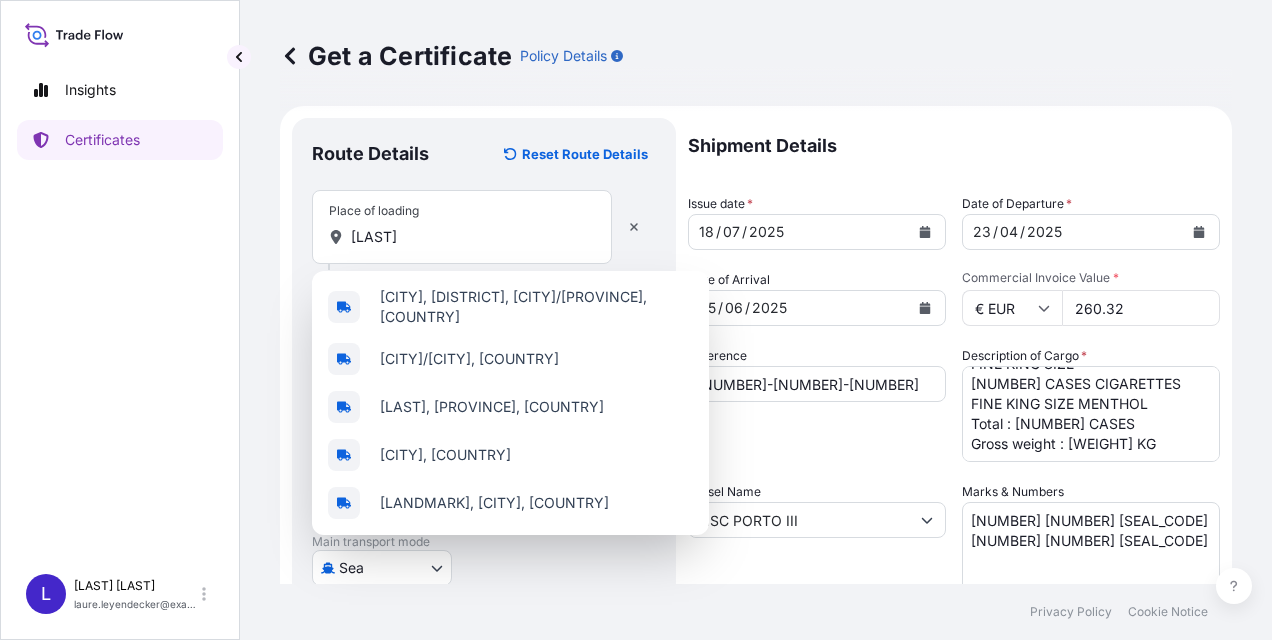 click on "Route Details Reset Route Details" at bounding box center (484, 164) 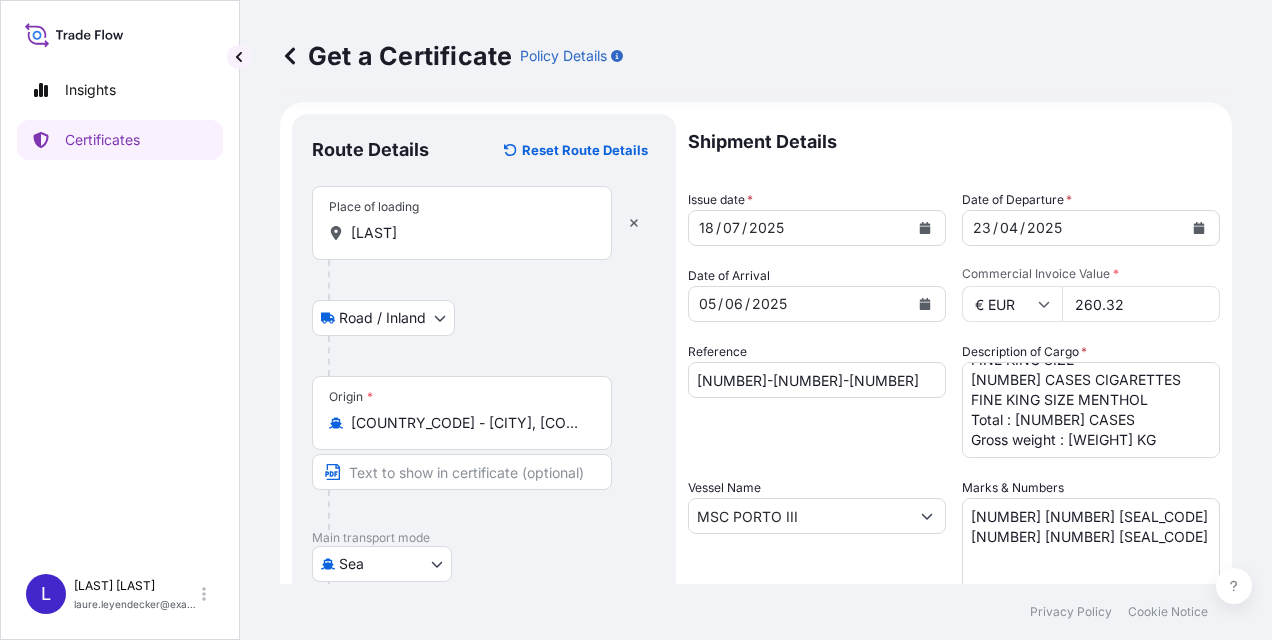 scroll, scrollTop: 0, scrollLeft: 0, axis: both 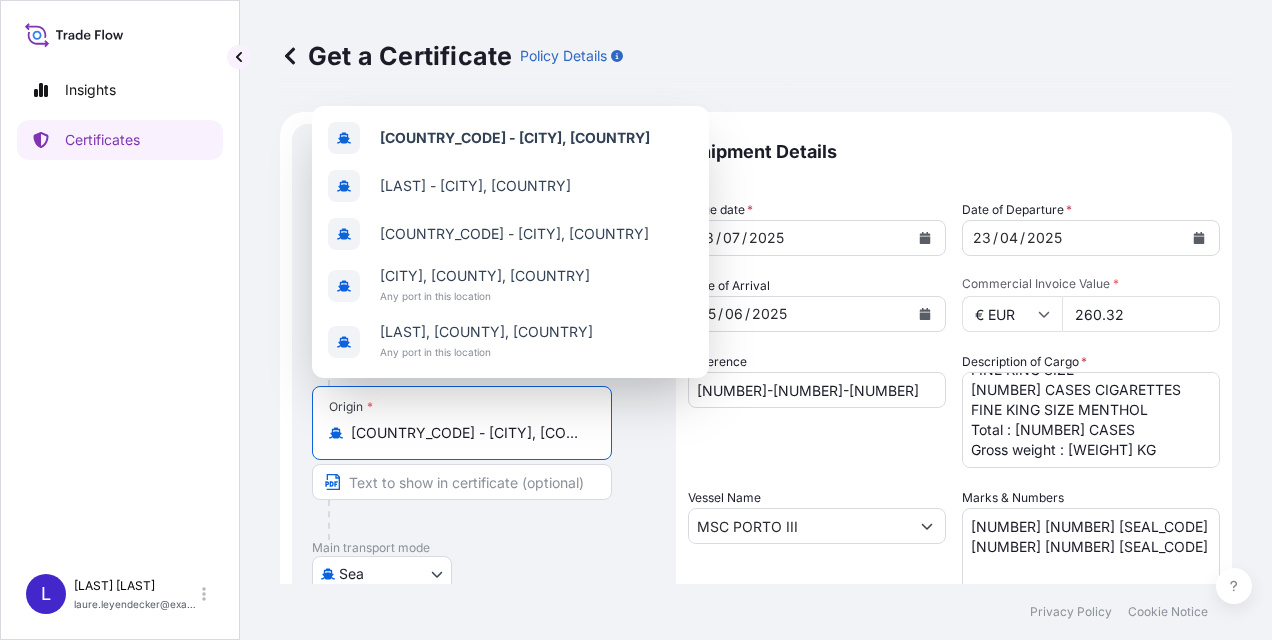 click on "[COUNTRY_CODE] - [CITY], [COUNTRY]" at bounding box center (469, 433) 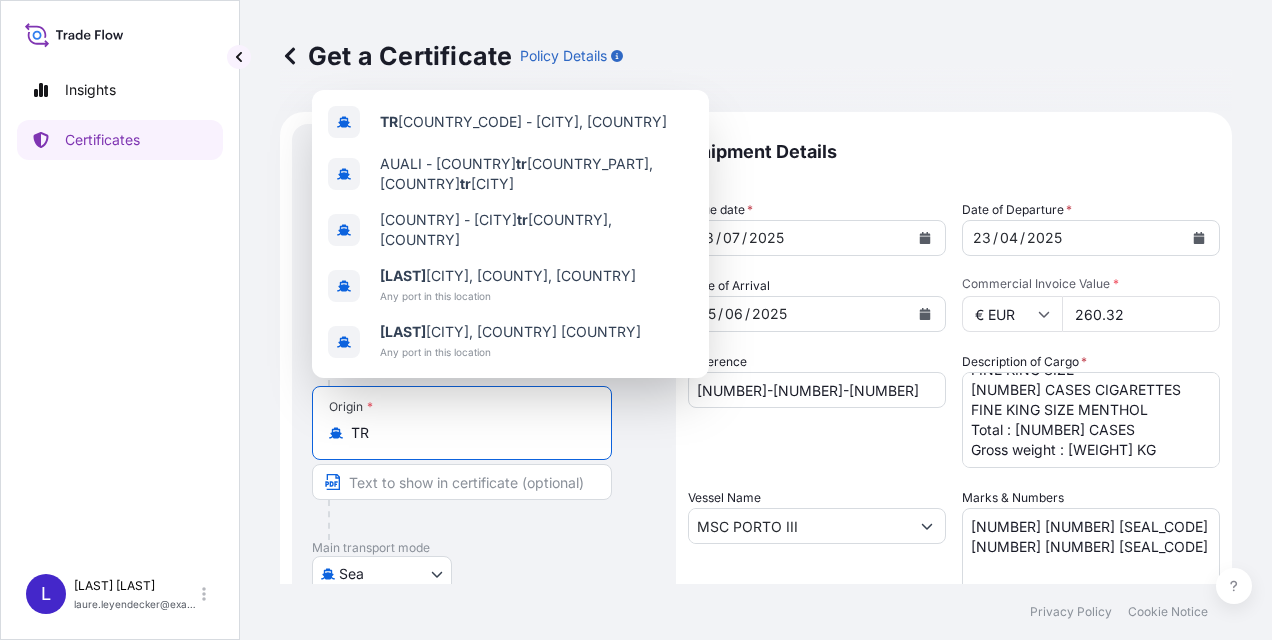 type on "T" 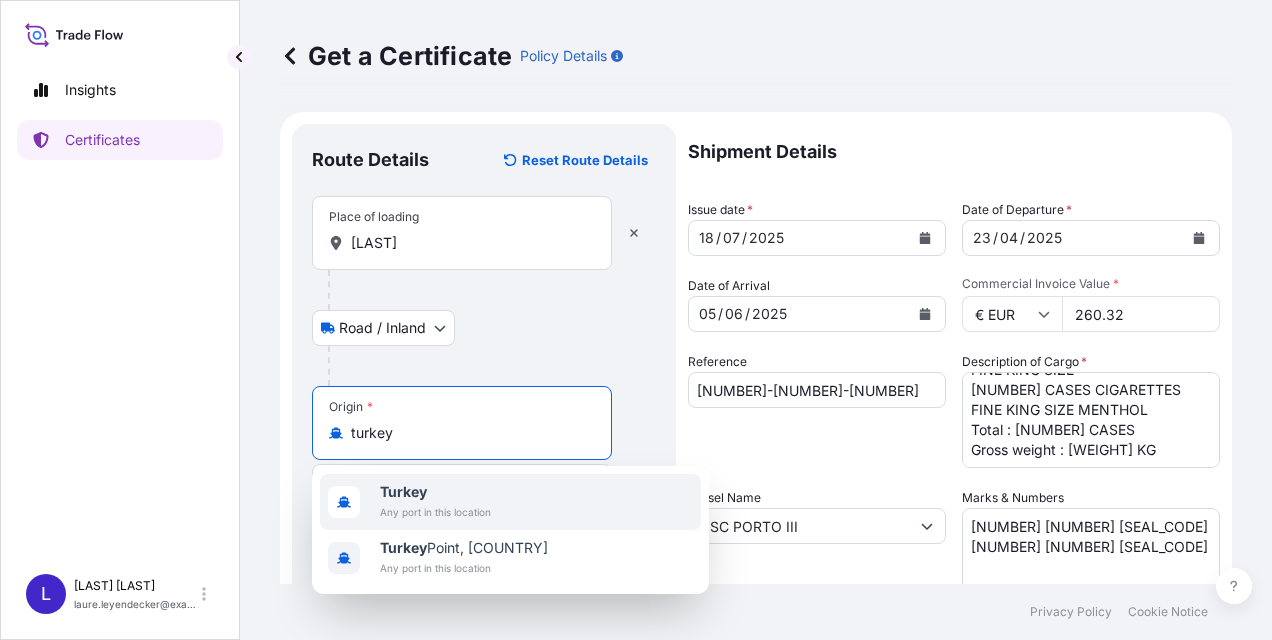 click on "Turkey" at bounding box center (403, 491) 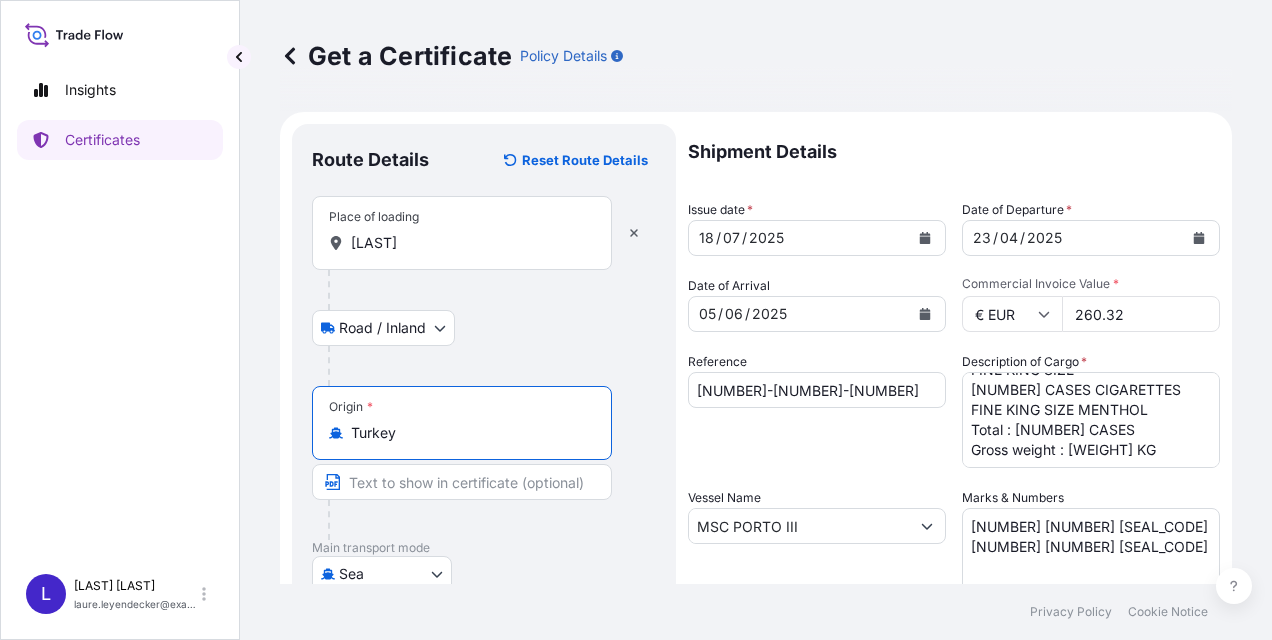 type on "Turkey" 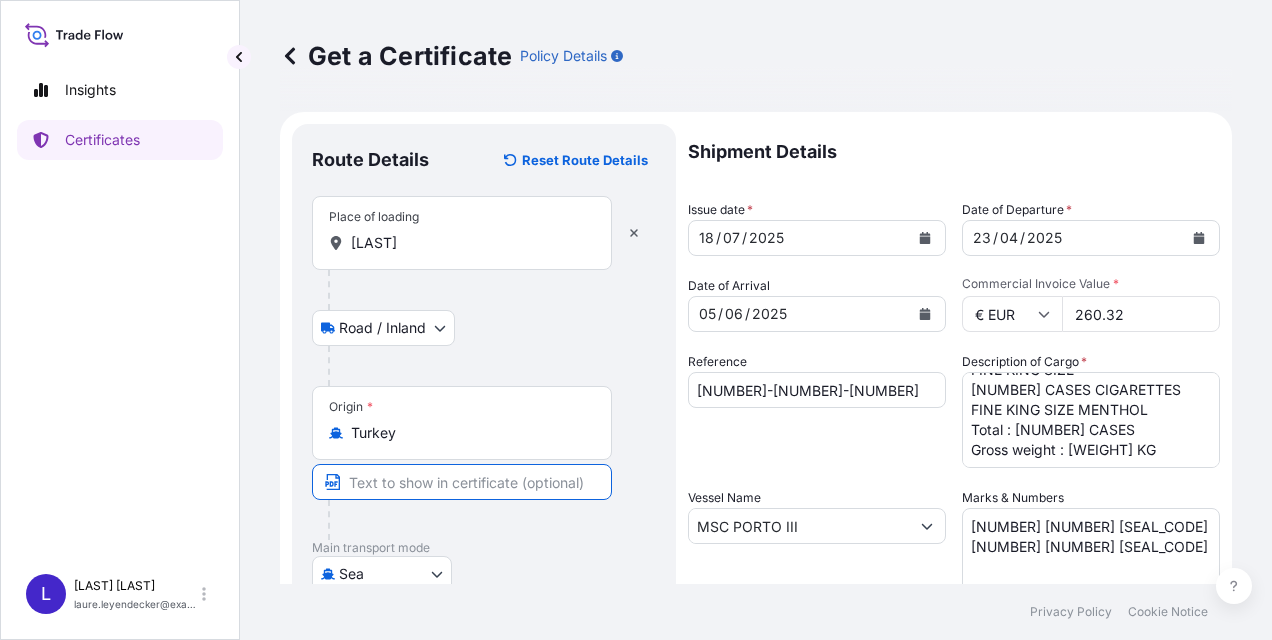 click at bounding box center (462, 482) 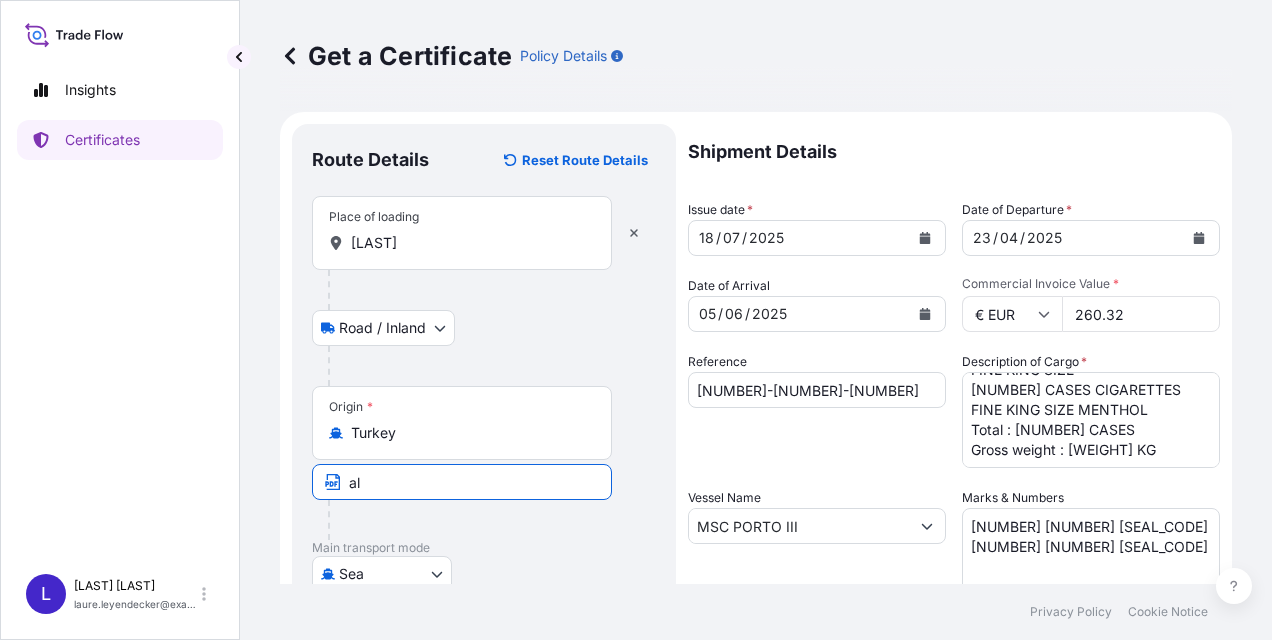 type on "a" 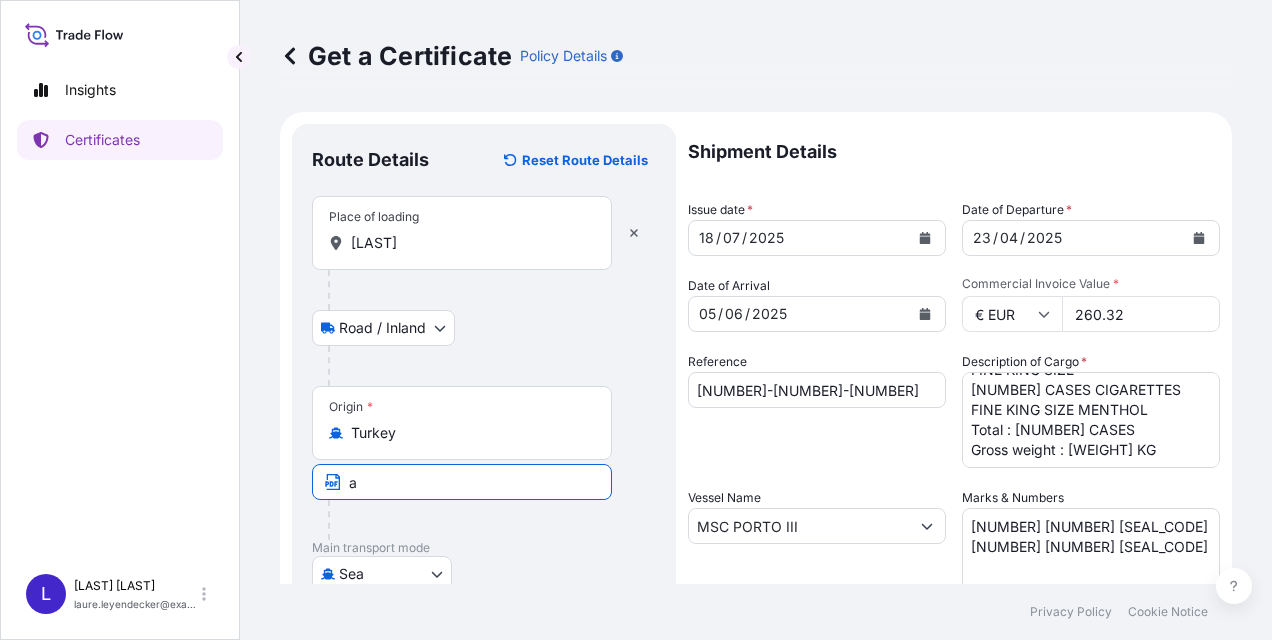 type 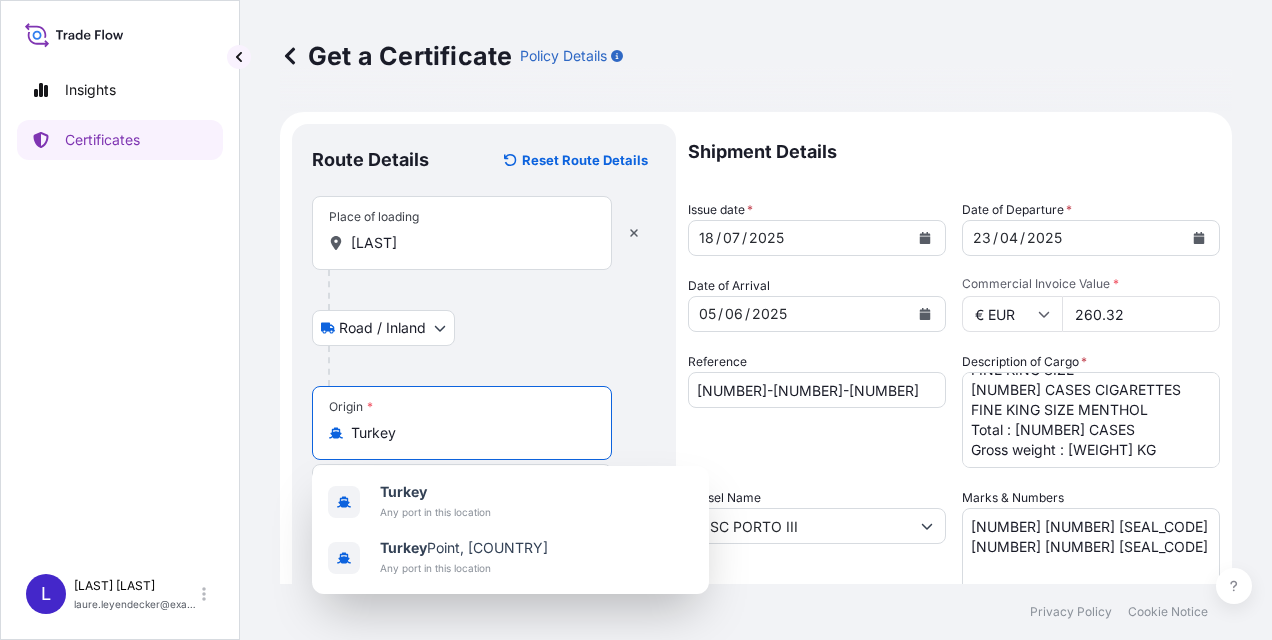 click on "Turkey" at bounding box center (469, 433) 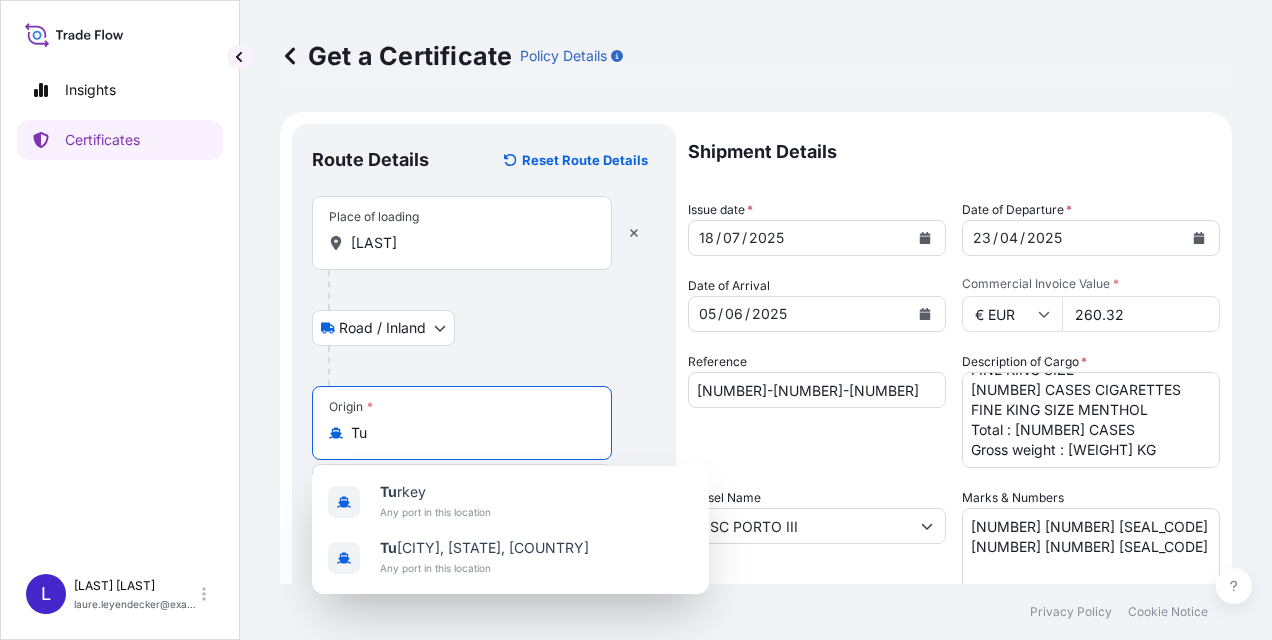 type on "T" 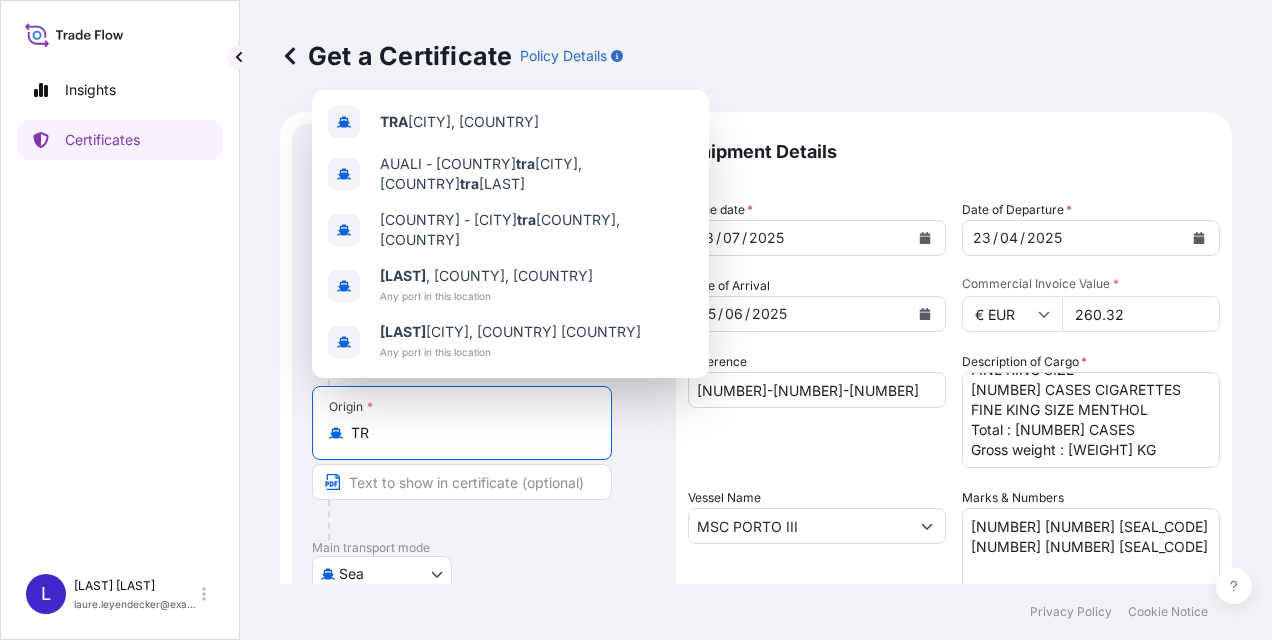 type on "T" 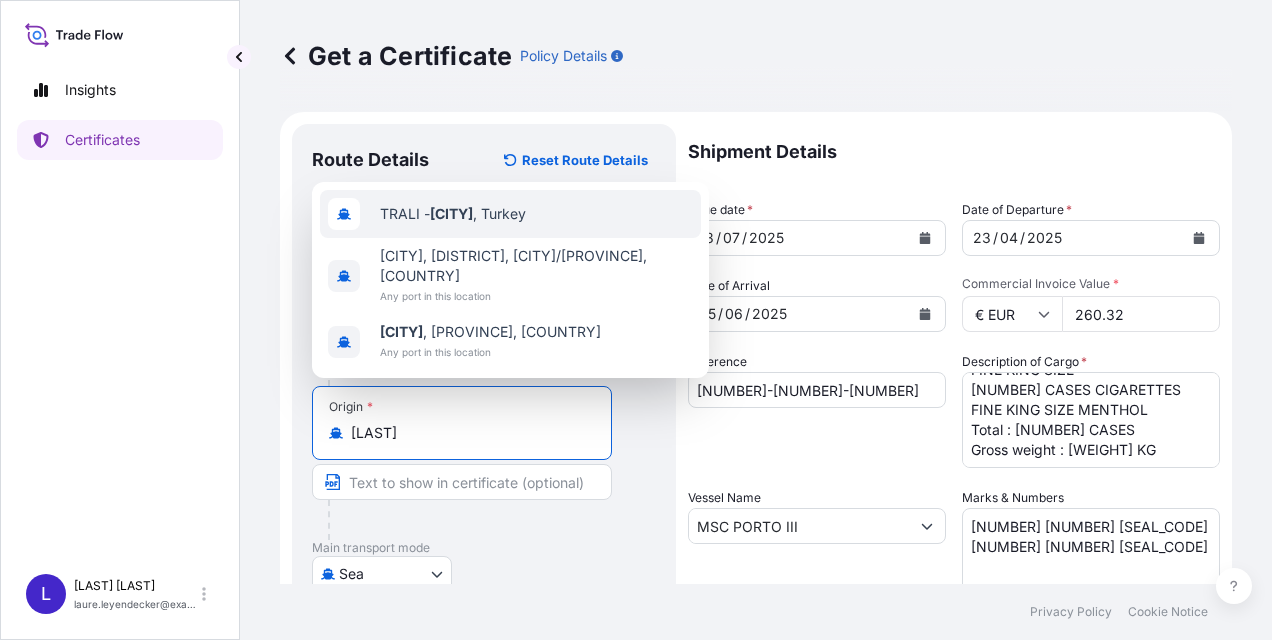 click on "[LAST] - [LAST], [COUNTRY]" at bounding box center (453, 214) 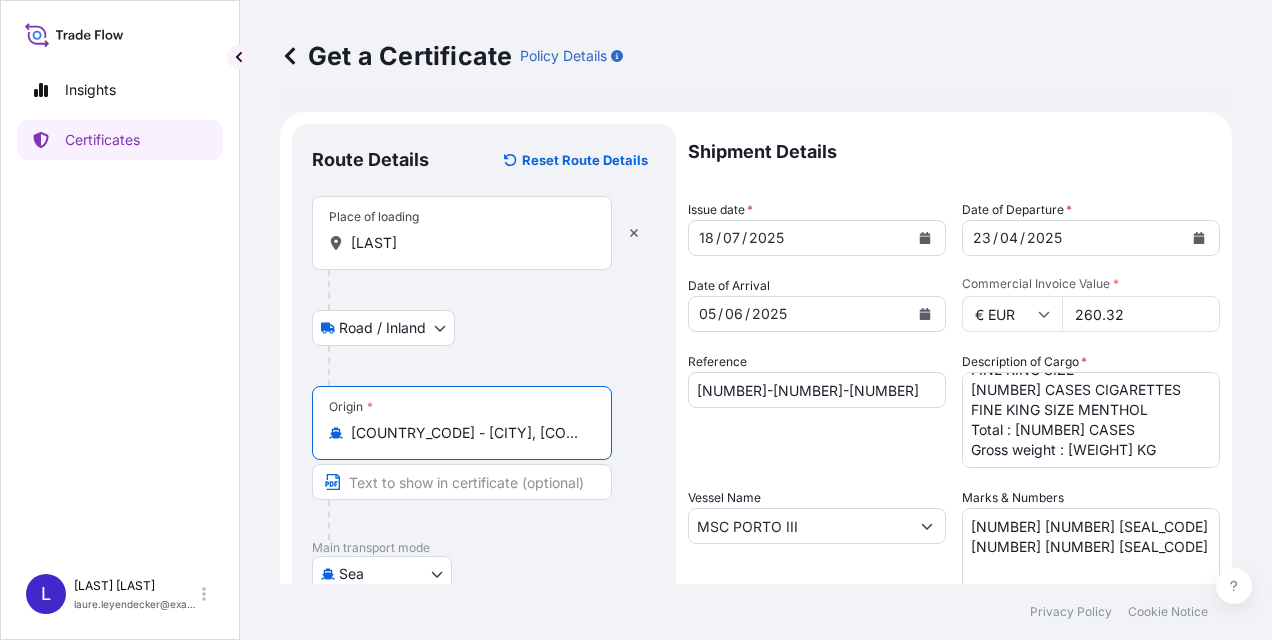type on "[COUNTRY_CODE] - [CITY], [COUNTRY]" 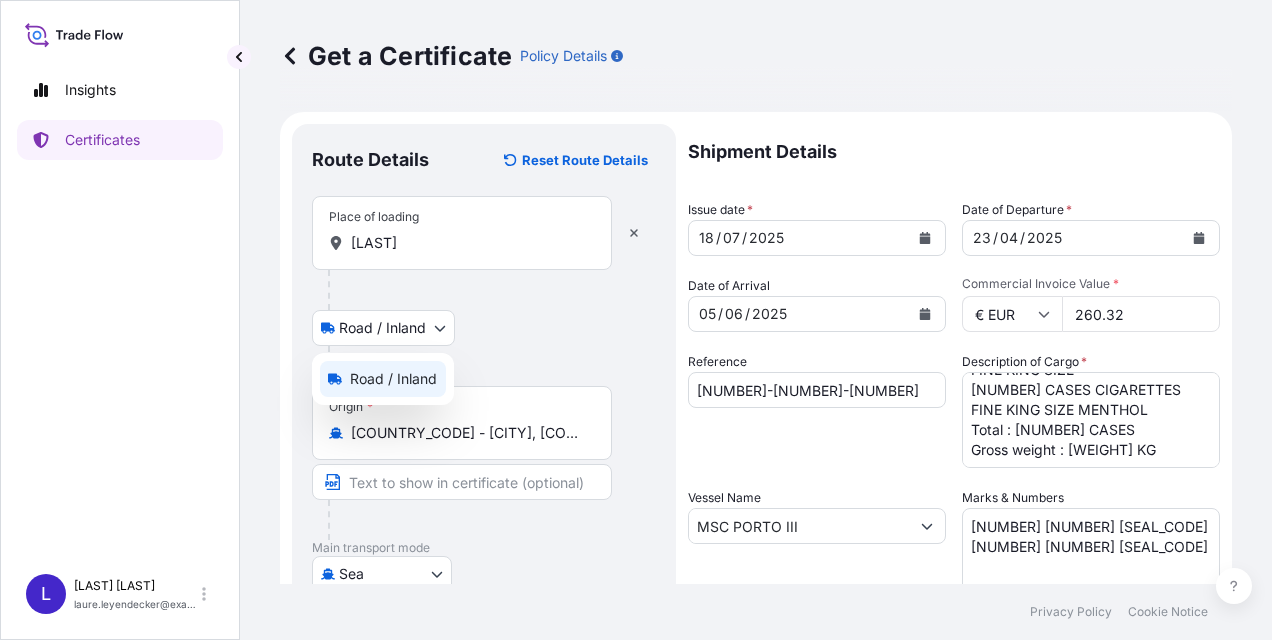 click on "Insights Certificates L [LAST] [LAST] [EMAIL] Get a Certificate Policy Details Route Details Reset Route Details Place of loading [CITY] Road / Inland Road / Inland Origin * [COUNTRY_CODE] - [CITY], [COUNTRY] Main transport mode Sea Air Road Sea Destination * [COUNTRY_CODE] - [CITY], [COUNTRY] Cover port to door - Add place of discharge Road / Inland Road / Inland Place of Discharge Shipment Details Issue date * [NUMBER] / [NUMBER] / [YEAR] Date of Departure * [NUMBER] / [NUMBER] / [YEAR] Date of Arrival [NUMBER] / [NUMBER] / [YEAR] Commodity As Per Policy Declaration Packing Category Commercial Invoice Value * € EUR [NUMBER] Reference [NUMBER]-[NUMBER]-[NUMBER] Description of Cargo * [NUMBER] CASES CIGARETTES FINE KING SIZE
[NUMBER] CASES CIGARETTES FINE KING SIZE MENTHOL
Total : [NUMBER] CASES
Gross weight : [WEIGHT] KG Vessel Name [SHIP_NAME] Marks & Numbers [NUMBER]x[NUMBER] HC [SEAL_NUMBER] SEAL [SEAL_NUMBER]
[NUMBER]x[NUMBER] HC [SEAL_NUMBER] SEAL [SEAL_NUMBER] Letter of Credit This shipment has a letter of credit Letter of credit * Letter of credit may not exceed 12000 characters *" at bounding box center [636, 320] 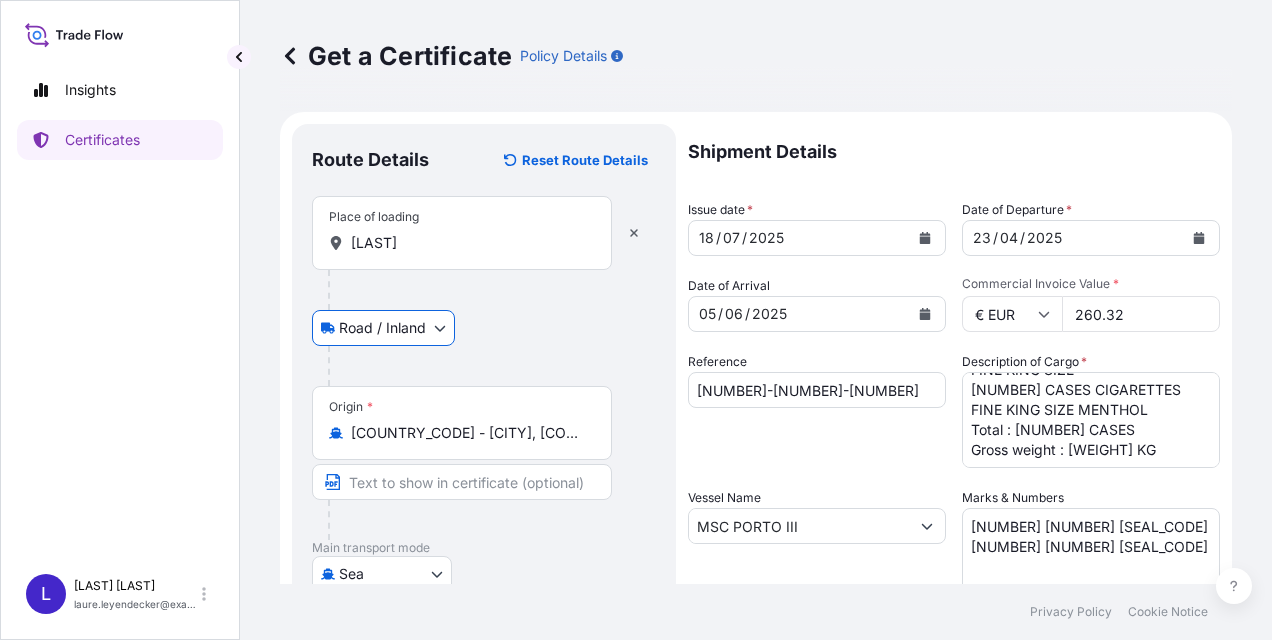 click on "Insights Certificates L [LAST] [LAST] [EMAIL] Get a Certificate Policy Details Route Details Reset Route Details Place of loading [CITY] Road / Inland Road / Inland Origin * [COUNTRY_CODE] - [CITY], [COUNTRY] Main transport mode Sea Air Road Sea Destination * [COUNTRY_CODE] - [CITY], [COUNTRY] Cover port to door - Add place of discharge Road / Inland Road / Inland Place of Discharge Shipment Details Issue date * [NUMBER] / [NUMBER] / [YEAR] Date of Departure * [NUMBER] / [NUMBER] / [YEAR] Date of Arrival [NUMBER] / [NUMBER] / [YEAR] Commodity As Per Policy Declaration Packing Category Commercial Invoice Value * € EUR [NUMBER] Reference [NUMBER]-[NUMBER]-[NUMBER] Description of Cargo * [NUMBER] CASES CIGARETTES FINE KING SIZE
[NUMBER] CASES CIGARETTES FINE KING SIZE MENTHOL
Total : [NUMBER] CASES
Gross weight : [WEIGHT] KG Vessel Name [SHIP_NAME] Marks & Numbers [NUMBER]x[NUMBER] HC [SEAL_NUMBER] SEAL [SEAL_NUMBER]
[NUMBER]x[NUMBER] HC [SEAL_NUMBER] SEAL [SEAL_NUMBER] Letter of Credit This shipment has a letter of credit Letter of credit * Letter of credit may not exceed 12000 characters *" at bounding box center [636, 320] 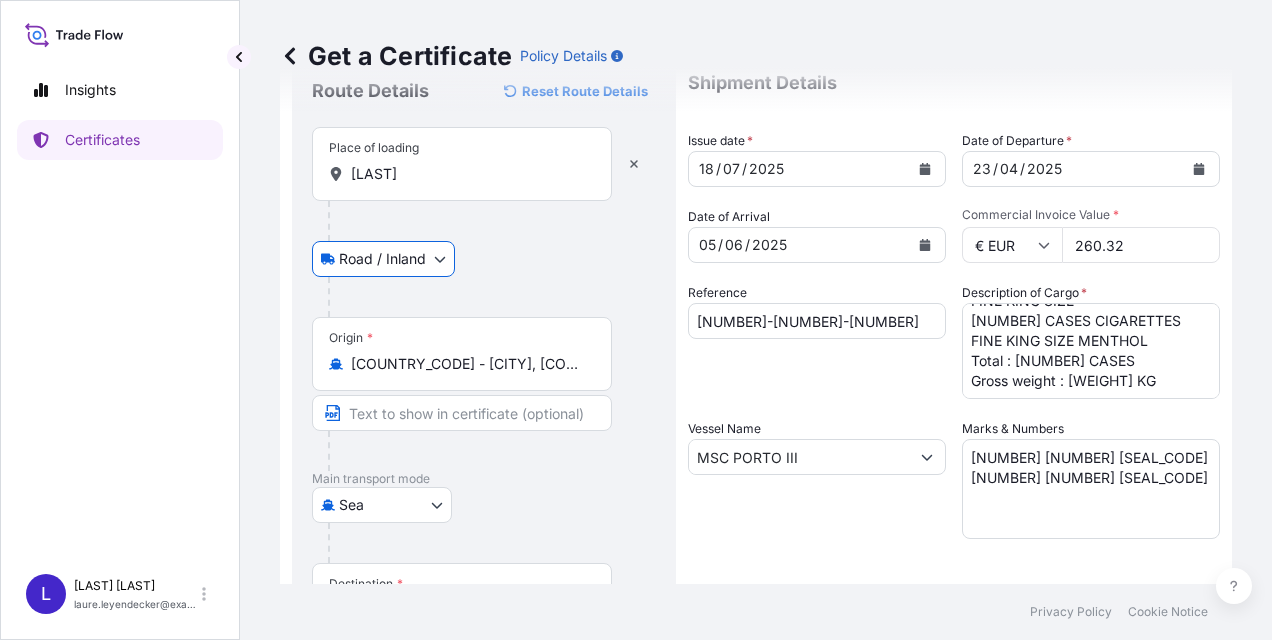 scroll, scrollTop: 100, scrollLeft: 0, axis: vertical 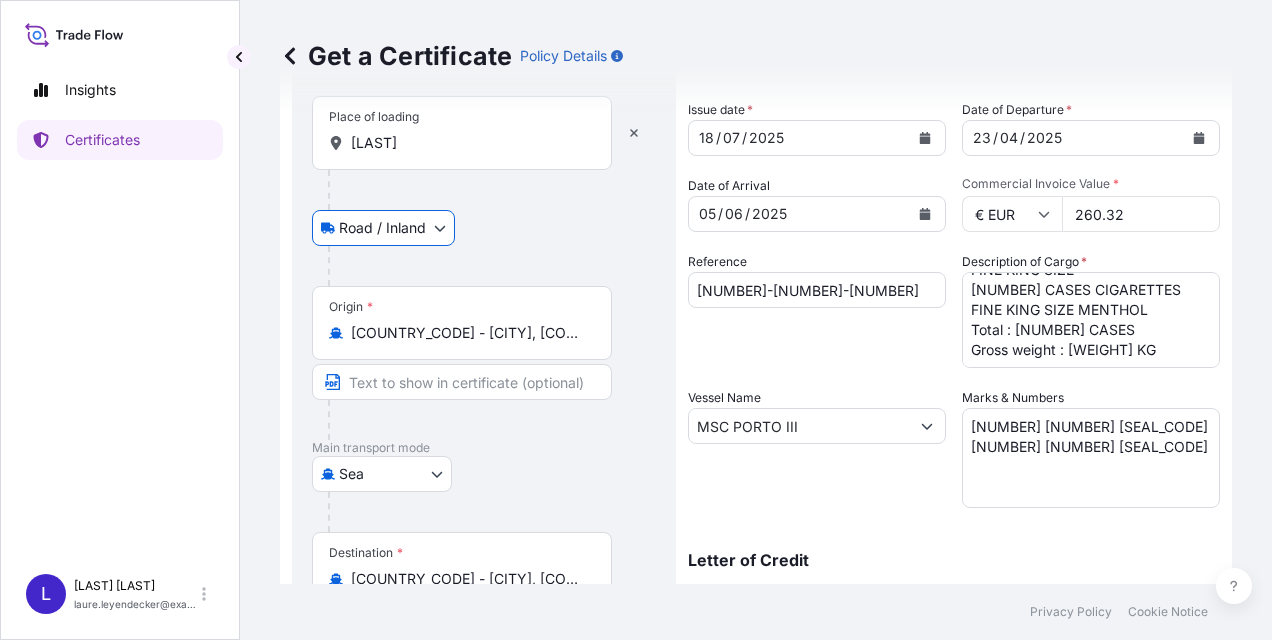 click on "Insights Certificates L [LAST] [LAST] [EMAIL] Get a Certificate Policy Details Route Details Reset Route Details Place of loading [CITY] Road / Inland Road / Inland Origin * [COUNTRY_CODE] - [CITY], [COUNTRY] Main transport mode Sea Air Road Sea Destination * [COUNTRY_CODE] - [CITY], [COUNTRY] Cover port to door - Add place of discharge Road / Inland Road / Inland Place of Discharge Shipment Details Issue date * [NUMBER] / [NUMBER] / [YEAR] Date of Departure * [NUMBER] / [NUMBER] / [YEAR] Date of Arrival [NUMBER] / [NUMBER] / [YEAR] Commodity As Per Policy Declaration Packing Category Commercial Invoice Value * € EUR [NUMBER] Reference [NUMBER]-[NUMBER]-[NUMBER] Description of Cargo * [NUMBER] CASES CIGARETTES FINE KING SIZE
[NUMBER] CASES CIGARETTES FINE KING SIZE MENTHOL
Total : [NUMBER] CASES
Gross weight : [WEIGHT] KG Vessel Name [SHIP_NAME] Marks & Numbers [NUMBER]x[NUMBER] HC [SEAL_NUMBER] SEAL [SEAL_NUMBER]
[NUMBER]x[NUMBER] HC [SEAL_NUMBER] SEAL [SEAL_NUMBER] Letter of Credit This shipment has a letter of credit Letter of credit * Letter of credit may not exceed 12000 characters *" at bounding box center (636, 320) 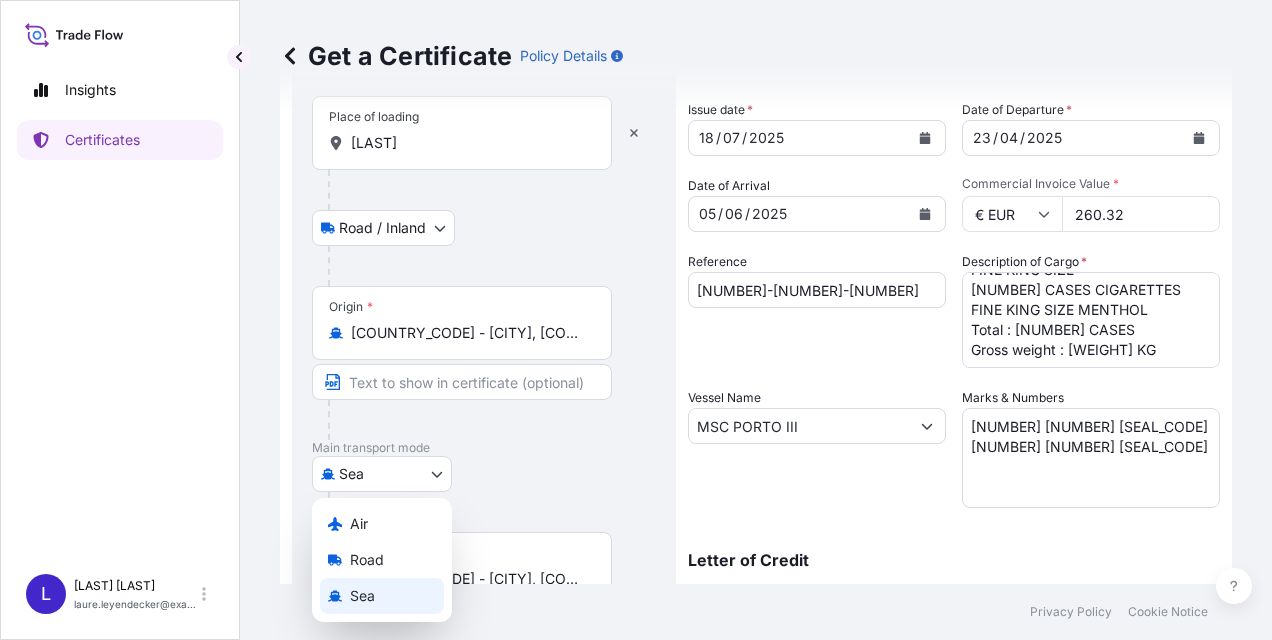 click on "Insights Certificates L [LAST] [LAST] [EMAIL] Get a Certificate Policy Details Route Details Reset Route Details Place of loading [CITY] Road / Inland Road / Inland Origin * [COUNTRY_CODE] - [CITY], [COUNTRY] Main transport mode Sea Air Road Sea Destination * [COUNTRY_CODE] - [CITY], [COUNTRY] Cover port to door - Add place of discharge Road / Inland Road / Inland Place of Discharge Shipment Details Issue date * [NUMBER] / [NUMBER] / [YEAR] Date of Departure * [NUMBER] / [NUMBER] / [YEAR] Date of Arrival [NUMBER] / [NUMBER] / [YEAR] Commodity As Per Policy Declaration Packing Category Commercial Invoice Value * € EUR [NUMBER] Reference [NUMBER]-[NUMBER]-[NUMBER] Description of Cargo * [NUMBER] CASES CIGARETTES FINE KING SIZE
[NUMBER] CASES CIGARETTES FINE KING SIZE MENTHOL
Total : [NUMBER] CASES
Gross weight : [WEIGHT] KG Vessel Name [SHIP_NAME] Marks & Numbers [NUMBER]x[NUMBER] HC [SEAL_NUMBER] SEAL [SEAL_NUMBER]
[NUMBER]x[NUMBER] HC [SEAL_NUMBER] SEAL [SEAL_NUMBER] Letter of Credit This shipment has a letter of credit Letter of credit * Letter of credit may not exceed 12000 characters *" at bounding box center [636, 320] 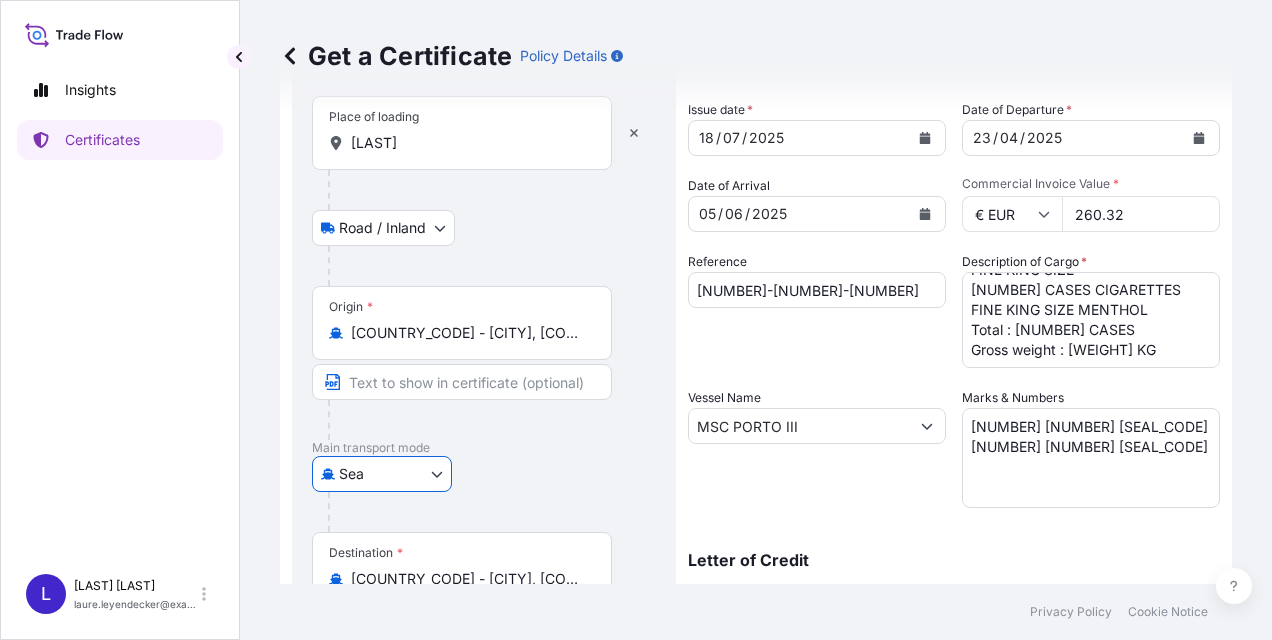 click on "Insights Certificates L [LAST] [LAST] [EMAIL] Get a Certificate Policy Details Route Details Reset Route Details Place of loading [CITY] Road / Inland Road / Inland Origin * [COUNTRY_CODE] - [CITY], [COUNTRY] Main transport mode Sea Air Road Sea Destination * [COUNTRY_CODE] - [CITY], [COUNTRY] Cover port to door - Add place of discharge Road / Inland Road / Inland Place of Discharge Shipment Details Issue date * [NUMBER] / [NUMBER] / [YEAR] Date of Departure * [NUMBER] / [NUMBER] / [YEAR] Date of Arrival [NUMBER] / [NUMBER] / [YEAR] Commodity As Per Policy Declaration Packing Category Commercial Invoice Value * € EUR [NUMBER] Reference [NUMBER]-[NUMBER]-[NUMBER] Description of Cargo * [NUMBER] CASES CIGARETTES FINE KING SIZE
[NUMBER] CASES CIGARETTES FINE KING SIZE MENTHOL
Total : [NUMBER] CASES
Gross weight : [WEIGHT] KG Vessel Name [SHIP_NAME] Marks & Numbers [NUMBER]x[NUMBER] HC [SEAL_NUMBER] SEAL [SEAL_NUMBER]
[NUMBER]x[NUMBER] HC [SEAL_NUMBER] SEAL [SEAL_NUMBER] Letter of Credit This shipment has a letter of credit Letter of credit * Letter of credit may not exceed 12000 characters *" at bounding box center (636, 320) 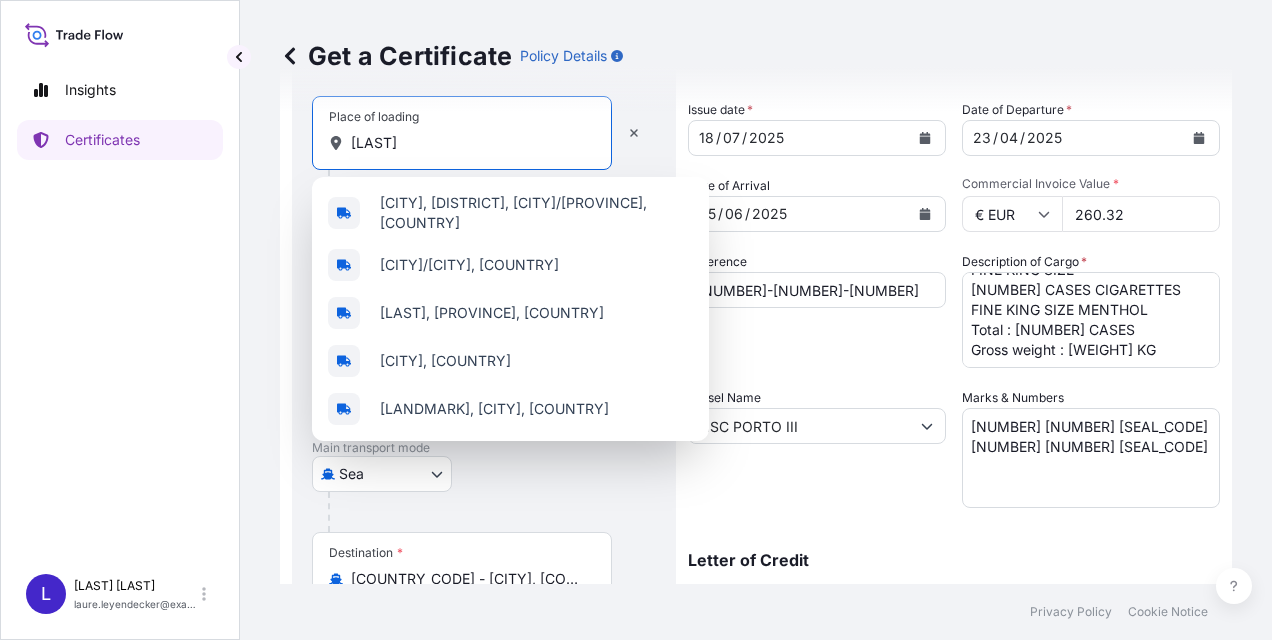 click on "[LAST]" at bounding box center (469, 143) 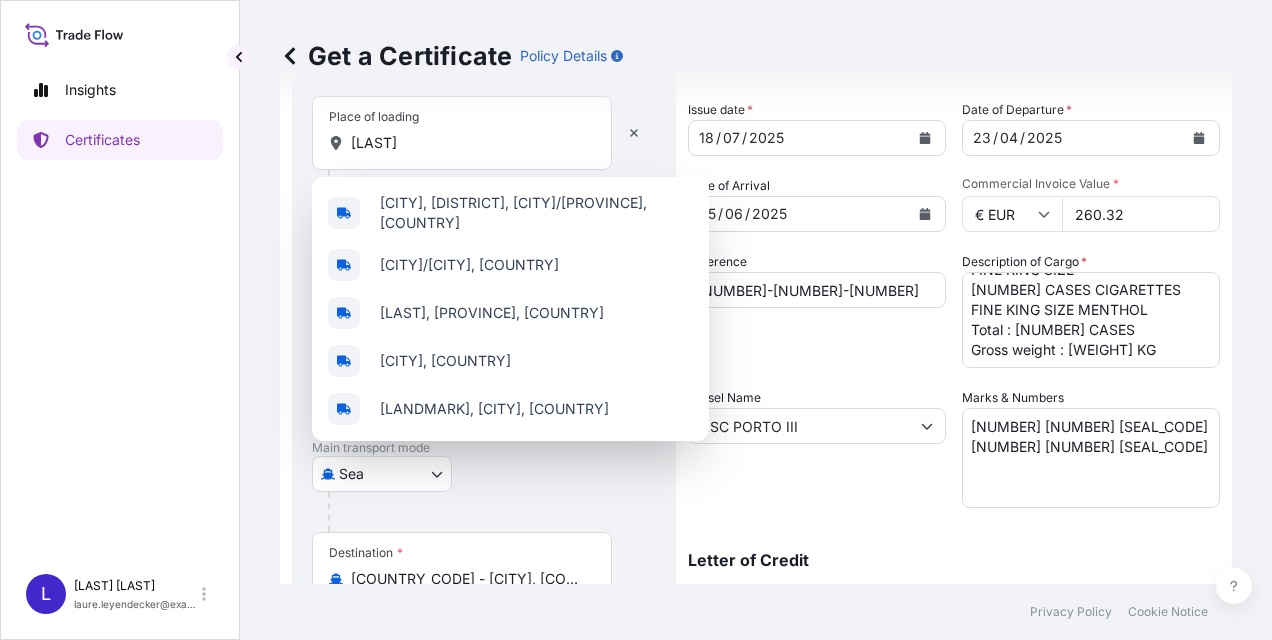 click on "Sea Air Road Sea" at bounding box center [484, 474] 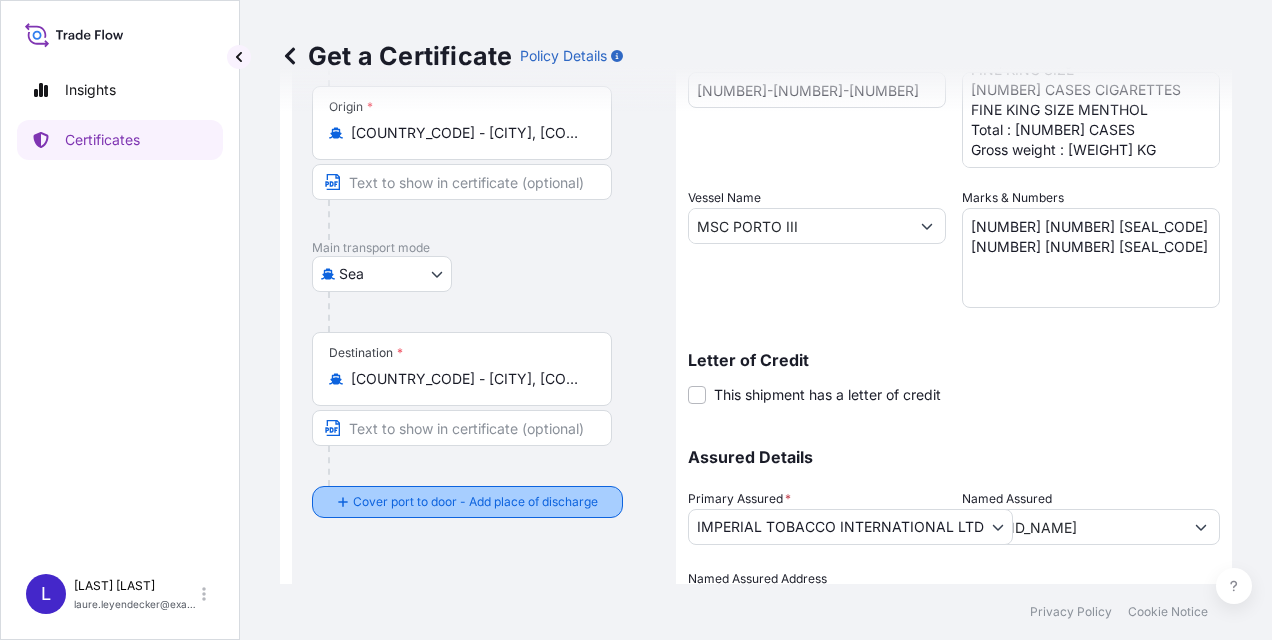 scroll, scrollTop: 0, scrollLeft: 0, axis: both 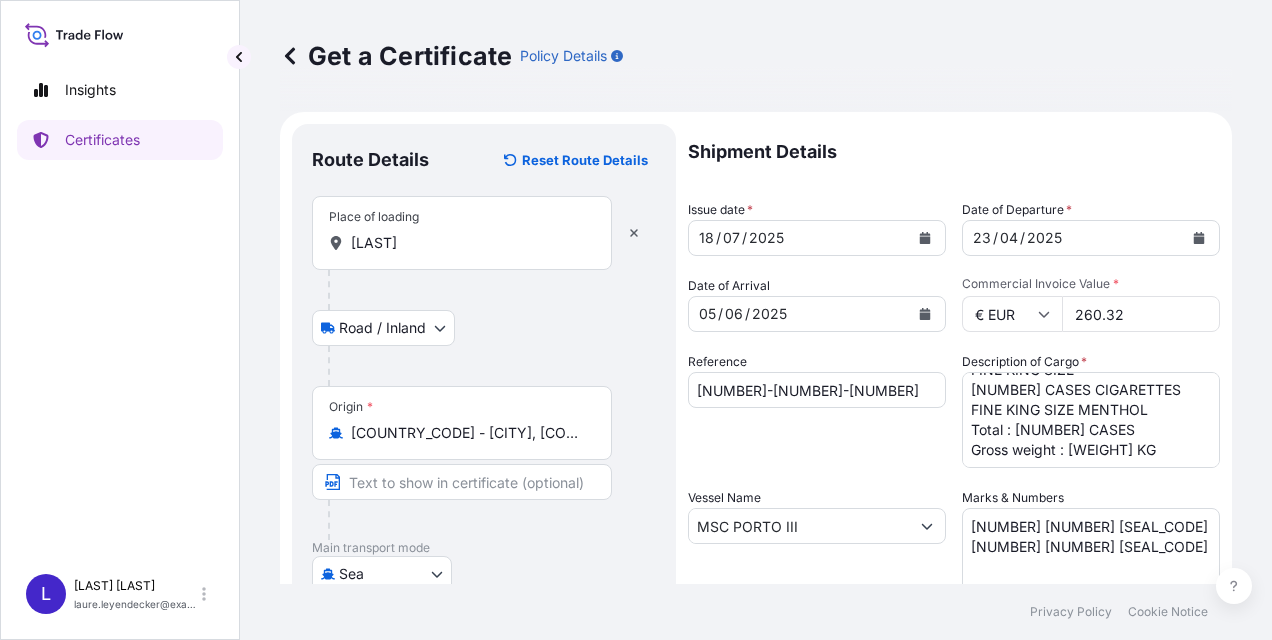 click on "[LAST]" at bounding box center (469, 243) 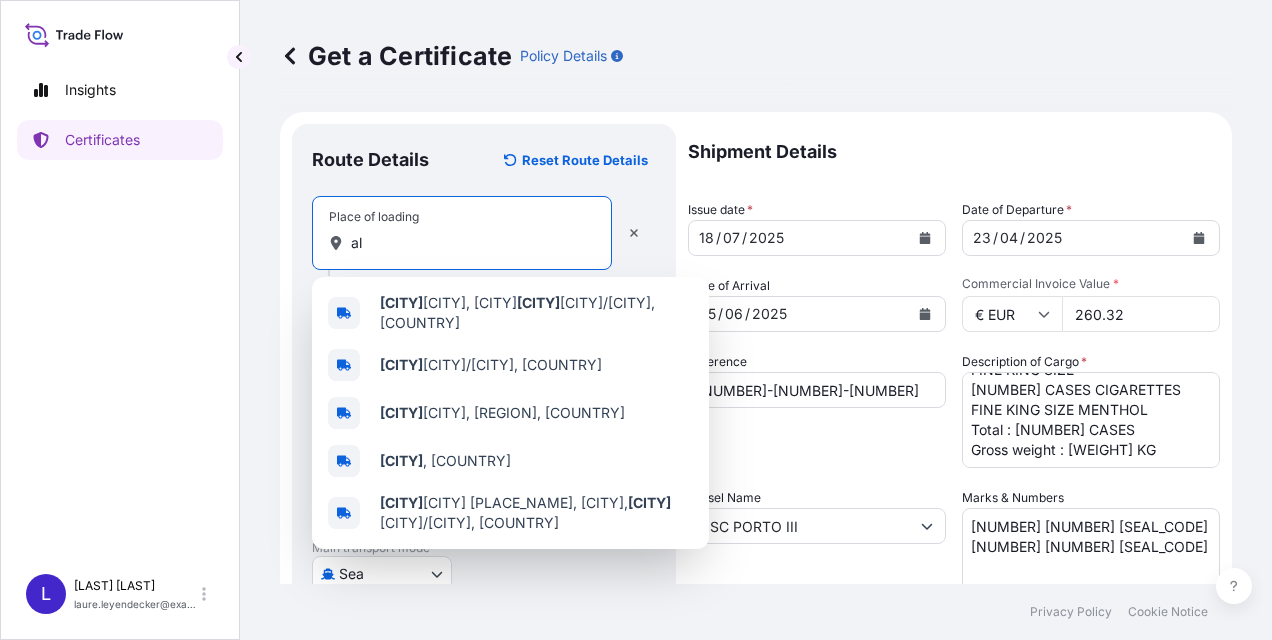 type on "a" 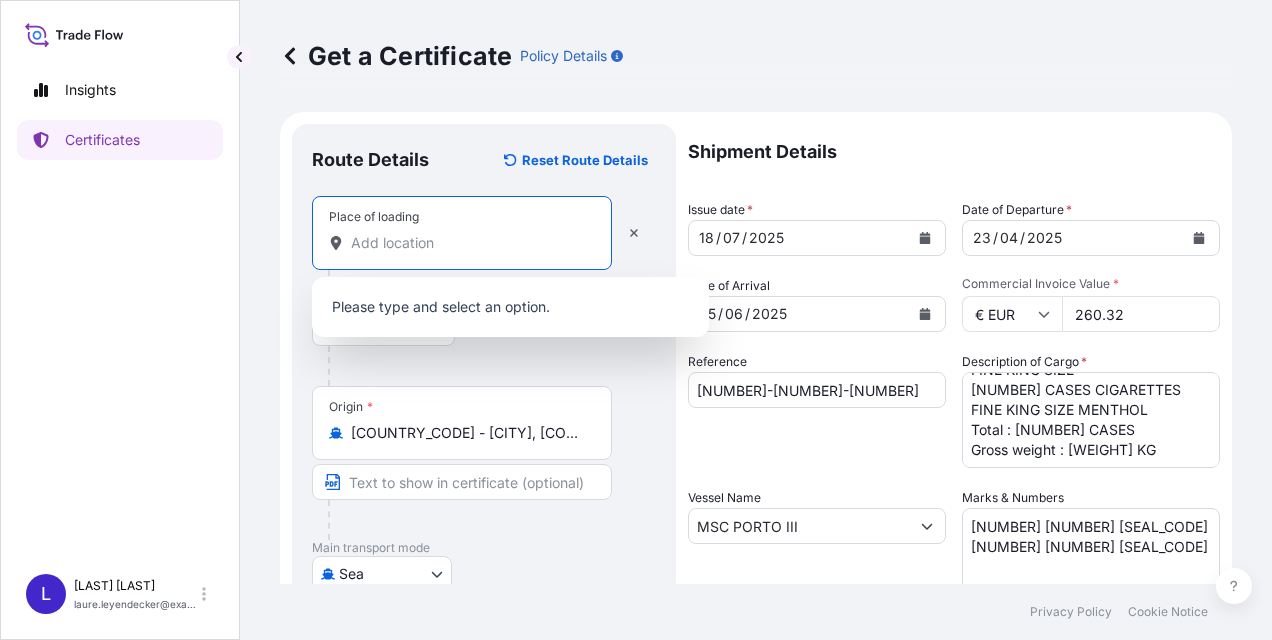 type 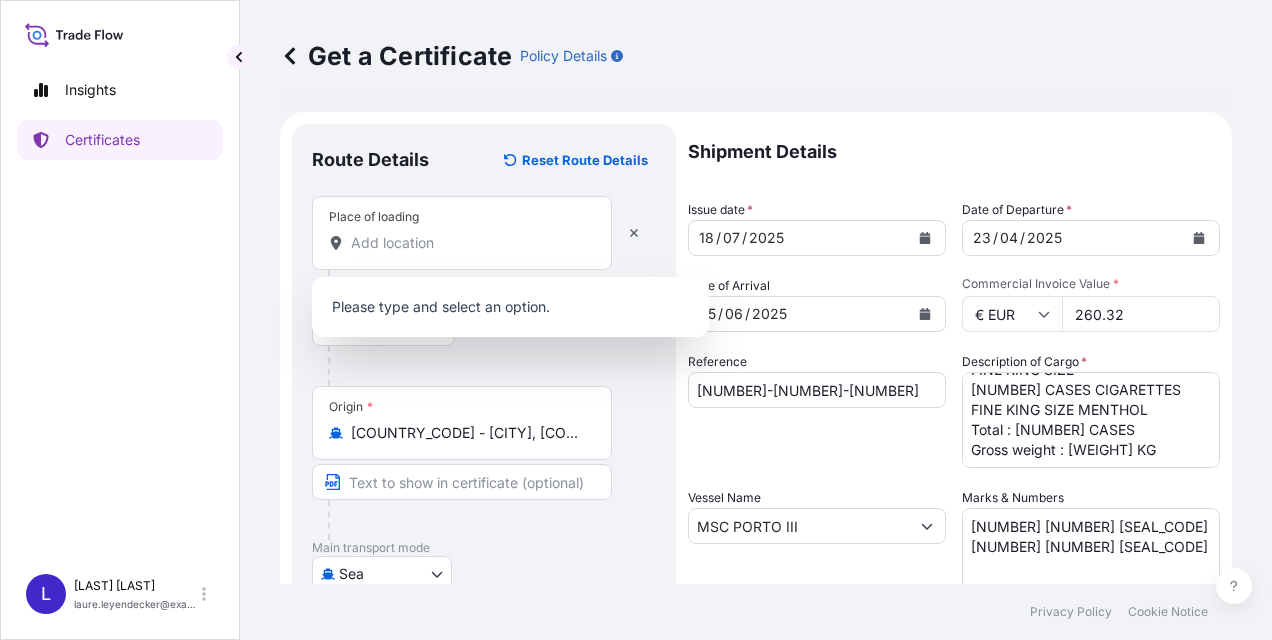 click at bounding box center (492, 366) 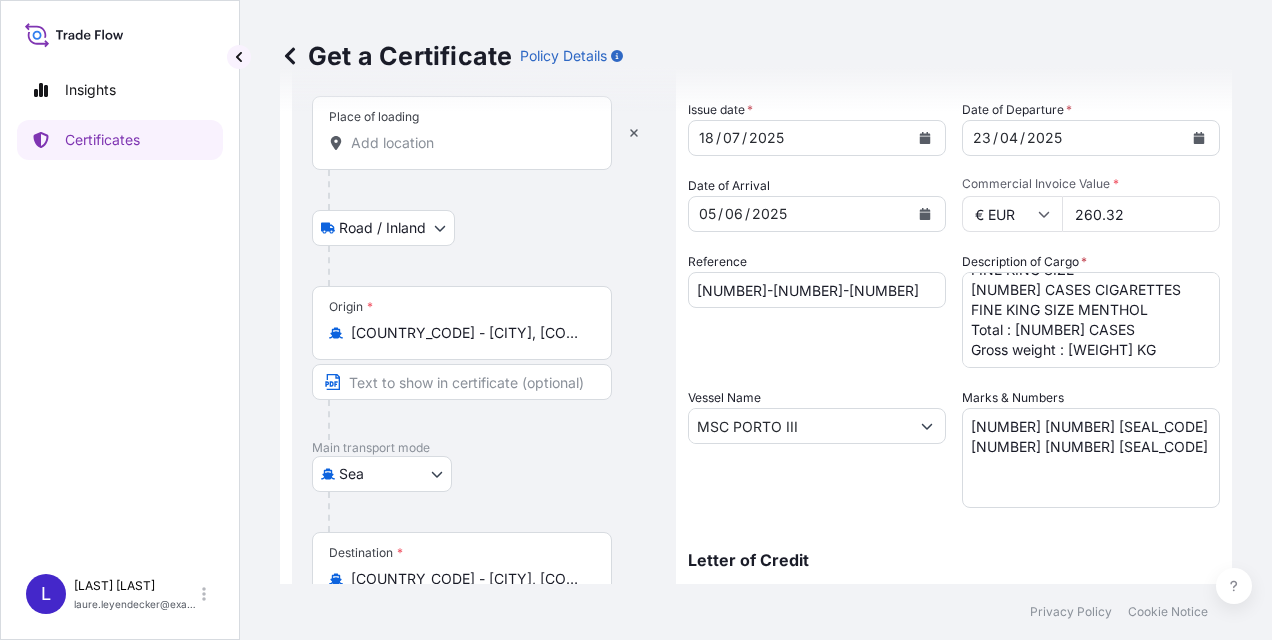 scroll, scrollTop: 200, scrollLeft: 0, axis: vertical 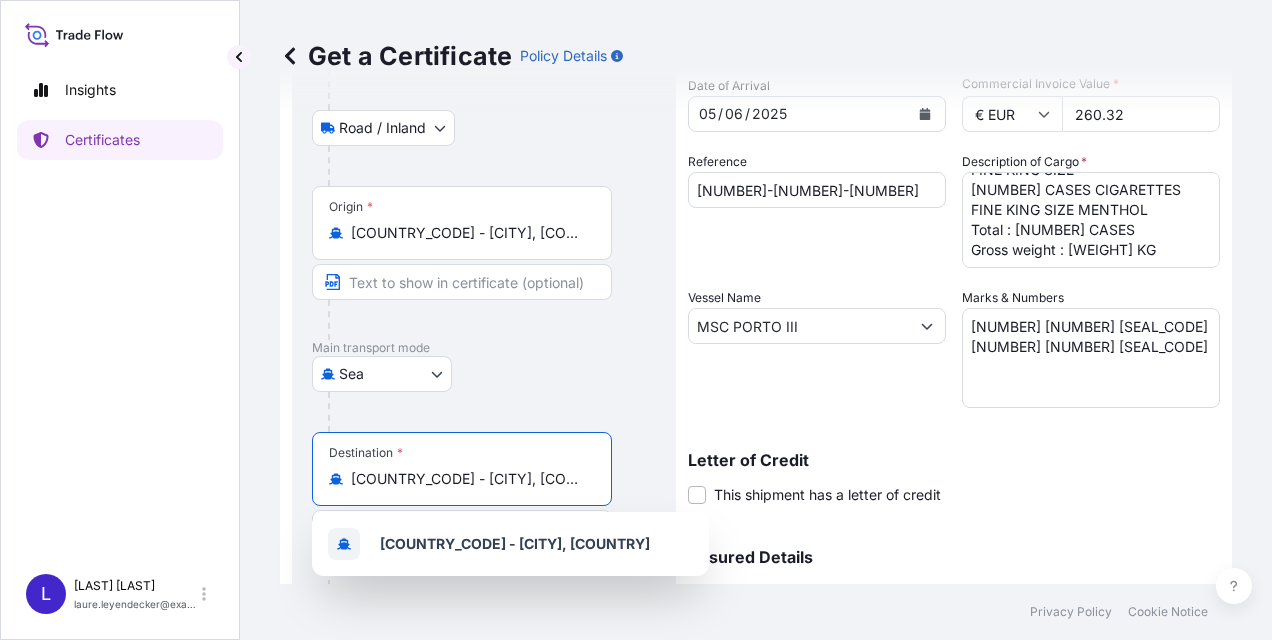 click on "[COUNTRY_CODE] - [CITY], [COUNTRY]" at bounding box center (469, 479) 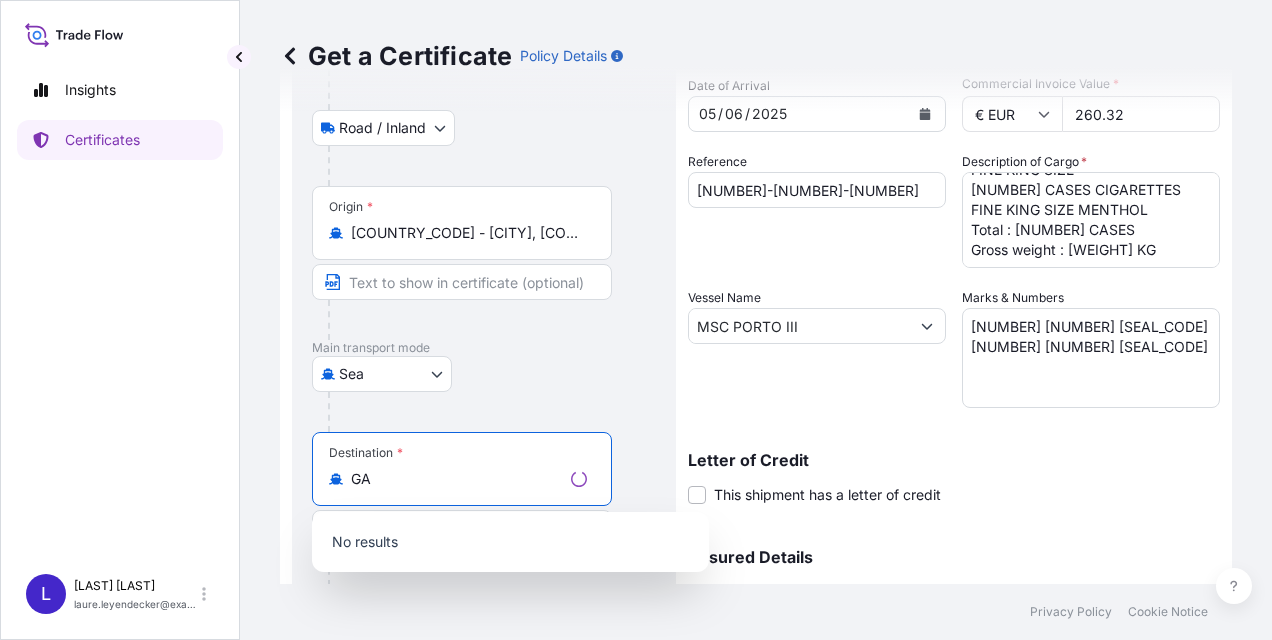 type on "G" 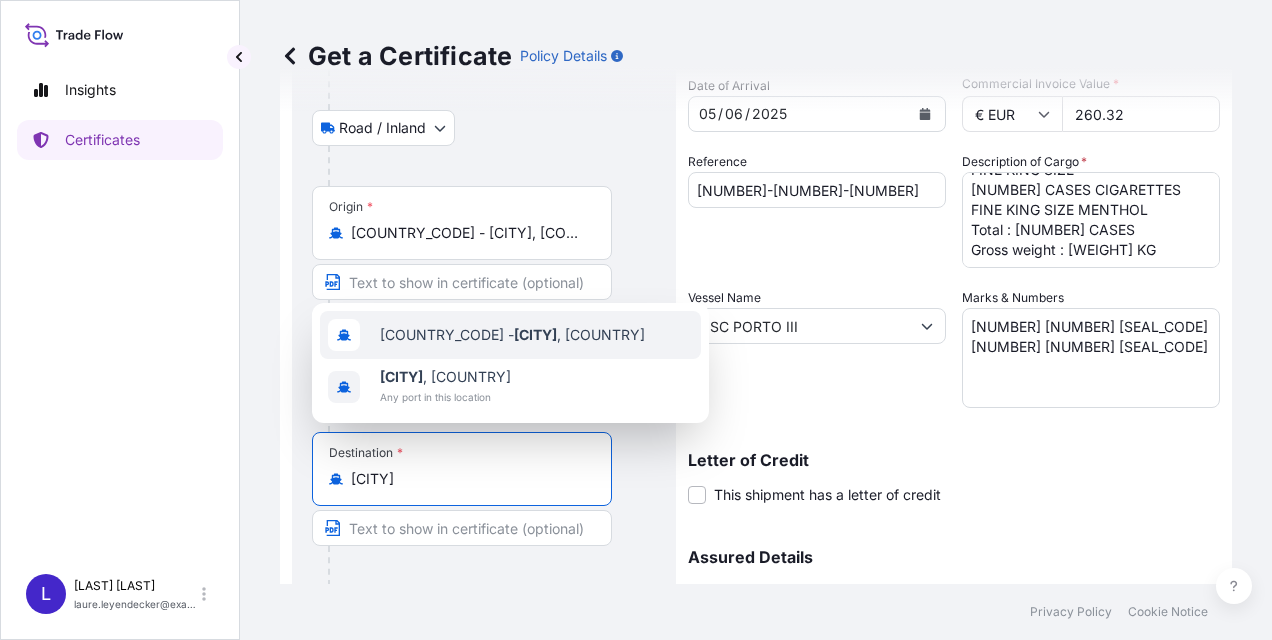 type on "[COUNTRY_CODE] - [CITY], [COUNTRY]" 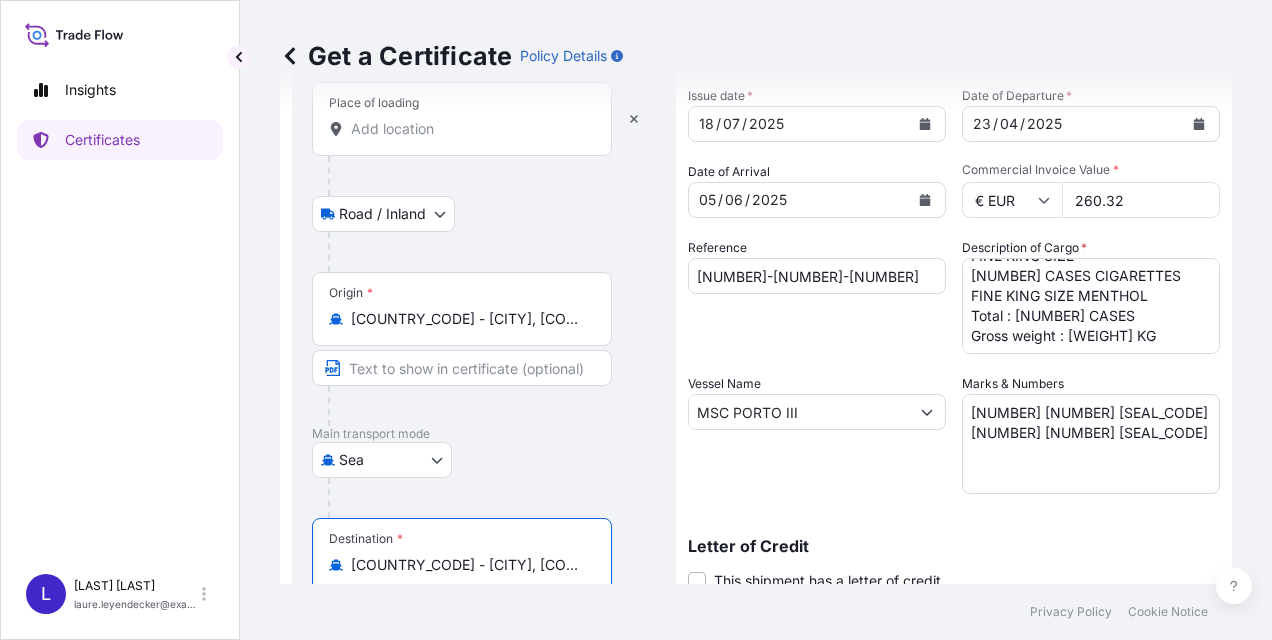 scroll, scrollTop: 0, scrollLeft: 0, axis: both 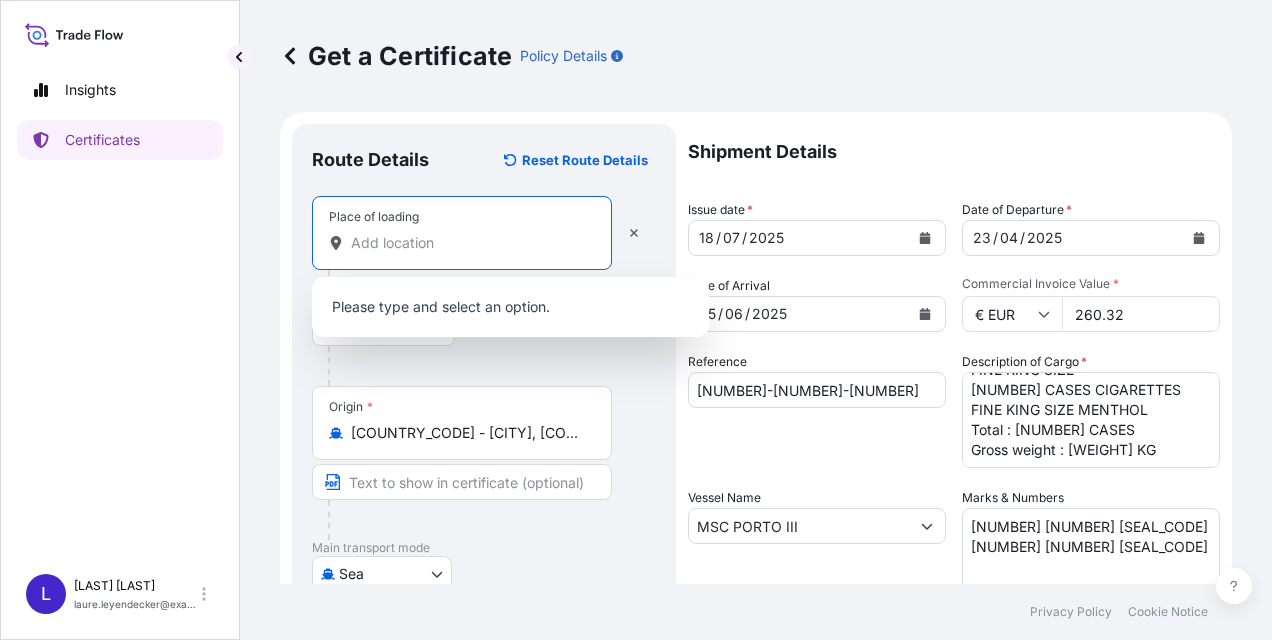 click on "Place of loading" at bounding box center (469, 243) 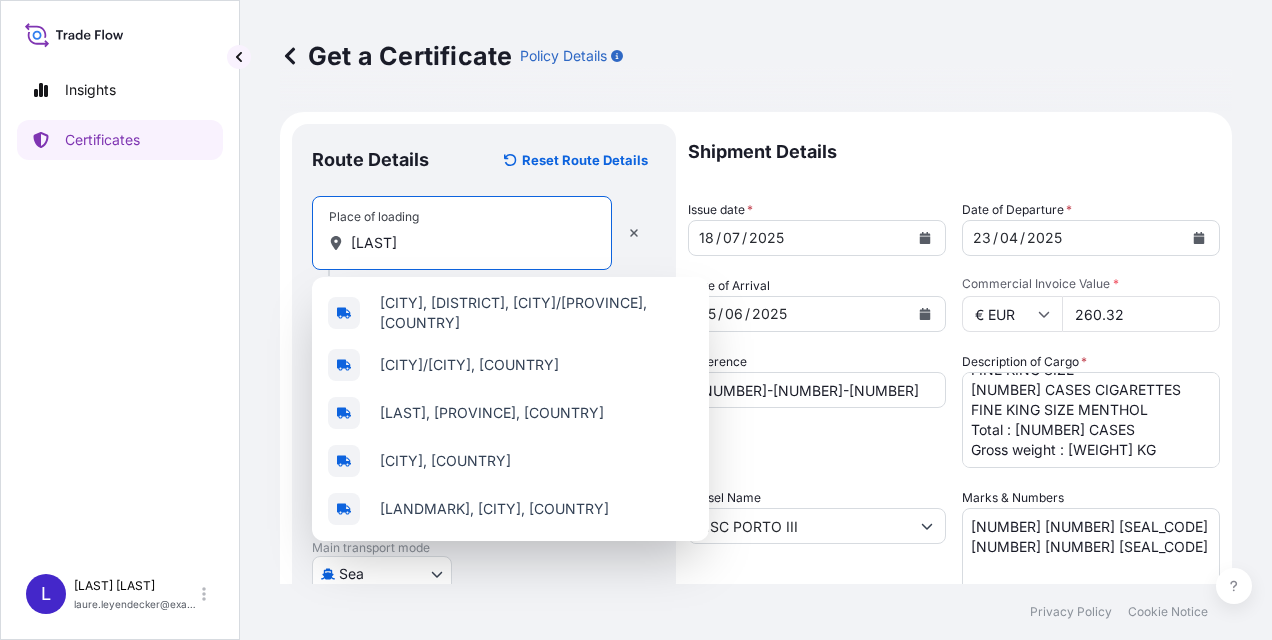 click on "Place of loading [LAST]" at bounding box center [484, 233] 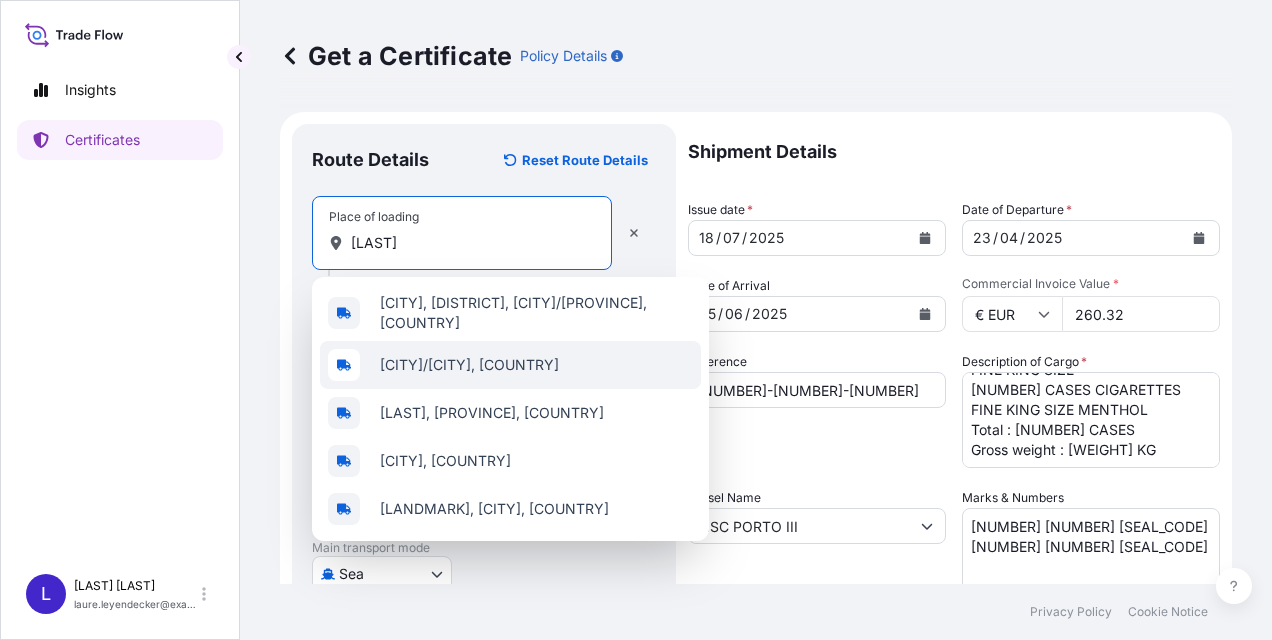 click on "[CITY]/[CITY], [COUNTRY]" at bounding box center (469, 365) 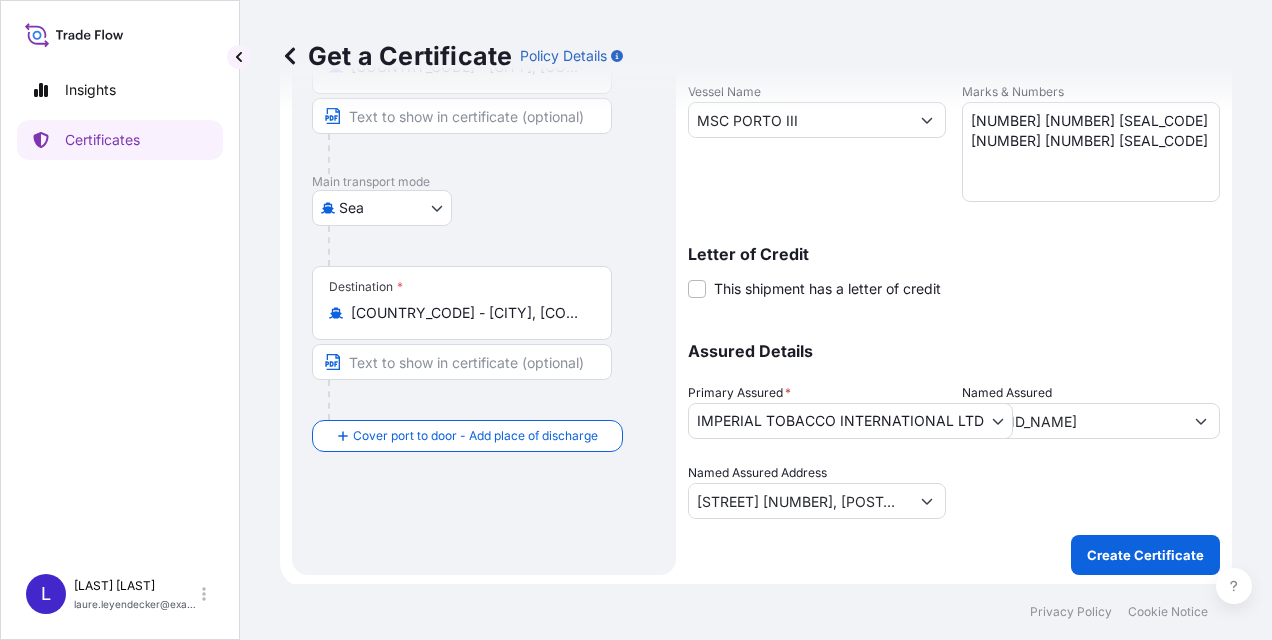 scroll, scrollTop: 408, scrollLeft: 0, axis: vertical 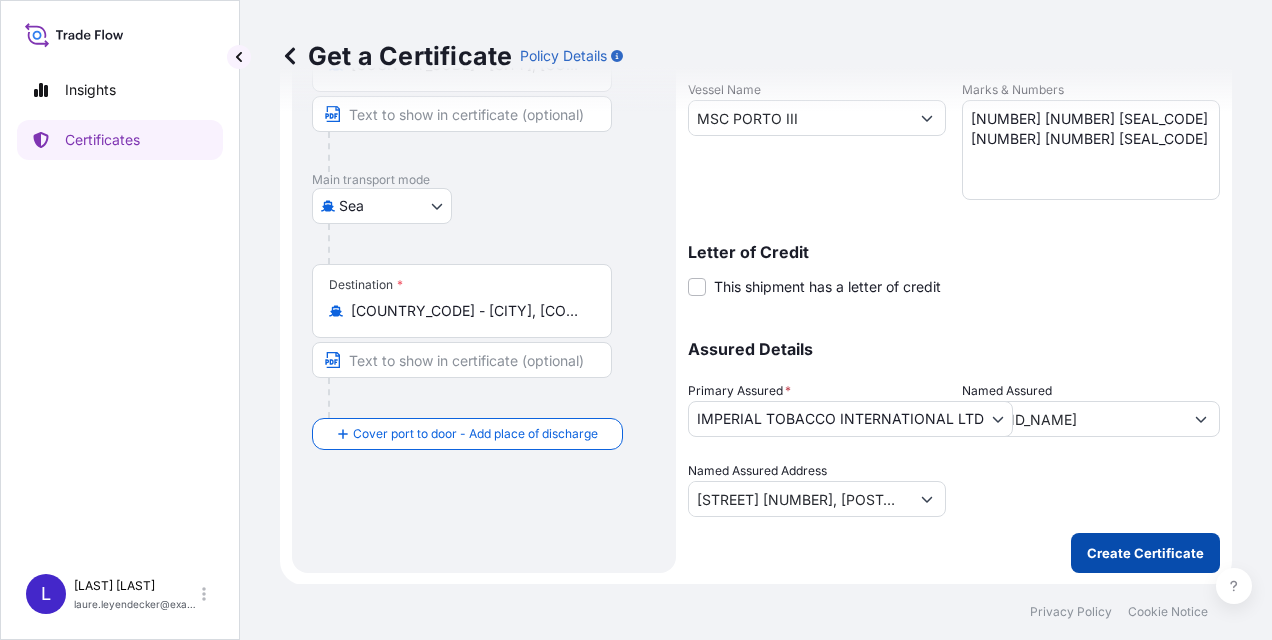 click on "Create Certificate" at bounding box center (1145, 553) 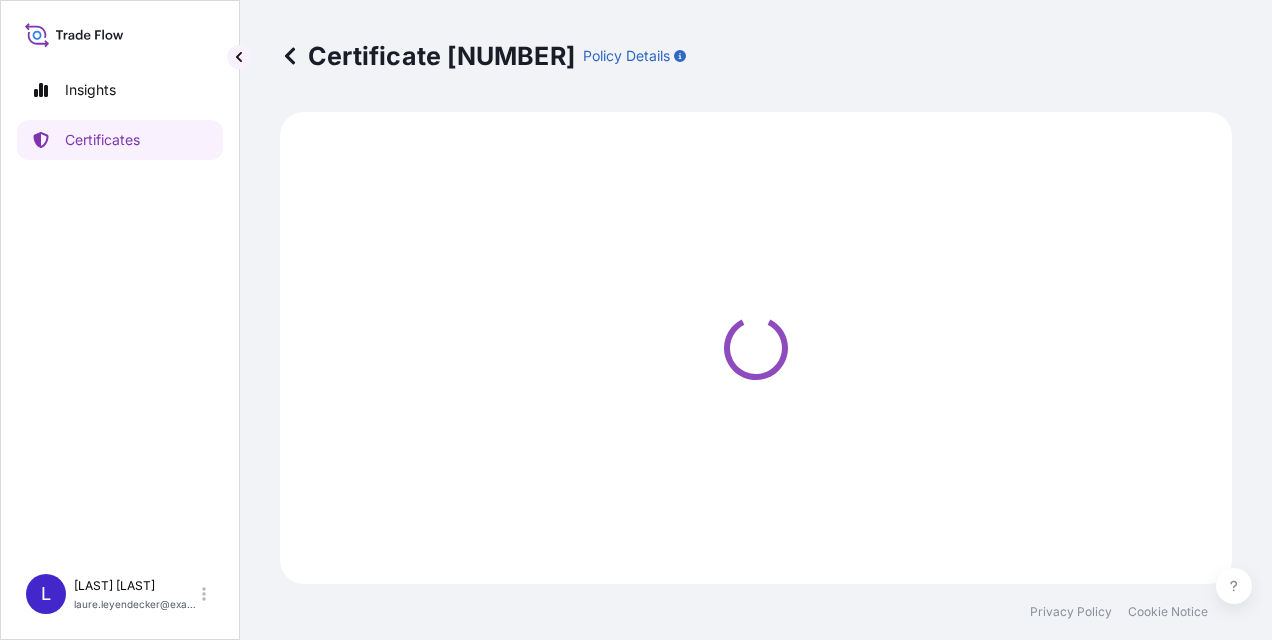 scroll, scrollTop: 0, scrollLeft: 0, axis: both 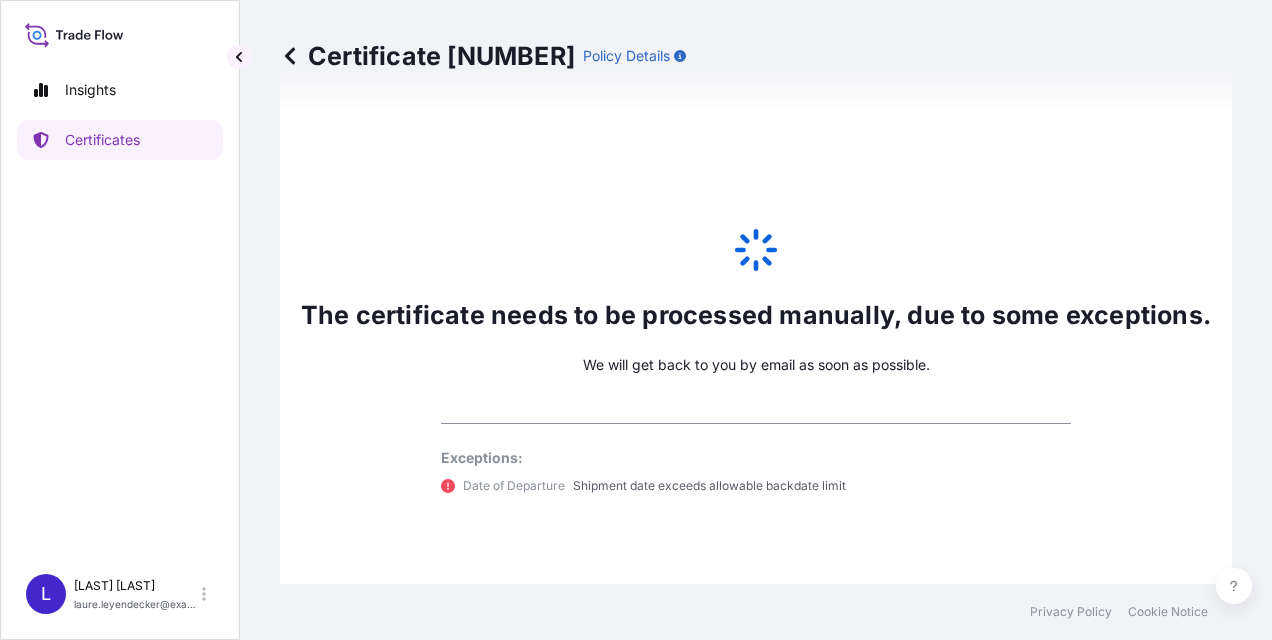 click 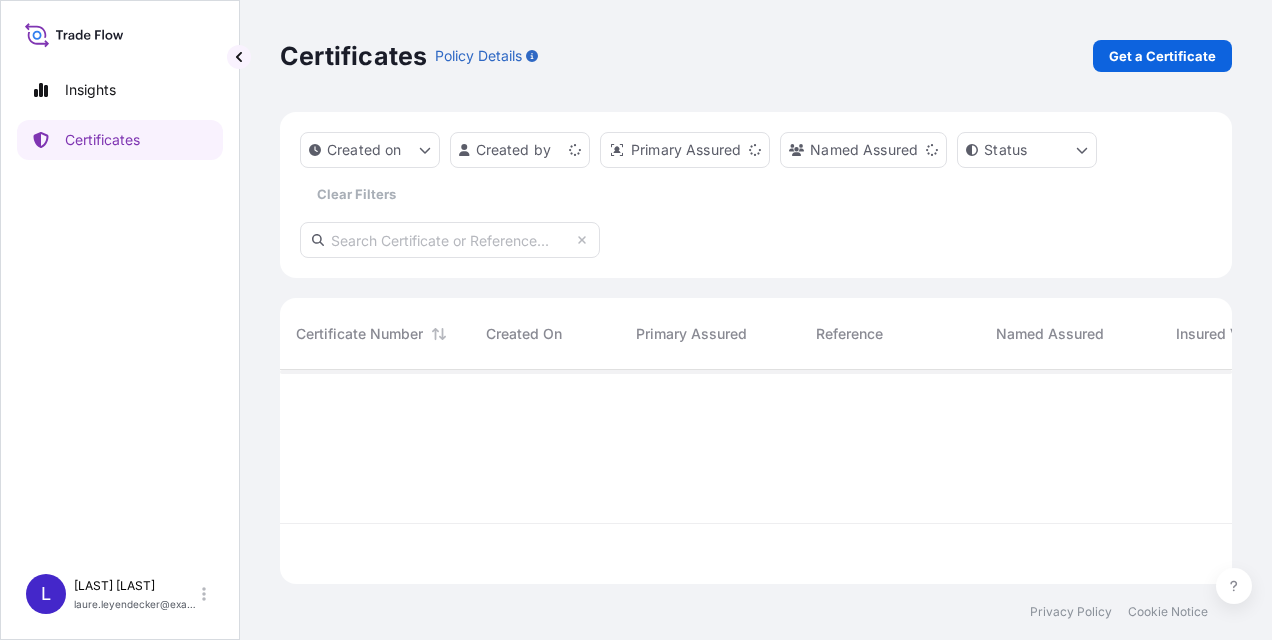 scroll, scrollTop: 0, scrollLeft: 0, axis: both 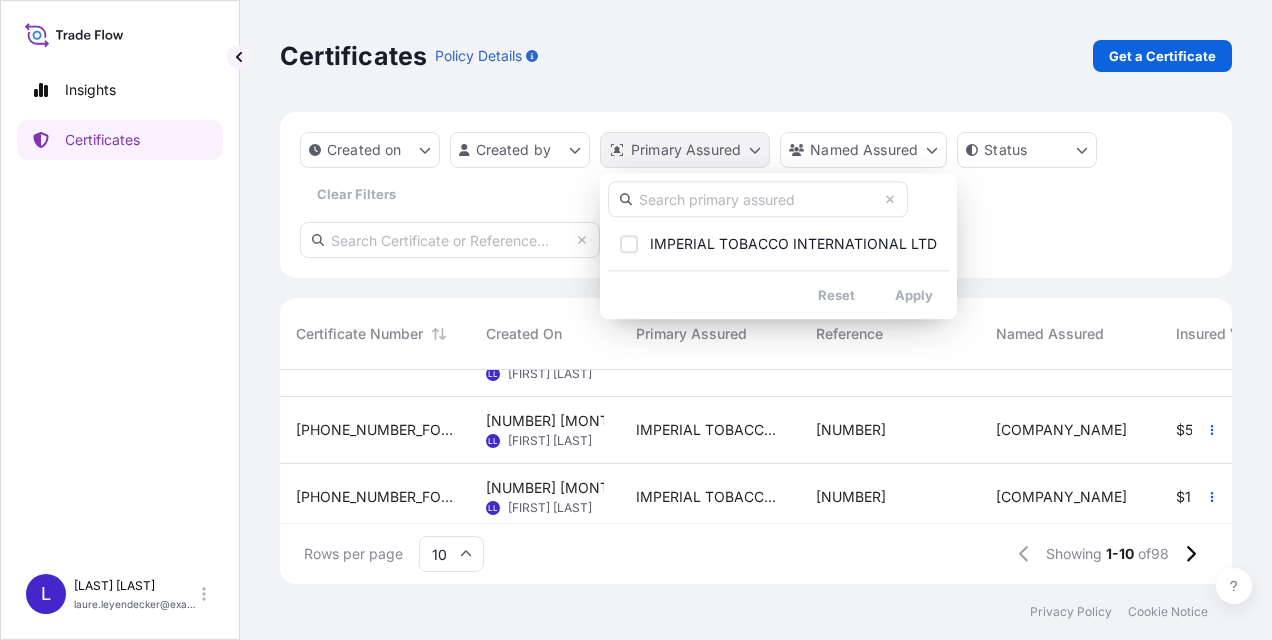 click on "Insights Certificates L Laure   Leyendecker laure.leyendecker@fr.imptob.com Certificates Policy Details Get a Certificate Created on Created by Primary Assured Named Assured Status Clear Filters Certificate Number Created On Primary Assured Reference Named Assured Insured Value Departure Arrival Status 31694-98-1 18 Jul 2025 LL Laure Leyendecker IMPERIAL TOBACCO INTERNATIONAL LTD 83-2504-00611 IMPERIAL TOBACCO INTERNATIONAL GMBH € 260 , 317 . 00 TRALI 23/04/2025 GALBV 05/06/2025 In Review 31694-96-2 18 Jul 2025 LL Laure Leyendecker IMPERIAL TOBACCO INTERNATIONAL LTD 1068247958 Altadis Middle East FZCO $ 51 , 618 . 60 AEJEA 20/07/2025 BHKBS 22/07/2025 Issued 31694-97-1 18 Jul 2025 LL Laure Leyendecker IMPERIAL TOBACCO INTERNATIONAL LTD 1068191803 Altadis Middle East FZCO $ 154 , 855 . 80 AEJEA 20/07/2025 BHKBS 22/07/2025 Issued 31694-95-1 17 Jul 2025 AD Amalia Dopico IMPERIAL TOBACCO INTERNATIONAL LTD 1068057077 Altadis Middle East FZCO $ 599 , 375 . 70 AEJEA 16/07/2025 SAJED 24/07/2025 Issued 31694-94-1 17 Jul 2025 AD Amalia Dopico IMPERIAL TOBACCO INTERNATIONAL LTD 1068057116 Altadis Middle East FZCO $ 599 , 375 . 70 AEJEA 16/07/2025 SAJED 23/07/2025 Issued 31694-93-1 17 Jul 2025 AD" at bounding box center [636, 320] 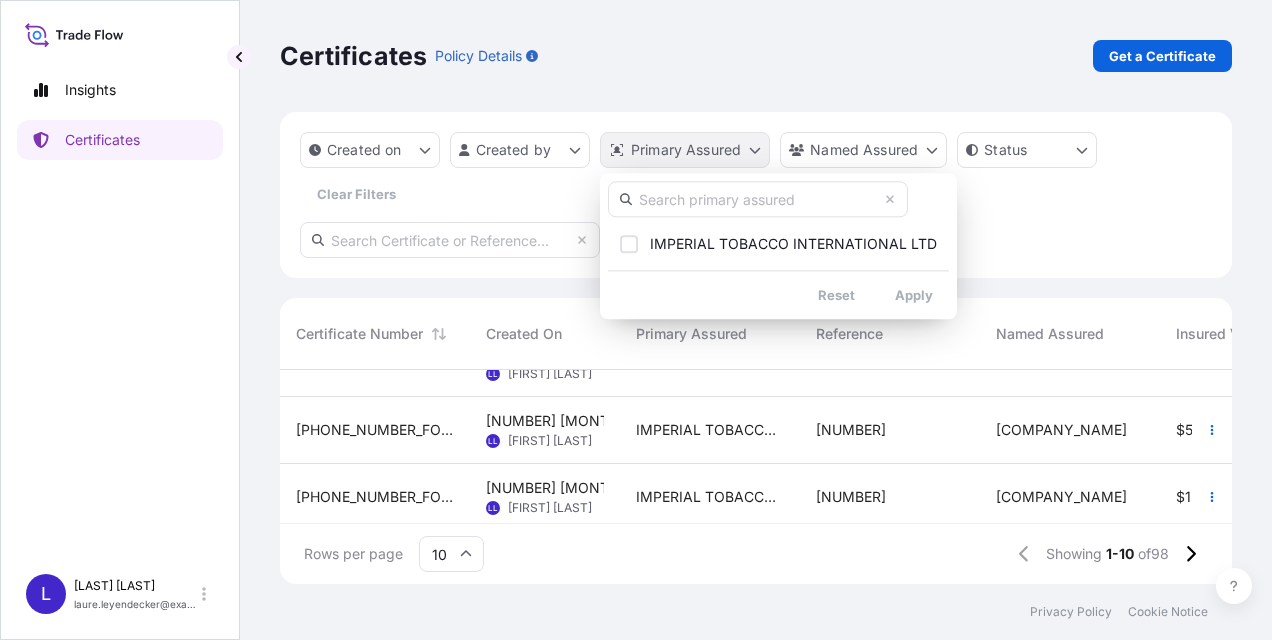 click on "Insights Certificates L Laure   Leyendecker laure.leyendecker@fr.imptob.com Certificates Policy Details Get a Certificate Created on Created by Primary Assured Named Assured Status Clear Filters Certificate Number Created On Primary Assured Reference Named Assured Insured Value Departure Arrival Status 31694-98-1 18 Jul 2025 LL Laure Leyendecker IMPERIAL TOBACCO INTERNATIONAL LTD 83-2504-00611 IMPERIAL TOBACCO INTERNATIONAL GMBH € 260 , 317 . 00 TRALI 23/04/2025 GALBV 05/06/2025 In Review 31694-96-2 18 Jul 2025 LL Laure Leyendecker IMPERIAL TOBACCO INTERNATIONAL LTD 1068247958 Altadis Middle East FZCO $ 51 , 618 . 60 AEJEA 20/07/2025 BHKBS 22/07/2025 Issued 31694-97-1 18 Jul 2025 LL Laure Leyendecker IMPERIAL TOBACCO INTERNATIONAL LTD 1068191803 Altadis Middle East FZCO $ 154 , 855 . 80 AEJEA 20/07/2025 BHKBS 22/07/2025 Issued 31694-95-1 17 Jul 2025 AD Amalia Dopico IMPERIAL TOBACCO INTERNATIONAL LTD 1068057077 Altadis Middle East FZCO $ 599 , 375 . 70 AEJEA 16/07/2025 SAJED 24/07/2025 Issued 31694-94-1 17 Jul 2025 AD Amalia Dopico IMPERIAL TOBACCO INTERNATIONAL LTD 1068057116 Altadis Middle East FZCO $ 599 , 375 . 70 AEJEA 16/07/2025 SAJED 23/07/2025 Issued 31694-93-1 17 Jul 2025 AD" at bounding box center (636, 320) 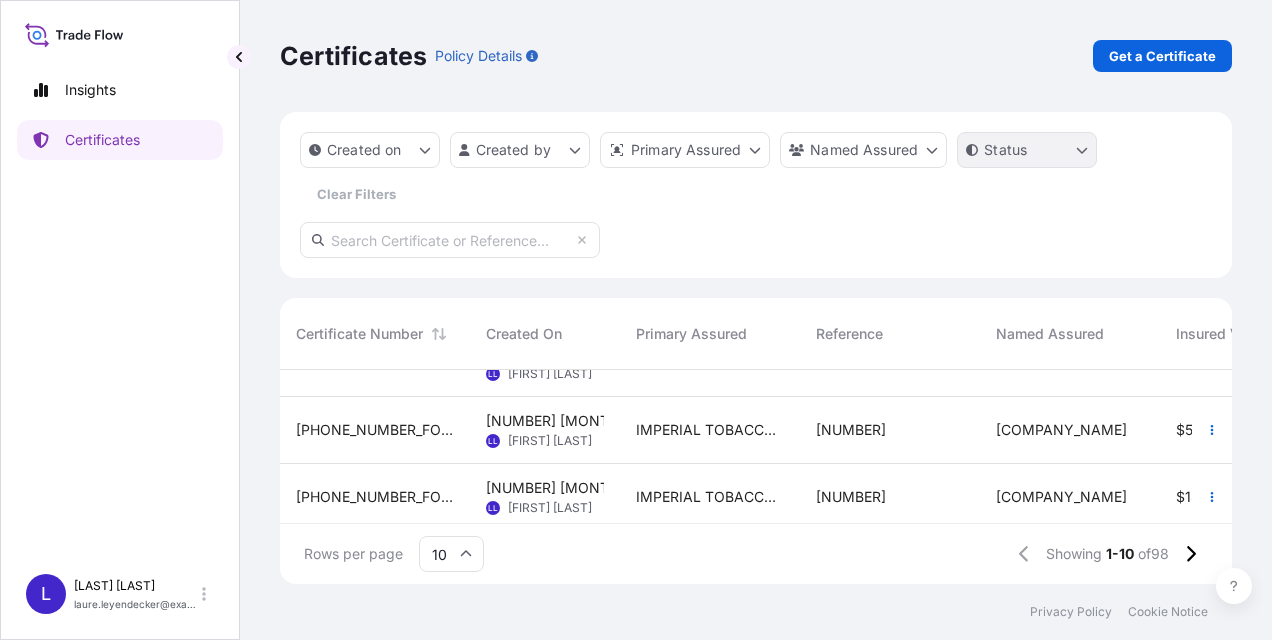 click on "Insights Certificates L Laure   Leyendecker laure.leyendecker@fr.imptob.com Certificates Policy Details Get a Certificate Created on Created by Primary Assured Named Assured Status Clear Filters Certificate Number Created On Primary Assured Reference Named Assured Insured Value Departure Arrival Status 31694-98-1 18 Jul 2025 LL Laure Leyendecker IMPERIAL TOBACCO INTERNATIONAL LTD 83-2504-00611 IMPERIAL TOBACCO INTERNATIONAL GMBH € 260 , 317 . 00 TRALI 23/04/2025 GALBV 05/06/2025 In Review 31694-96-2 18 Jul 2025 LL Laure Leyendecker IMPERIAL TOBACCO INTERNATIONAL LTD 1068247958 Altadis Middle East FZCO $ 51 , 618 . 60 AEJEA 20/07/2025 BHKBS 22/07/2025 Issued 31694-97-1 18 Jul 2025 LL Laure Leyendecker IMPERIAL TOBACCO INTERNATIONAL LTD 1068191803 Altadis Middle East FZCO $ 154 , 855 . 80 AEJEA 20/07/2025 BHKBS 22/07/2025 Issued 31694-95-1 17 Jul 2025 AD Amalia Dopico IMPERIAL TOBACCO INTERNATIONAL LTD 1068057077 Altadis Middle East FZCO $ 599 , 375 . 70 AEJEA 16/07/2025 SAJED 24/07/2025 Issued 31694-94-1 17 Jul 2025 AD Amalia Dopico IMPERIAL TOBACCO INTERNATIONAL LTD 1068057116 Altadis Middle East FZCO $ 599 , 375 . 70 AEJEA 16/07/2025 SAJED 23/07/2025 Issued 31694-93-1 17 Jul 2025 AD" at bounding box center (636, 320) 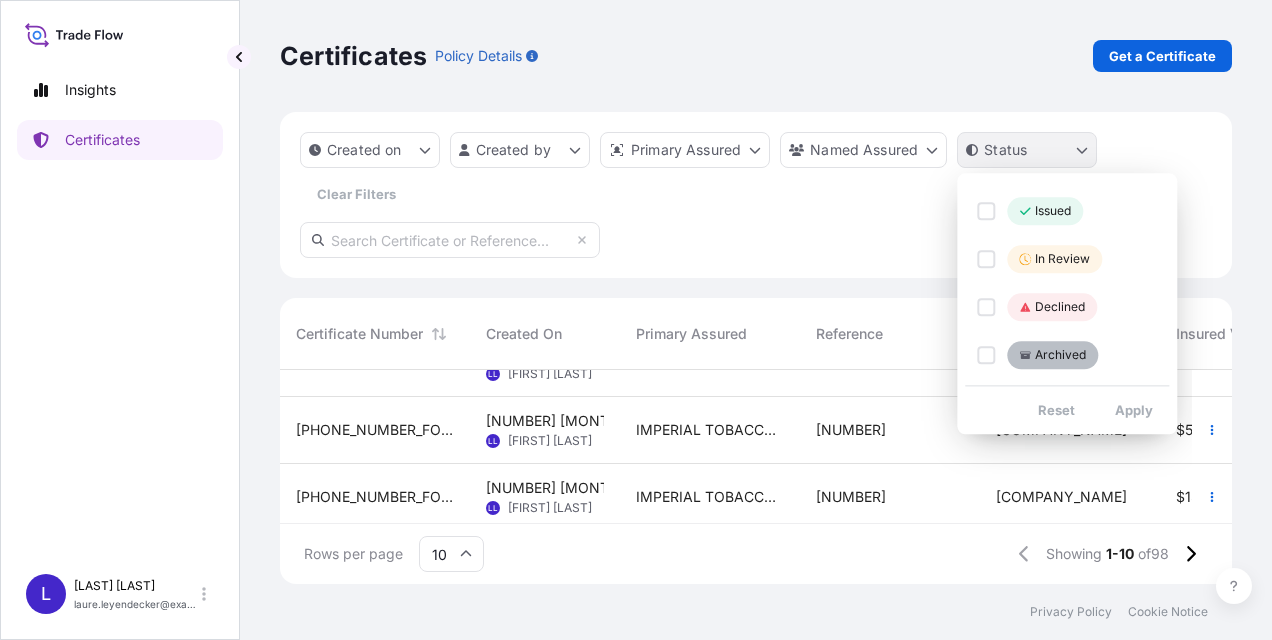 click on "Insights Certificates L Laure   Leyendecker laure.leyendecker@fr.imptob.com Certificates Policy Details Get a Certificate Created on Created by Primary Assured Named Assured Status Clear Filters Certificate Number Created On Primary Assured Reference Named Assured Insured Value Departure Arrival Status 31694-98-1 18 Jul 2025 LL Laure Leyendecker IMPERIAL TOBACCO INTERNATIONAL LTD 83-2504-00611 IMPERIAL TOBACCO INTERNATIONAL GMBH € 260 , 317 . 00 TRALI 23/04/2025 GALBV 05/06/2025 In Review 31694-96-2 18 Jul 2025 LL Laure Leyendecker IMPERIAL TOBACCO INTERNATIONAL LTD 1068247958 Altadis Middle East FZCO $ 51 , 618 . 60 AEJEA 20/07/2025 BHKBS 22/07/2025 Issued 31694-97-1 18 Jul 2025 LL Laure Leyendecker IMPERIAL TOBACCO INTERNATIONAL LTD 1068191803 Altadis Middle East FZCO $ 154 , 855 . 80 AEJEA 20/07/2025 BHKBS 22/07/2025 Issued 31694-95-1 17 Jul 2025 AD Amalia Dopico IMPERIAL TOBACCO INTERNATIONAL LTD 1068057077 Altadis Middle East FZCO $ 599 , 375 . 70 AEJEA 16/07/2025 SAJED 24/07/2025 Issued 31694-94-1 17 Jul 2025 AD Amalia Dopico IMPERIAL TOBACCO INTERNATIONAL LTD 1068057116 Altadis Middle East FZCO $ 599 , 375 . 70 AEJEA 16/07/2025 SAJED 23/07/2025 Issued 31694-93-1 17 Jul 2025 AD" at bounding box center (636, 320) 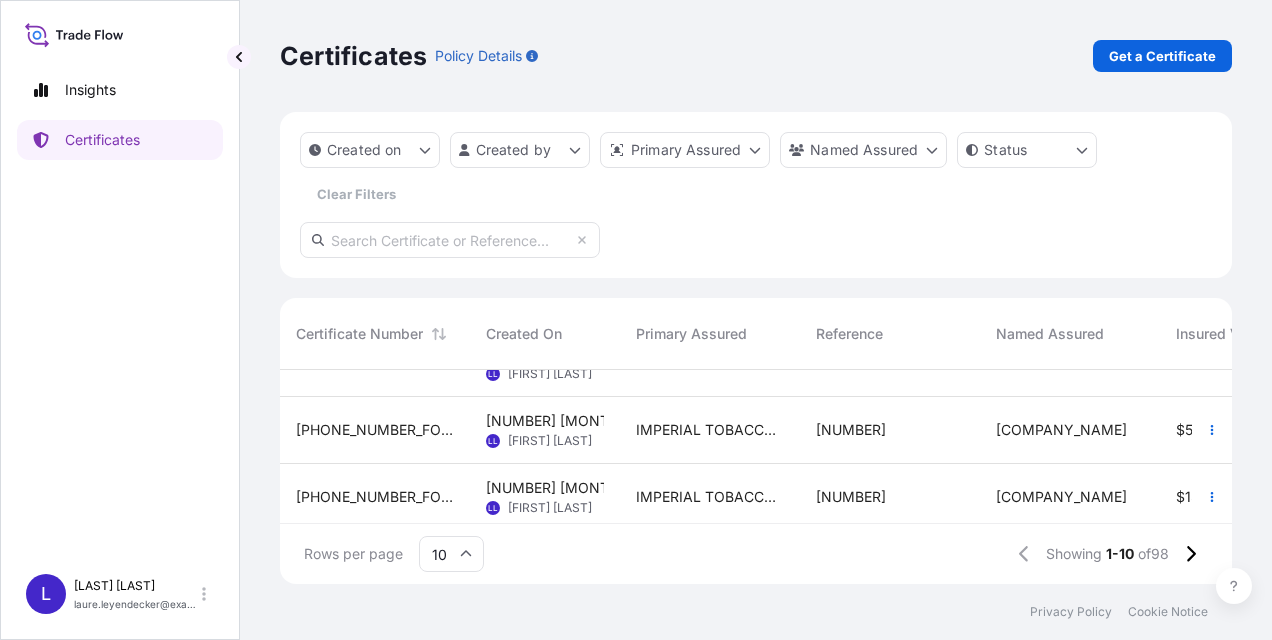 scroll, scrollTop: 0, scrollLeft: 0, axis: both 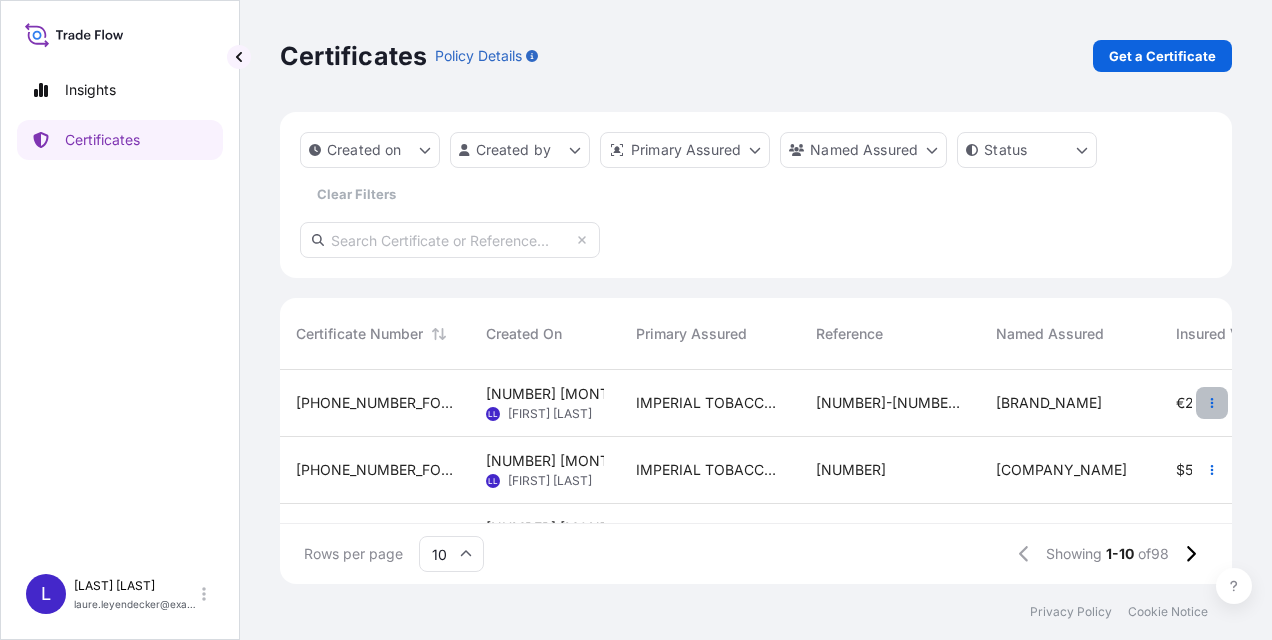 click 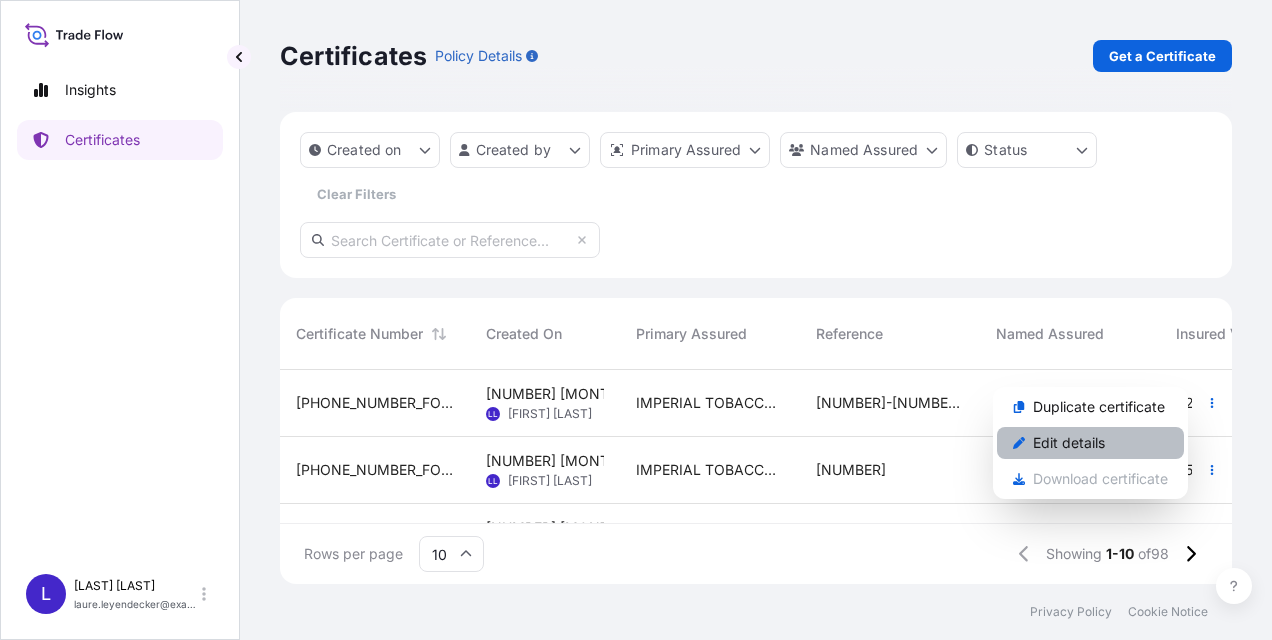 click on "Edit details" at bounding box center (1069, 443) 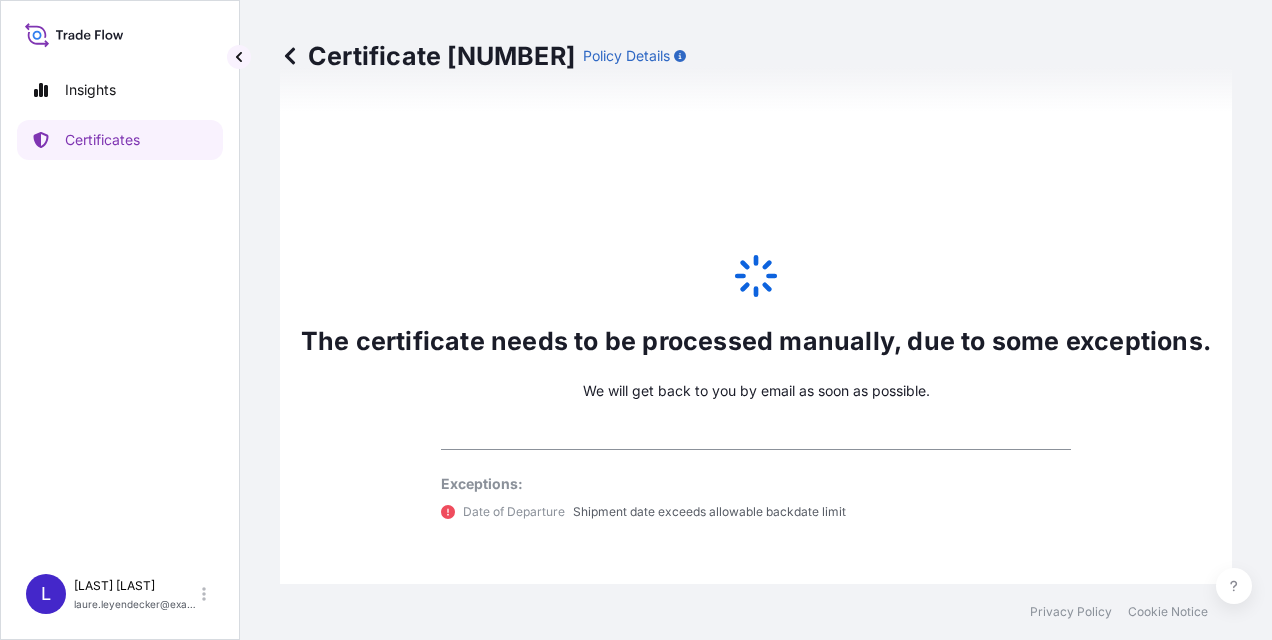scroll, scrollTop: 1040, scrollLeft: 0, axis: vertical 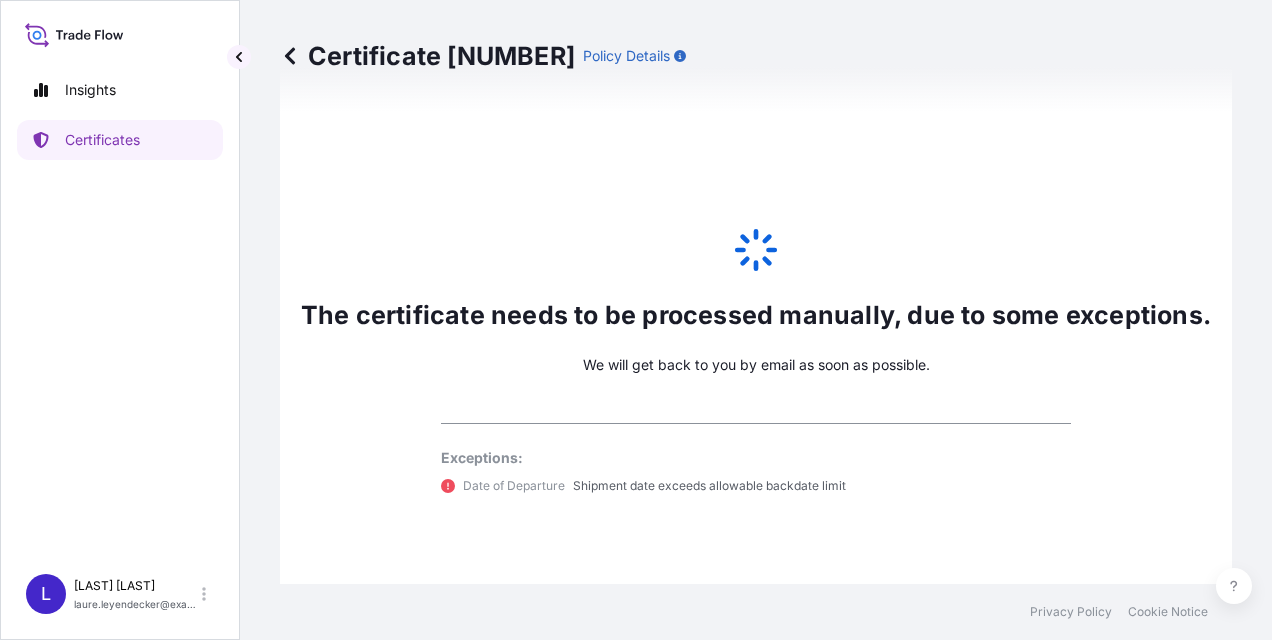 click 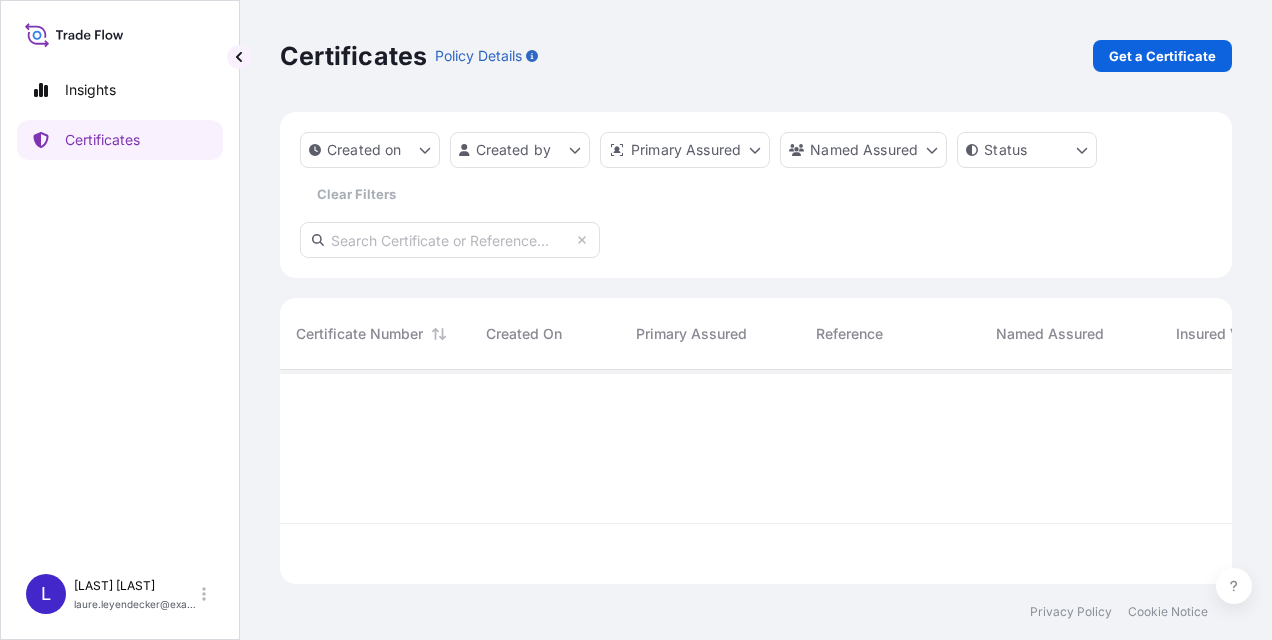 scroll, scrollTop: 16, scrollLeft: 16, axis: both 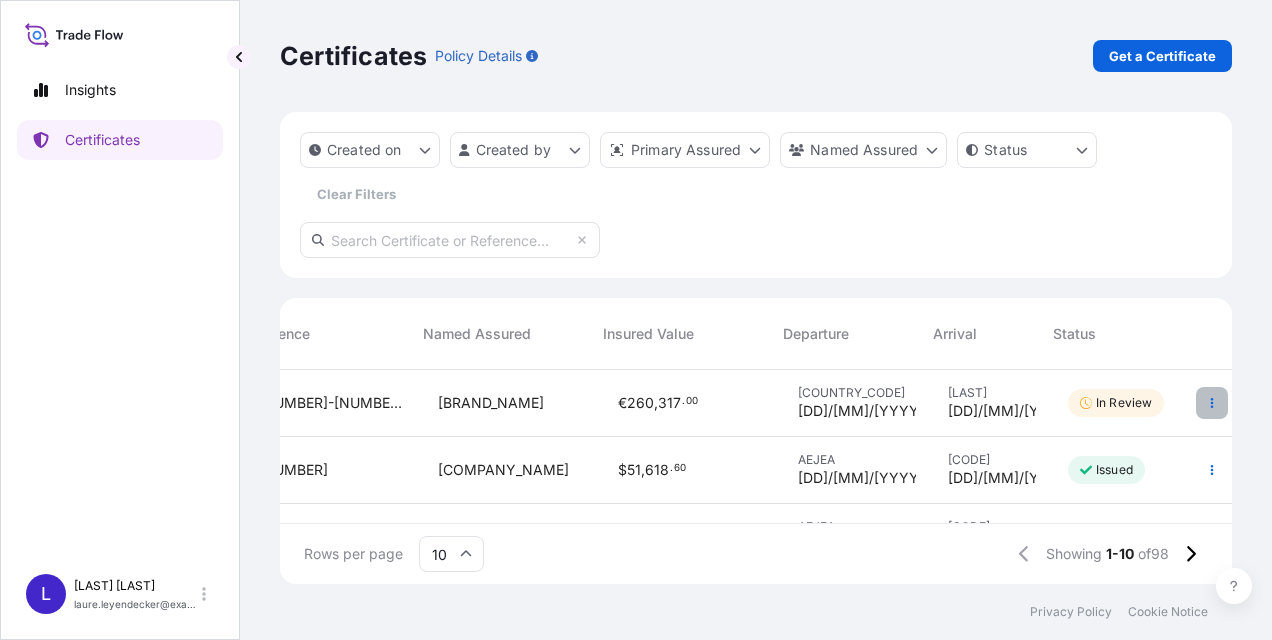 click 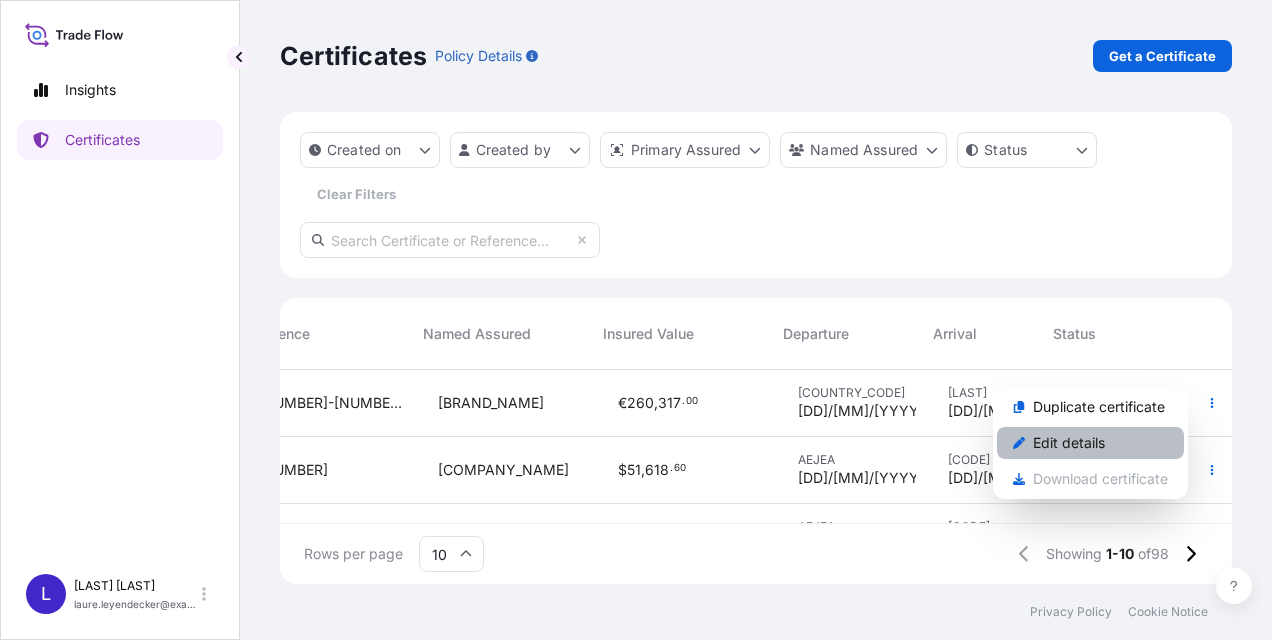 click on "Edit details" at bounding box center (1069, 443) 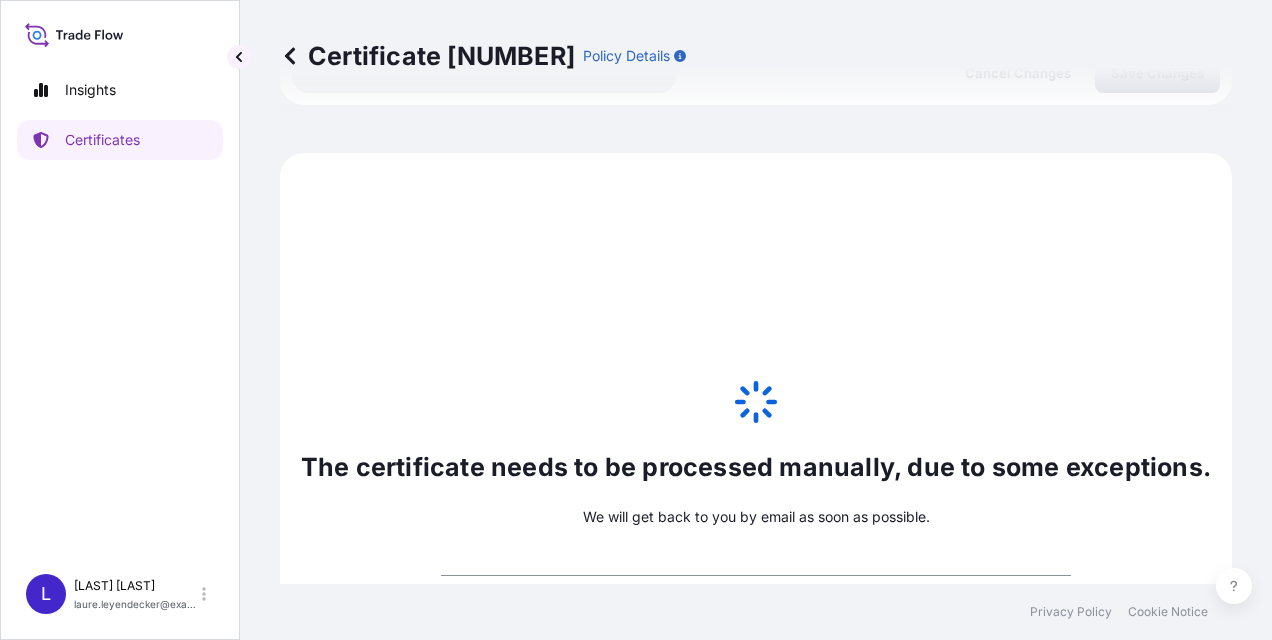 scroll, scrollTop: 1040, scrollLeft: 0, axis: vertical 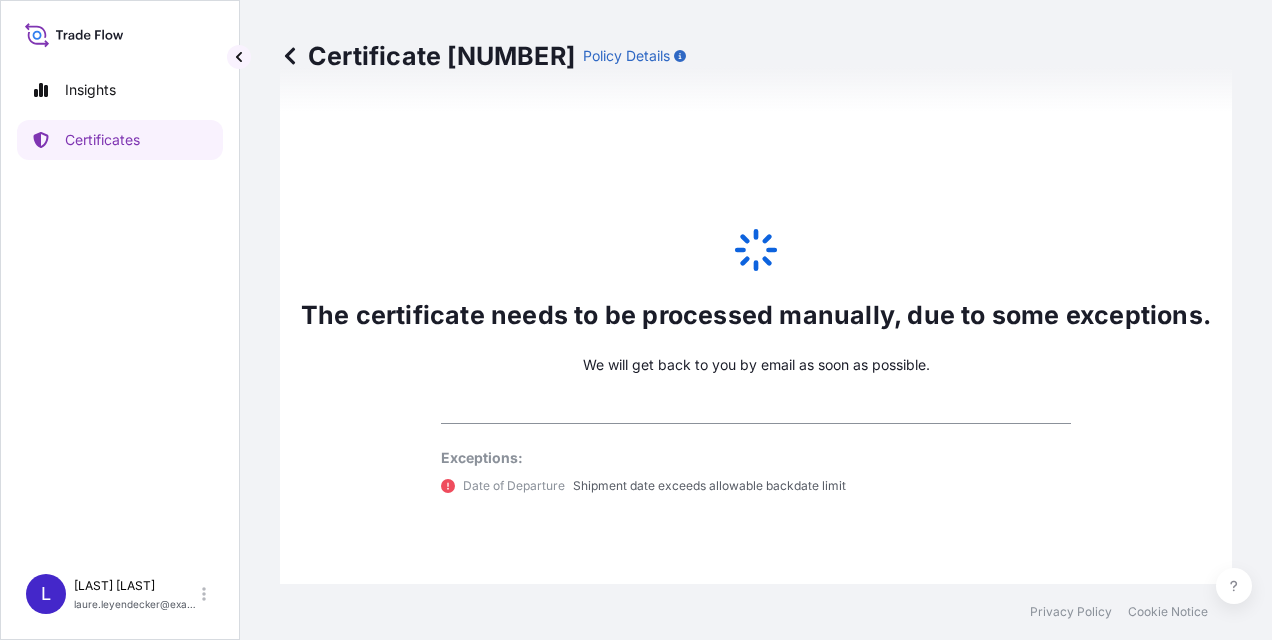 click on "Date of Departure" at bounding box center [514, 486] 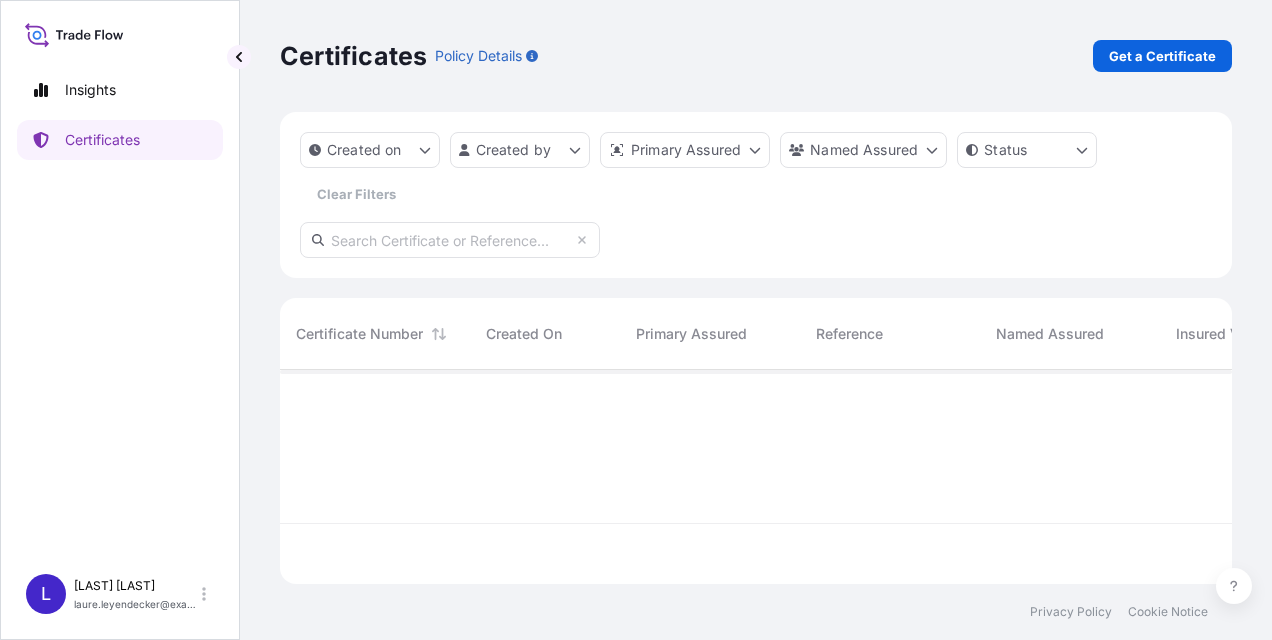 scroll, scrollTop: 16, scrollLeft: 16, axis: both 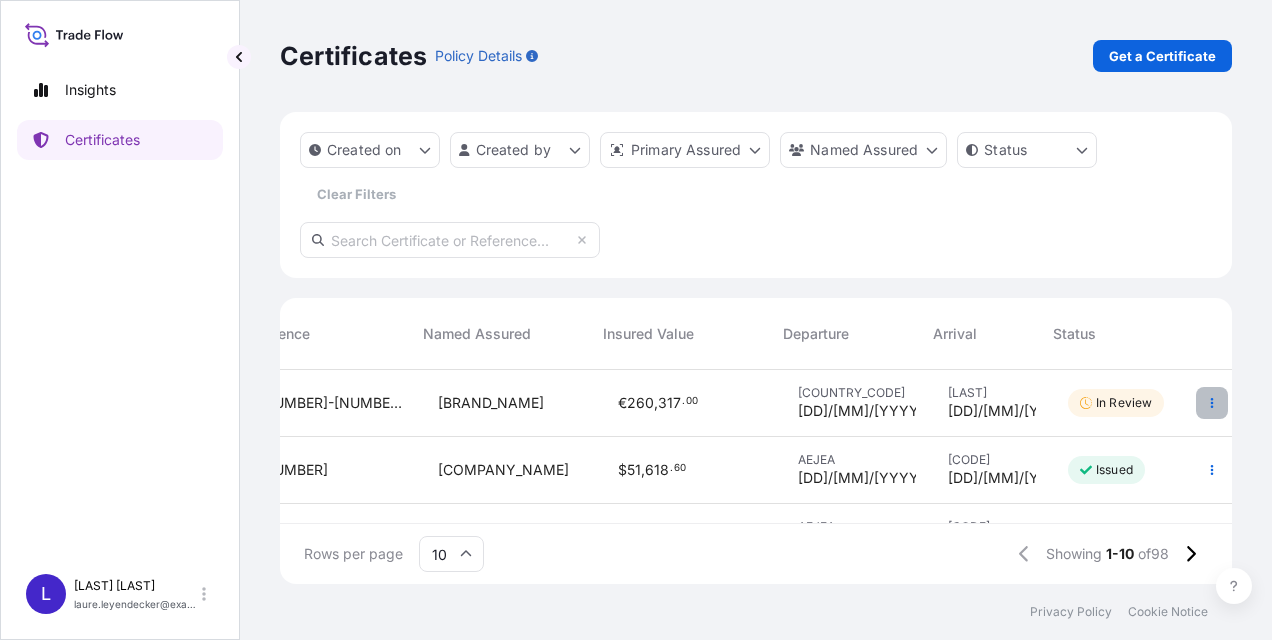 click 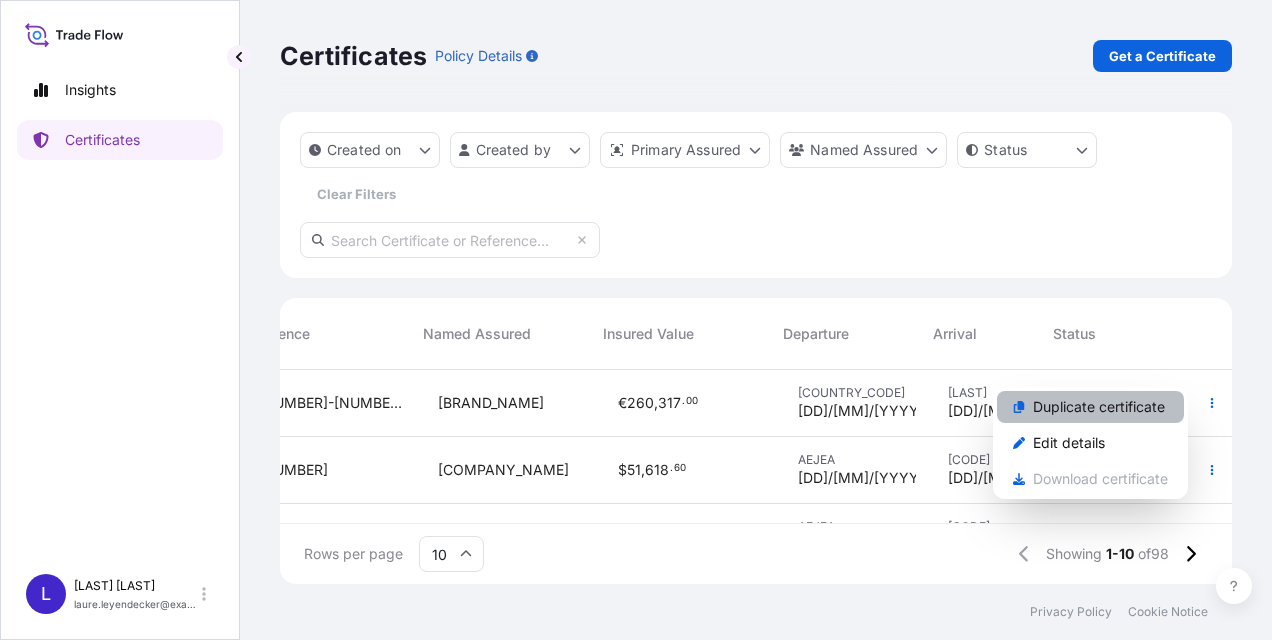 click on "Duplicate certificate" at bounding box center (1099, 407) 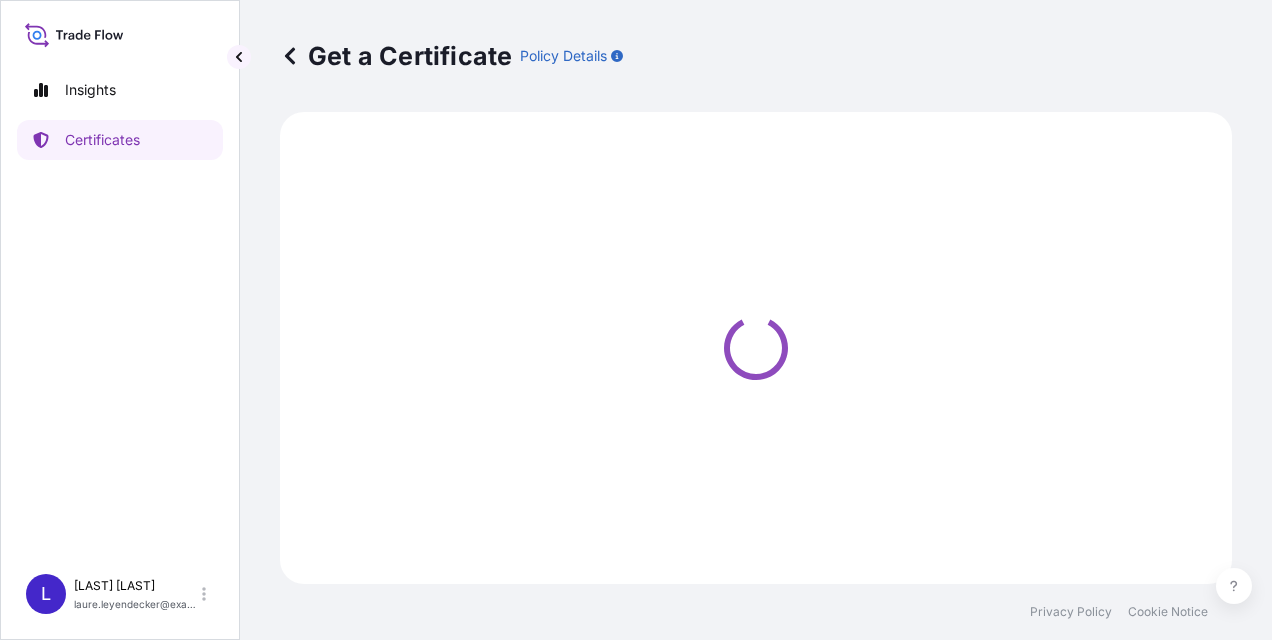 select on "Road / Inland" 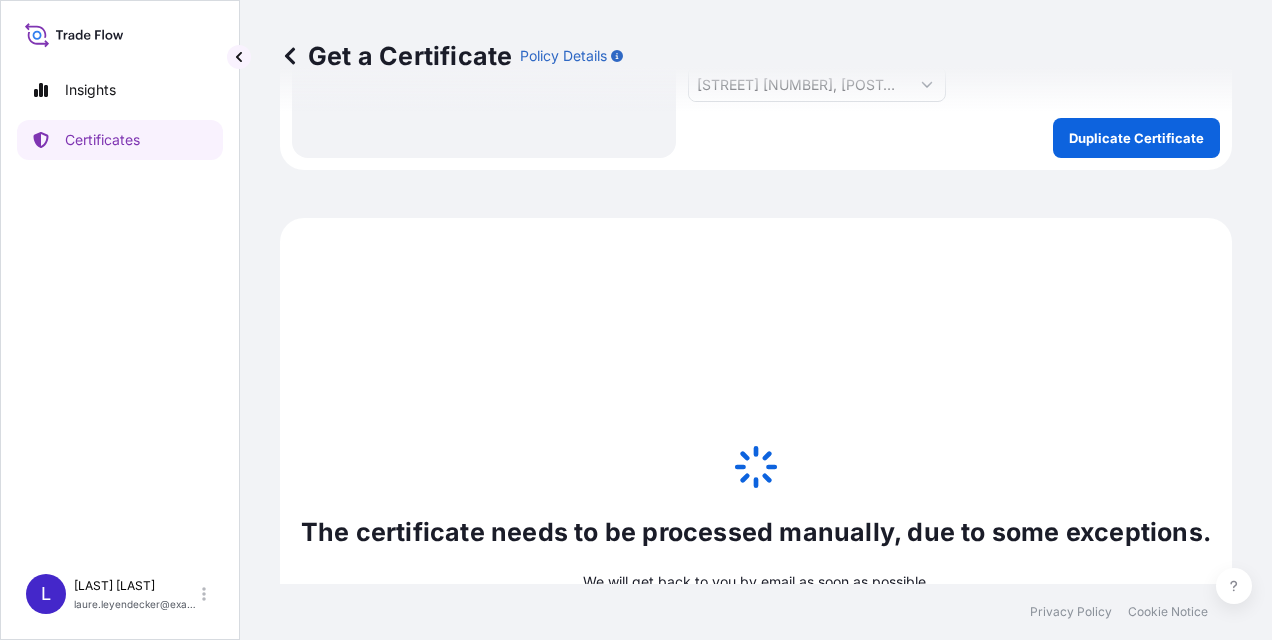 scroll, scrollTop: 1040, scrollLeft: 0, axis: vertical 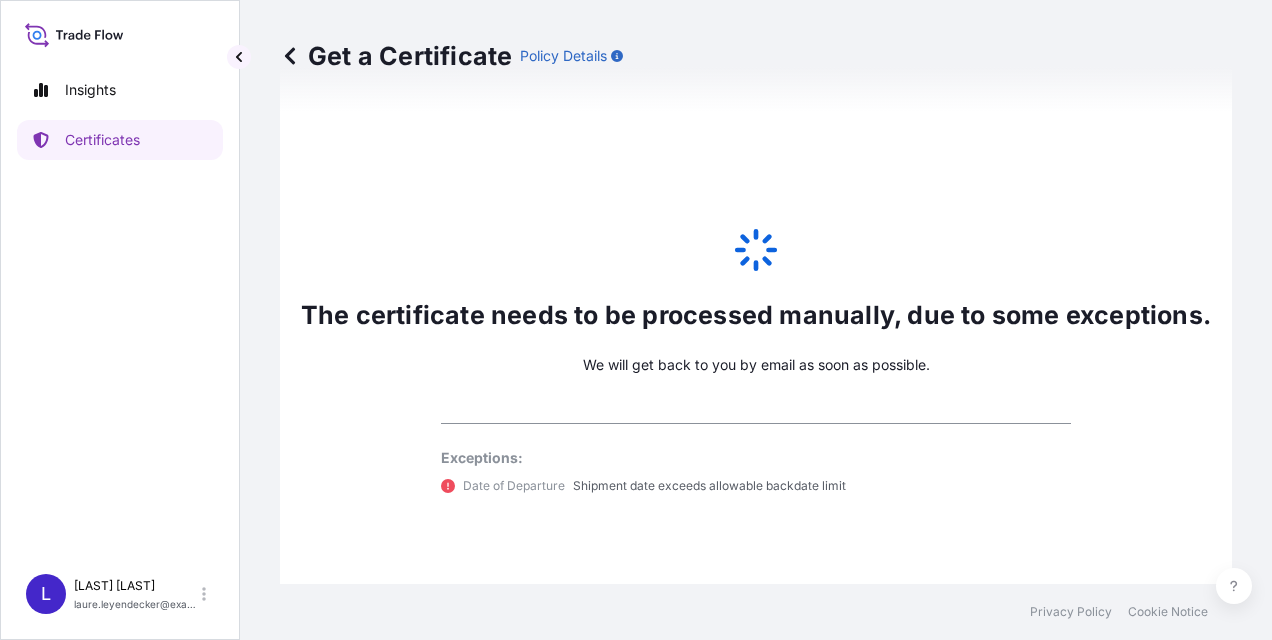 click 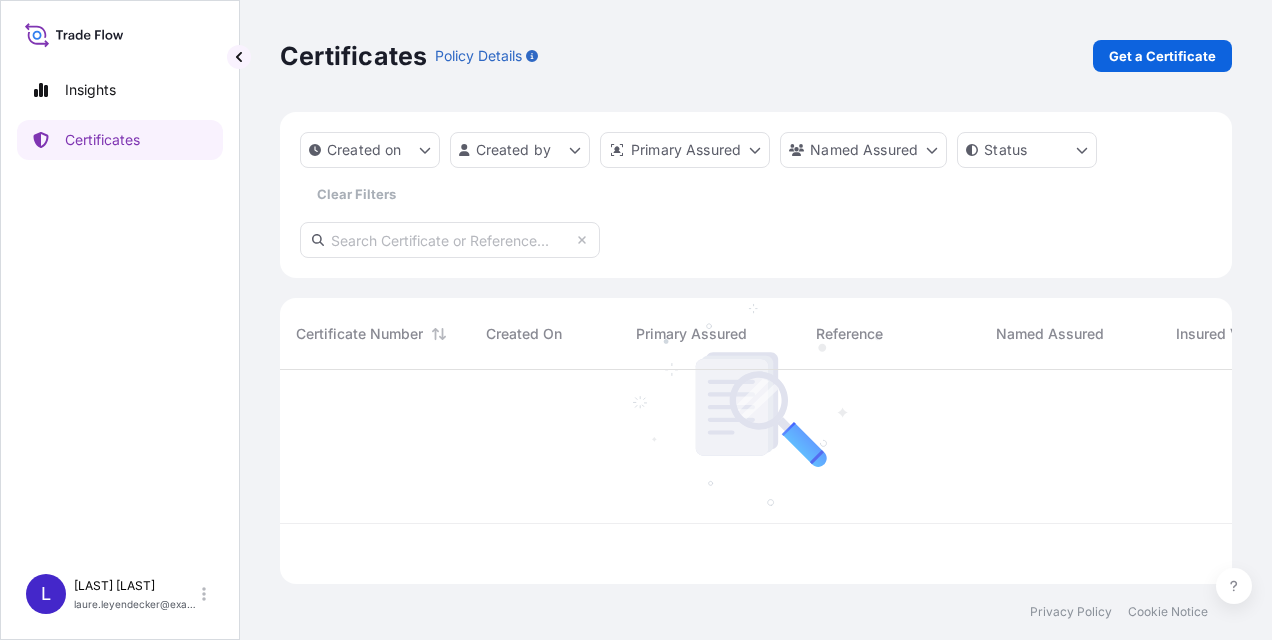 scroll, scrollTop: 0, scrollLeft: 0, axis: both 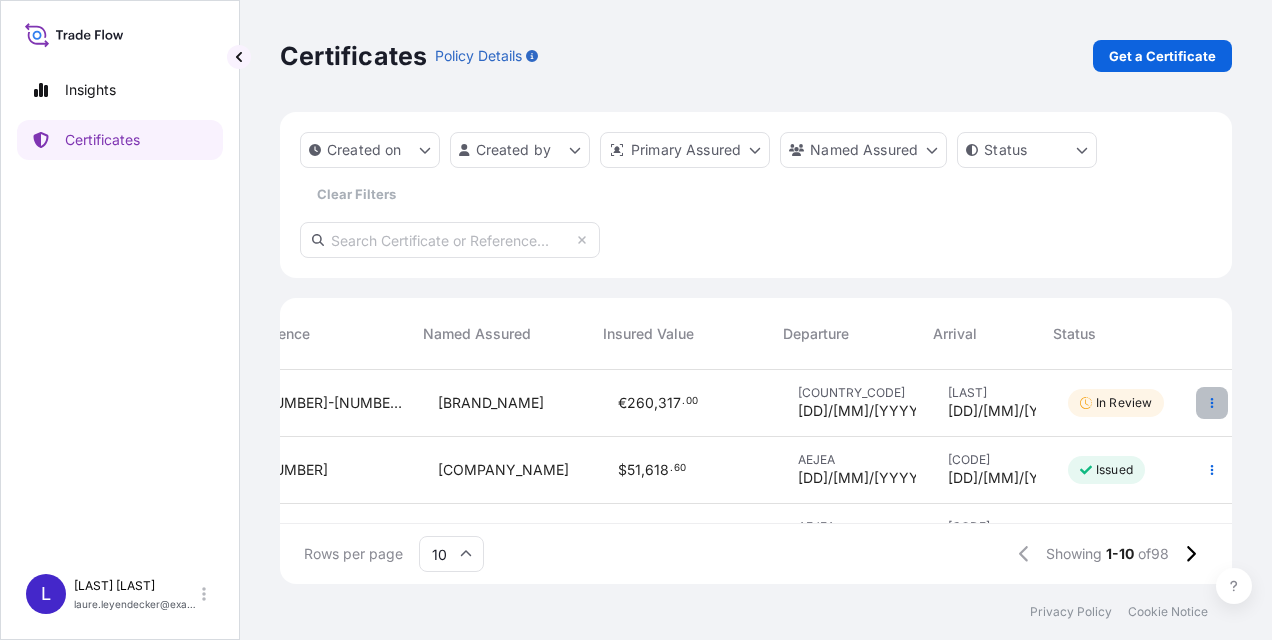 click 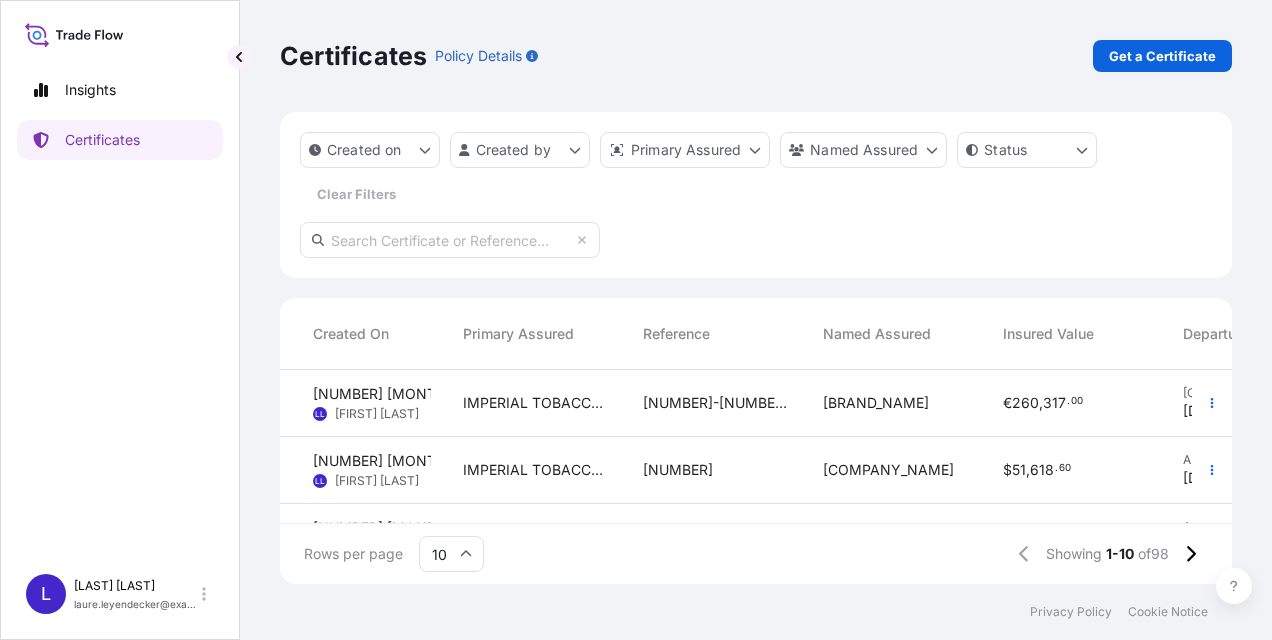 scroll, scrollTop: 0, scrollLeft: 0, axis: both 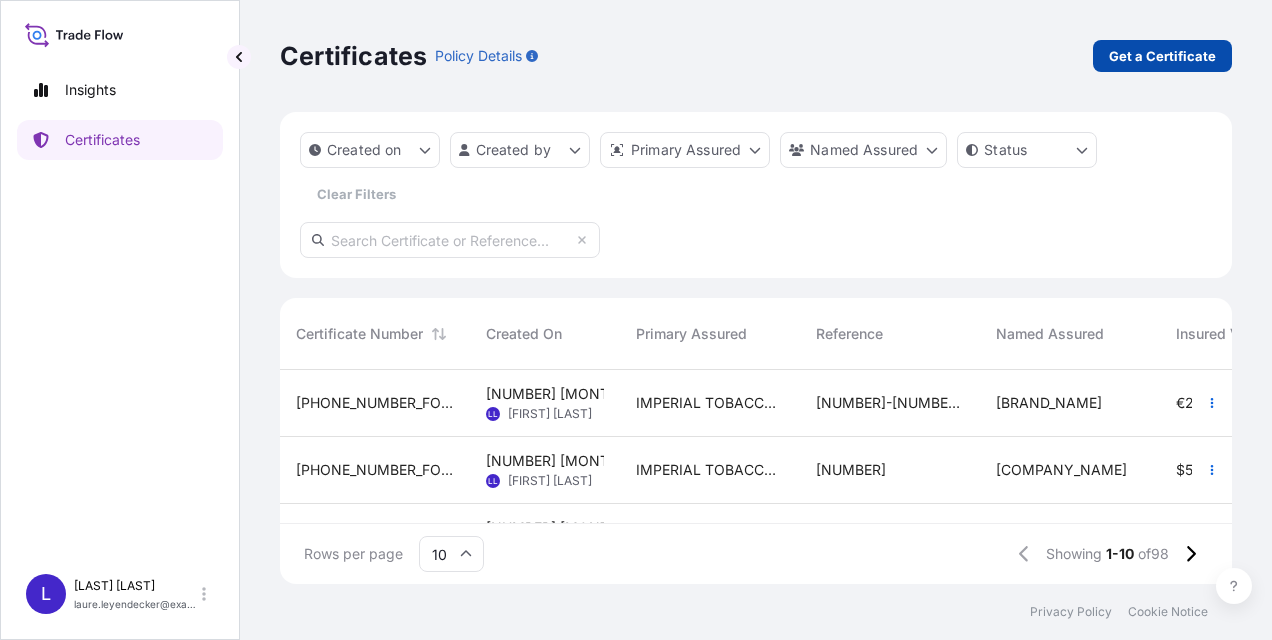 click on "Get a Certificate" at bounding box center (1162, 56) 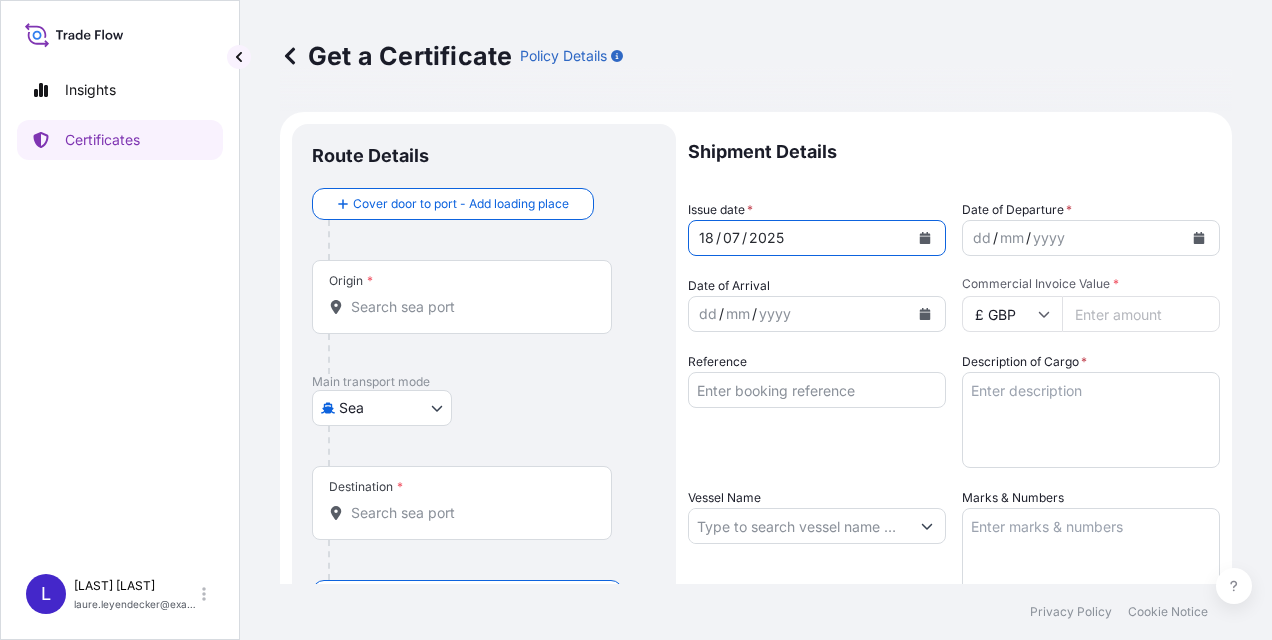 click on "2025" at bounding box center (766, 238) 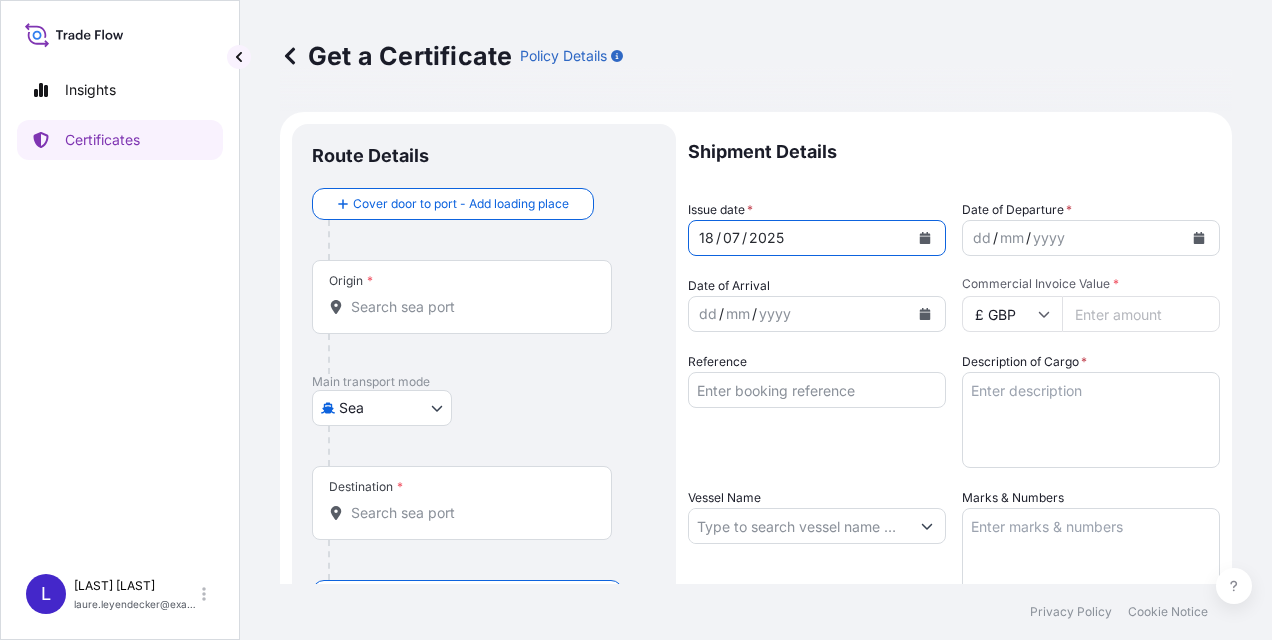 click on "yyyy" at bounding box center (1049, 238) 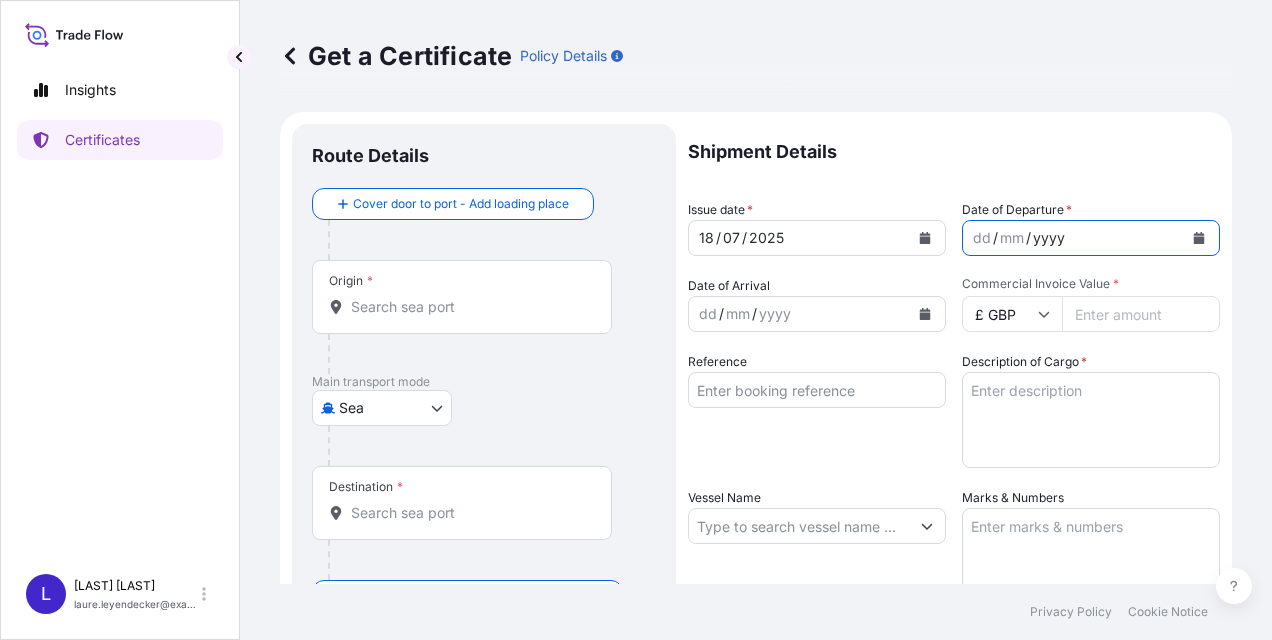 click on "dd" at bounding box center [982, 238] 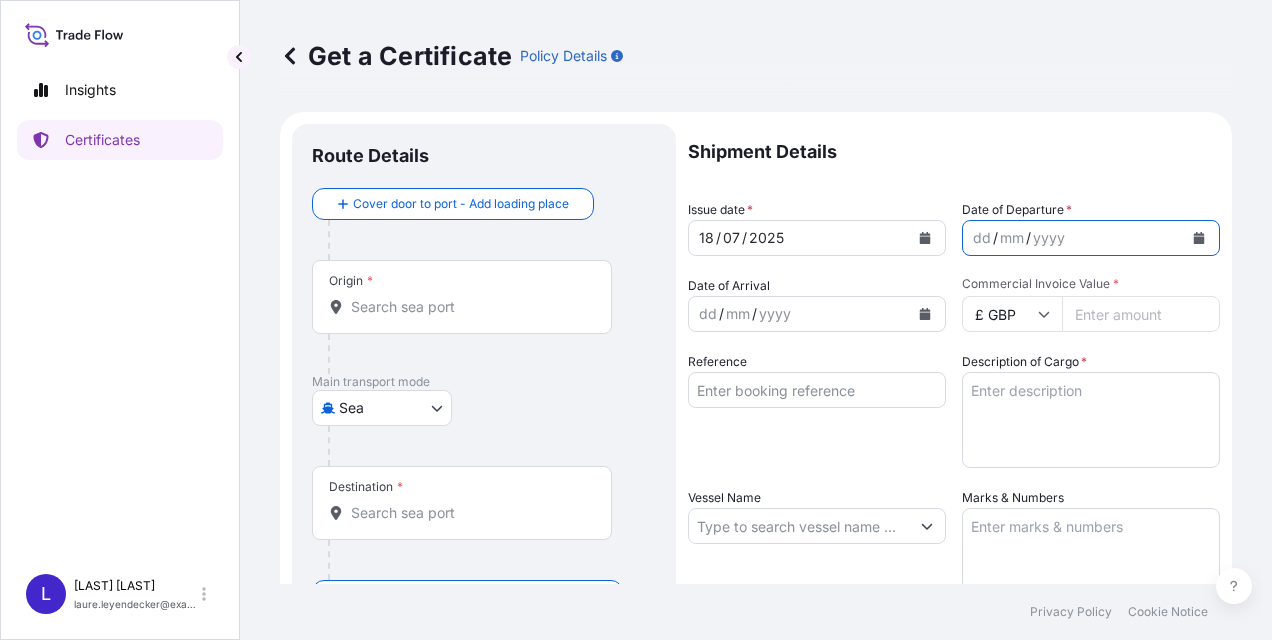 click 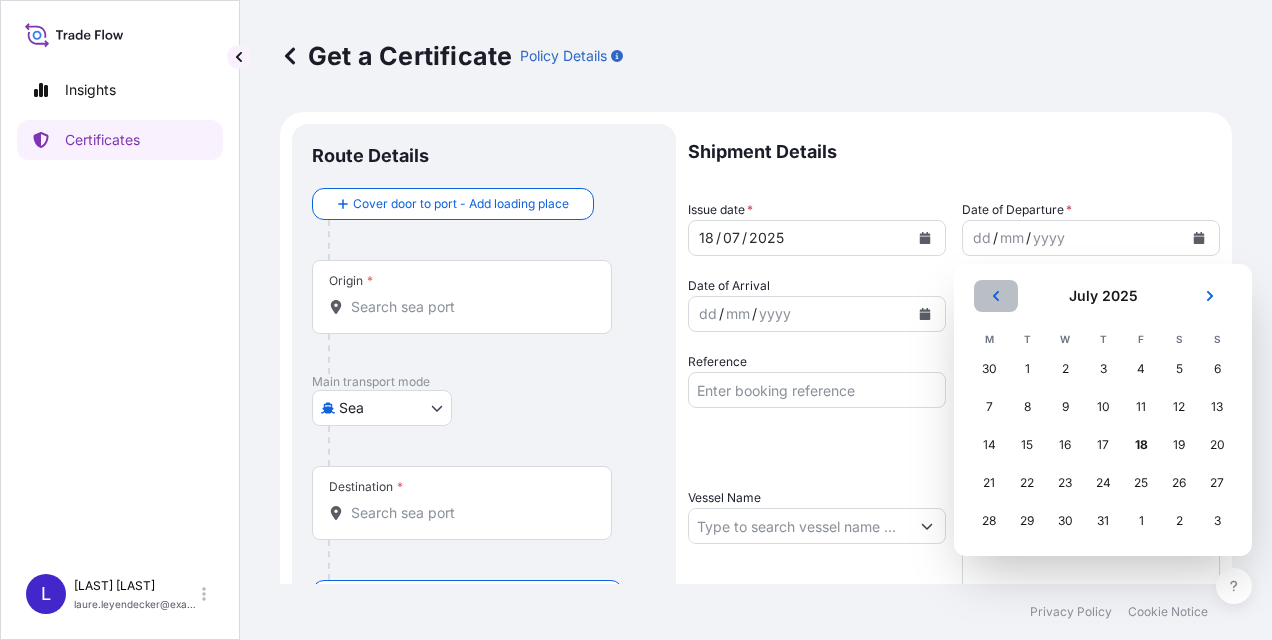 click at bounding box center (996, 296) 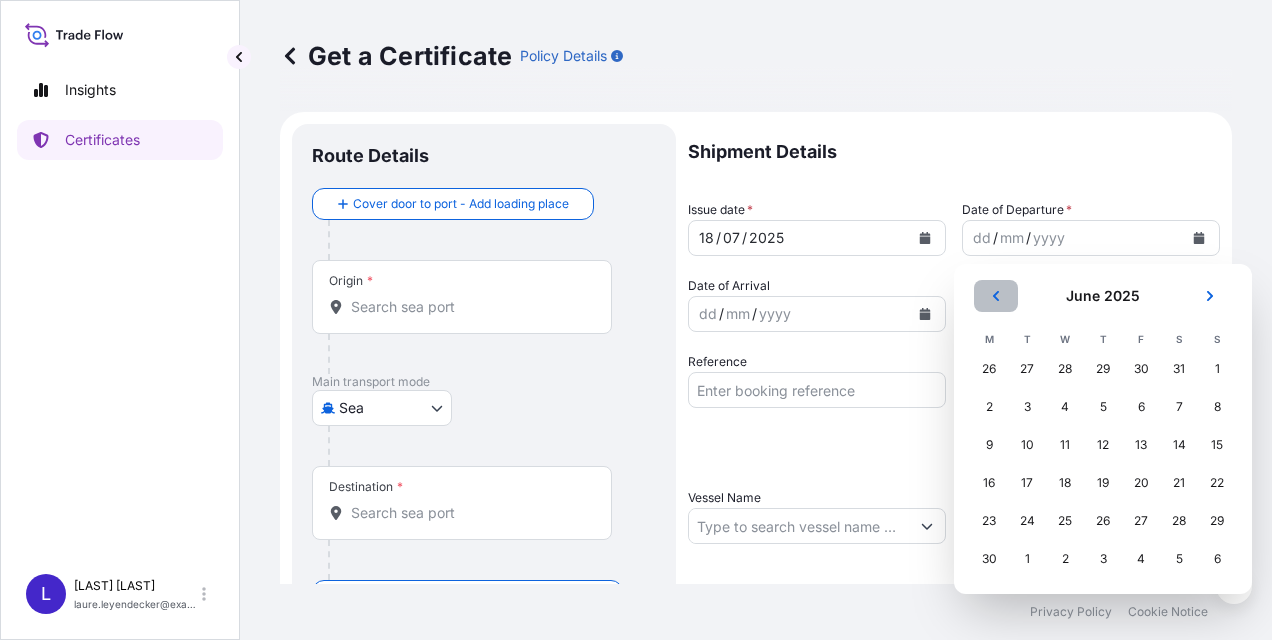 click at bounding box center [996, 296] 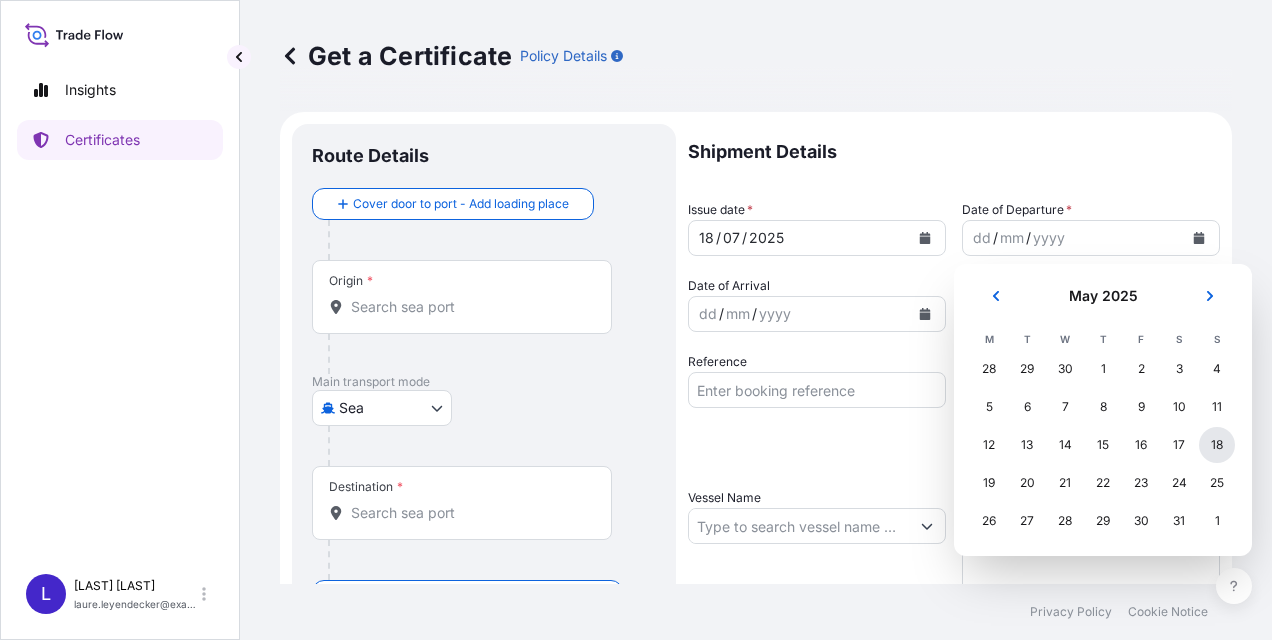 click on "18" at bounding box center (1217, 445) 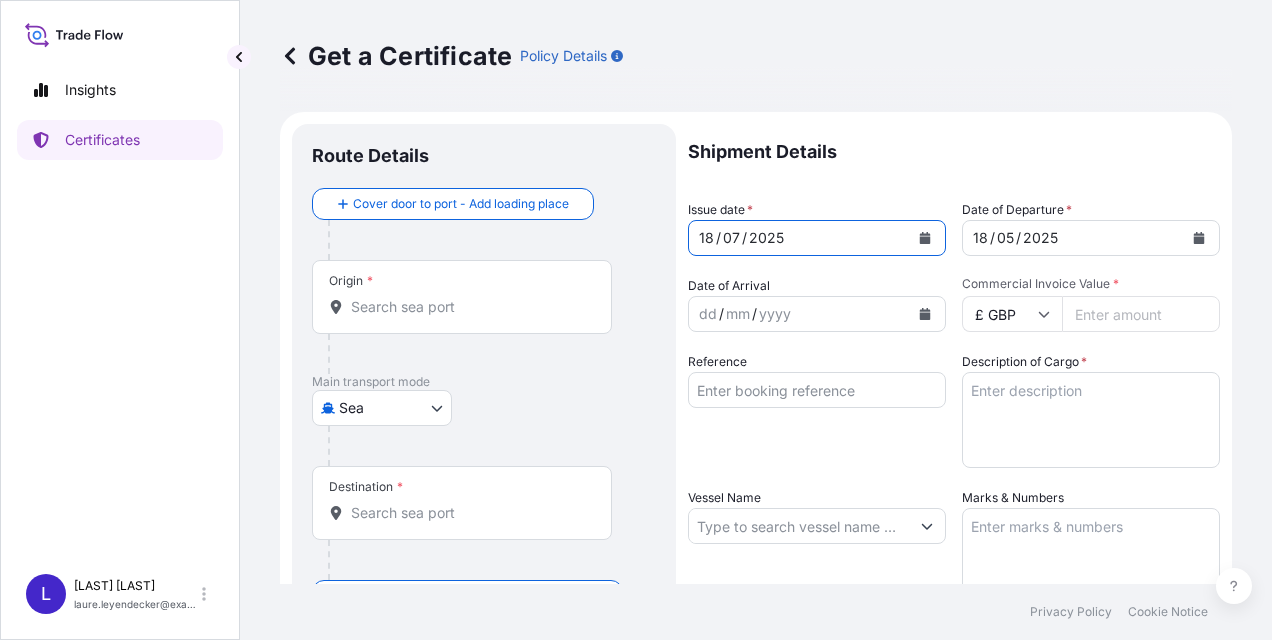 click 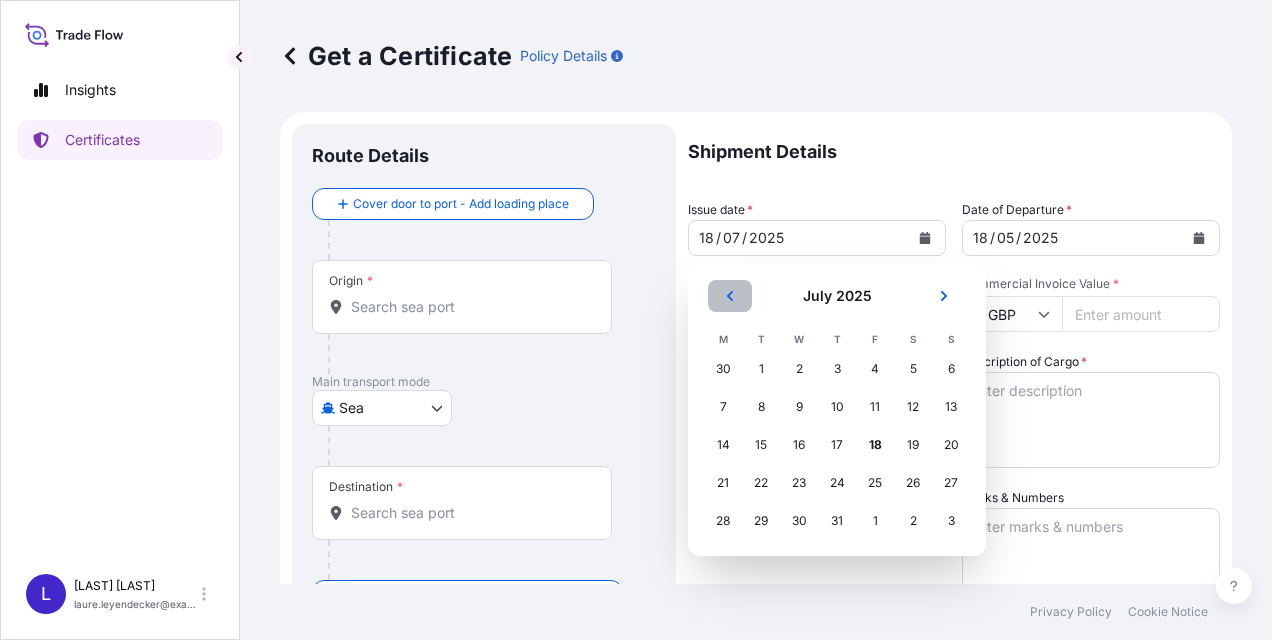 click at bounding box center [730, 296] 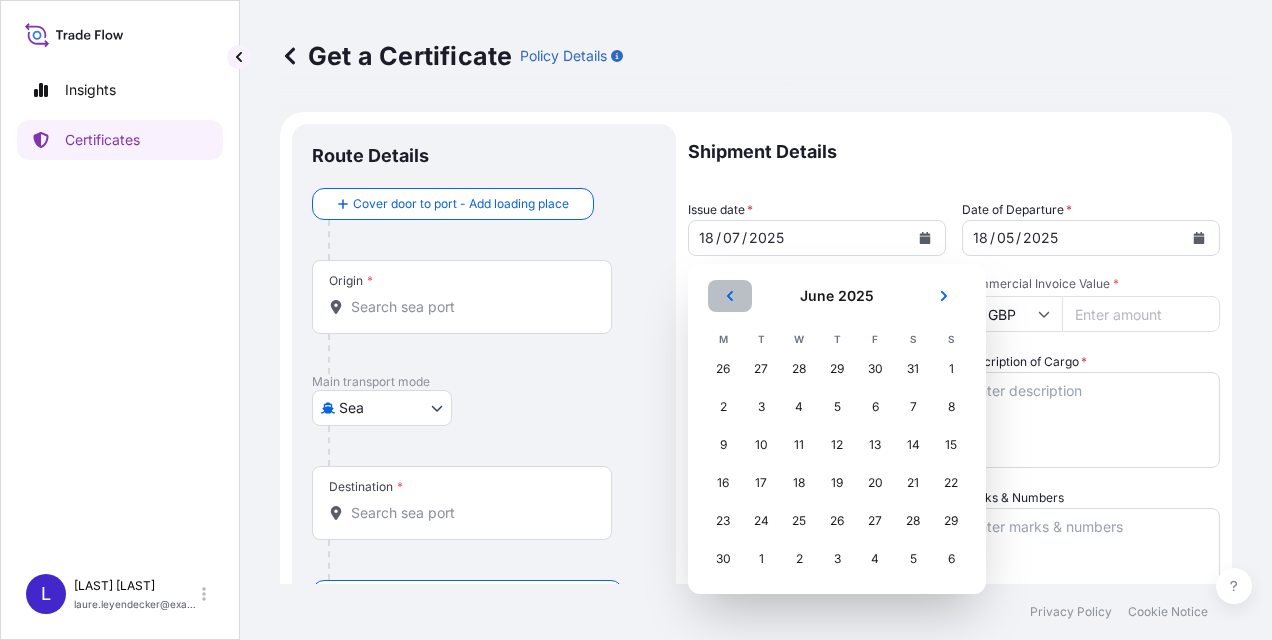 click at bounding box center (730, 296) 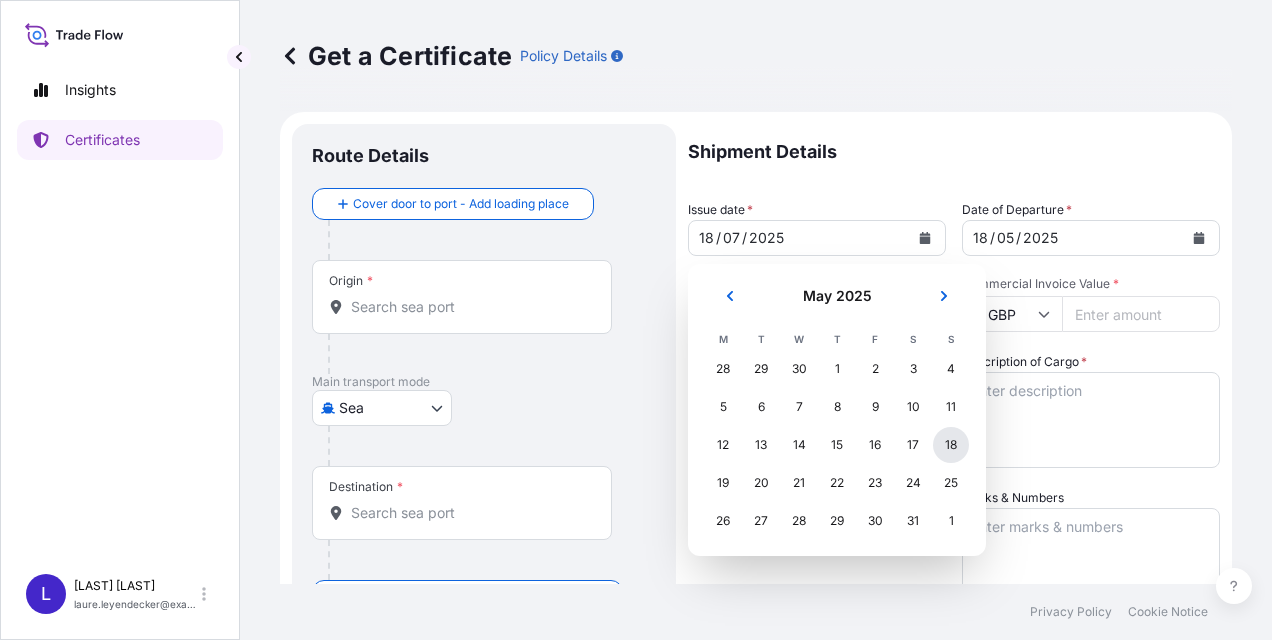 click on "18" at bounding box center (951, 445) 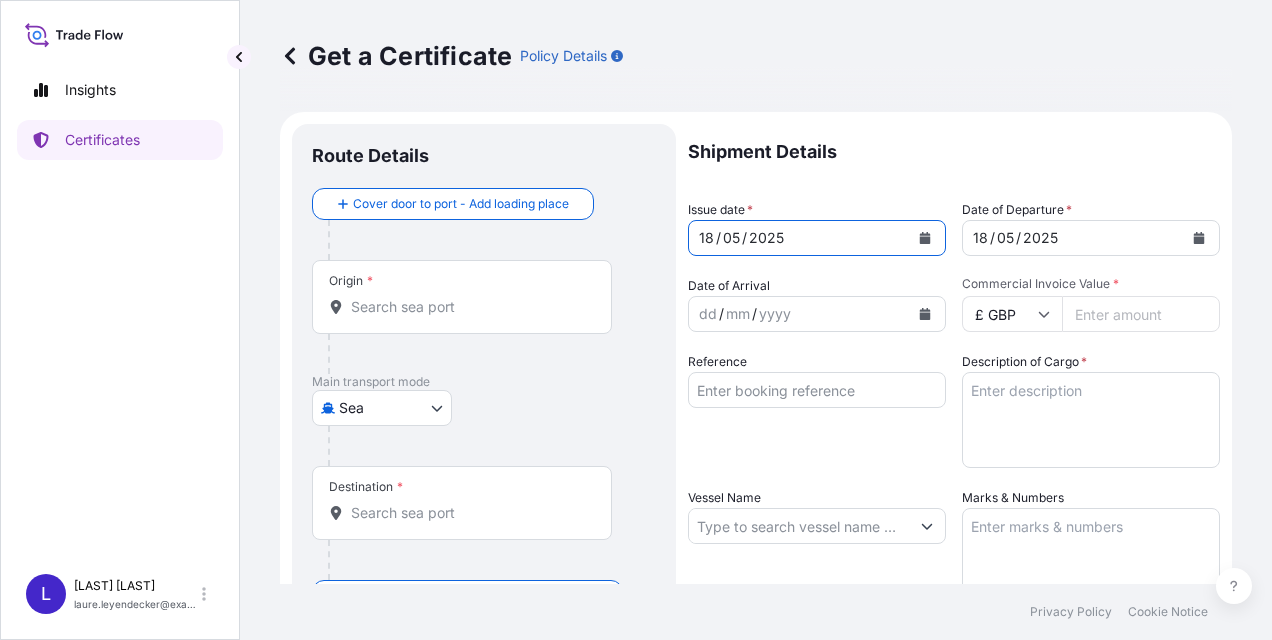 click at bounding box center [925, 314] 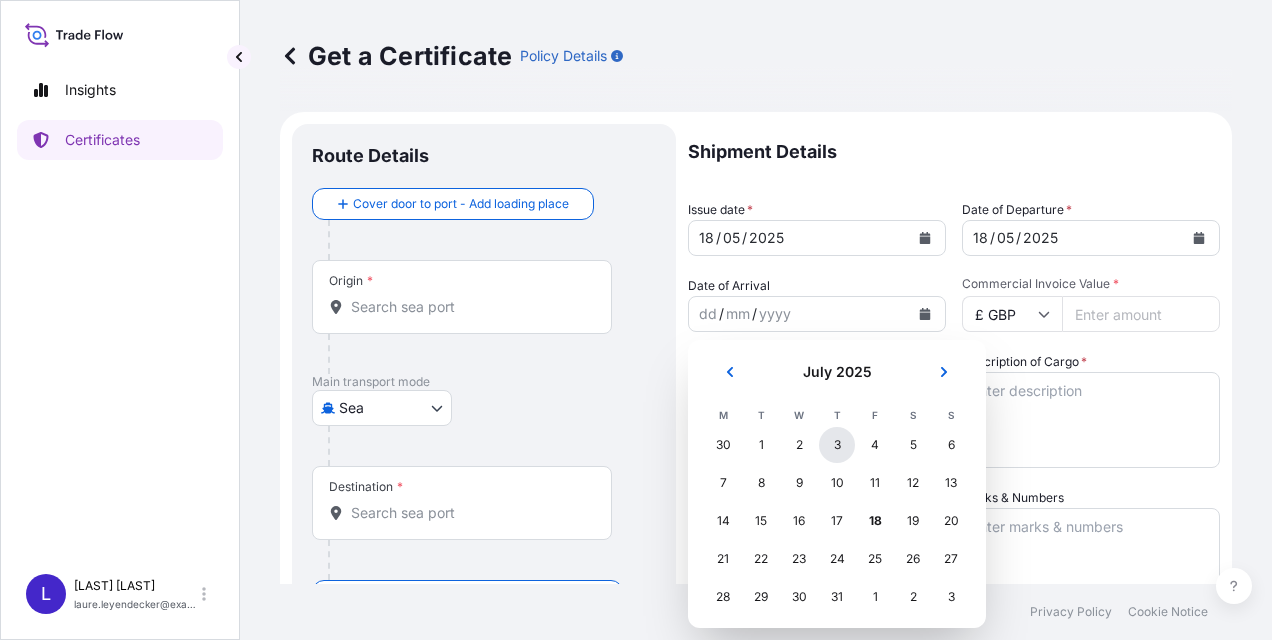 click on "3" at bounding box center (837, 445) 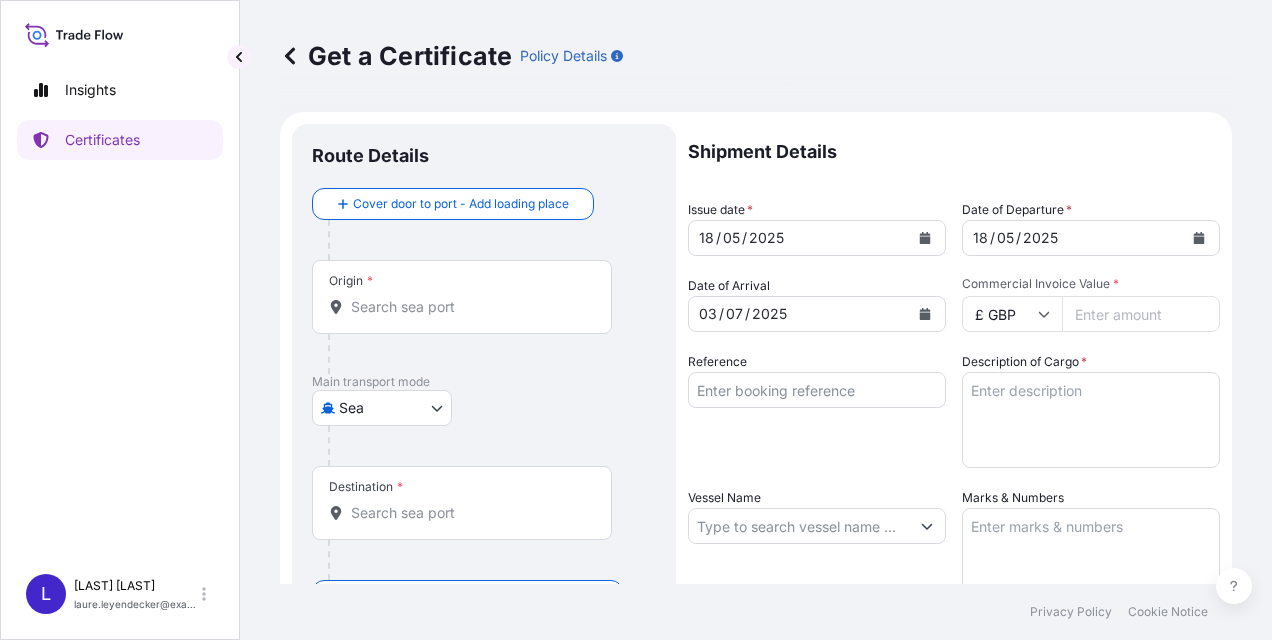 click 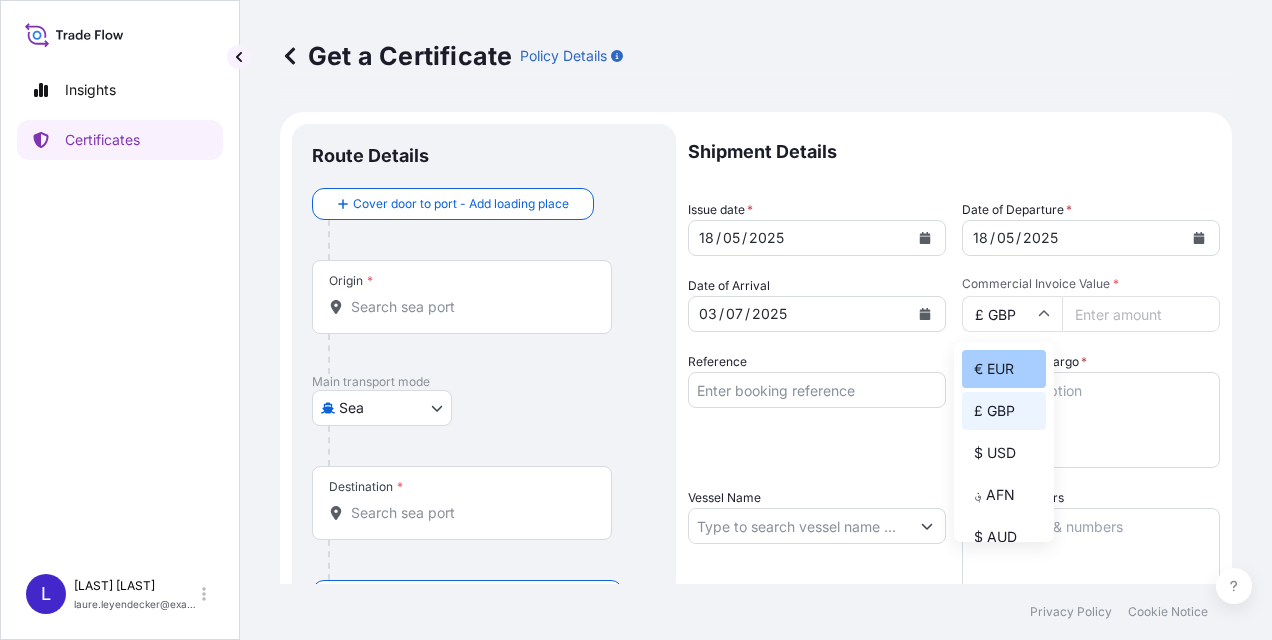 click on "€ EUR" at bounding box center (1004, 369) 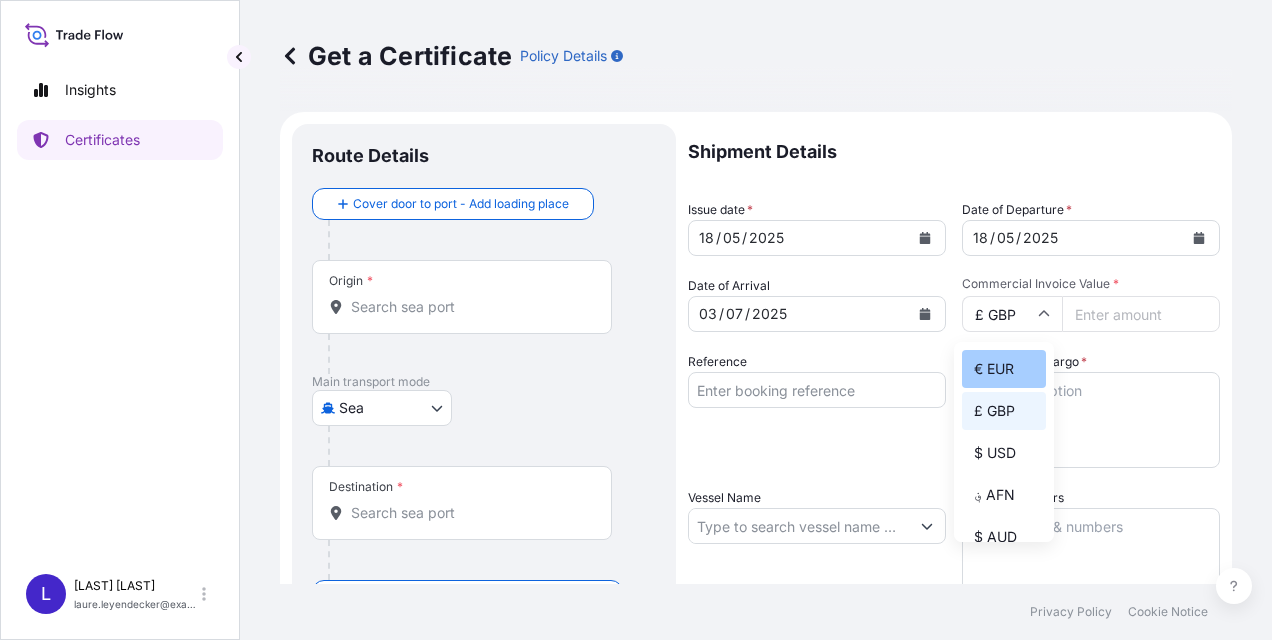 type on "€ EUR" 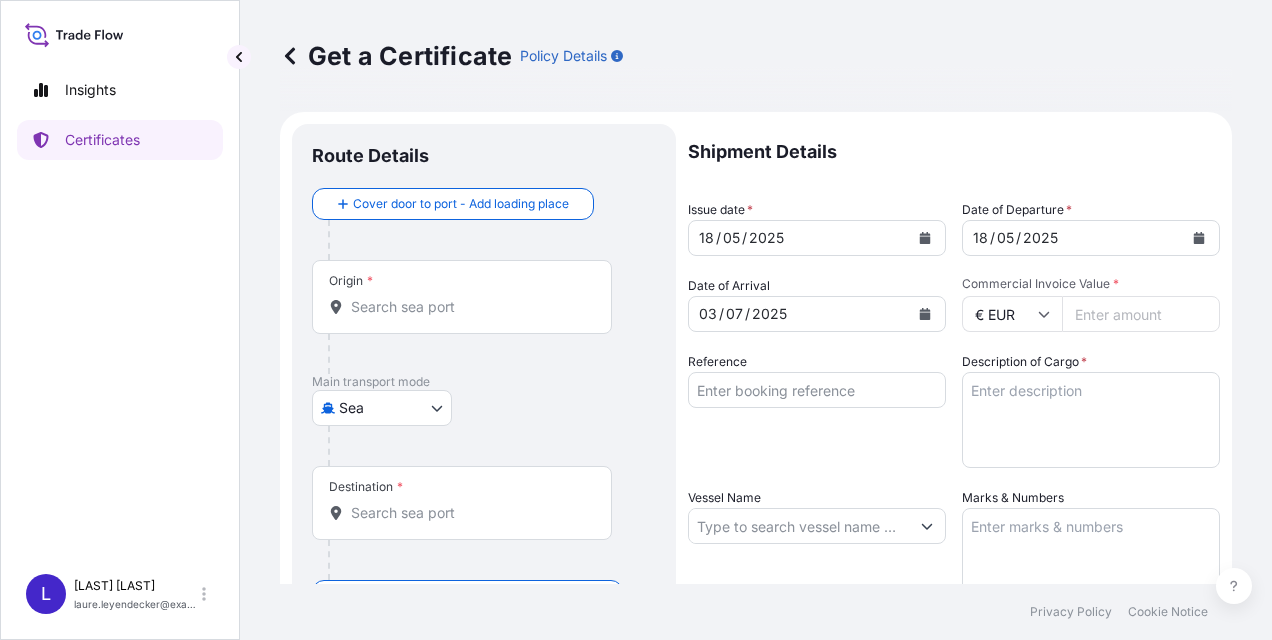 click on "Commercial Invoice Value    *" at bounding box center (1141, 314) 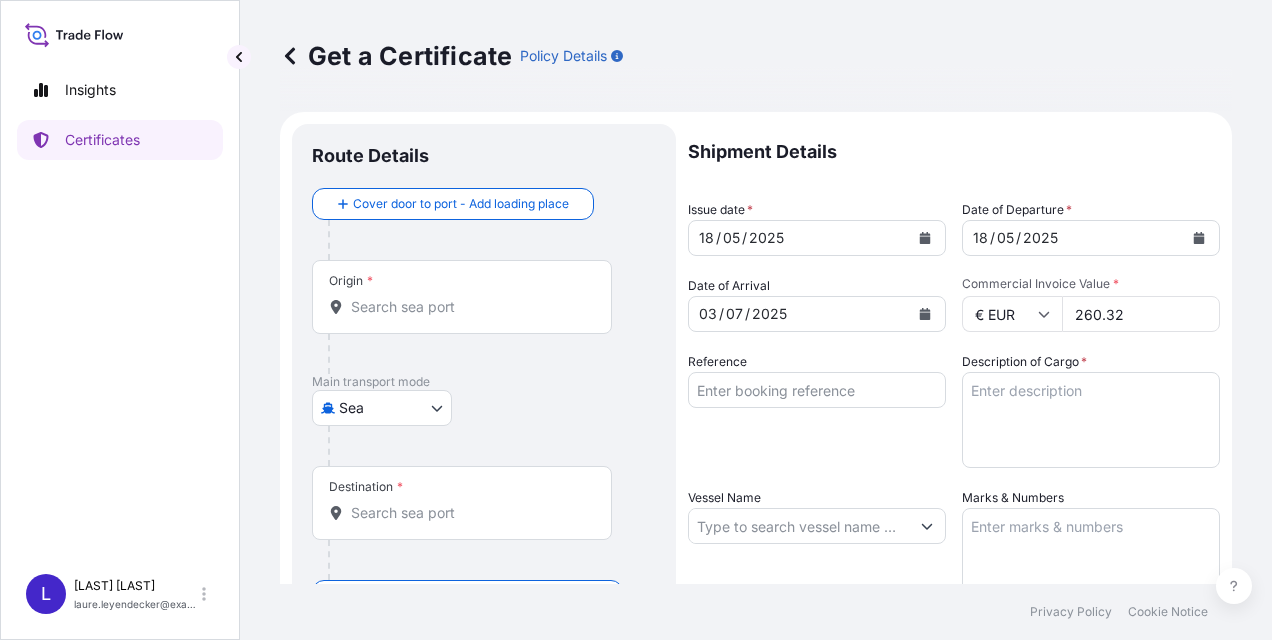 click on "260.32" at bounding box center (1141, 314) 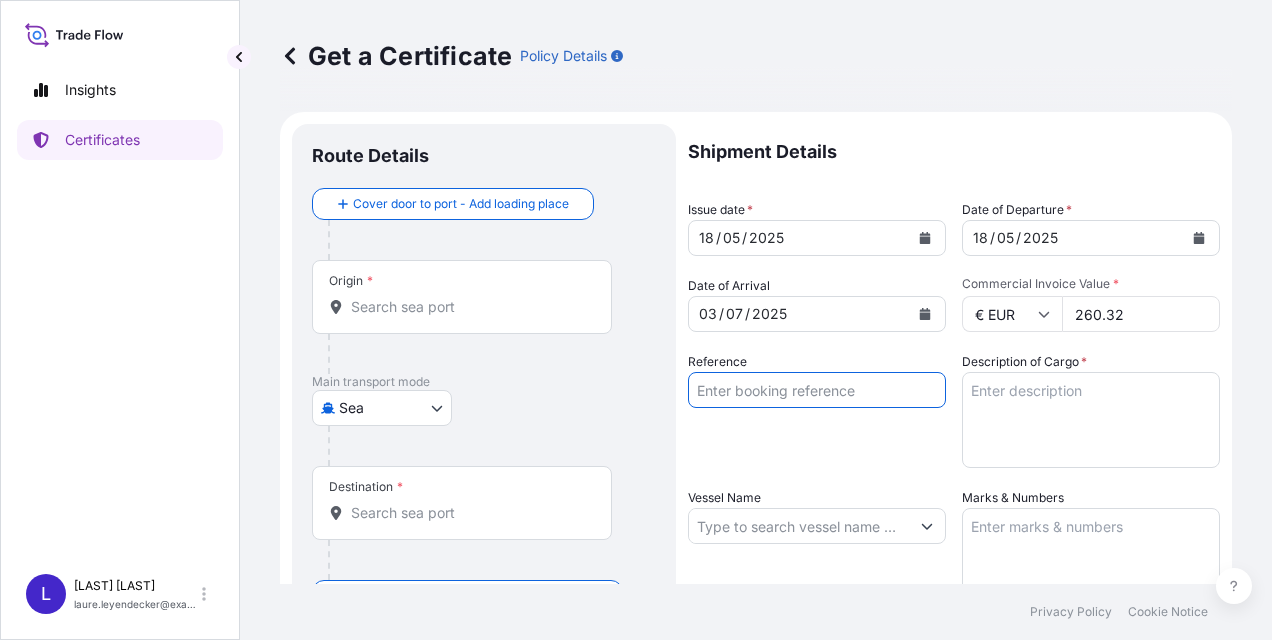 click on "Reference" at bounding box center (817, 390) 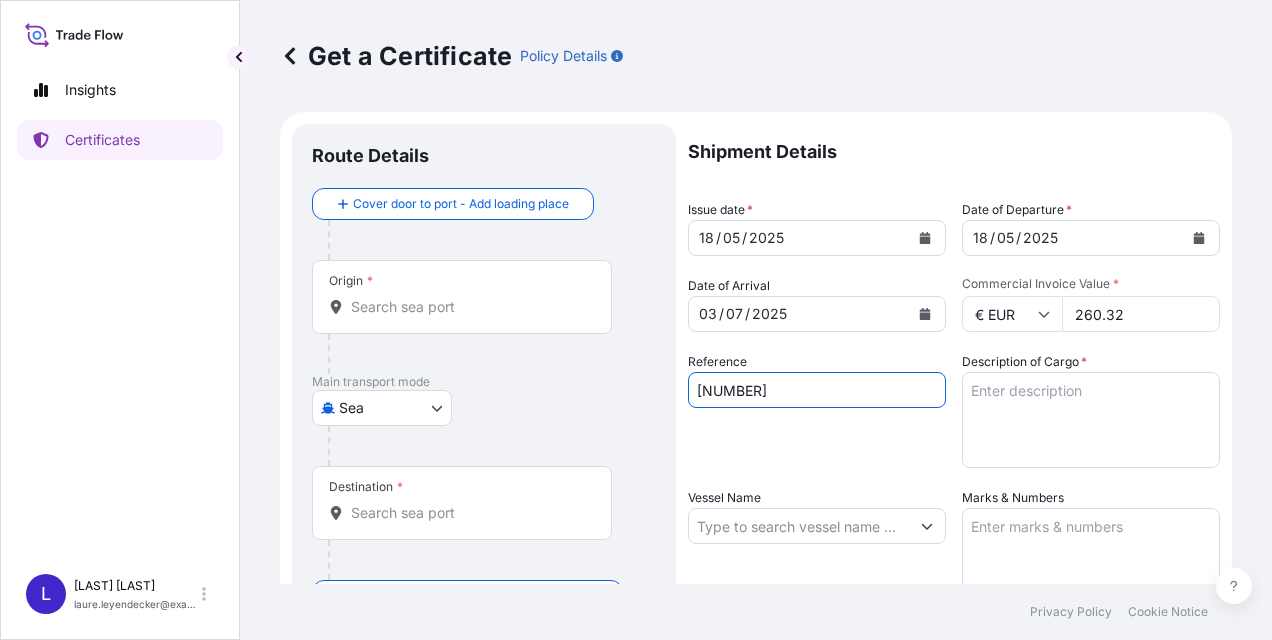 type on "[NUMBER]" 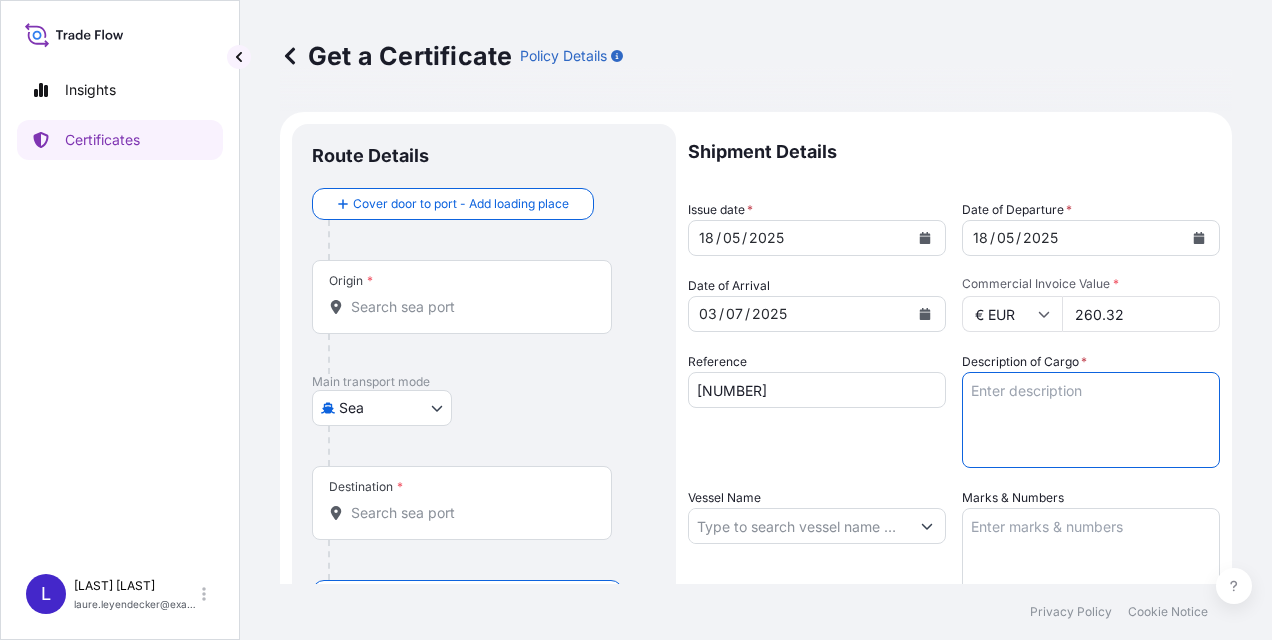 click on "Description of Cargo *" at bounding box center [1091, 420] 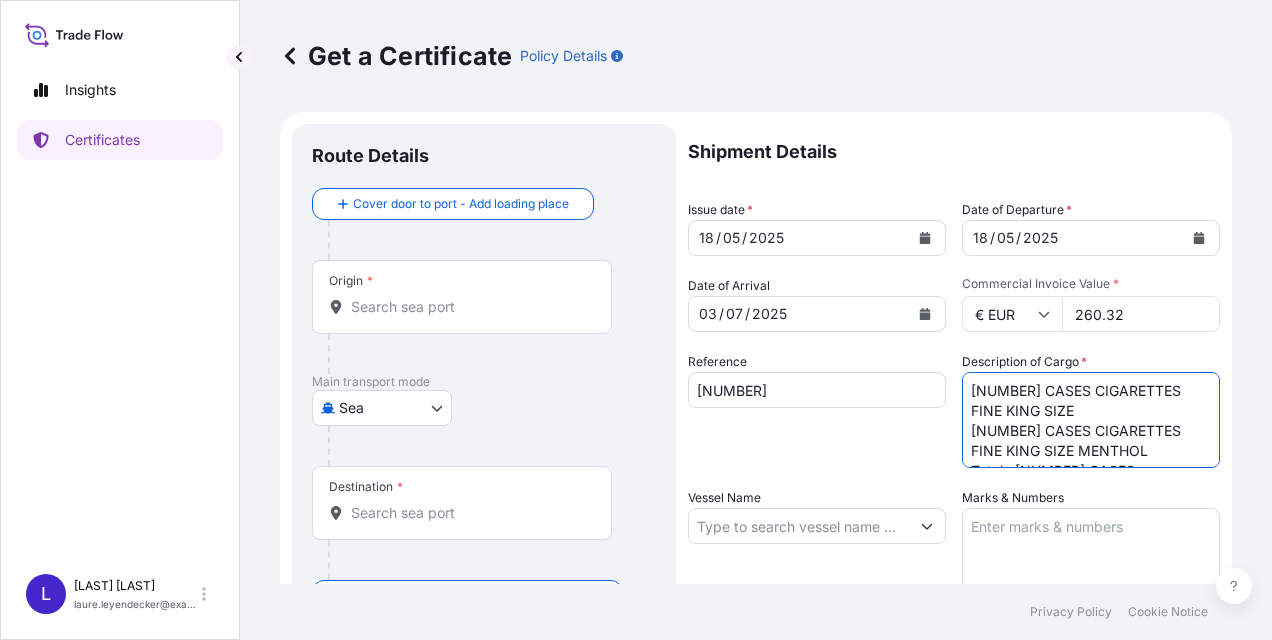 scroll, scrollTop: 31, scrollLeft: 0, axis: vertical 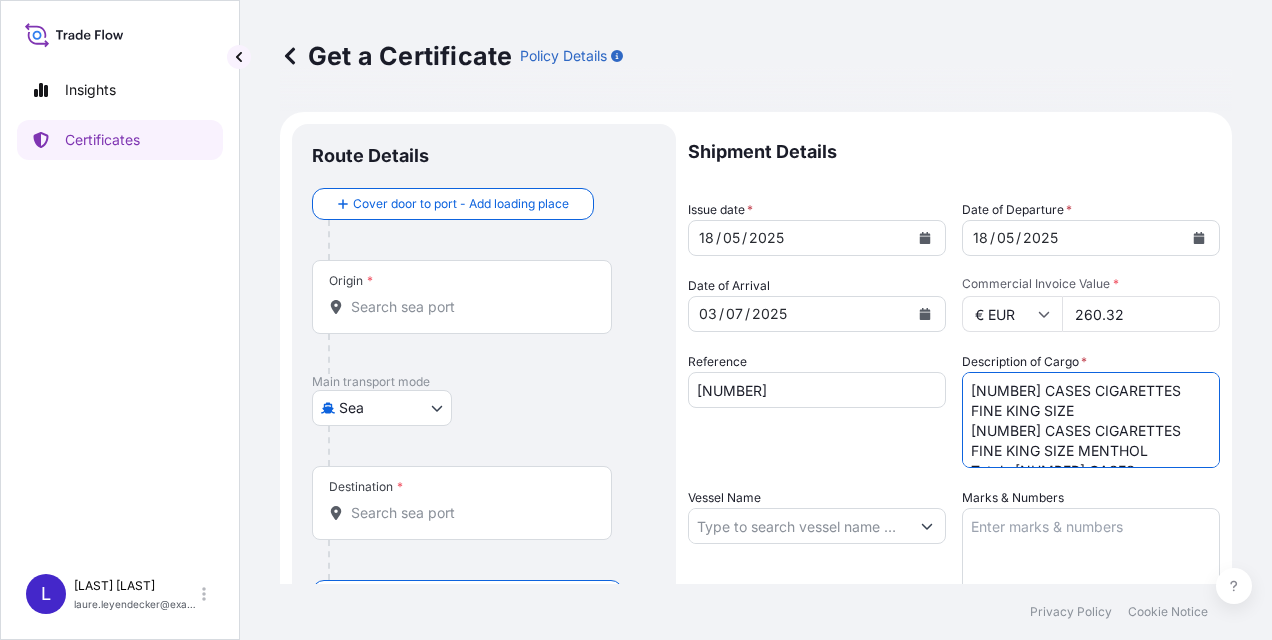 click on "[NUMBER] CASES CIGARETTES FINE KING SIZE
[NUMBER] CASES CIGARETTES FINE KING SIZE MENTHOL
Total : [NUMBER] CASES
Gross weight : [WEIGHT] KG" at bounding box center [1091, 420] 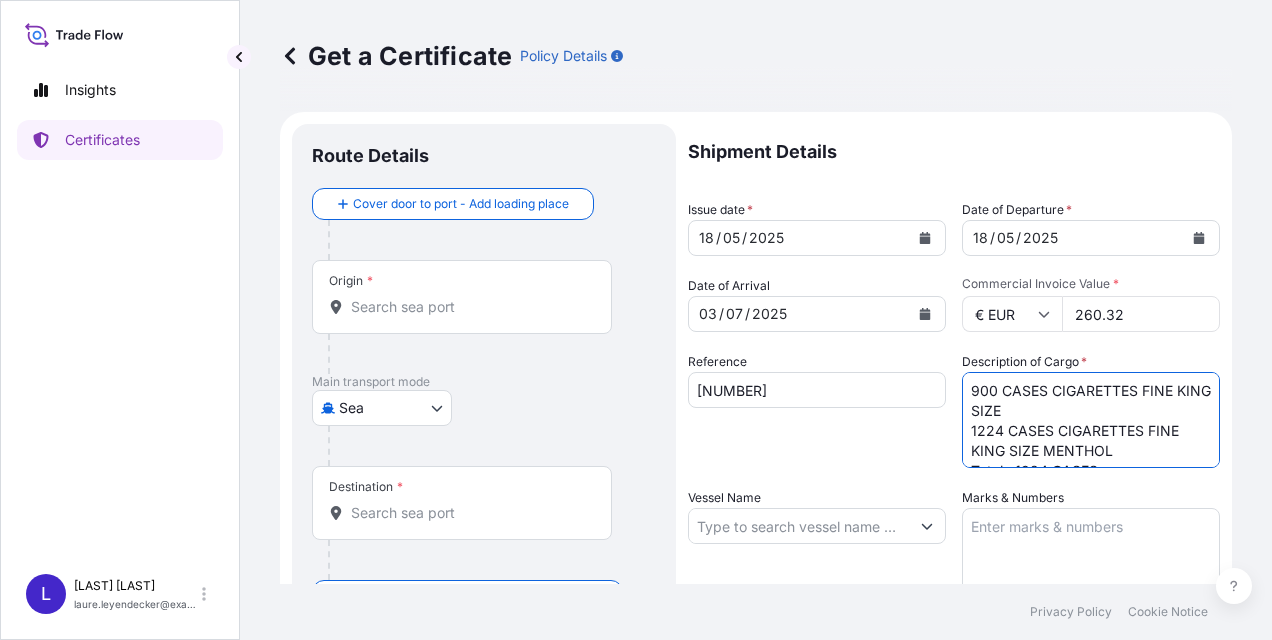 scroll, scrollTop: 40, scrollLeft: 0, axis: vertical 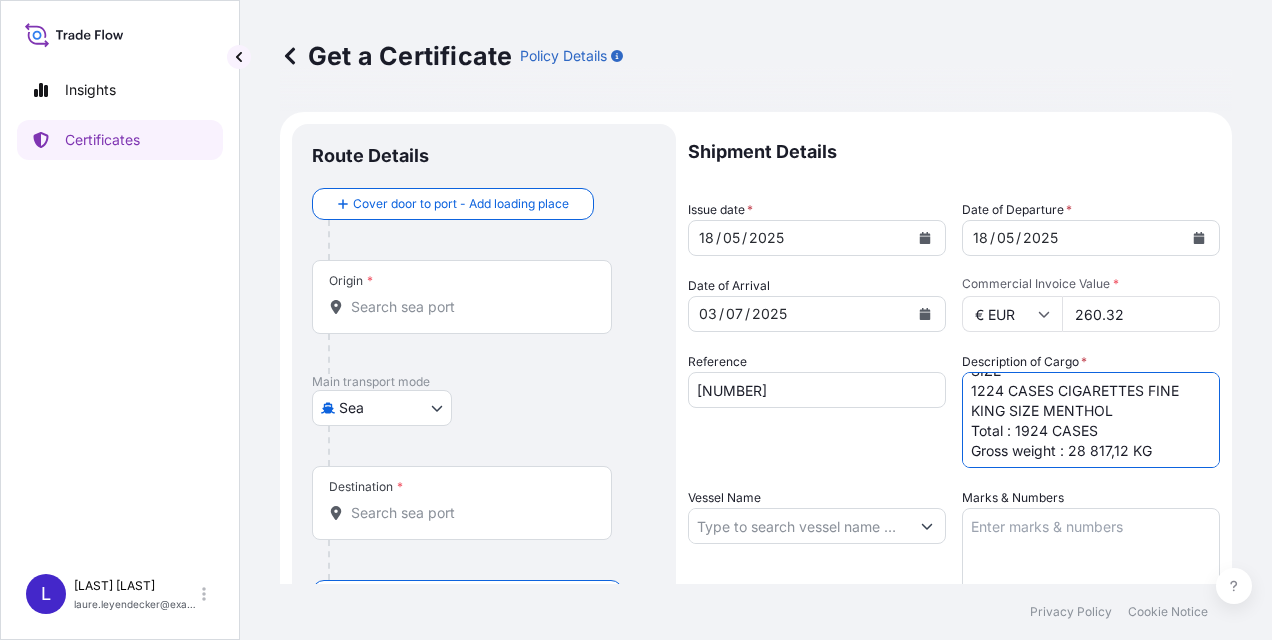 click on "900 CASES CIGARETTES FINE KING SIZE
1224 CASES CIGARETTES FINE KING SIZE MENTHOL
Total : 1924 CASES
Gross weight : 28 817,12 KG" at bounding box center [1091, 420] 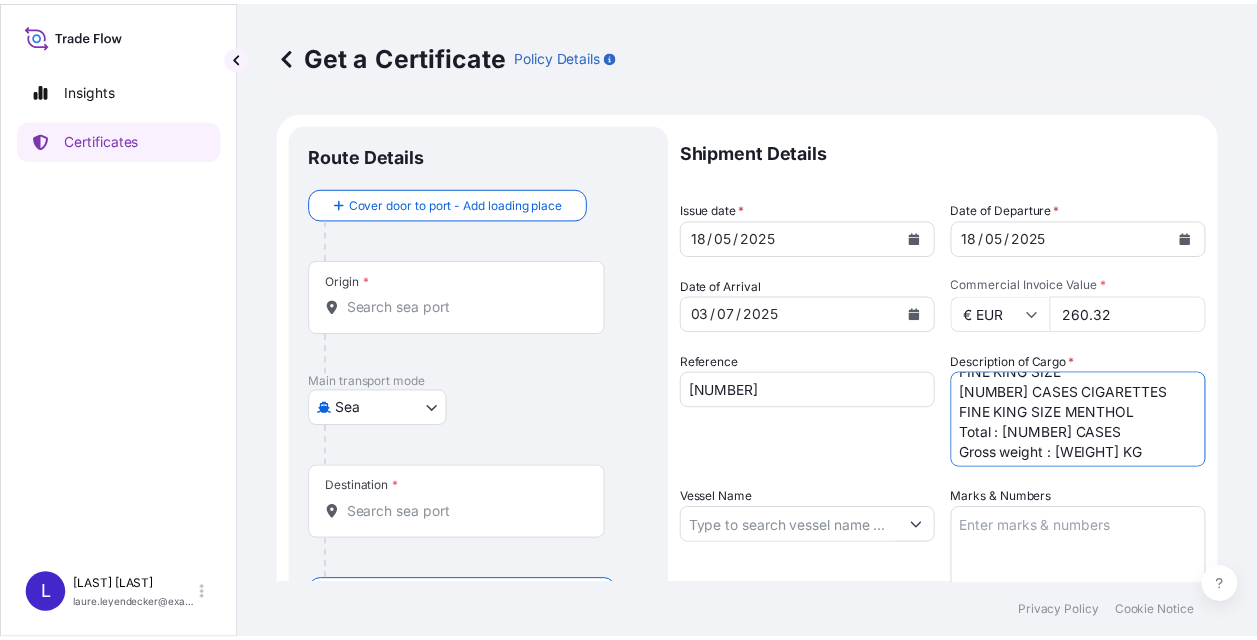 scroll, scrollTop: 41, scrollLeft: 0, axis: vertical 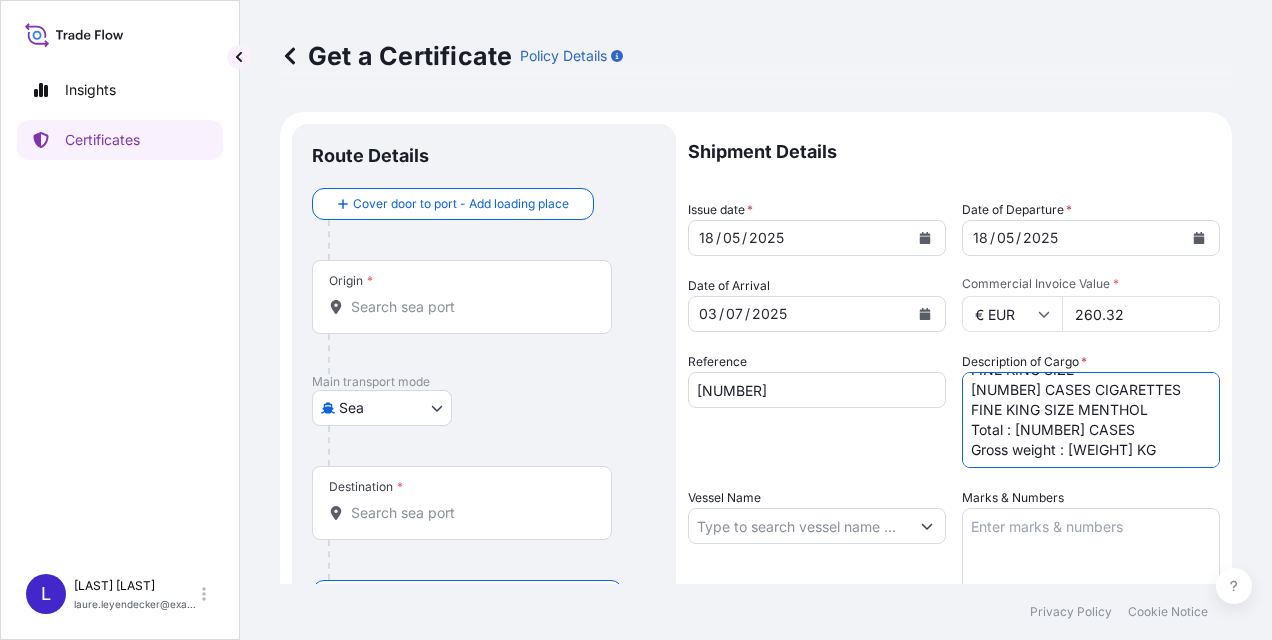 drag, startPoint x: 1062, startPoint y: 448, endPoint x: 1117, endPoint y: 444, distance: 55.145264 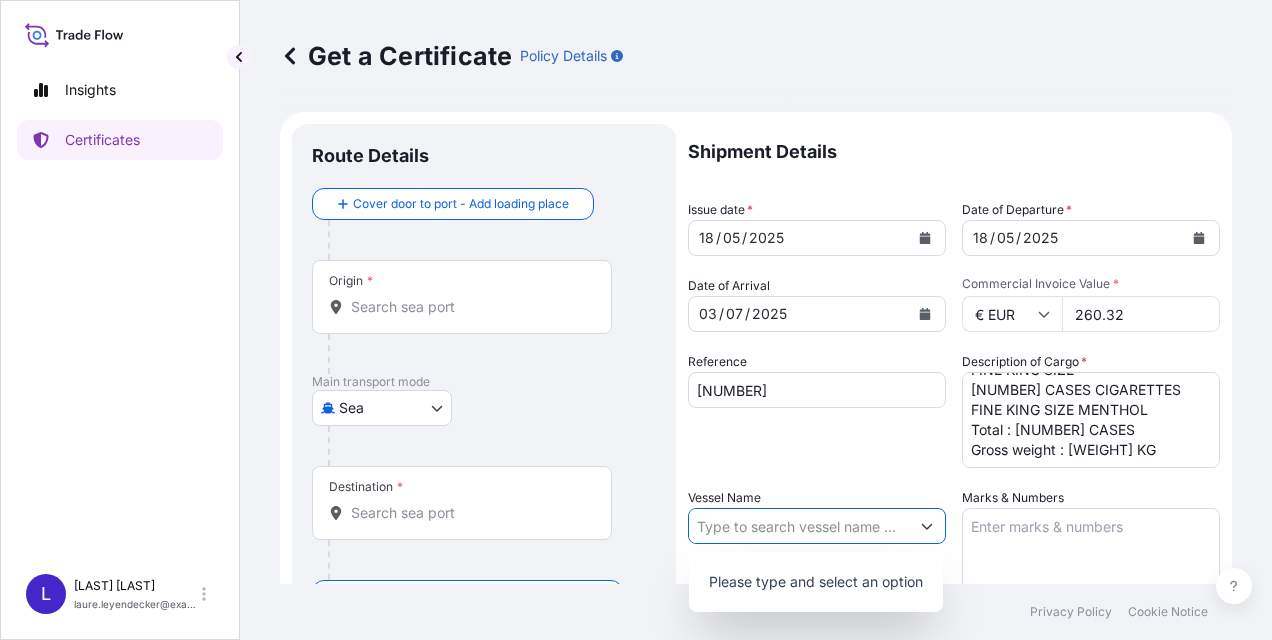 click 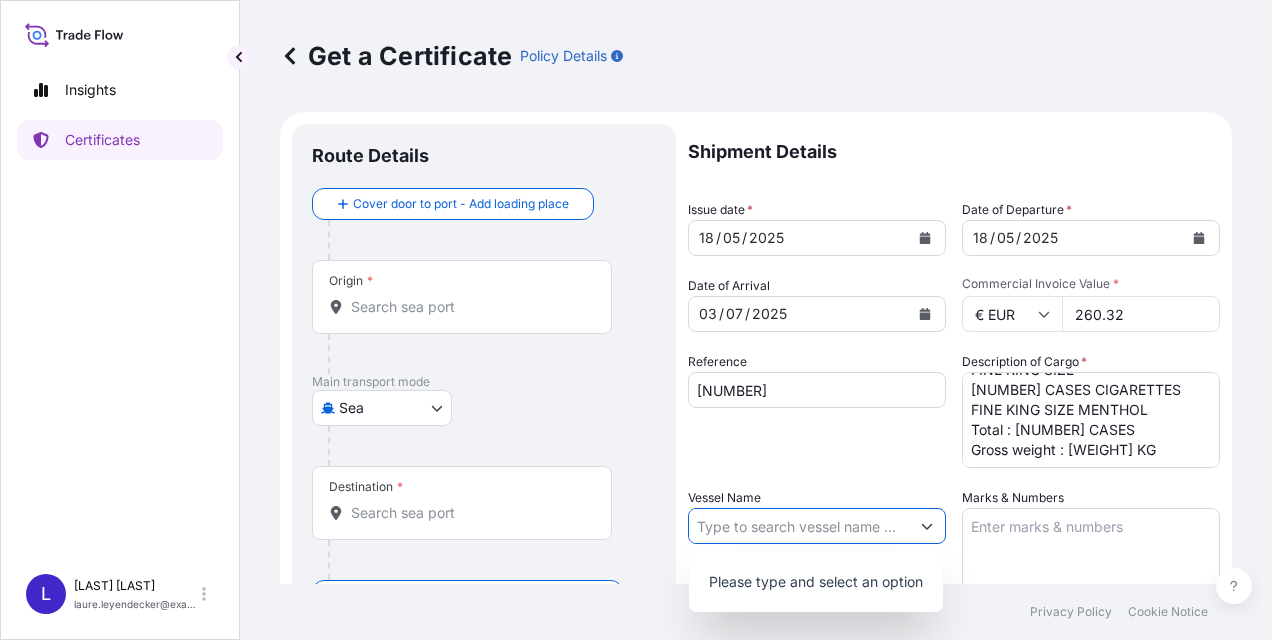 click on "Vessel Name" at bounding box center (799, 526) 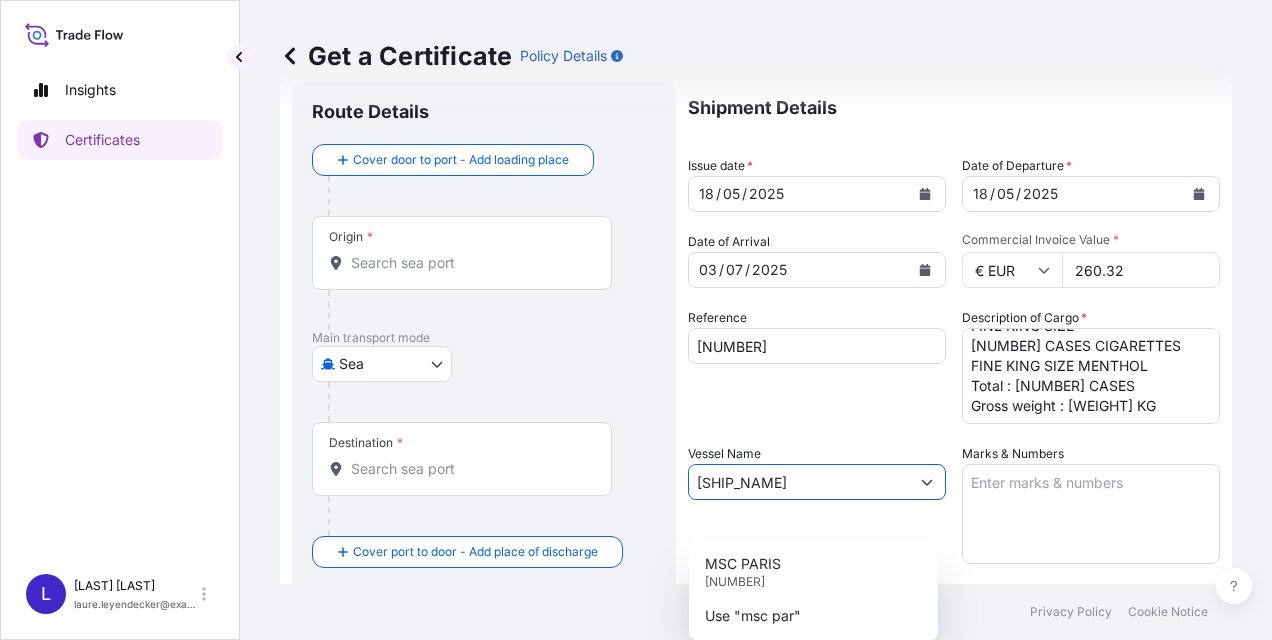 scroll, scrollTop: 66, scrollLeft: 0, axis: vertical 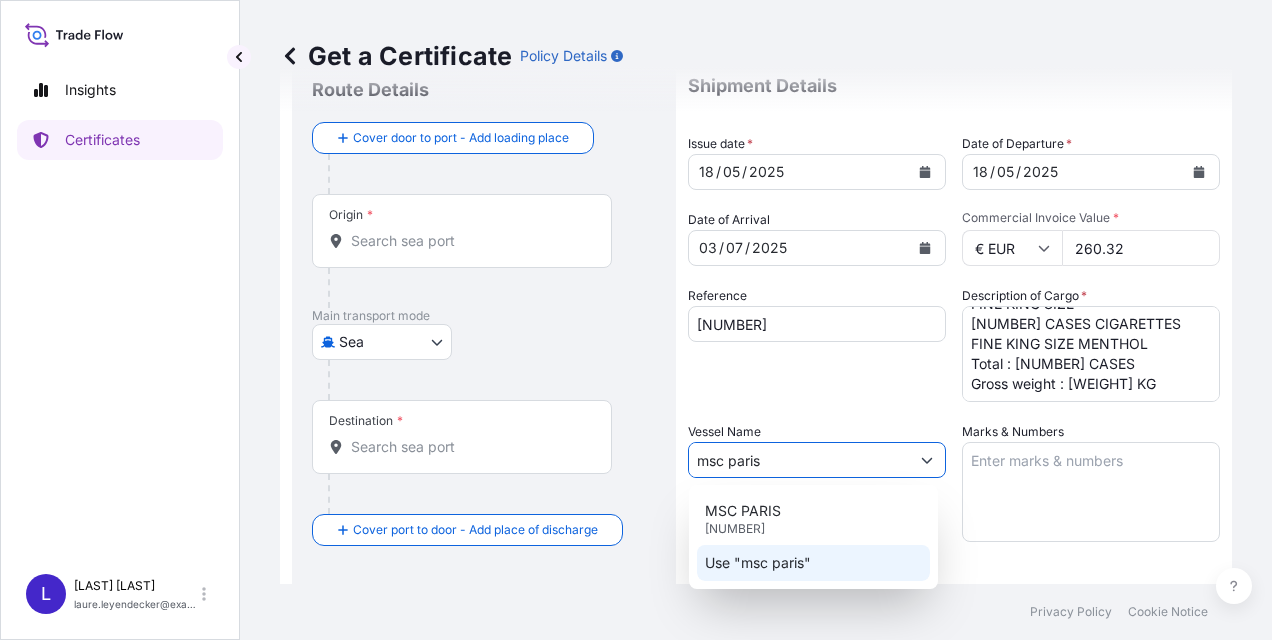 click on "Use "msc paris"" 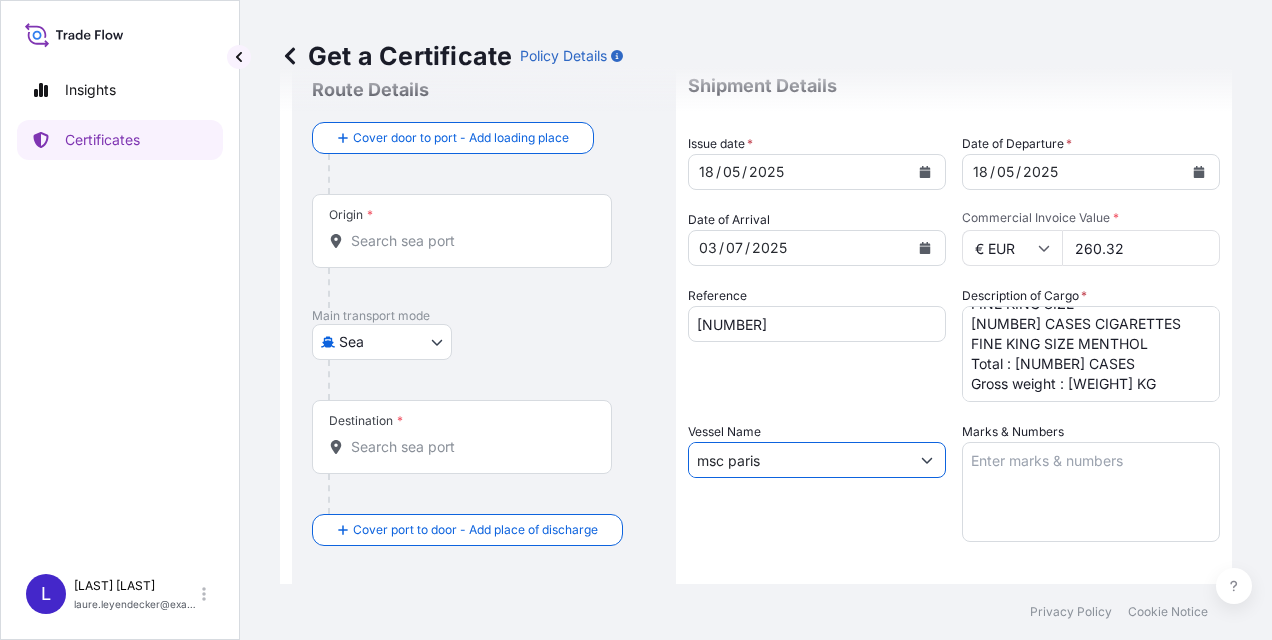 type on "msc paris" 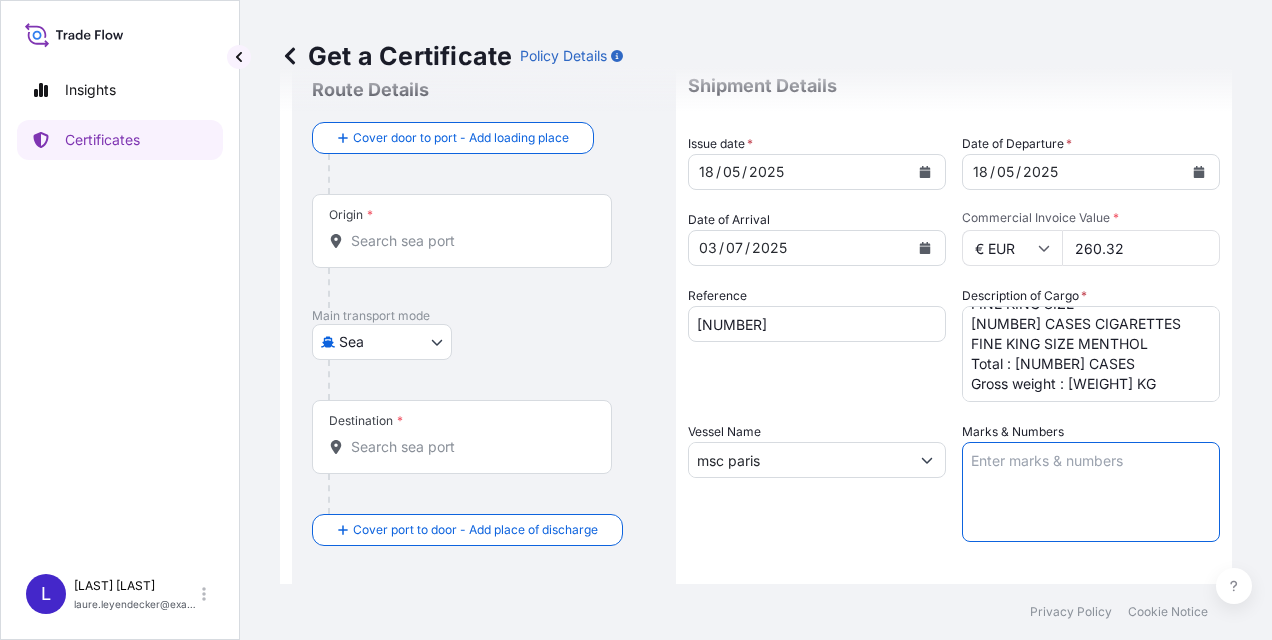 paste on "[CONTAINER_ID]
[CONTAINER_ID]" 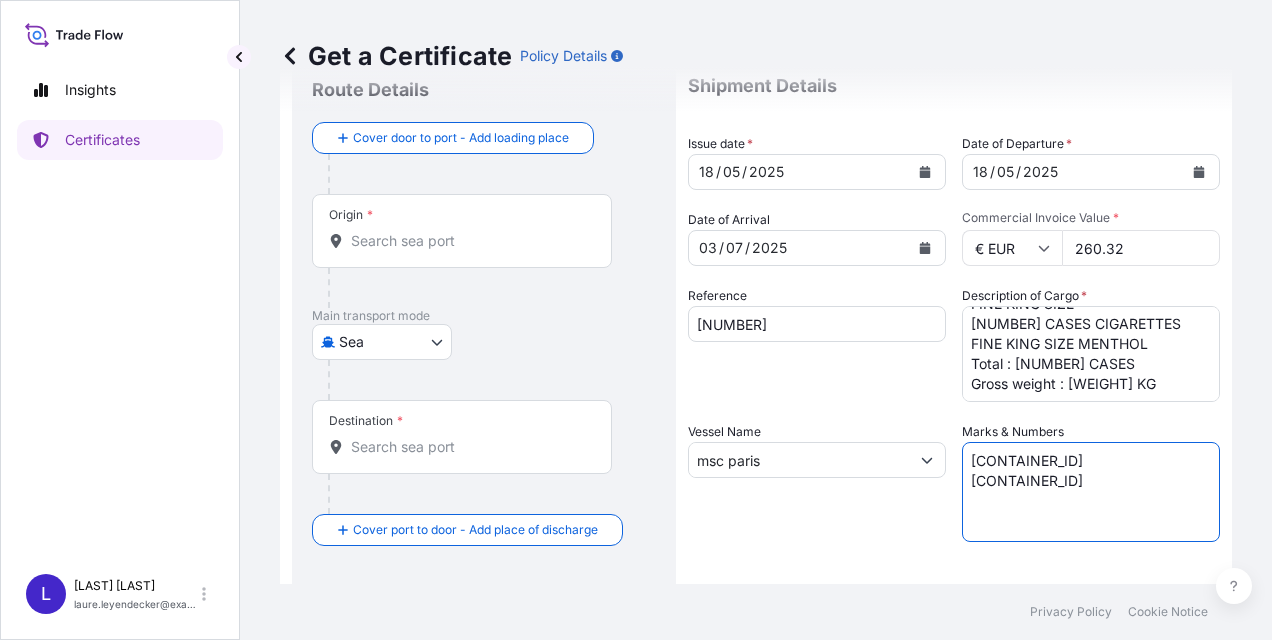 drag, startPoint x: 1026, startPoint y: 454, endPoint x: 1128, endPoint y: 454, distance: 102 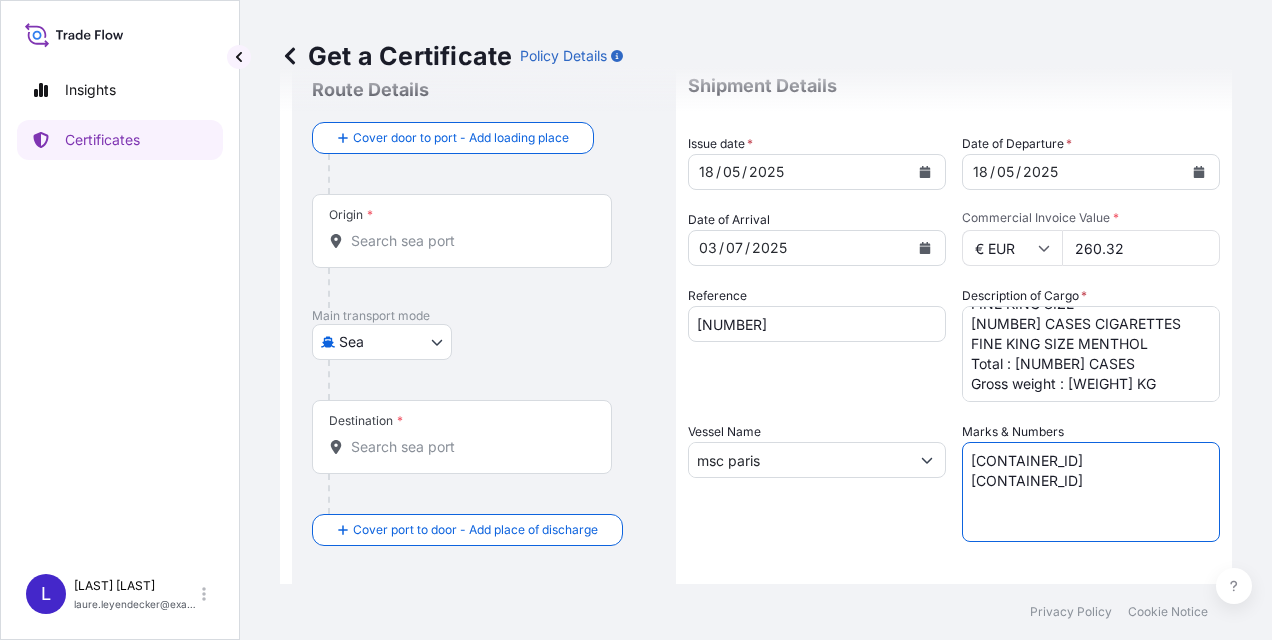click on "[CONTAINER_ID]
[CONTAINER_ID]" at bounding box center [1091, 492] 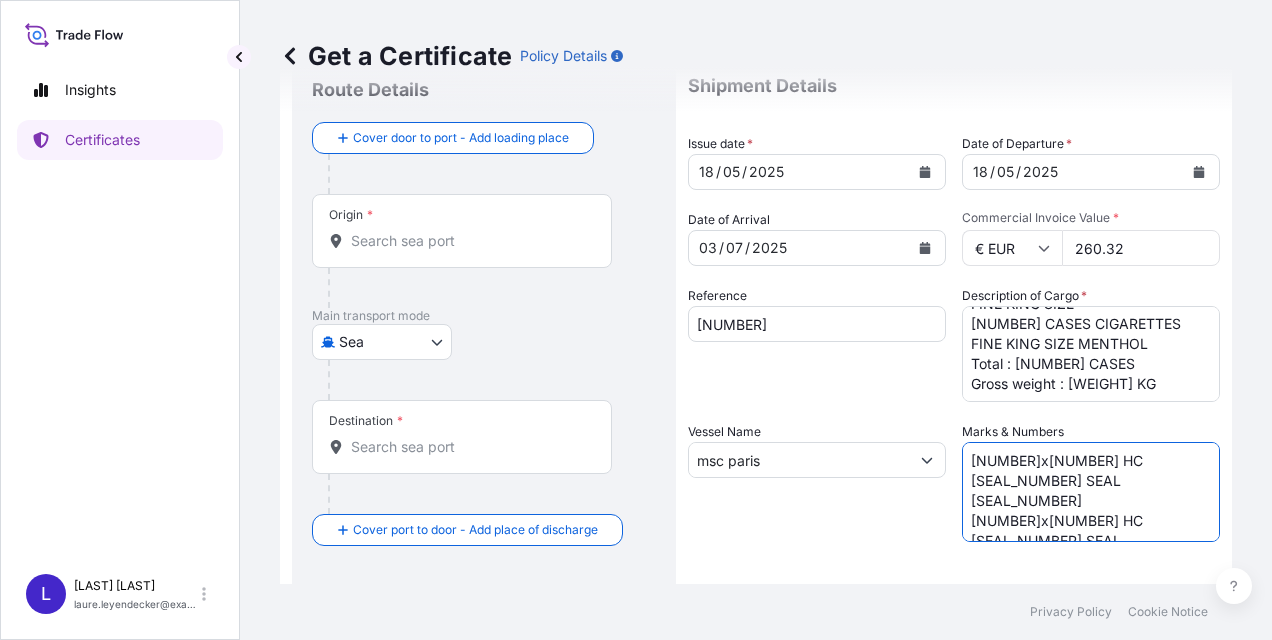 drag, startPoint x: 1024, startPoint y: 497, endPoint x: 1120, endPoint y: 494, distance: 96.04687 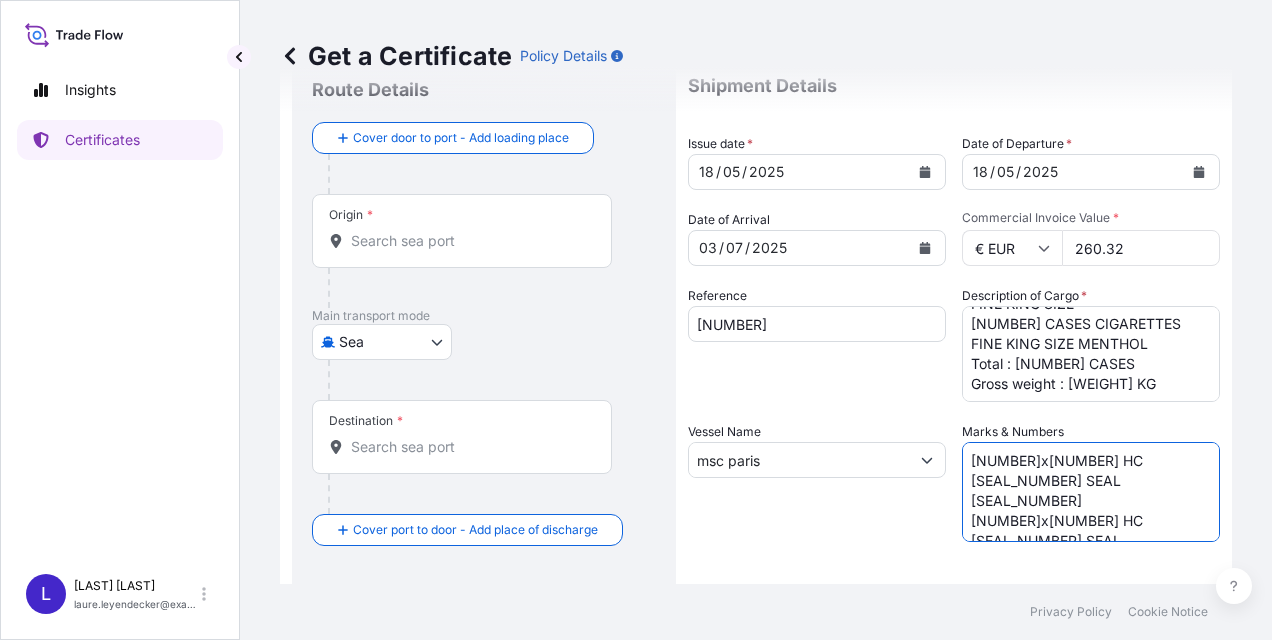 paste on "[NUMBER]" 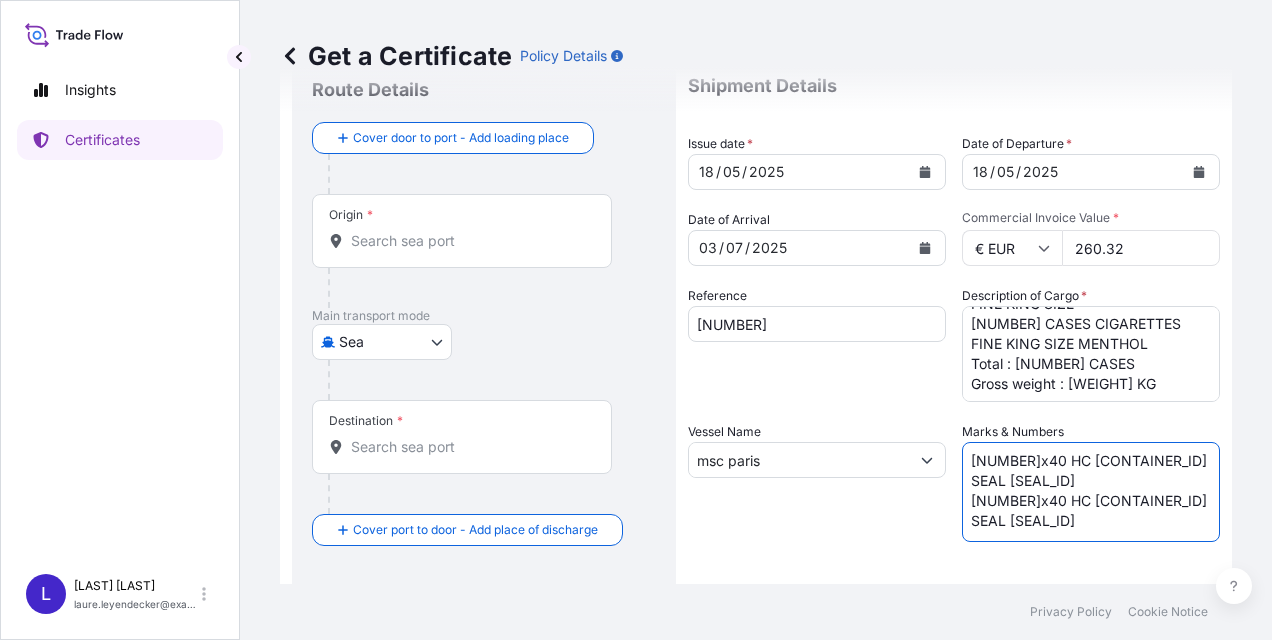 drag, startPoint x: 1045, startPoint y: 519, endPoint x: 957, endPoint y: 516, distance: 88.051125 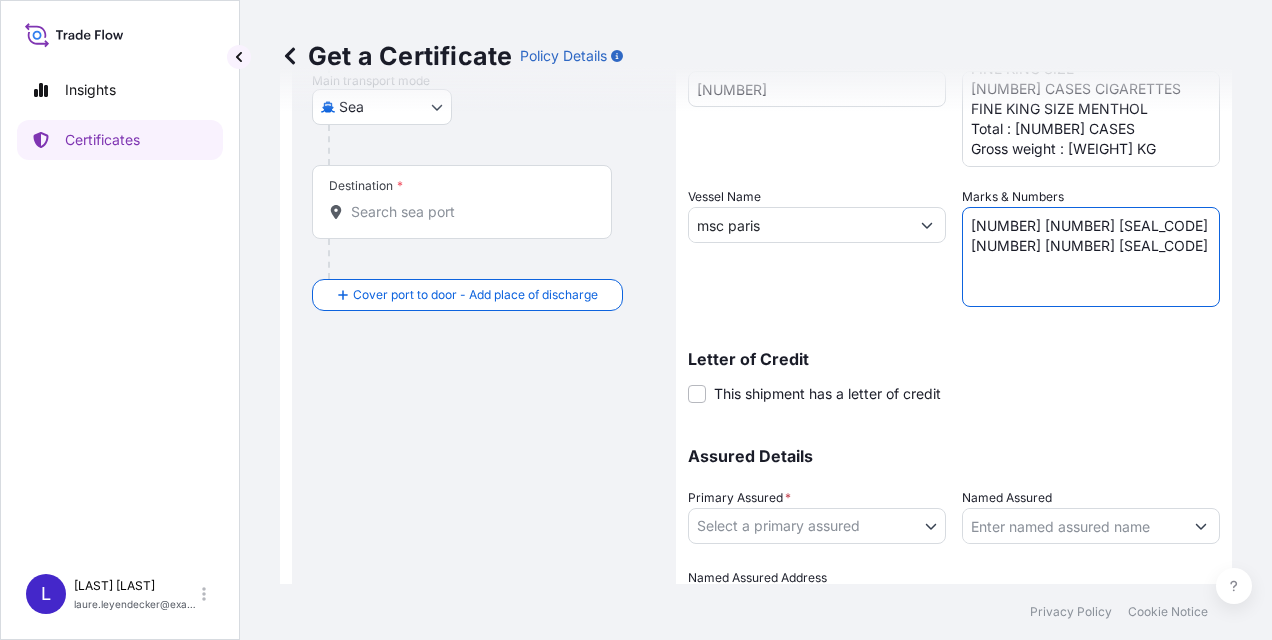 scroll, scrollTop: 306, scrollLeft: 0, axis: vertical 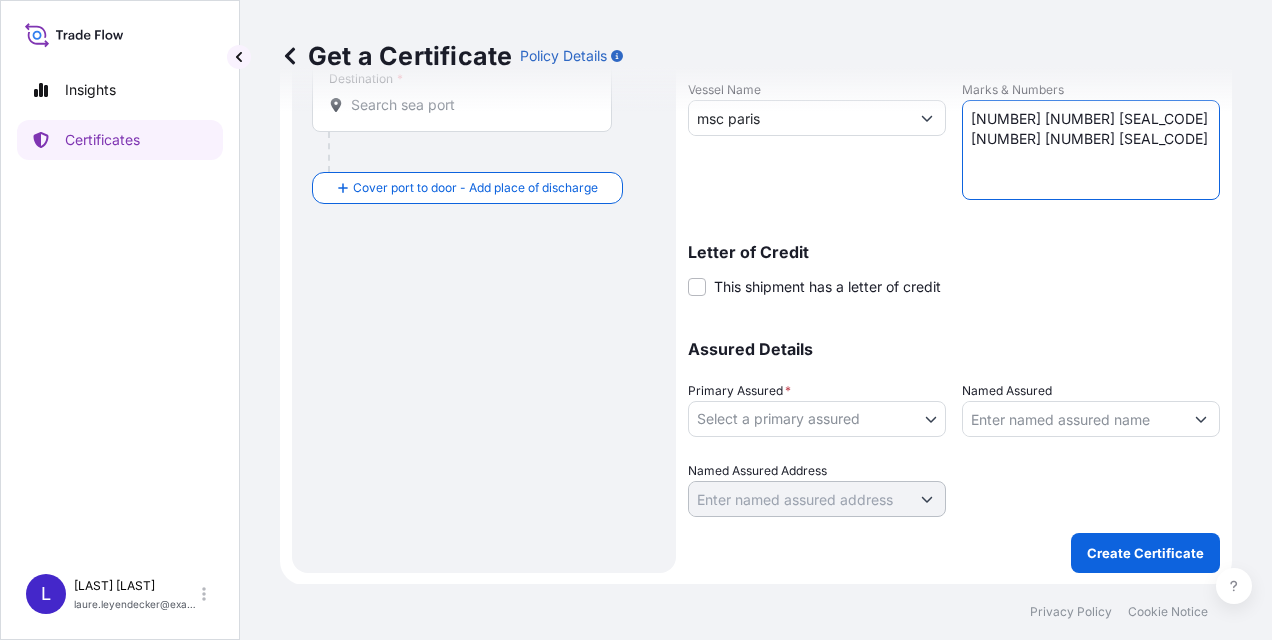 type on "[NUMBER] [NUMBER] [SEAL_CODE]
[NUMBER] [NUMBER] [SEAL_CODE]" 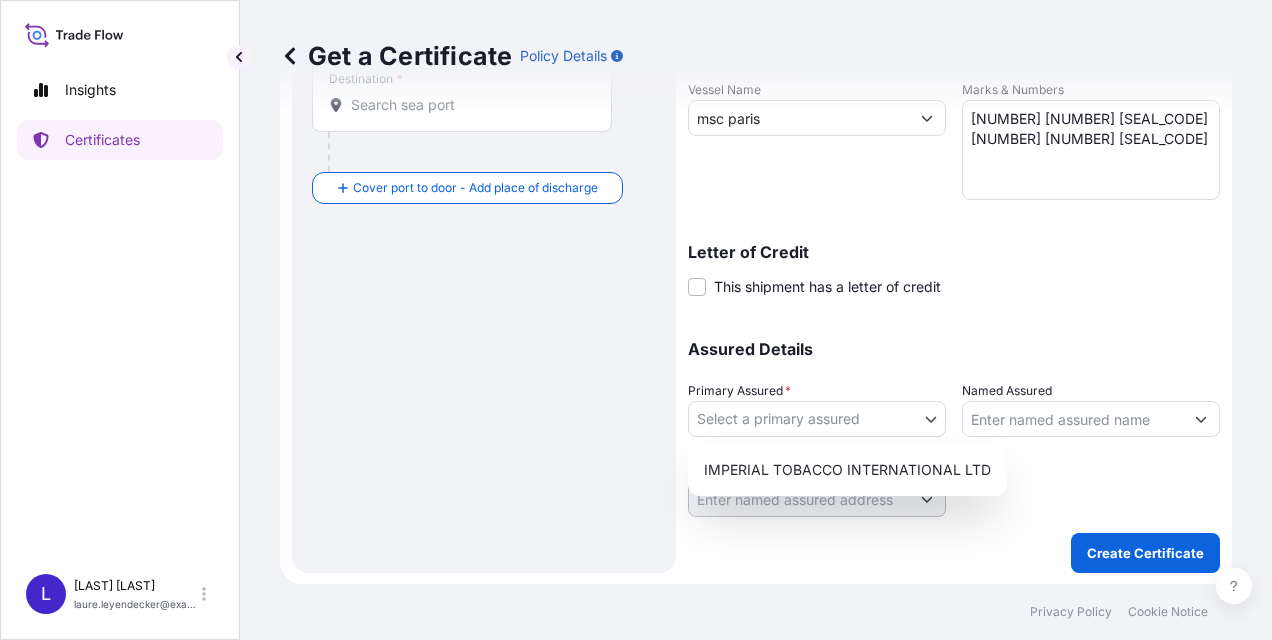 click on "Insights Certificates L [LAST] [LAST] [EMAIL] Get a Certificate Policy Details Route Details Cover door to port - Add loading place Place of loading Road / Inland Road / Inland Origin * Main transport mode Sea Air Road Sea Destination * Cover port to door - Add place of discharge Road / Inland Road / Inland Place of Discharge Shipment Details Issue date * [NUMBER] / [NUMBER] / [YEAR] Date of Departure * [NUMBER] / [NUMBER] / [YEAR] Date of Arrival [NUMBER] / [NUMBER] / [YEAR] Commodity As Per Policy Declaration Packing Category Commercial Invoice Value * € EUR [NUMBER] Reference [NUMBER]-[NUMBER]-[NUMBER] Description of Cargo * [NUMBER] CASES CIGARETTES FINE KING SIZE
[NUMBER] CASES CIGARETTES FINE KING SIZE MENTHOL
Total : [NUMBER] CASES
Gross weight : [WEIGHT] KG Vessel Name [SHIP_NAME] Marks & Numbers [NUMBER]x[NUMBER] HC [SEAL_NUMBER] SEAL [SEAL_NUMBER]
[NUMBER]x[NUMBER] HC [SEAL_NUMBER] SEAL [SEAL_NUMBER] Letter of Credit This shipment has a letter of credit Letter of credit * Letter of credit may not exceed 12000 characters Assured Details Primary Assured *" at bounding box center [636, 320] 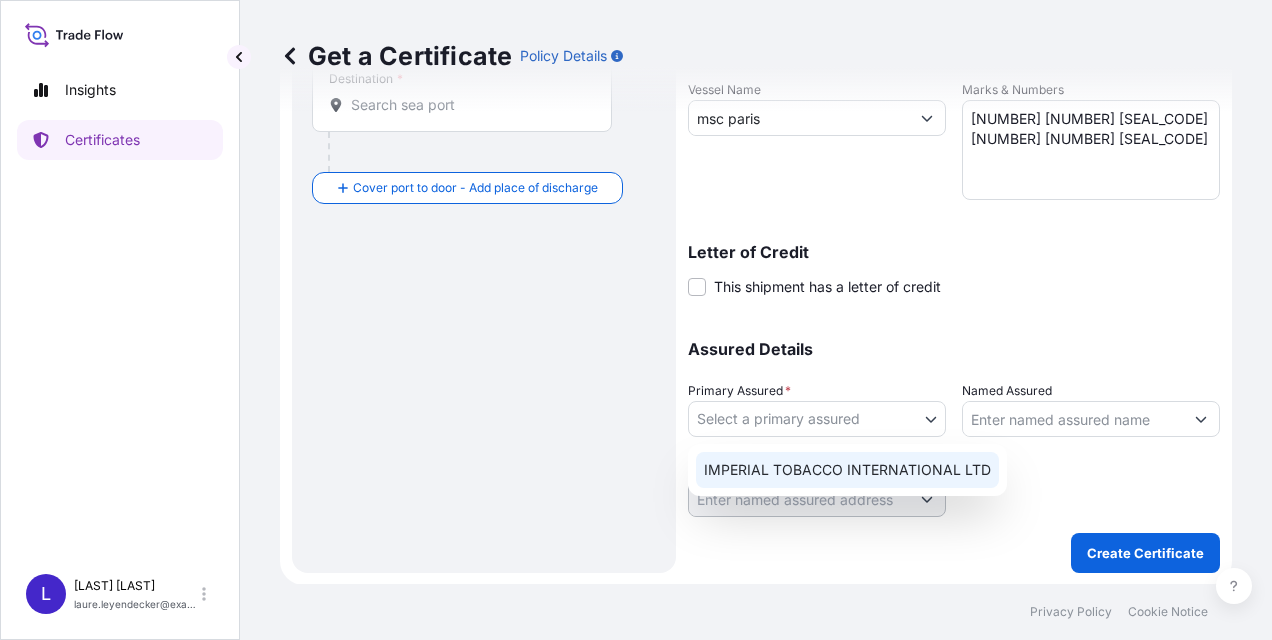 click on "IMPERIAL TOBACCO INTERNATIONAL LTD" at bounding box center [847, 470] 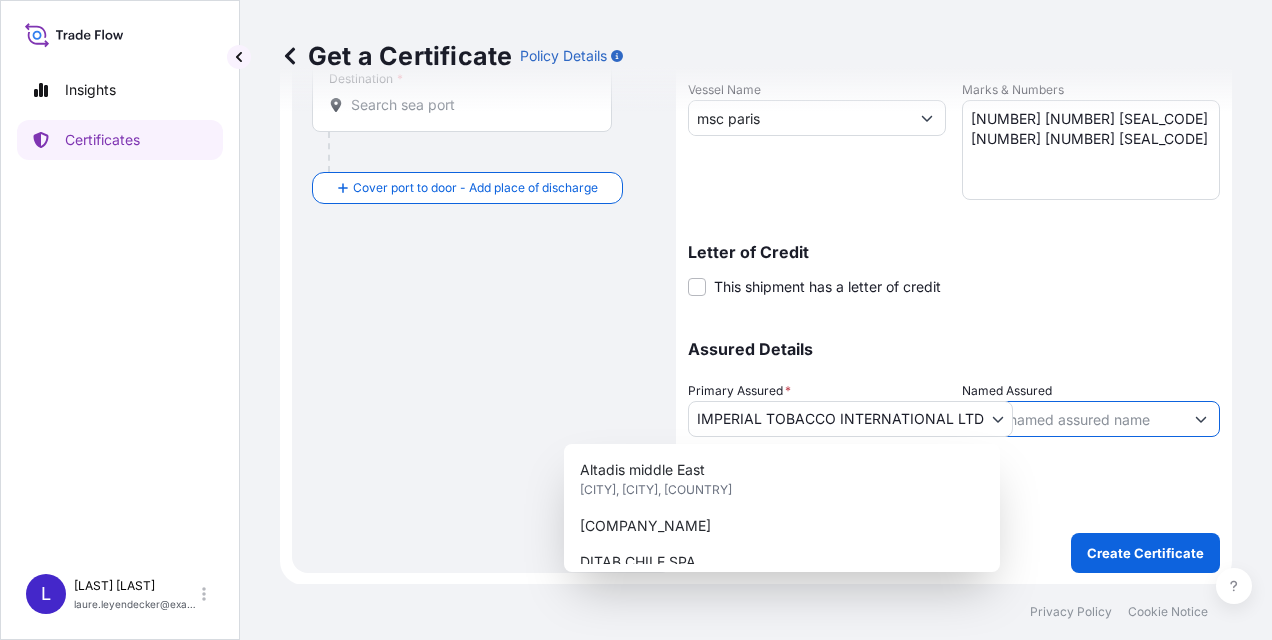 click 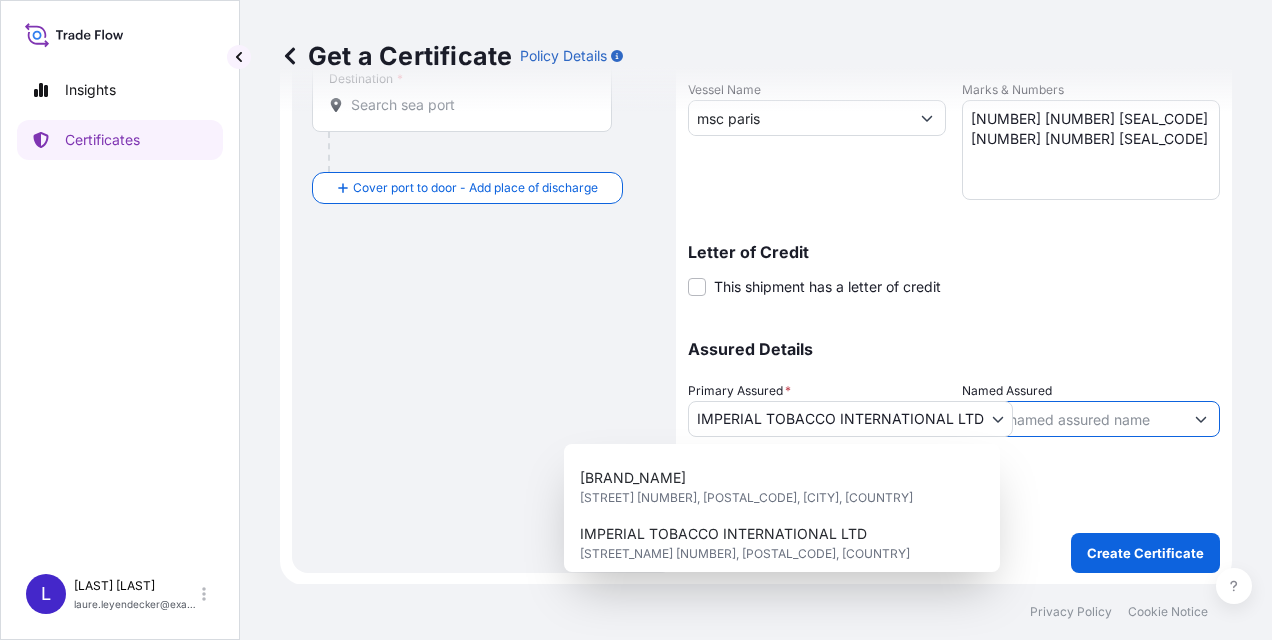 scroll, scrollTop: 268, scrollLeft: 0, axis: vertical 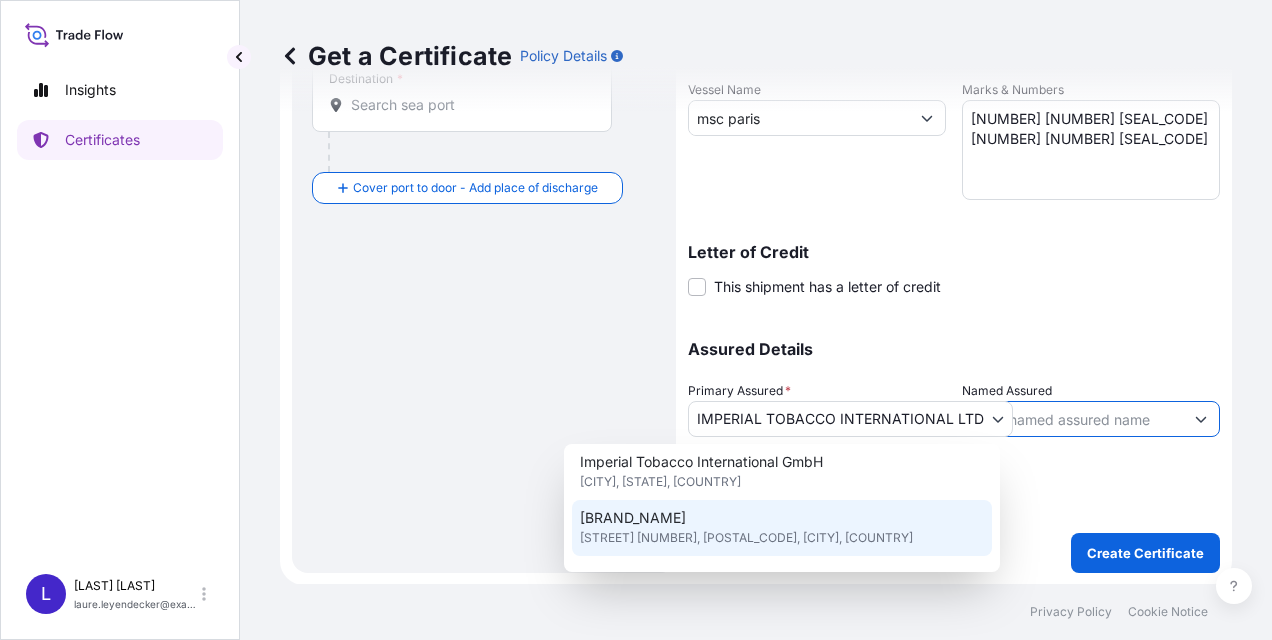 click on "[BRAND_NAME]" at bounding box center [633, 518] 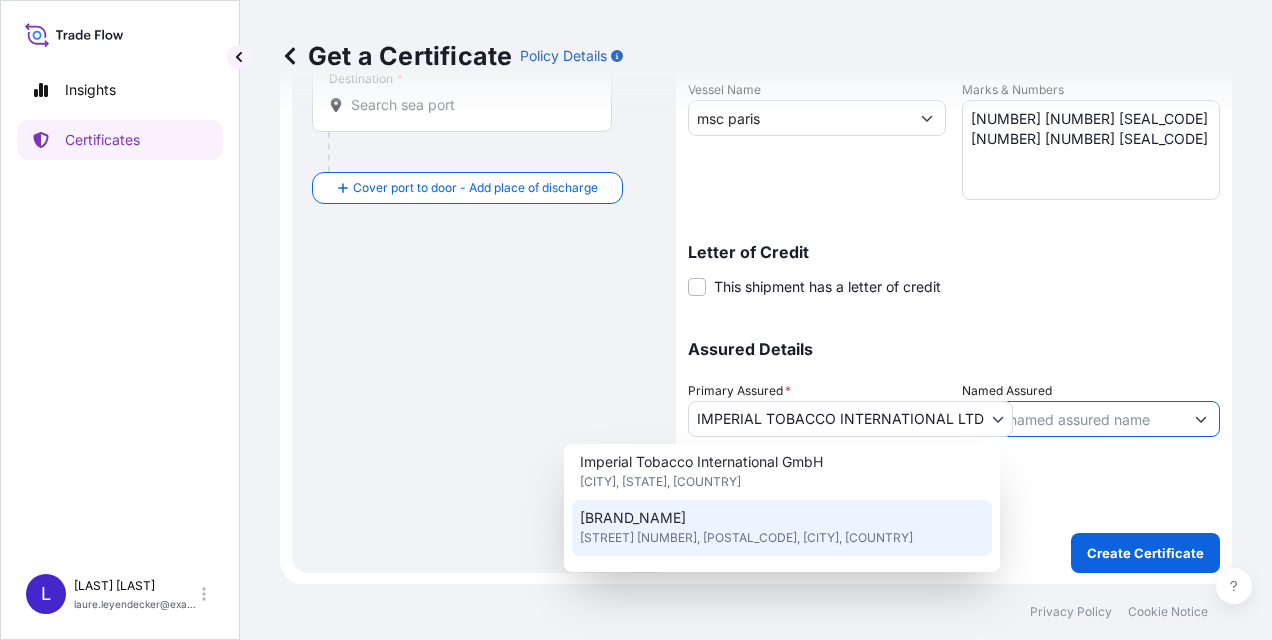 type on "[BRAND_NAME]" 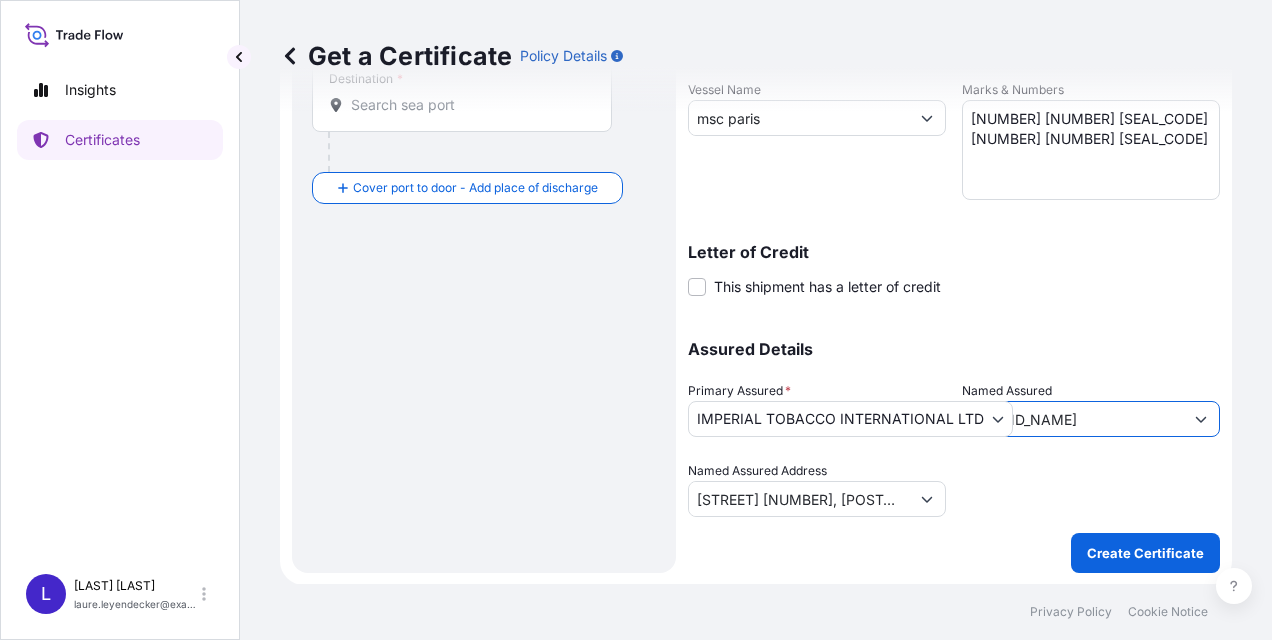scroll, scrollTop: 0, scrollLeft: 80, axis: horizontal 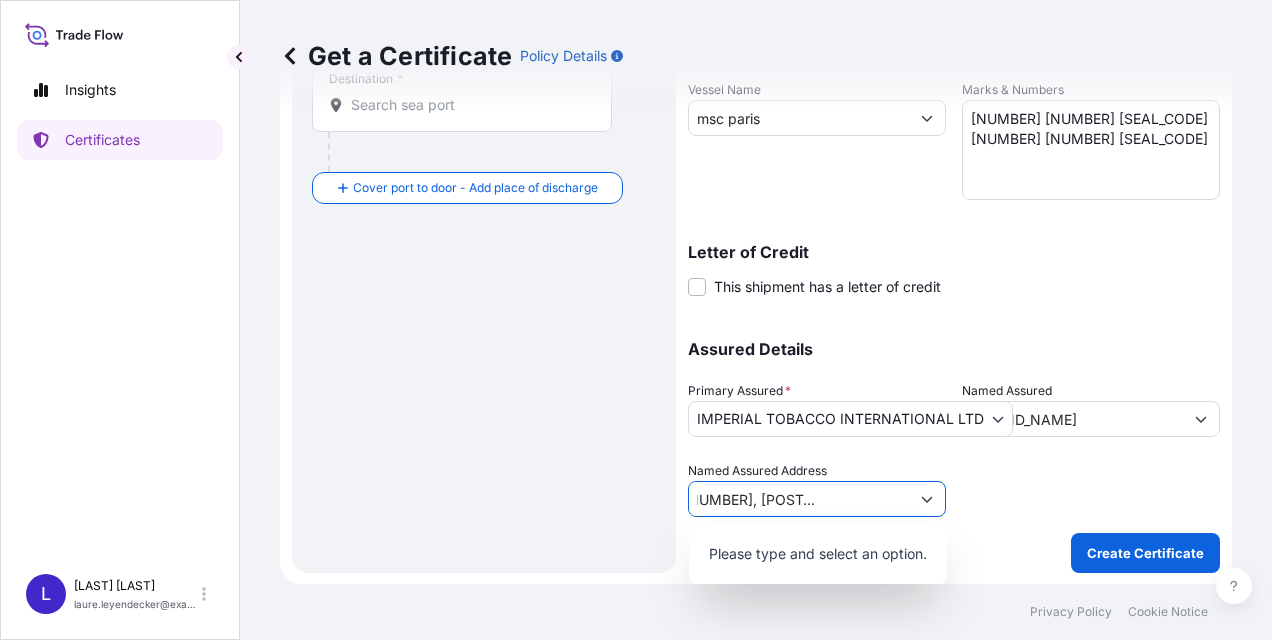 click 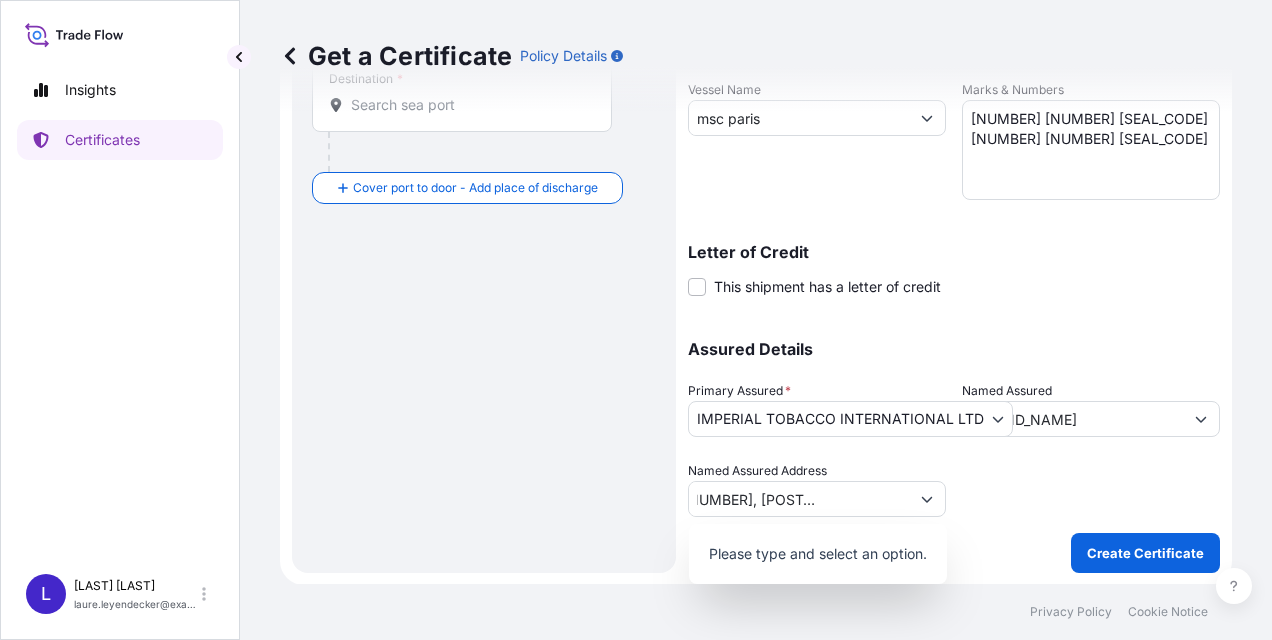 click at bounding box center [1091, 489] 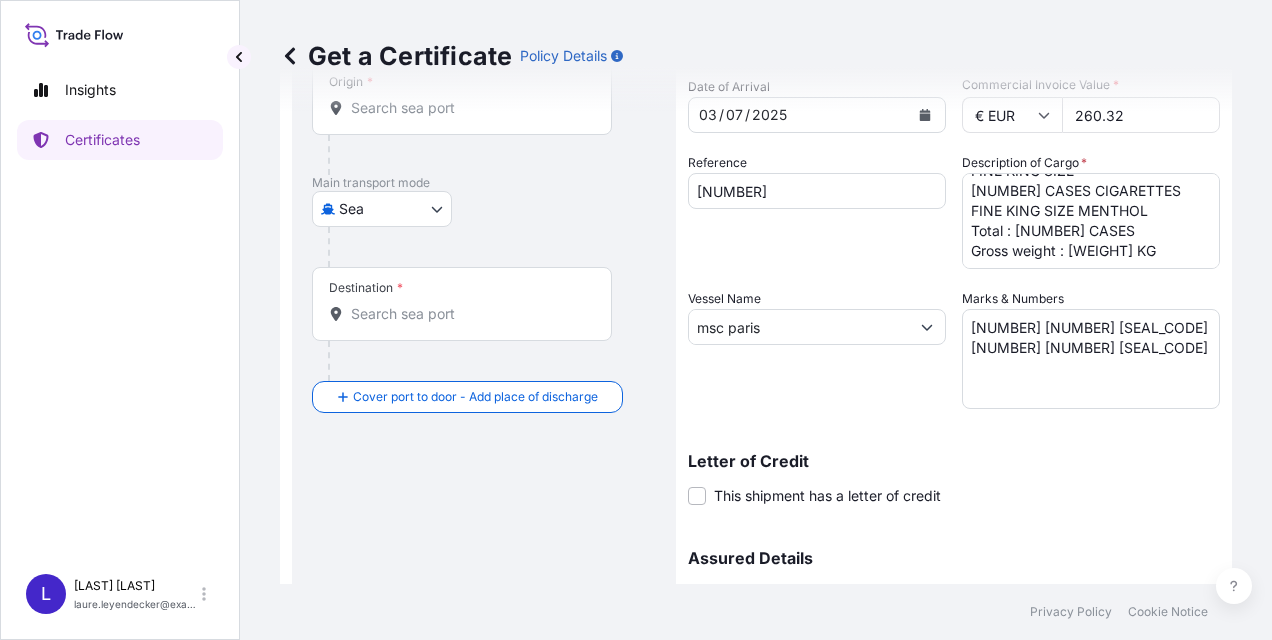 scroll, scrollTop: 0, scrollLeft: 0, axis: both 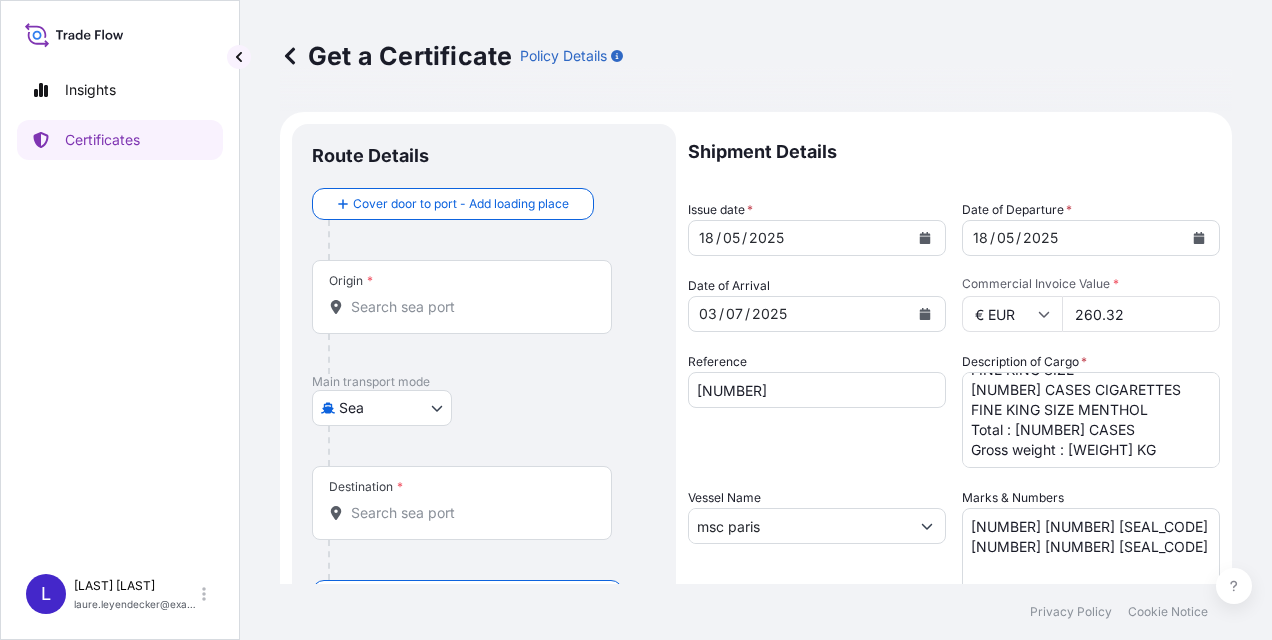 click on "Origin *" at bounding box center (469, 307) 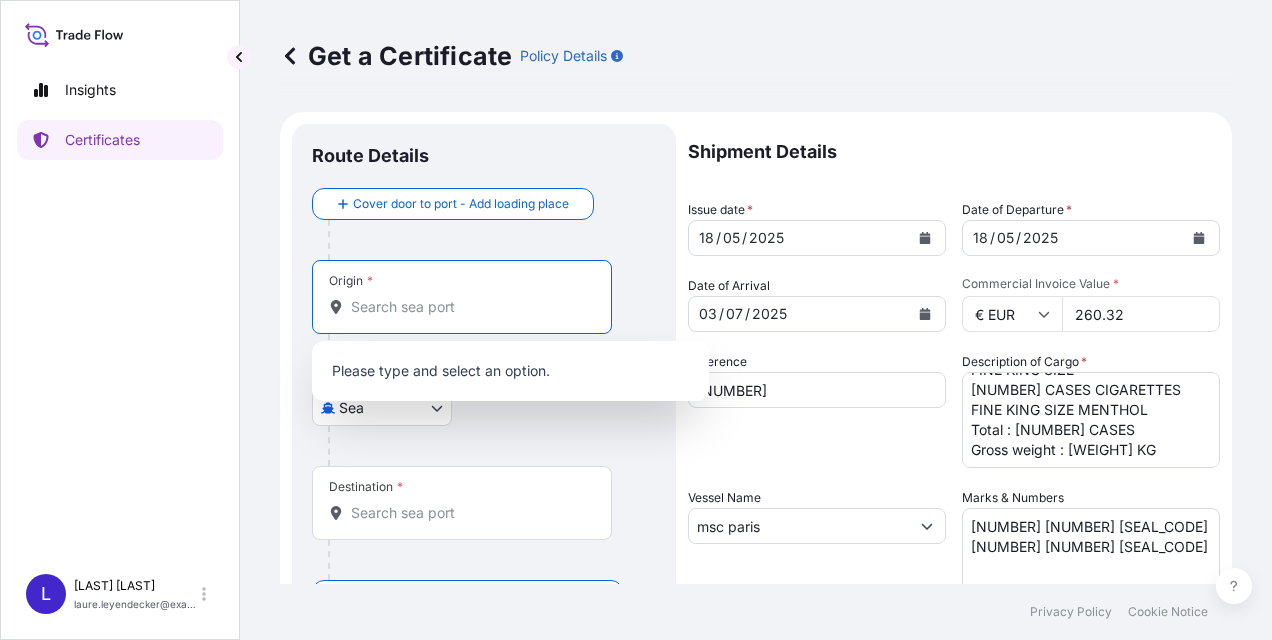 click on "Origin *" at bounding box center [469, 307] 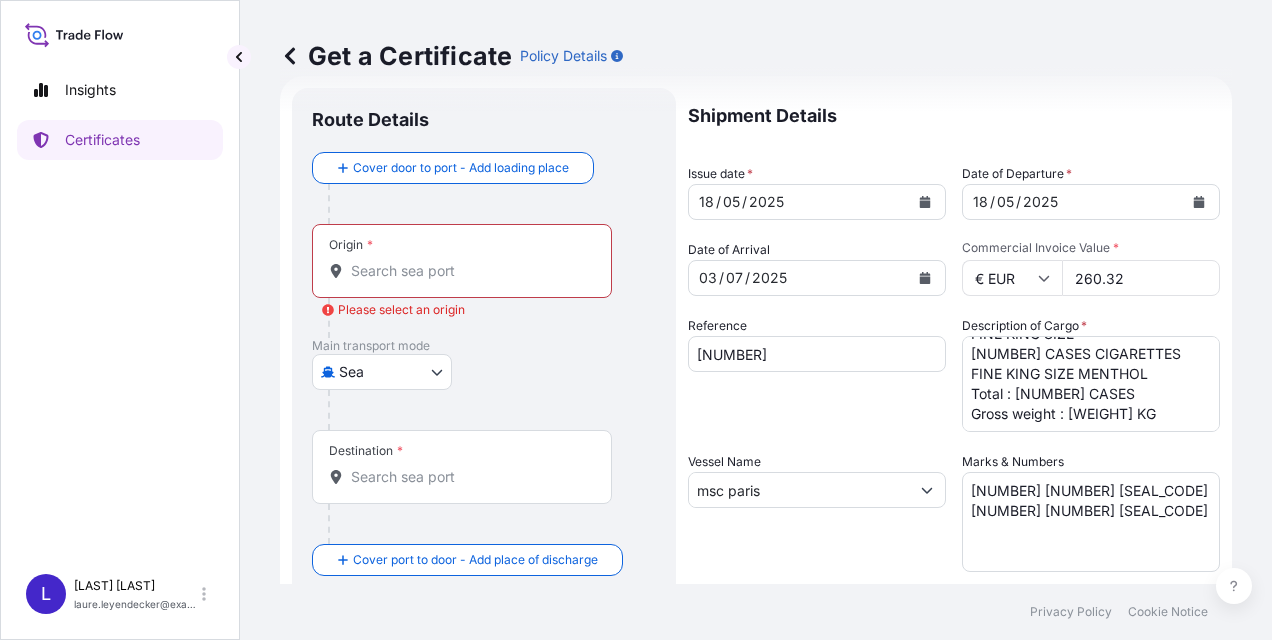scroll, scrollTop: 0, scrollLeft: 0, axis: both 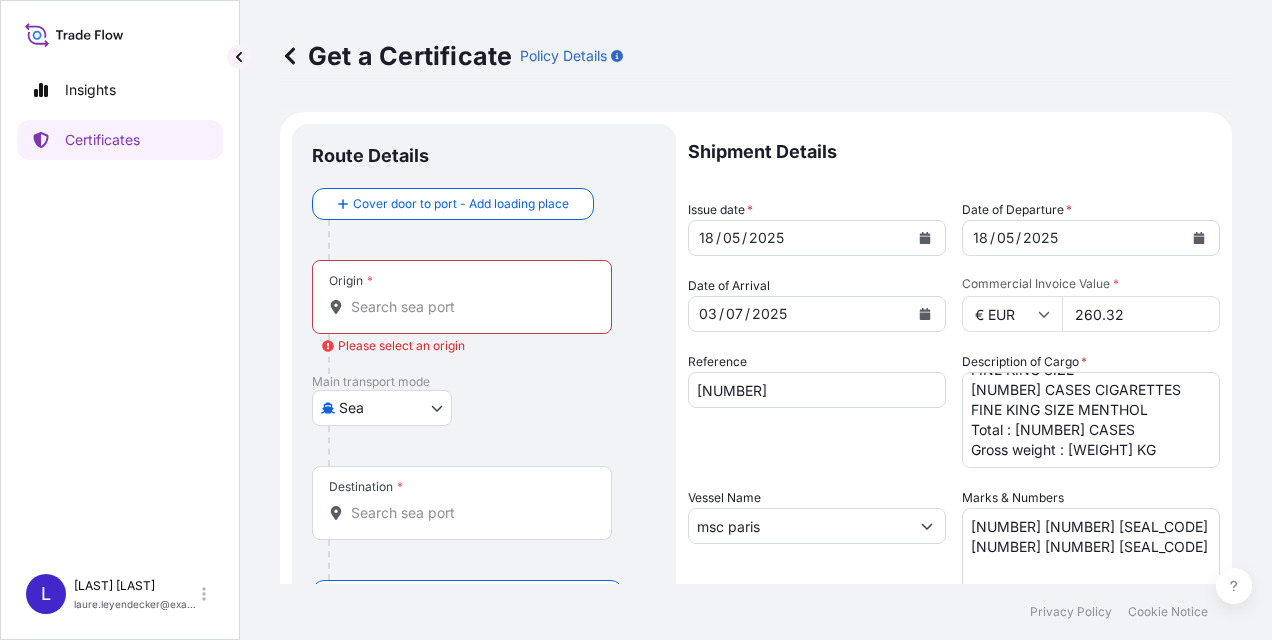 click on "Origin * Please select an origin" at bounding box center [469, 307] 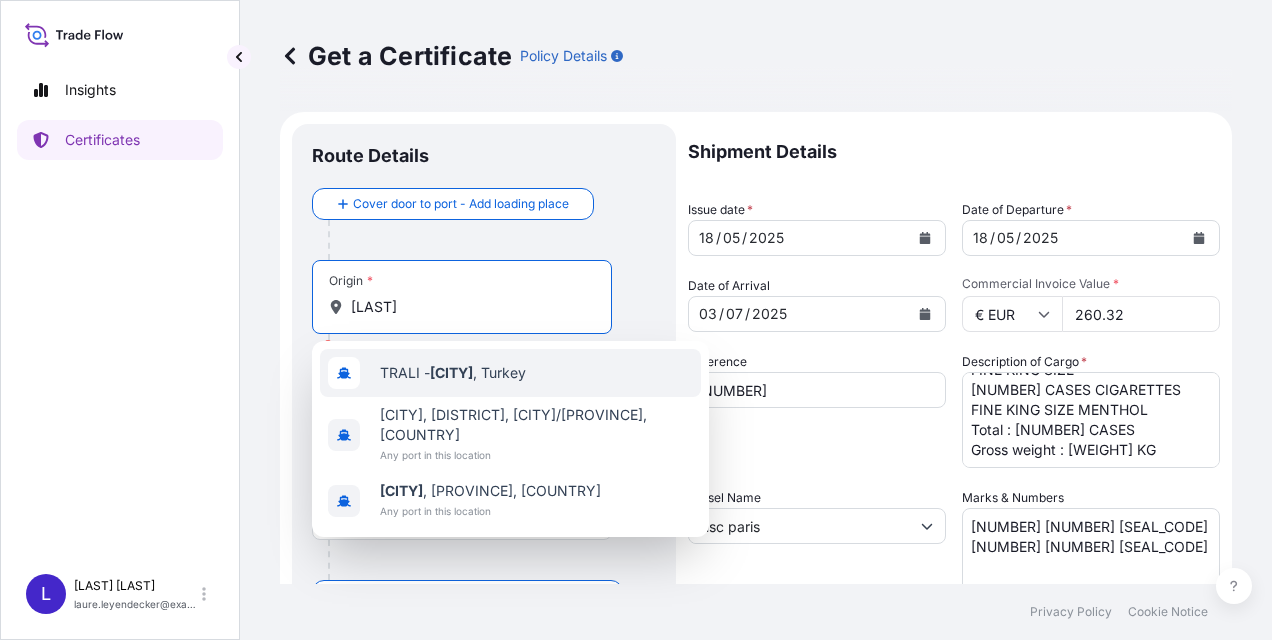 click on "[LAST] - [LAST], [COUNTRY]" at bounding box center [453, 373] 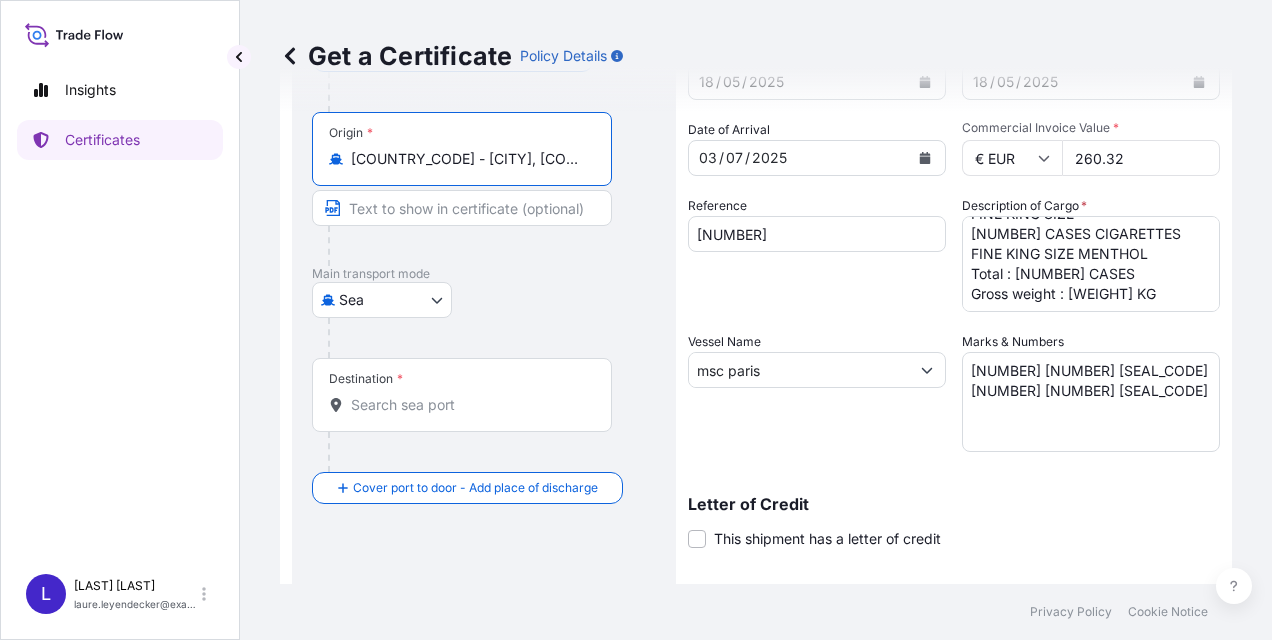 scroll, scrollTop: 157, scrollLeft: 0, axis: vertical 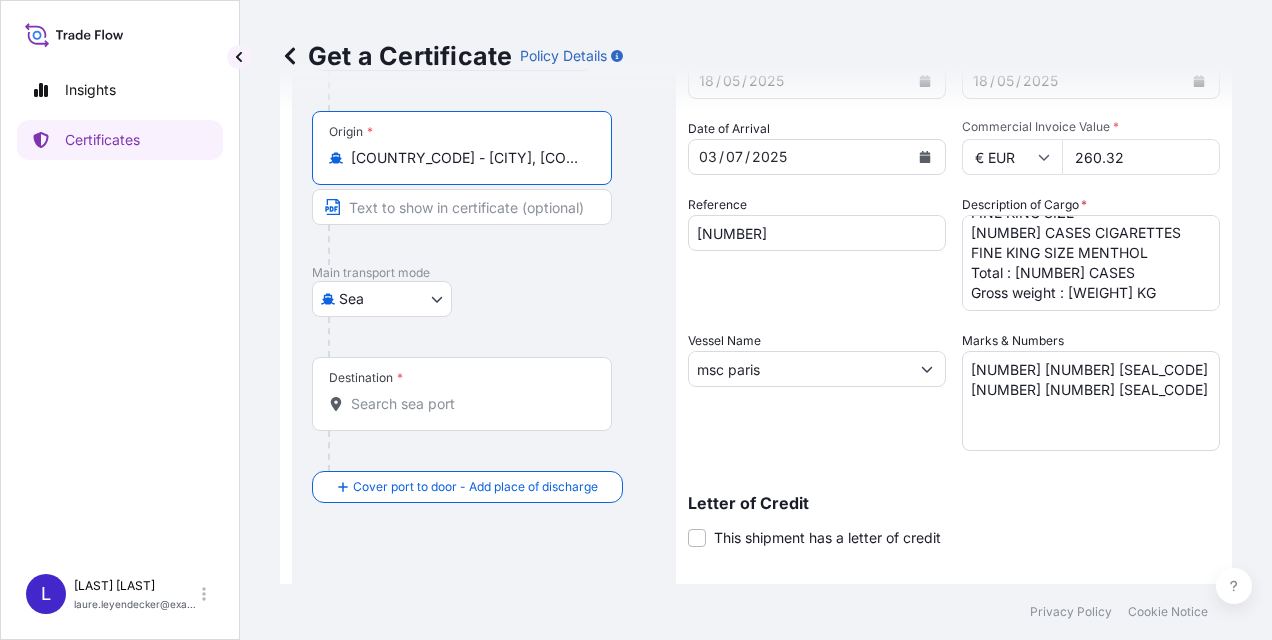 type on "[COUNTRY_CODE] - [CITY], [COUNTRY]" 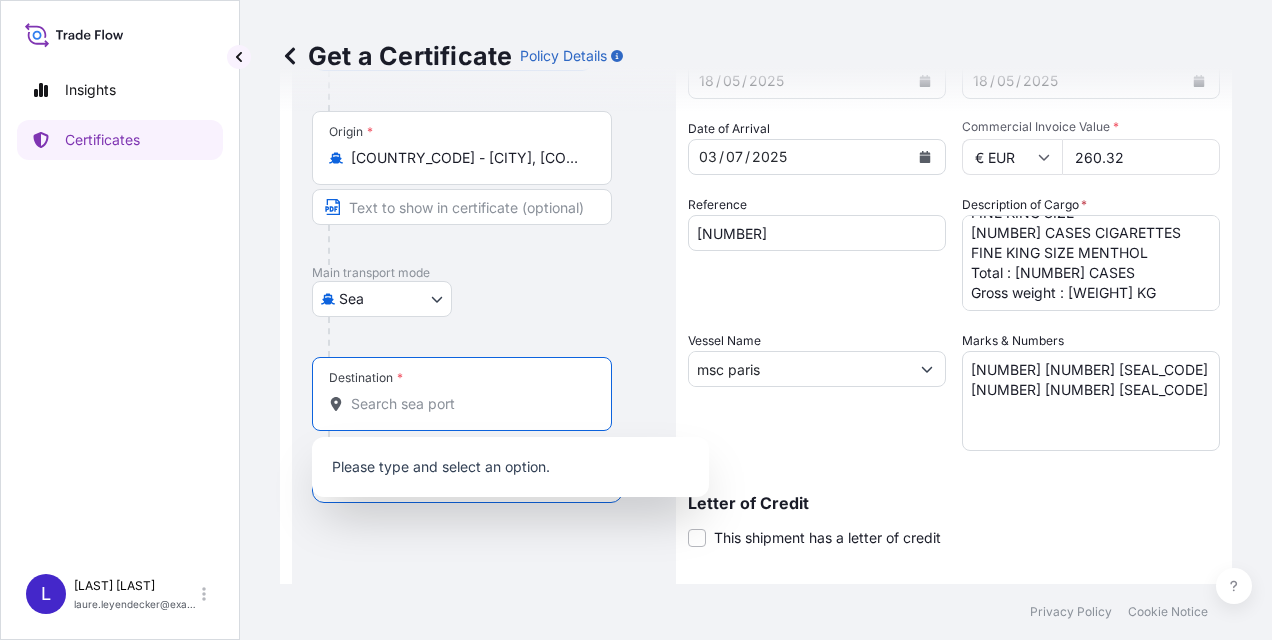 click on "Destination *" at bounding box center (469, 404) 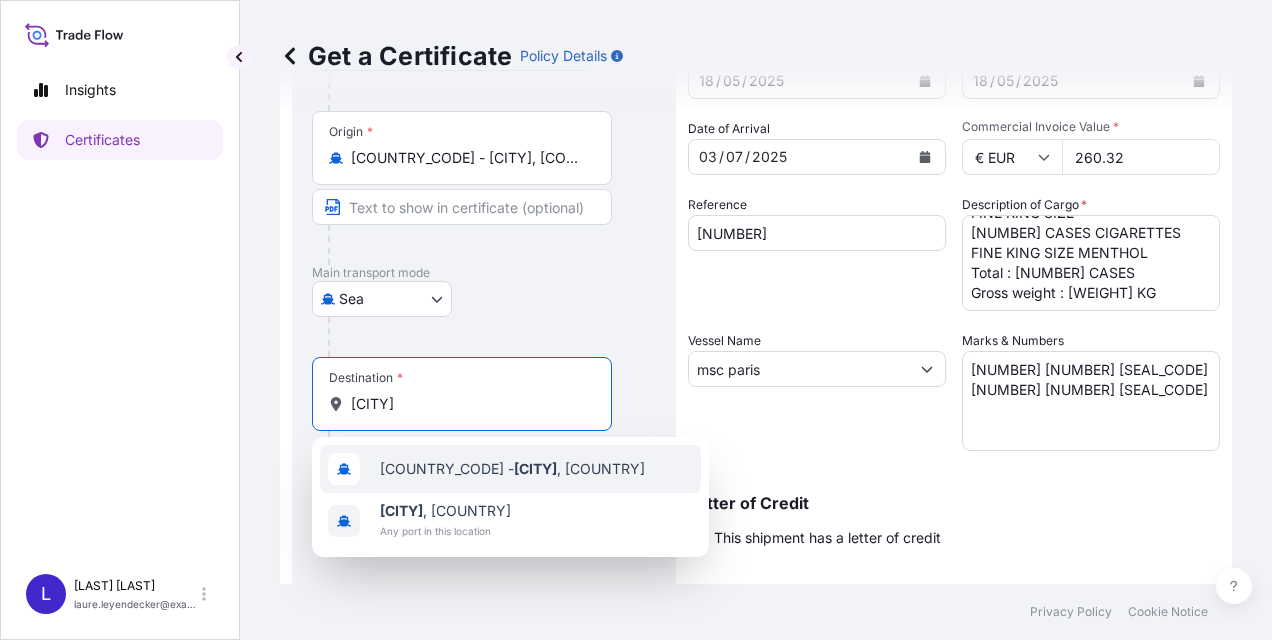 click on "[COUNTRY_CODE] - [CITY] , [COUNTRY]" at bounding box center (512, 469) 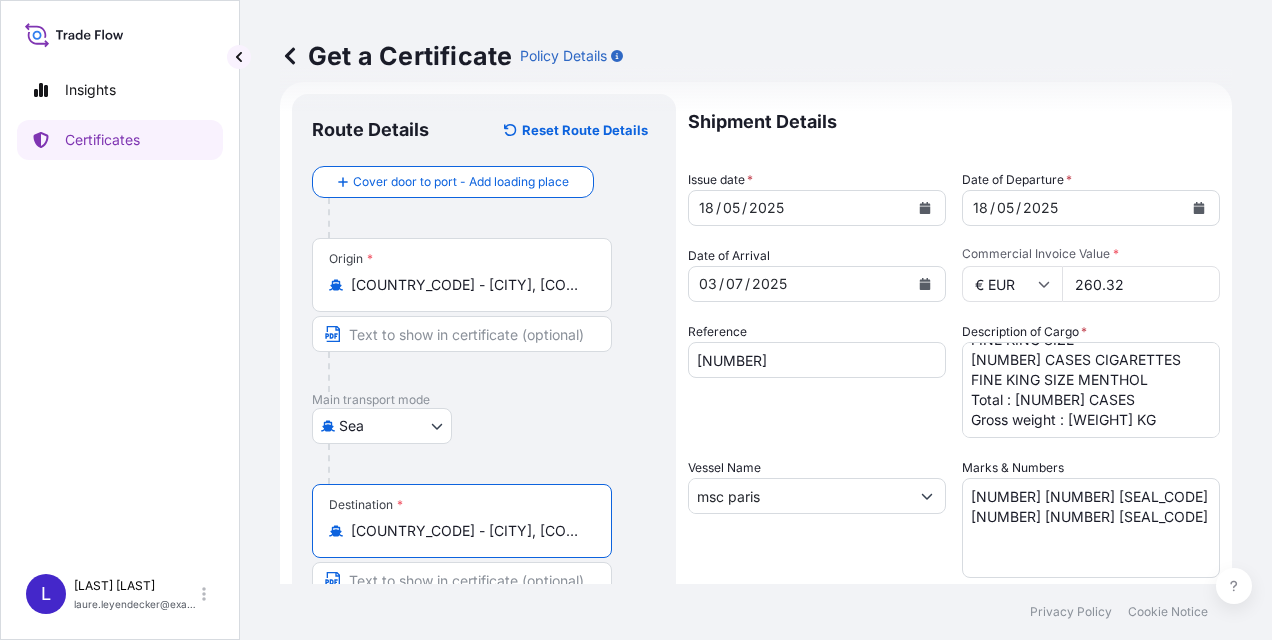 scroll, scrollTop: 0, scrollLeft: 0, axis: both 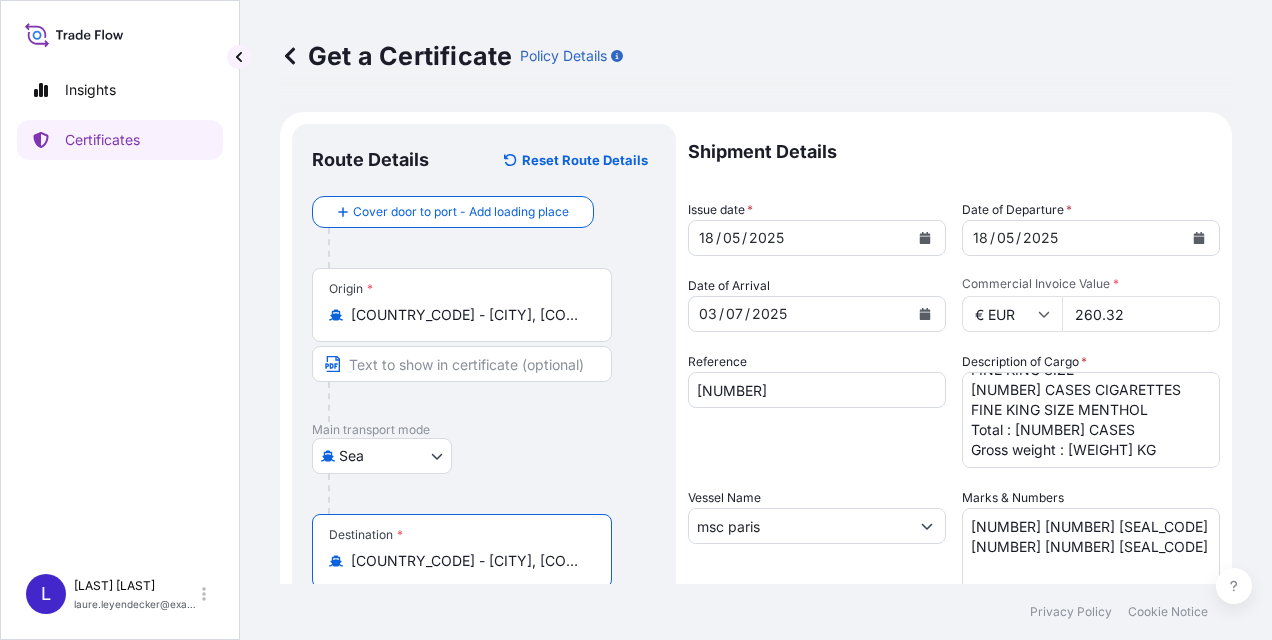 type on "[COUNTRY_CODE] - [CITY], [COUNTRY]" 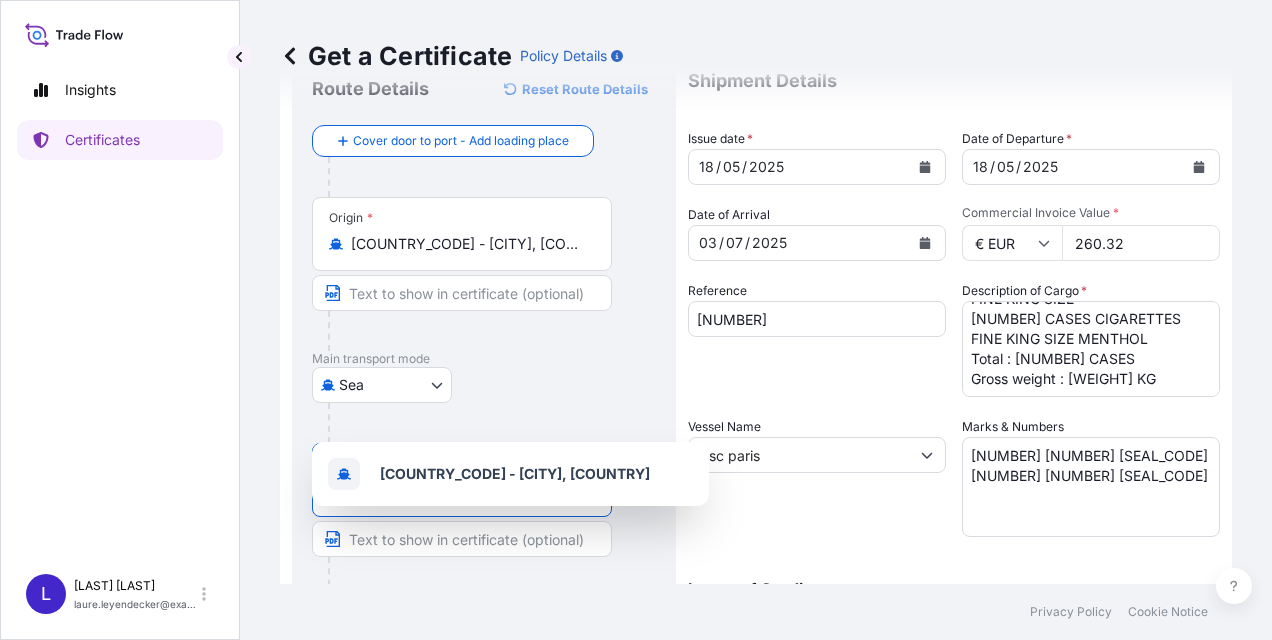 scroll, scrollTop: 86, scrollLeft: 0, axis: vertical 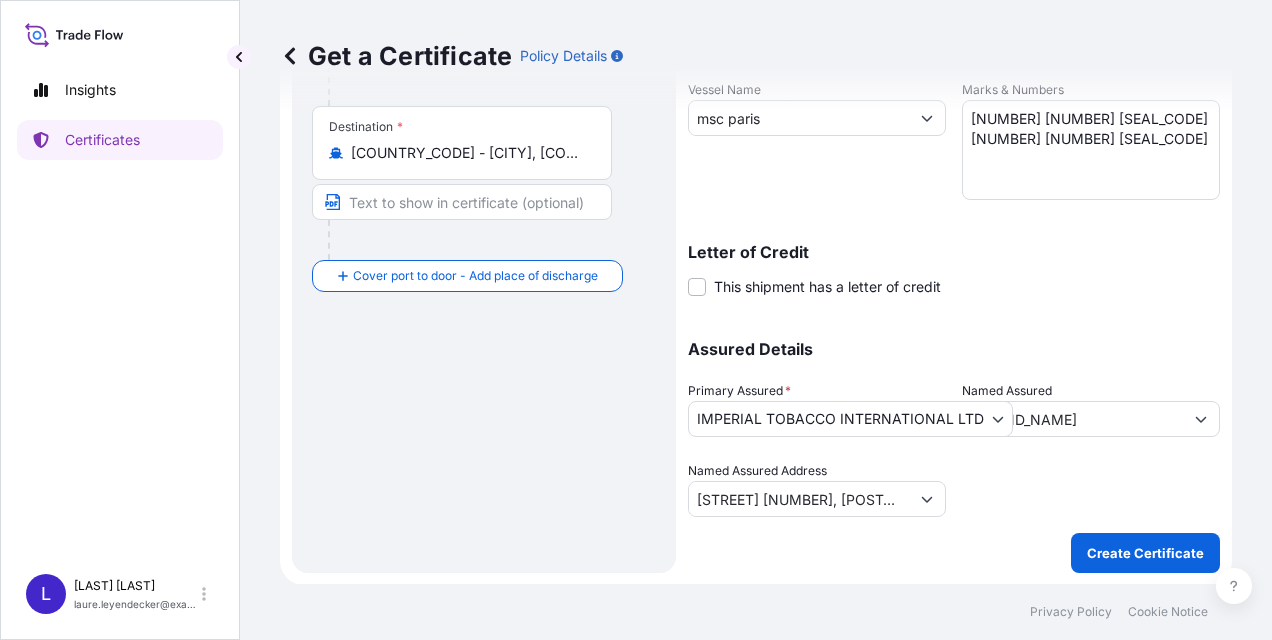 click 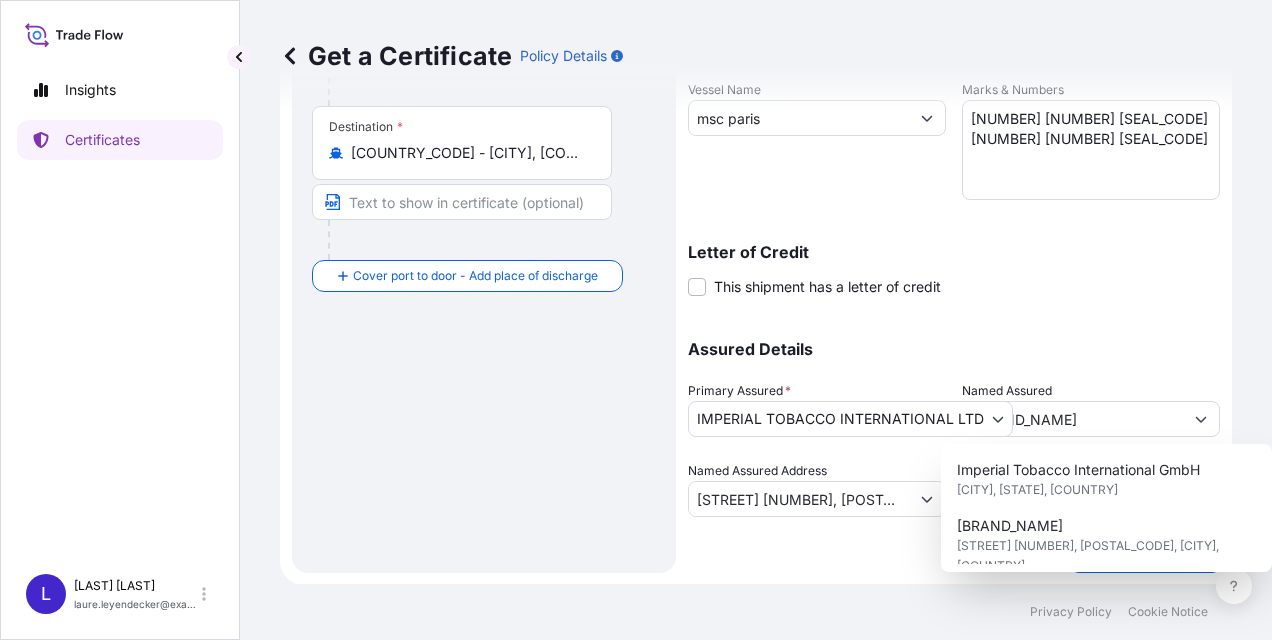 scroll, scrollTop: 0, scrollLeft: 0, axis: both 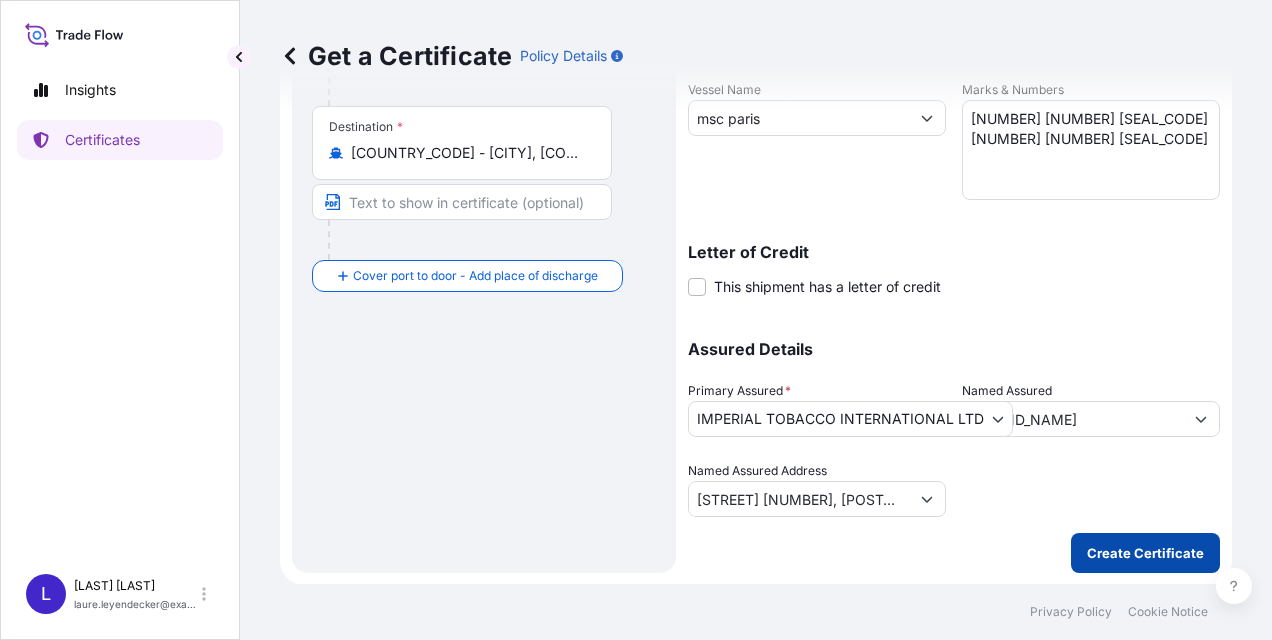 click on "Create Certificate" at bounding box center [1145, 553] 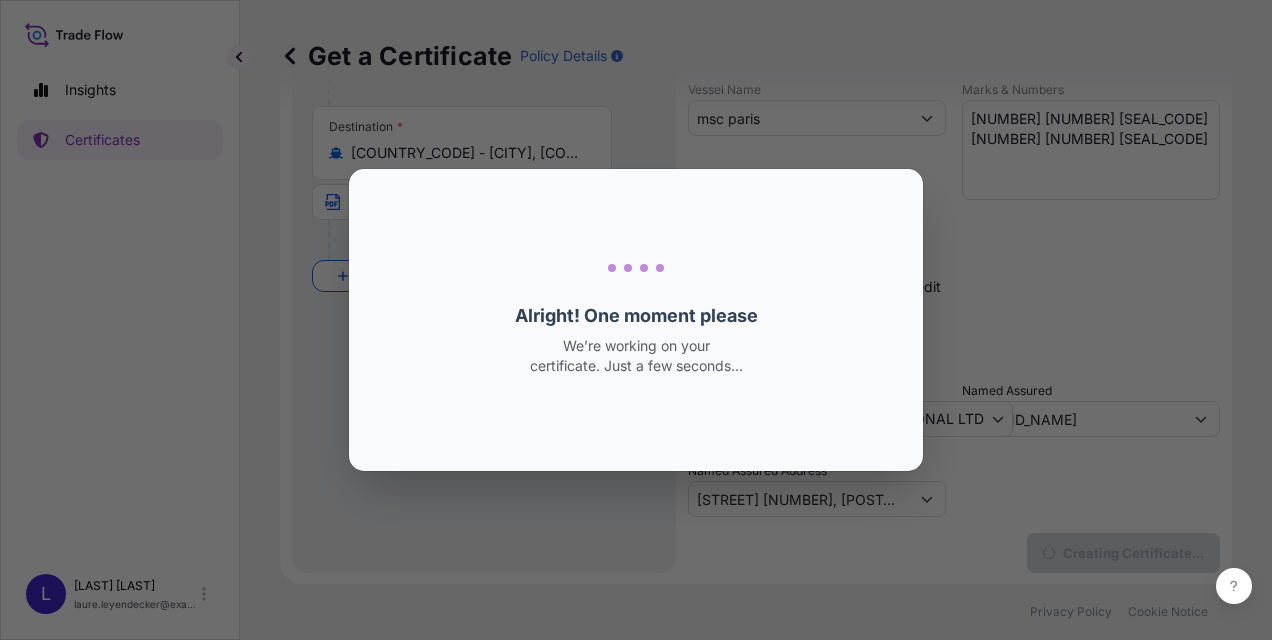 scroll, scrollTop: 0, scrollLeft: 0, axis: both 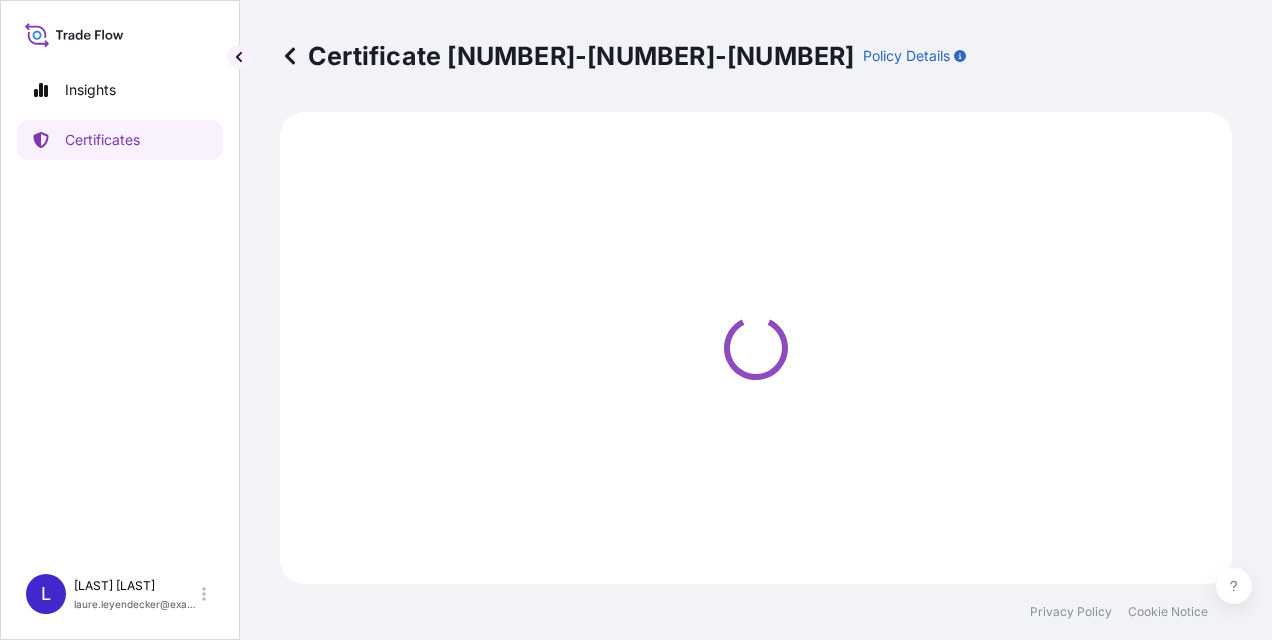 select on "Sea" 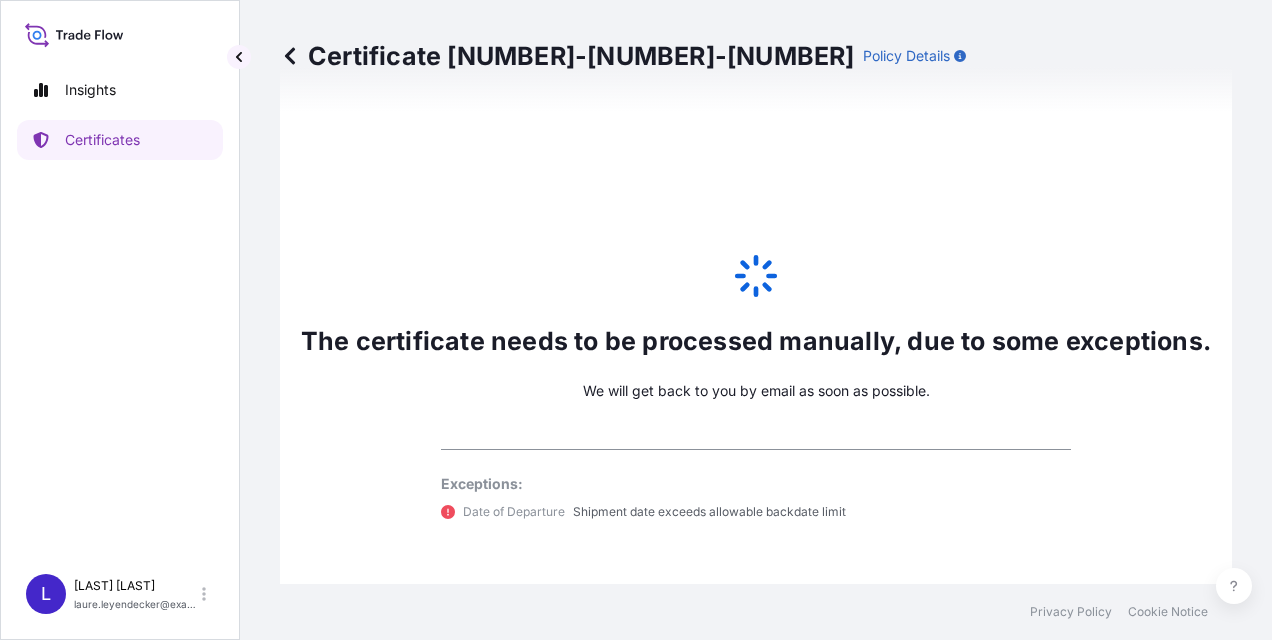 scroll, scrollTop: 1040, scrollLeft: 0, axis: vertical 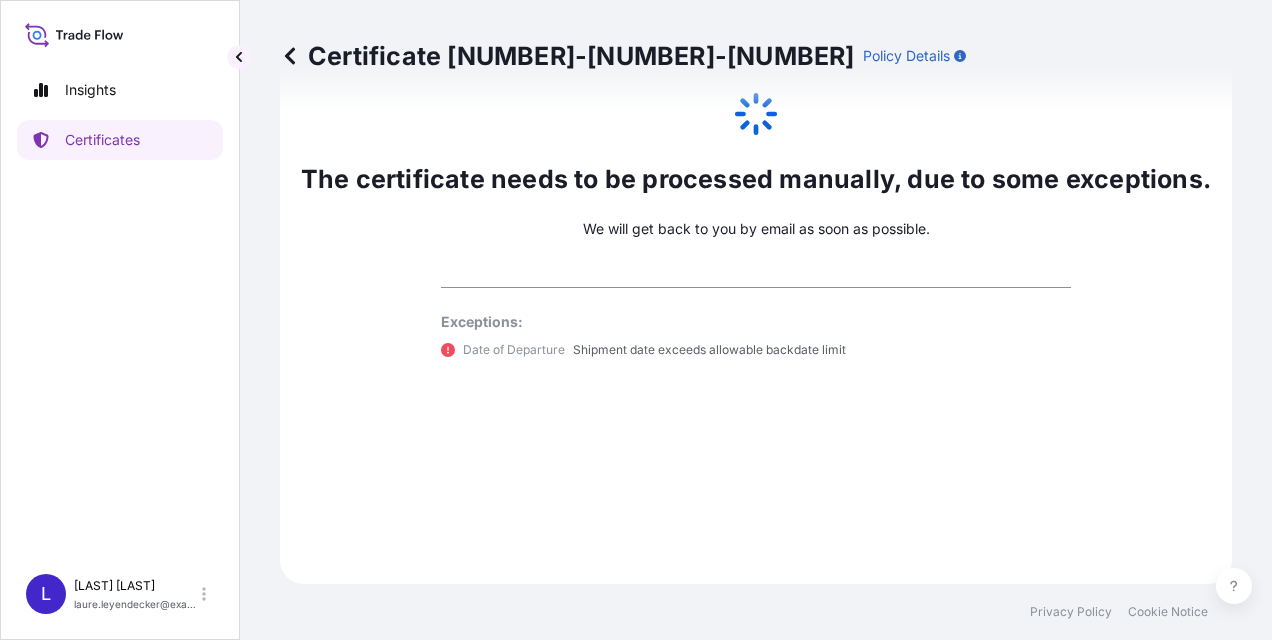 click 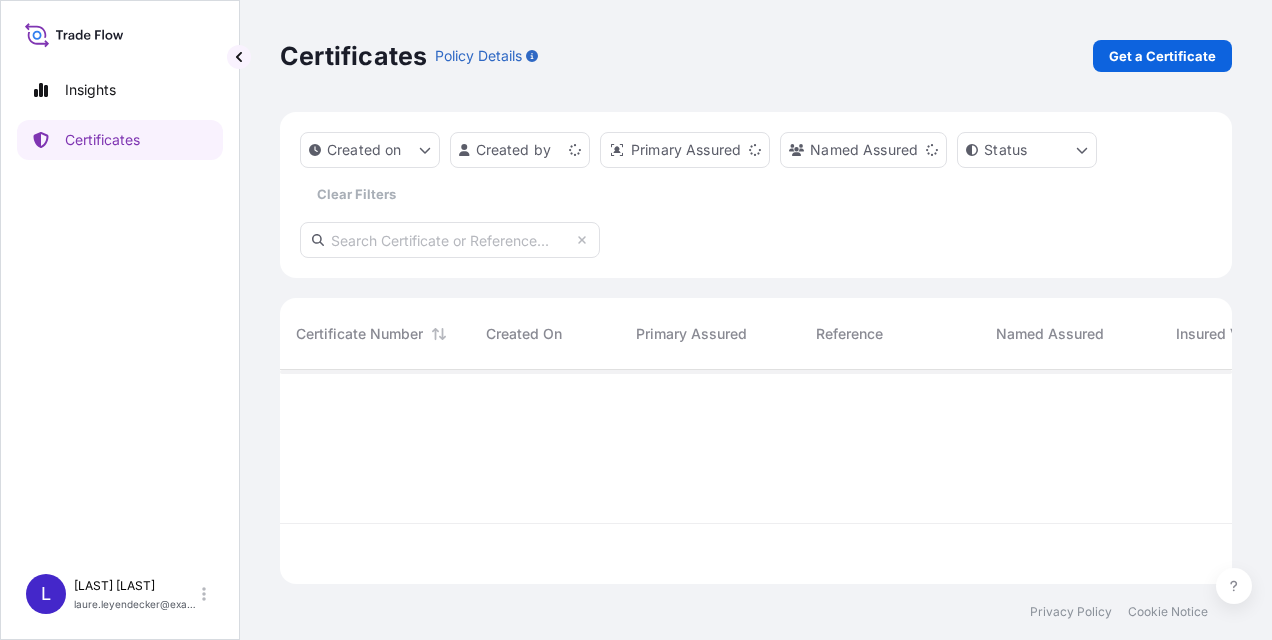 scroll, scrollTop: 0, scrollLeft: 0, axis: both 